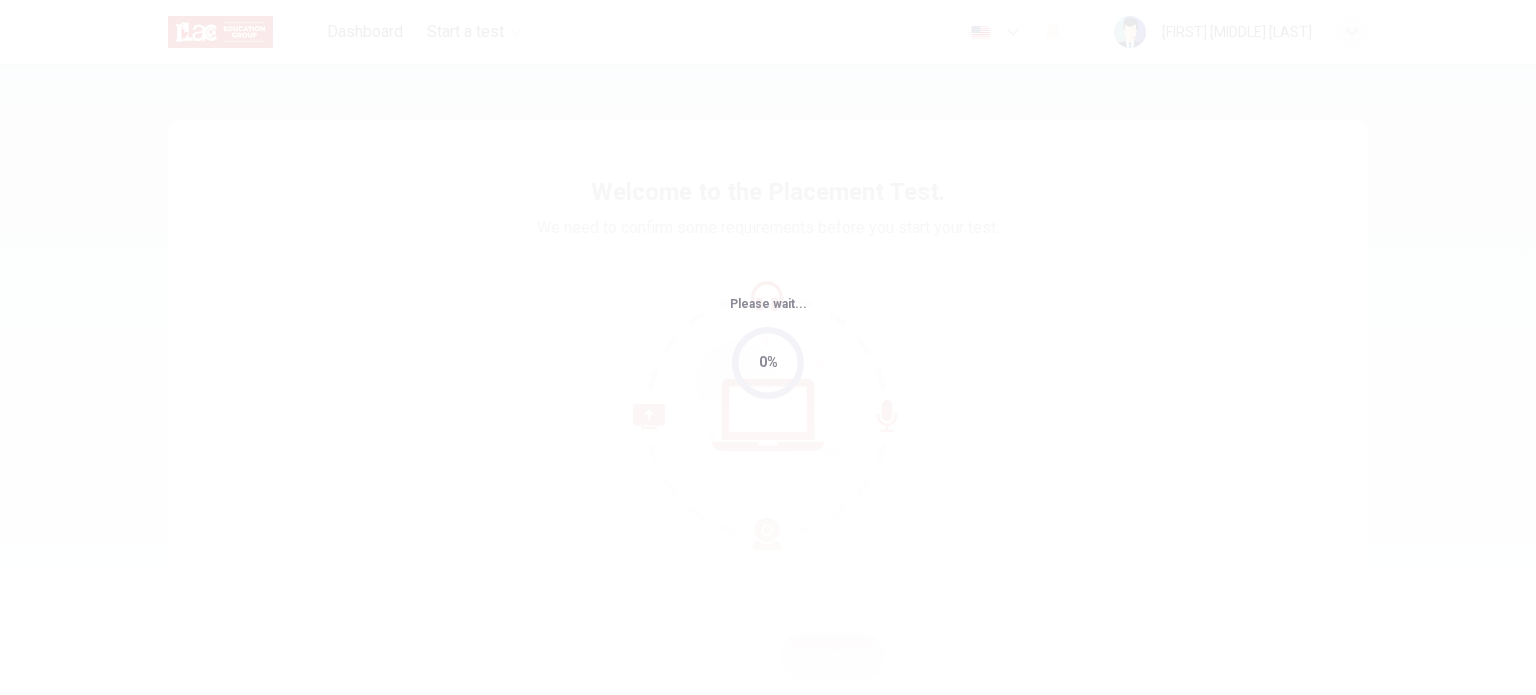 scroll, scrollTop: 0, scrollLeft: 0, axis: both 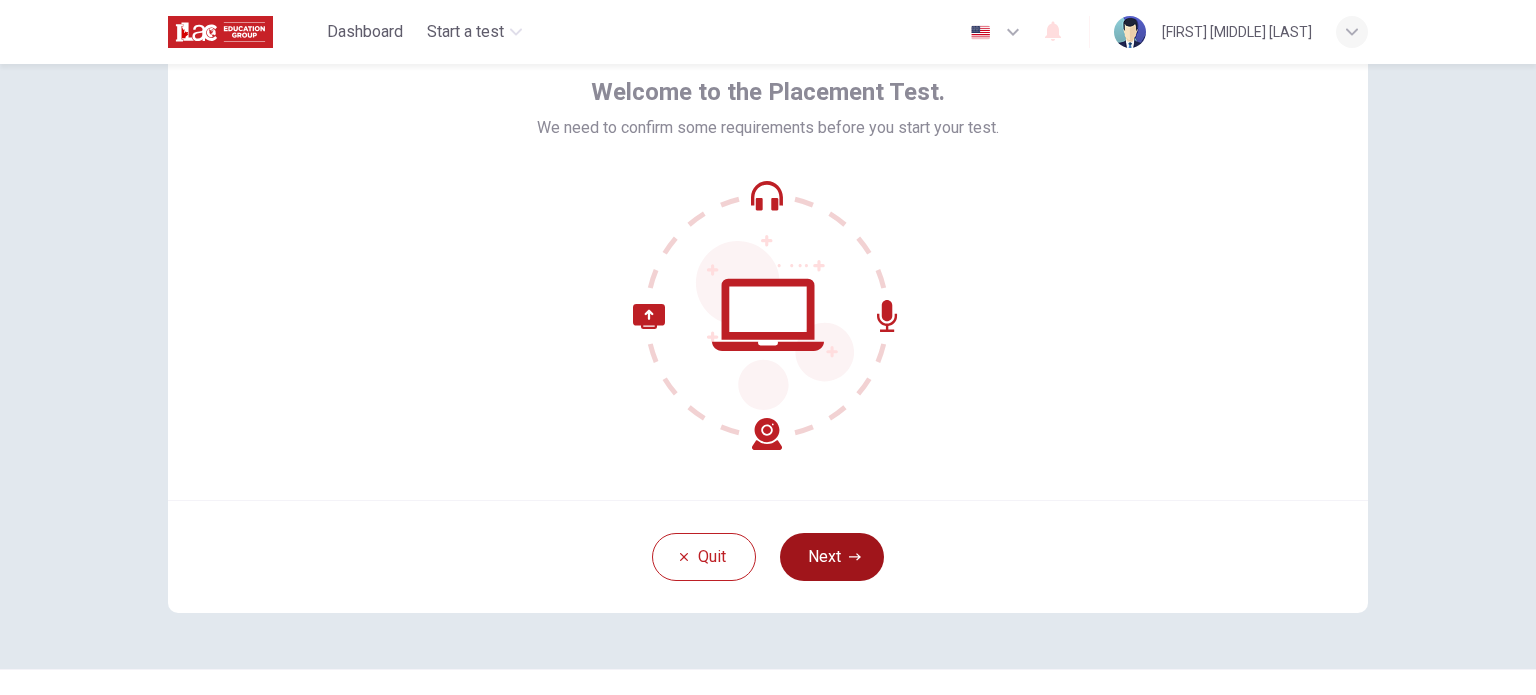 click on "Next" at bounding box center (832, 557) 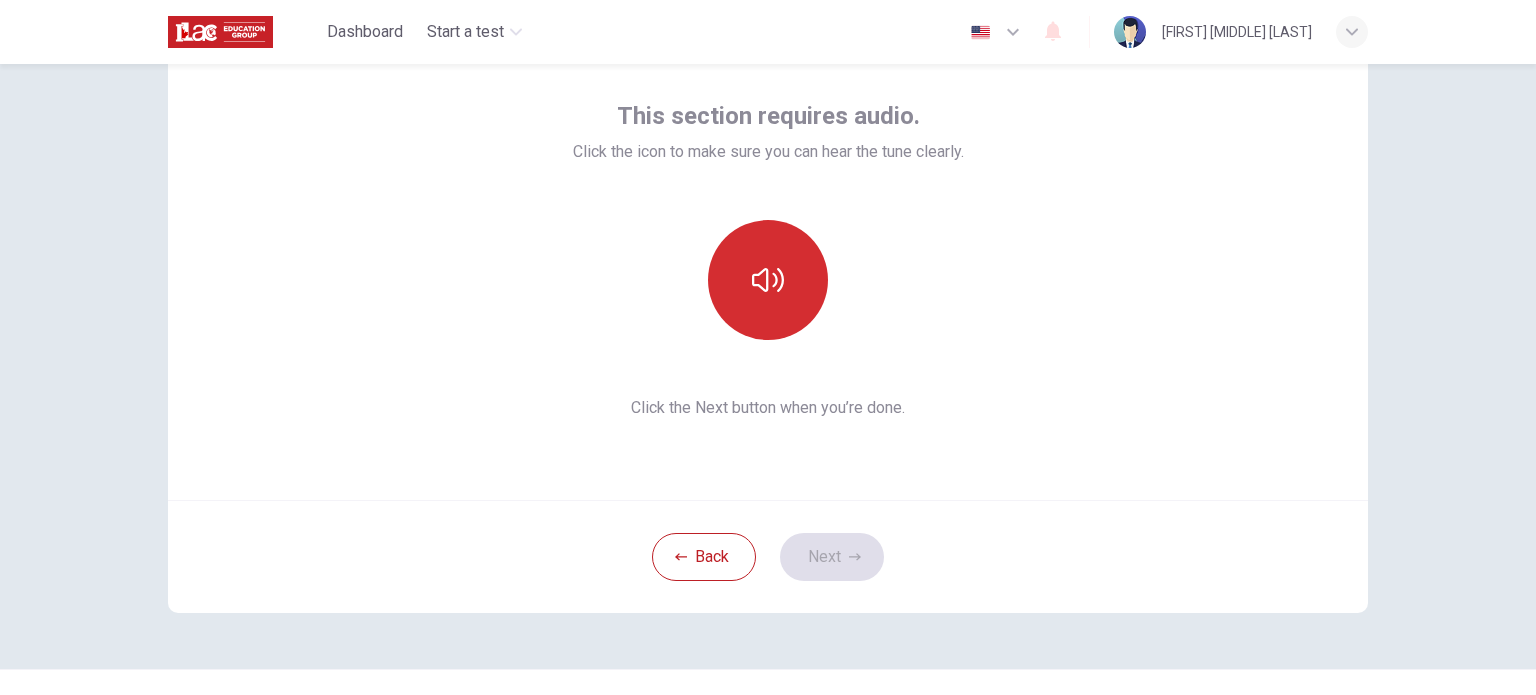 click 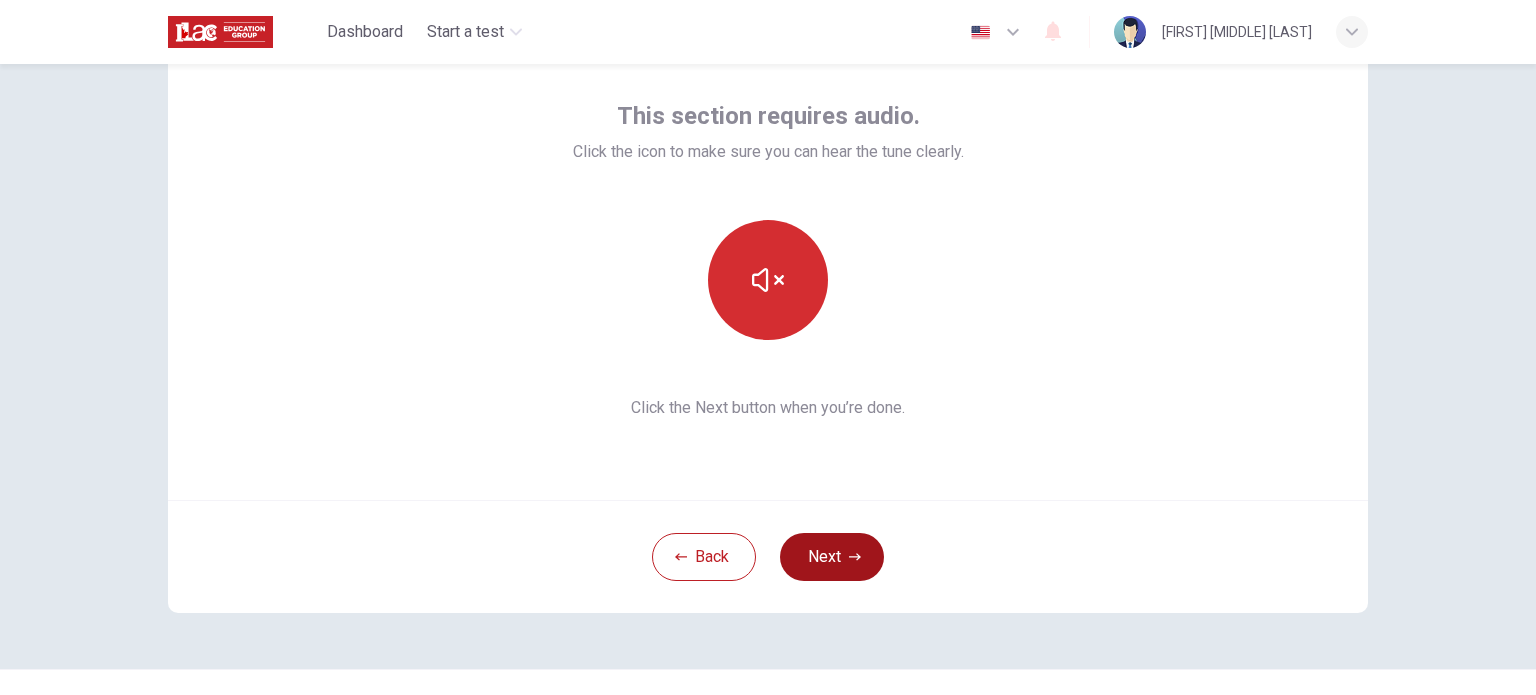 click on "Next" at bounding box center [832, 557] 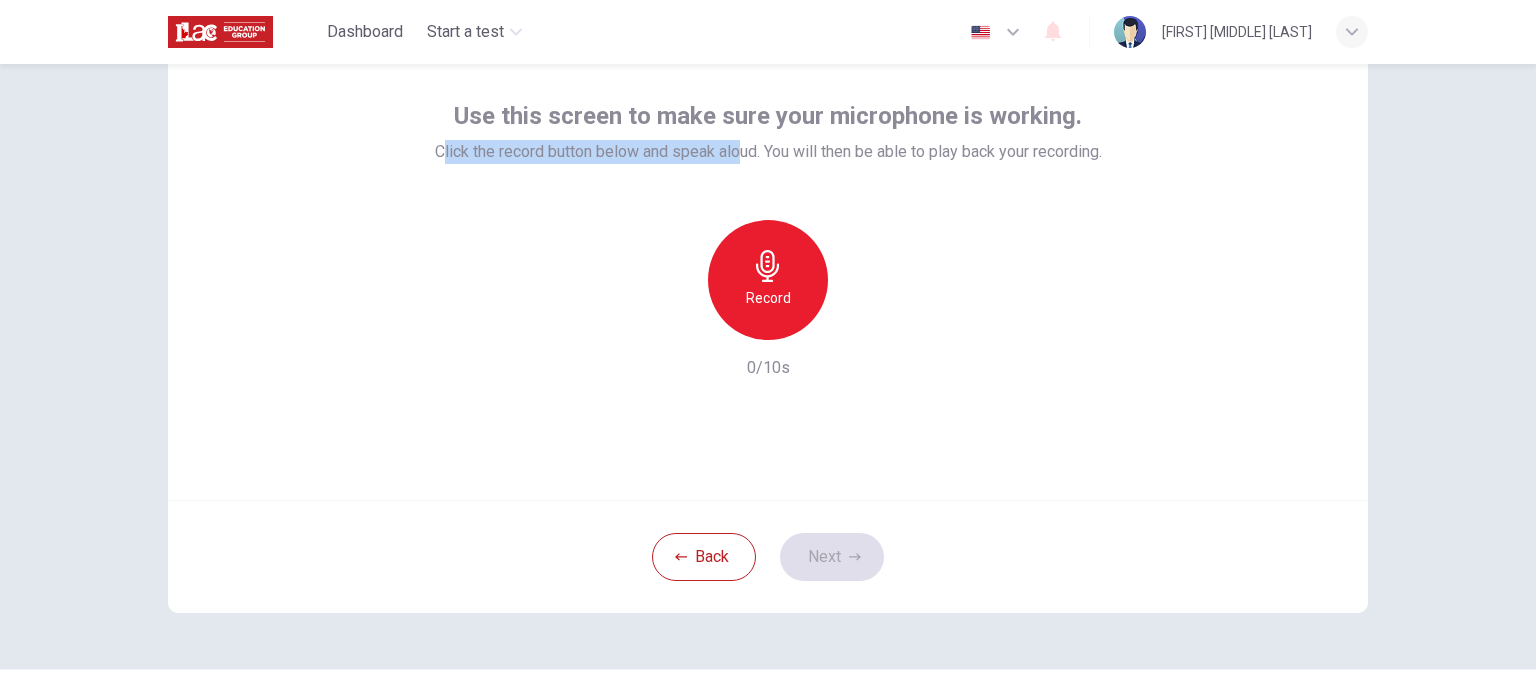 drag, startPoint x: 428, startPoint y: 159, endPoint x: 717, endPoint y: 149, distance: 289.17297 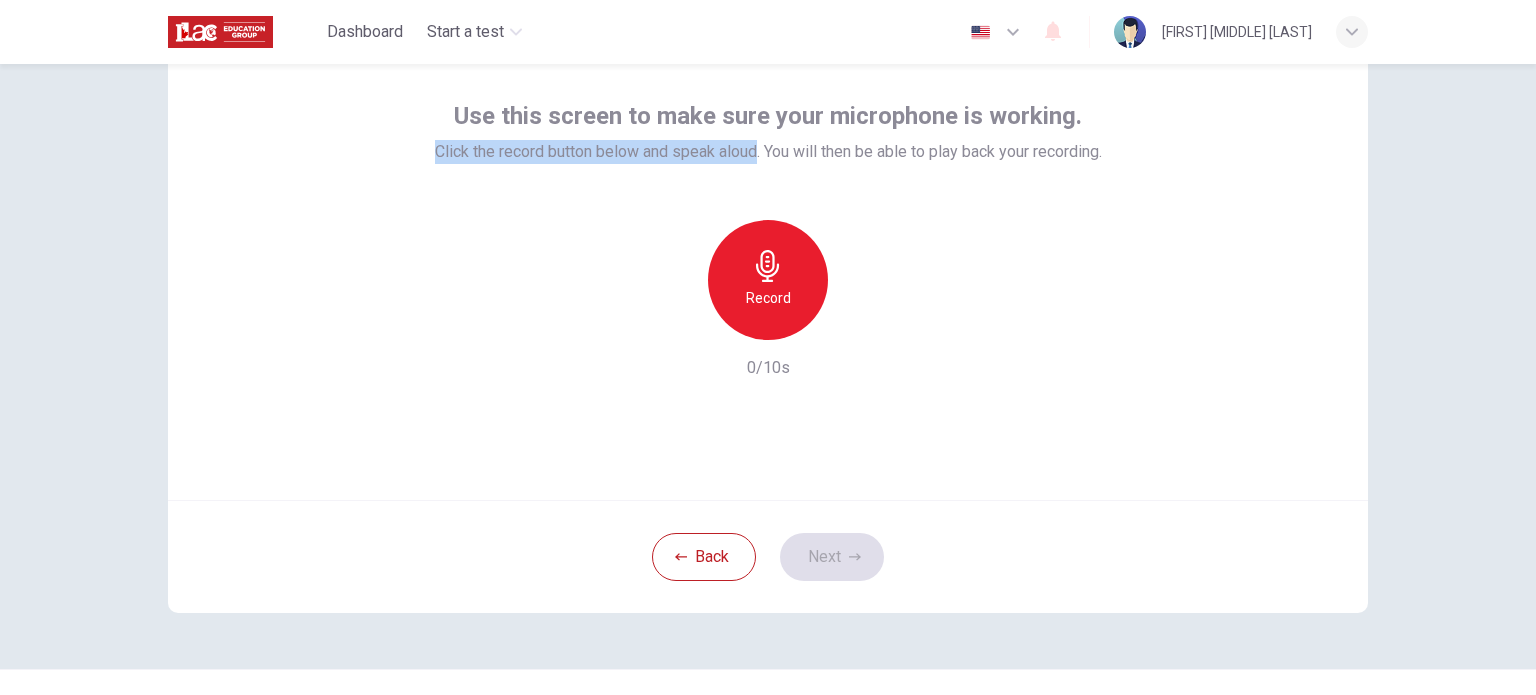drag, startPoint x: 423, startPoint y: 152, endPoint x: 747, endPoint y: 167, distance: 324.34705 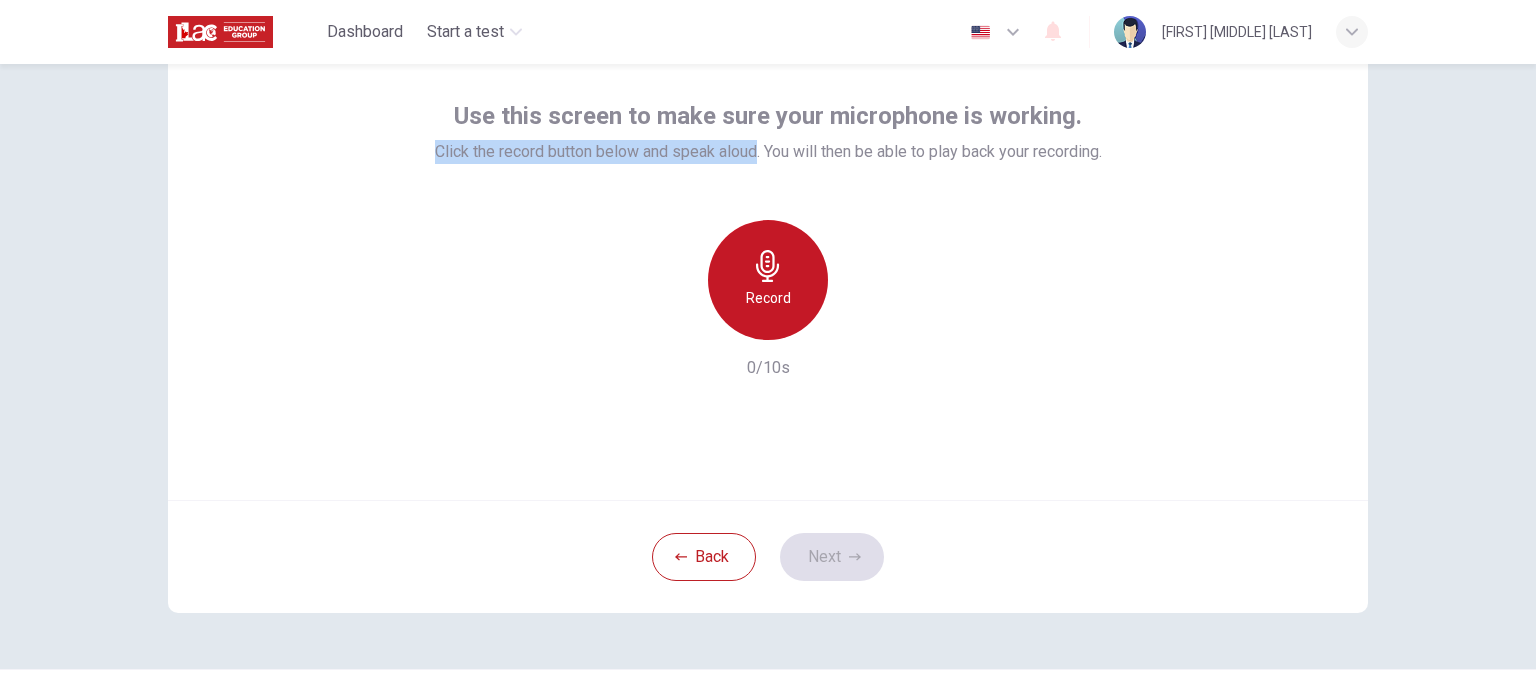 click 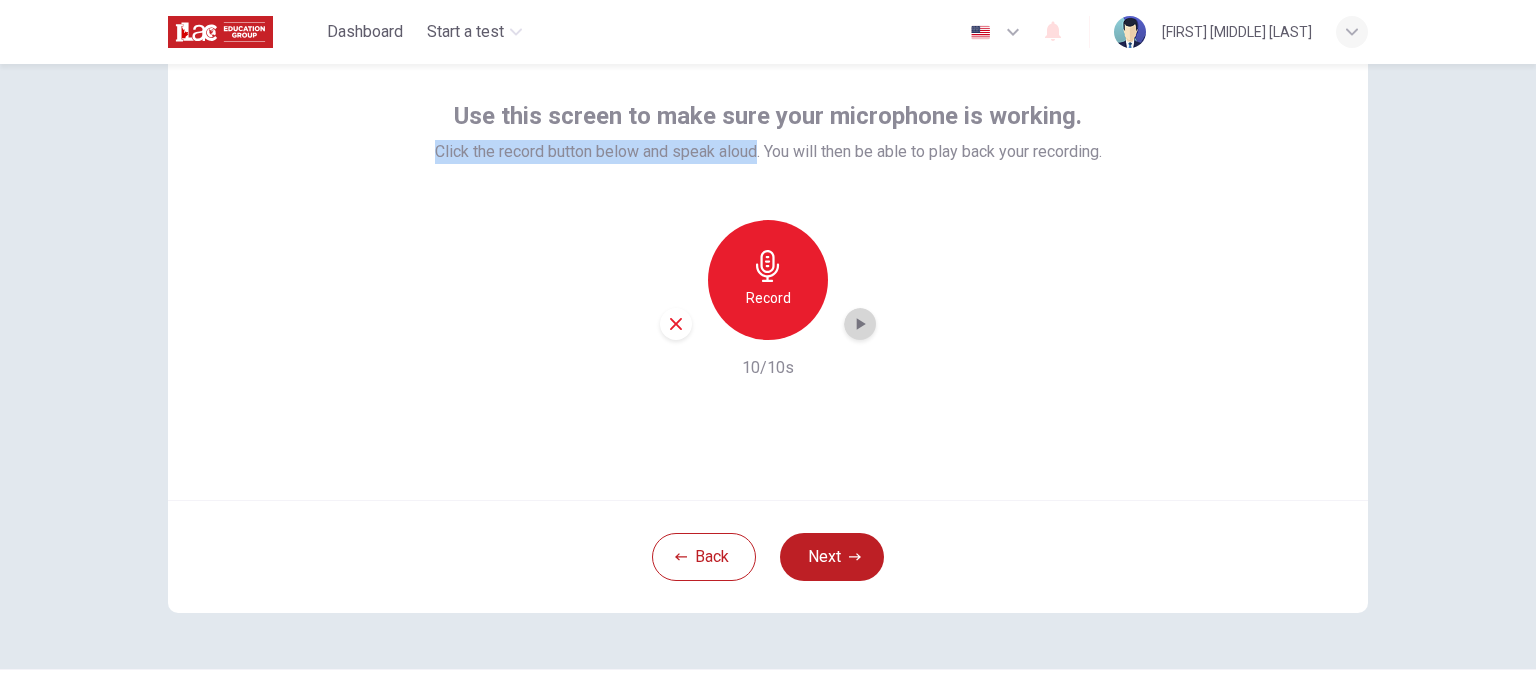 click 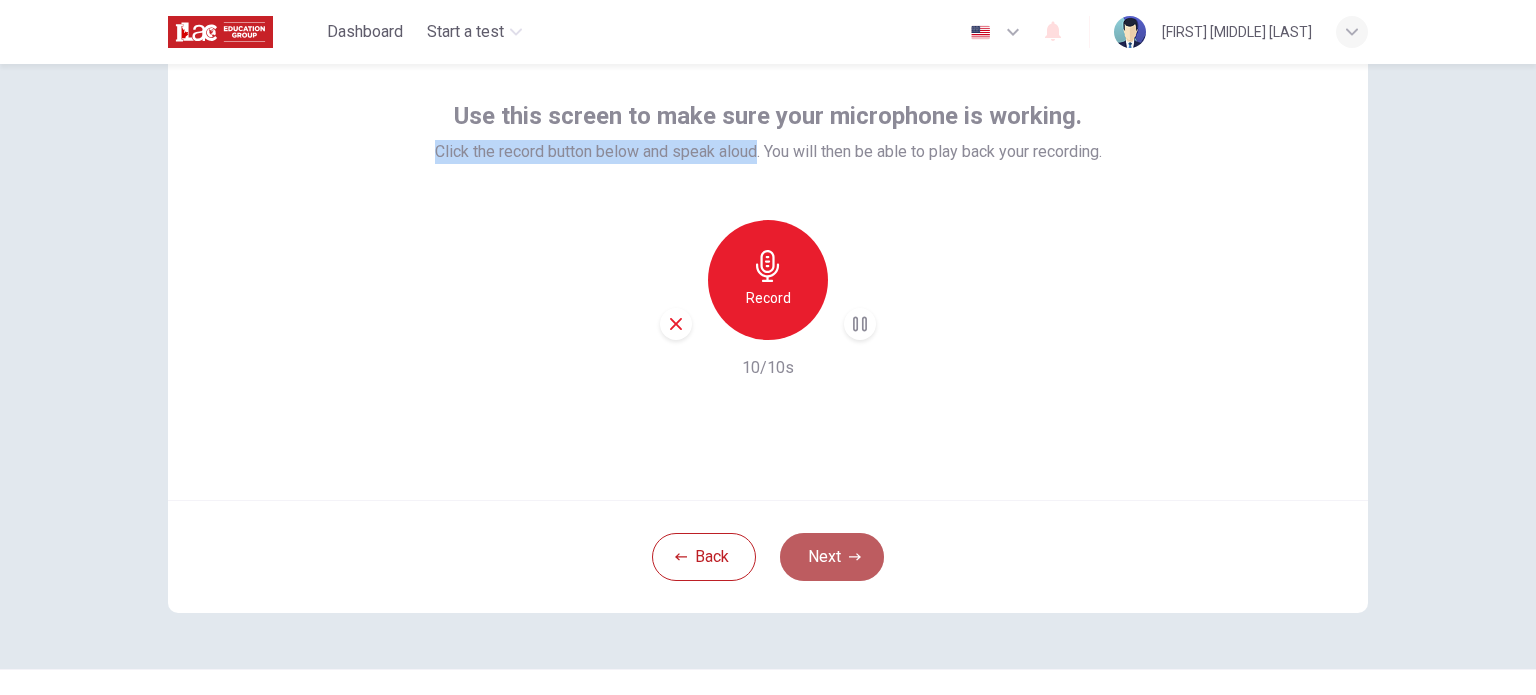 click on "Next" at bounding box center (832, 557) 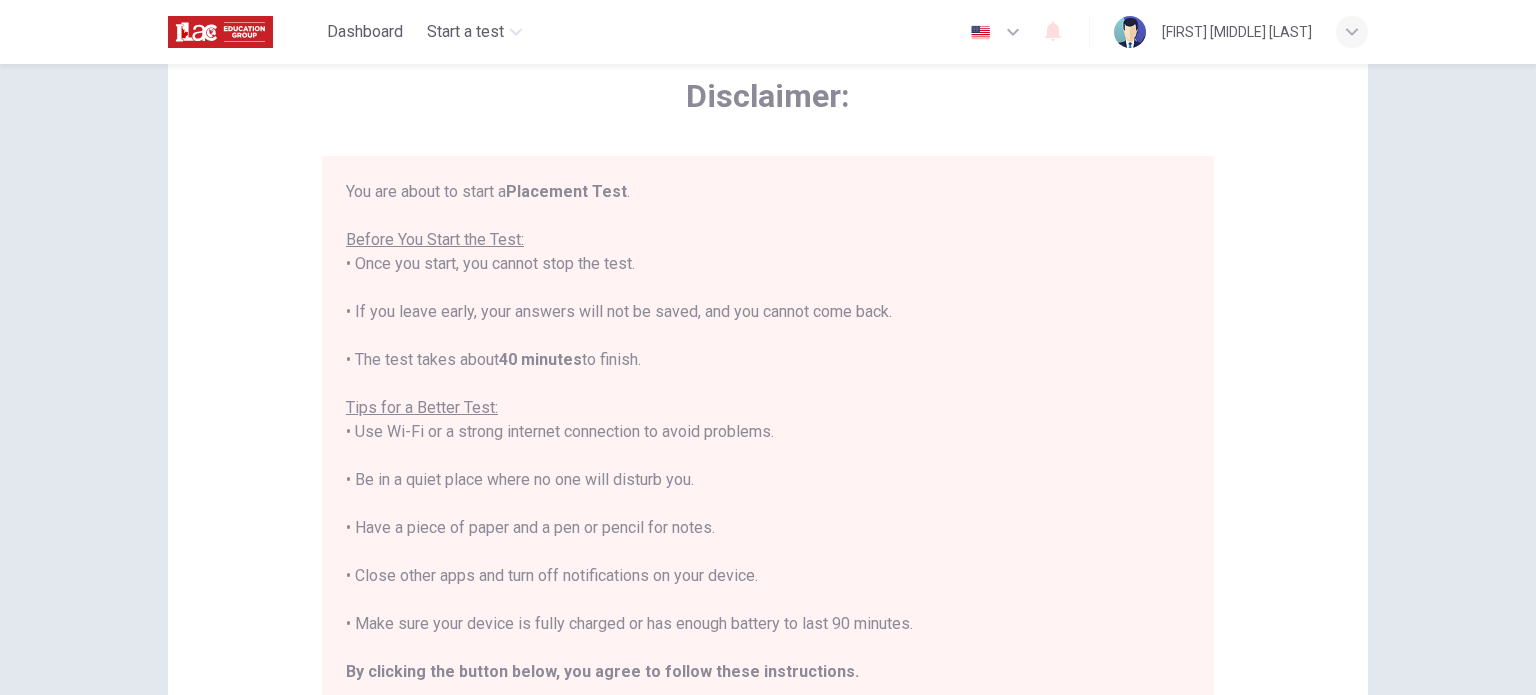 scroll, scrollTop: 23, scrollLeft: 0, axis: vertical 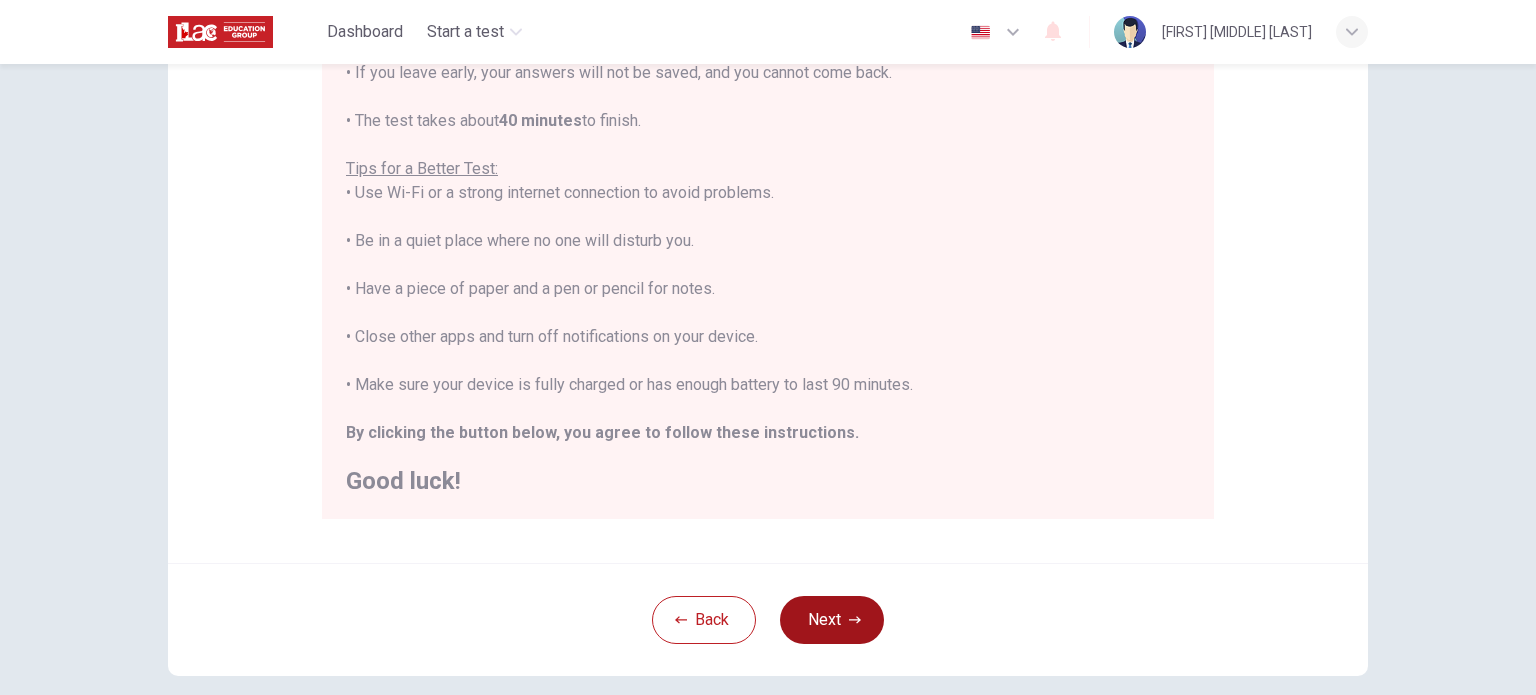 click on "Next" at bounding box center [832, 620] 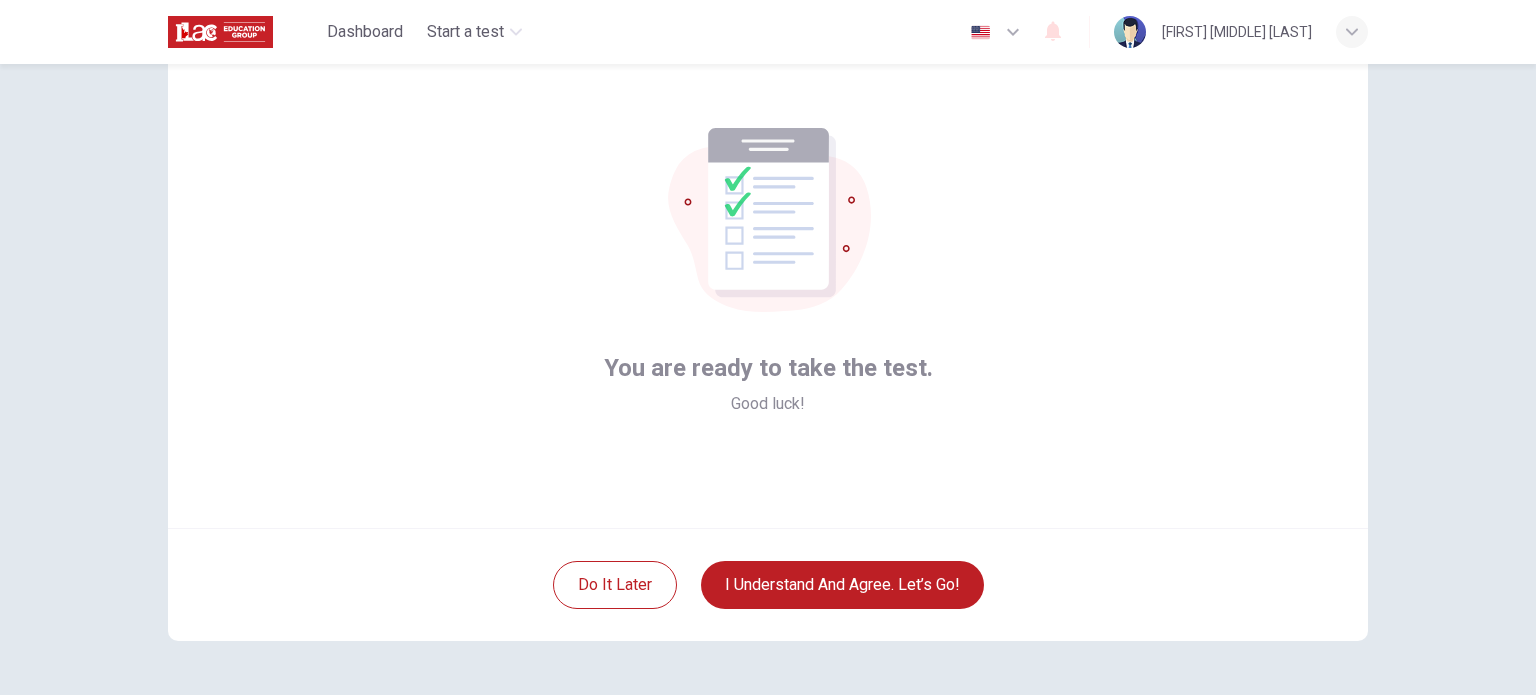 scroll, scrollTop: 37, scrollLeft: 0, axis: vertical 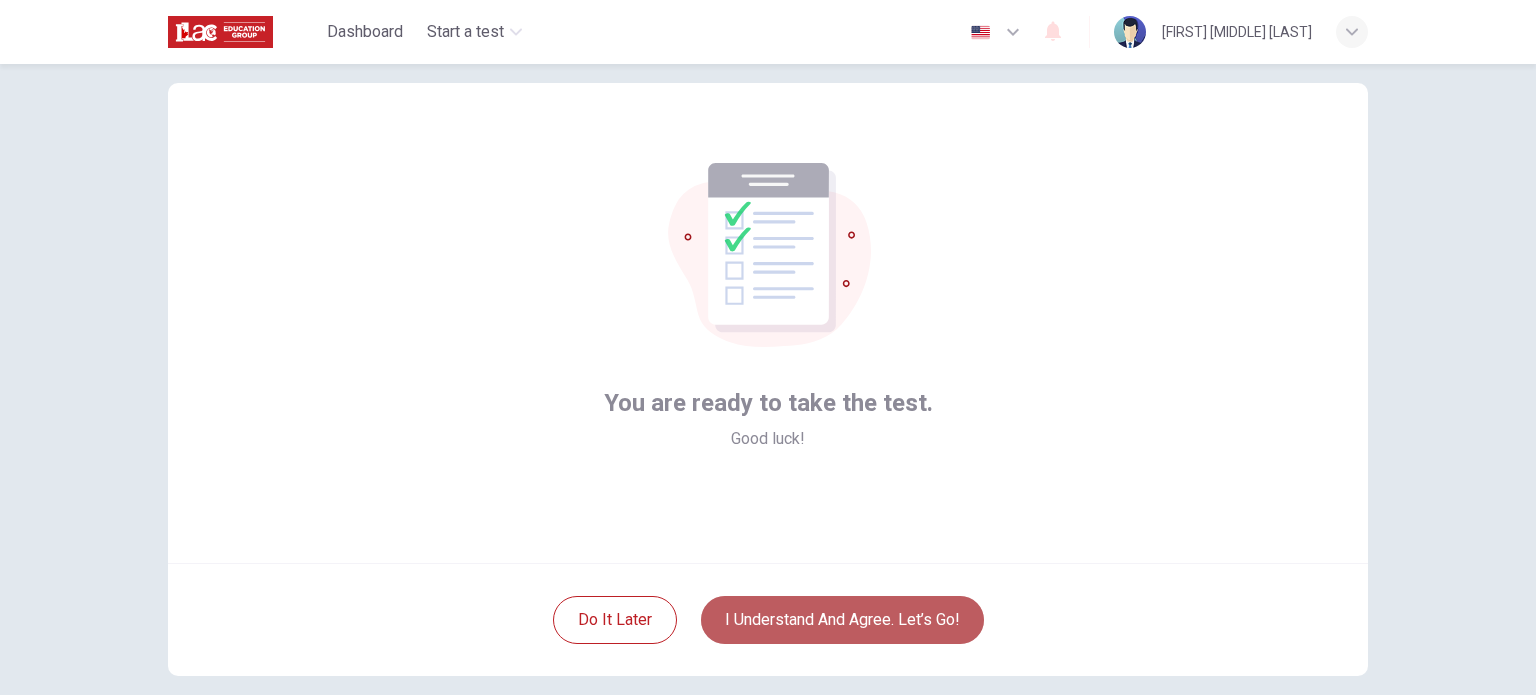 click on "I understand and agree. Let’s go!" at bounding box center [842, 620] 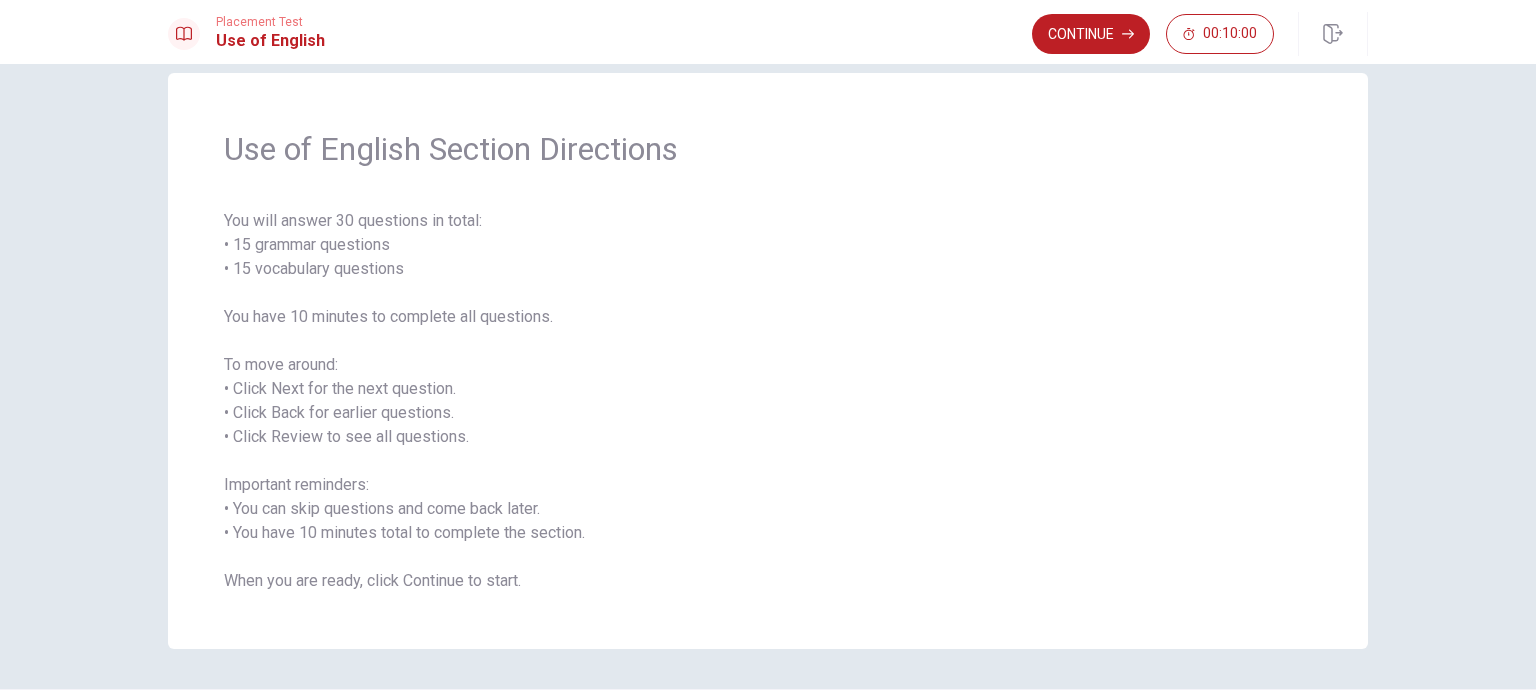 scroll, scrollTop: 0, scrollLeft: 0, axis: both 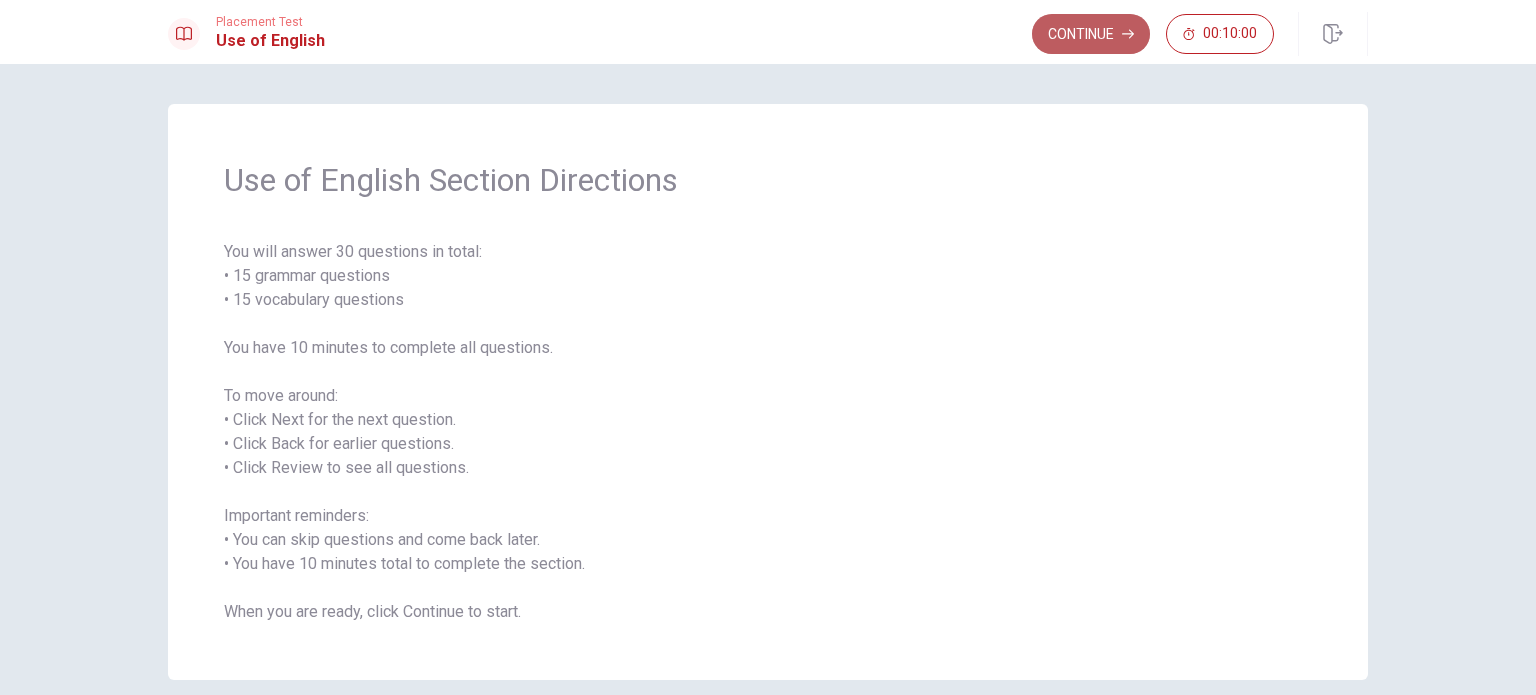 click on "Continue" at bounding box center (1091, 34) 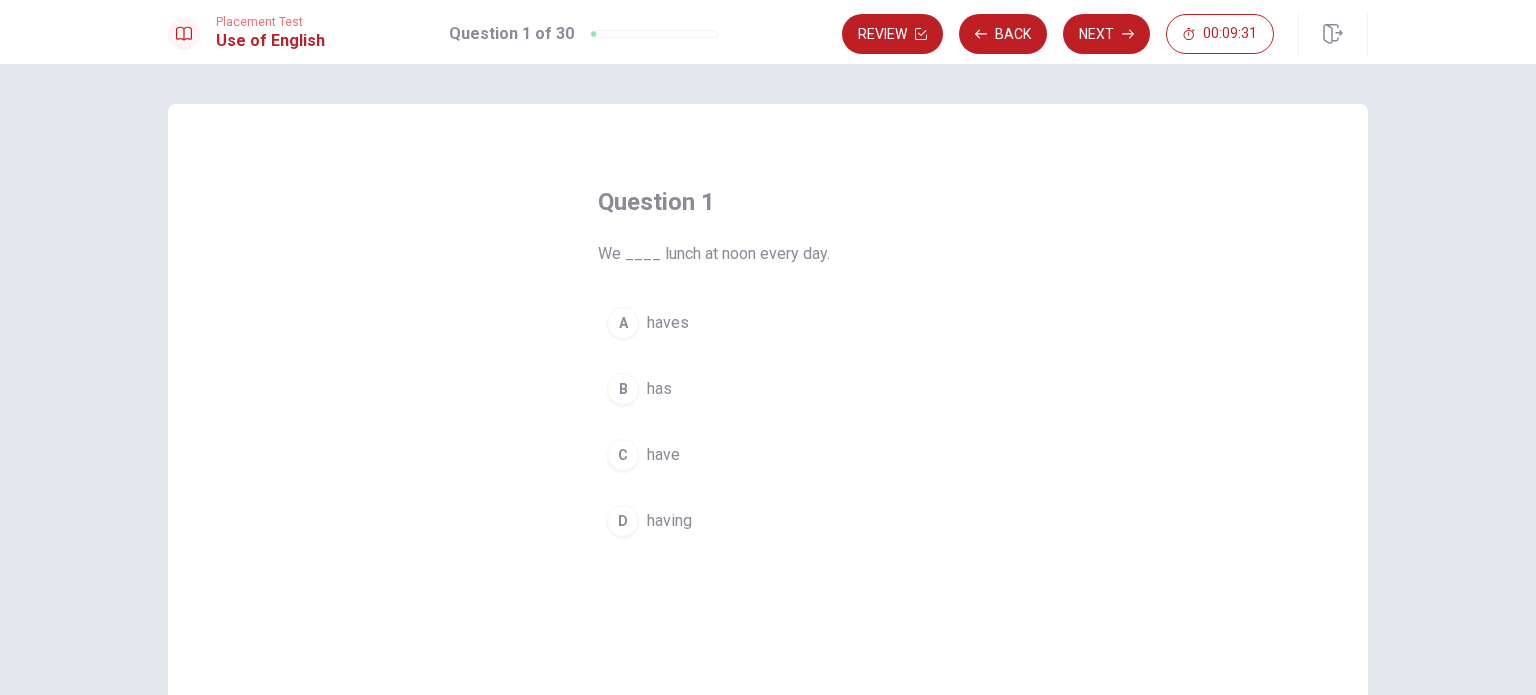 click on "C" at bounding box center [623, 455] 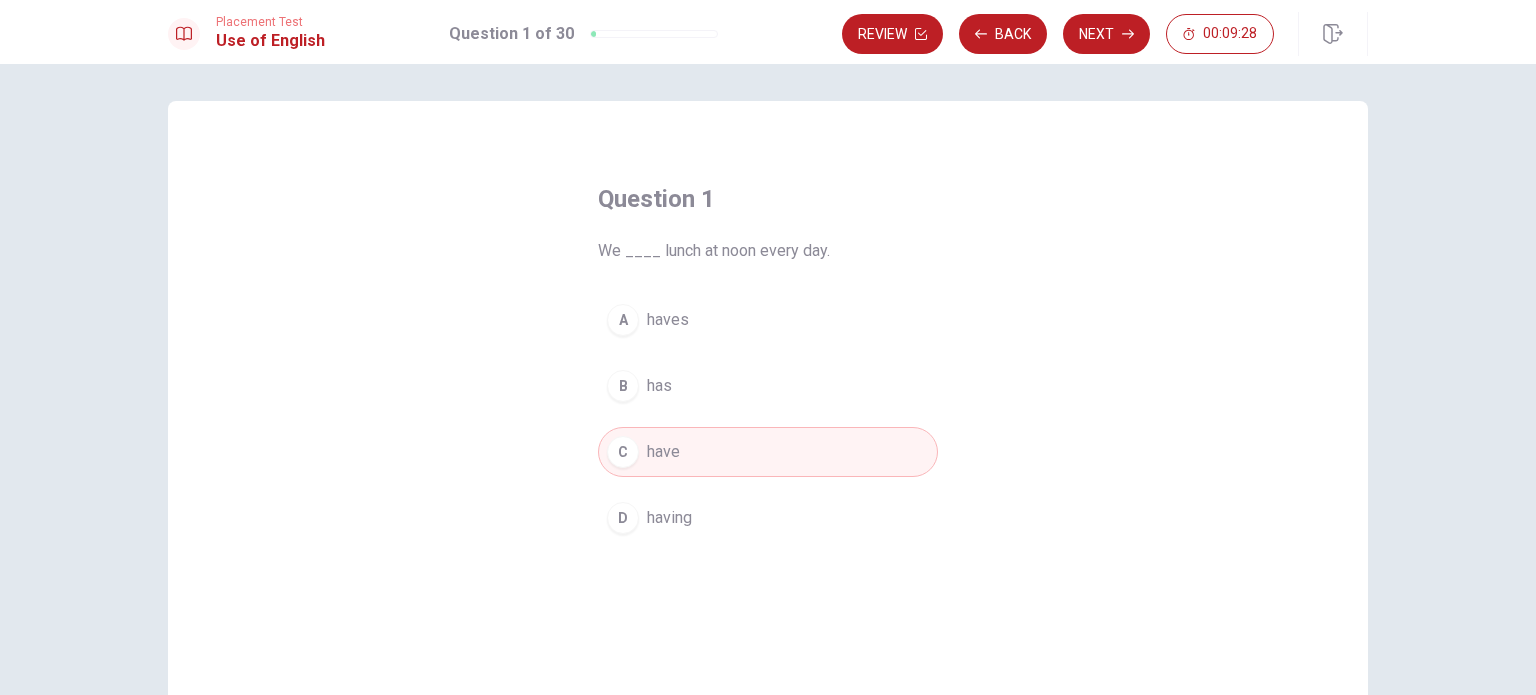scroll, scrollTop: 0, scrollLeft: 0, axis: both 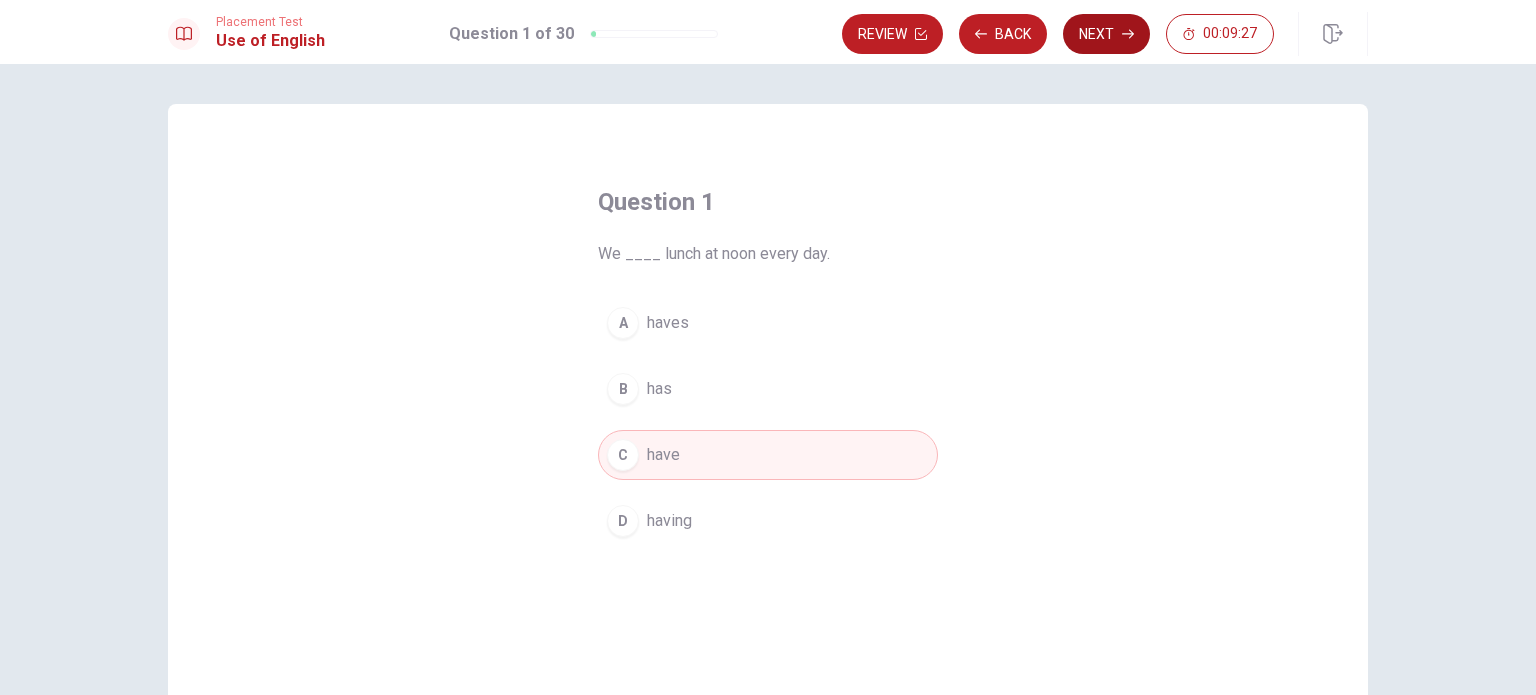 click on "Next" at bounding box center [1106, 34] 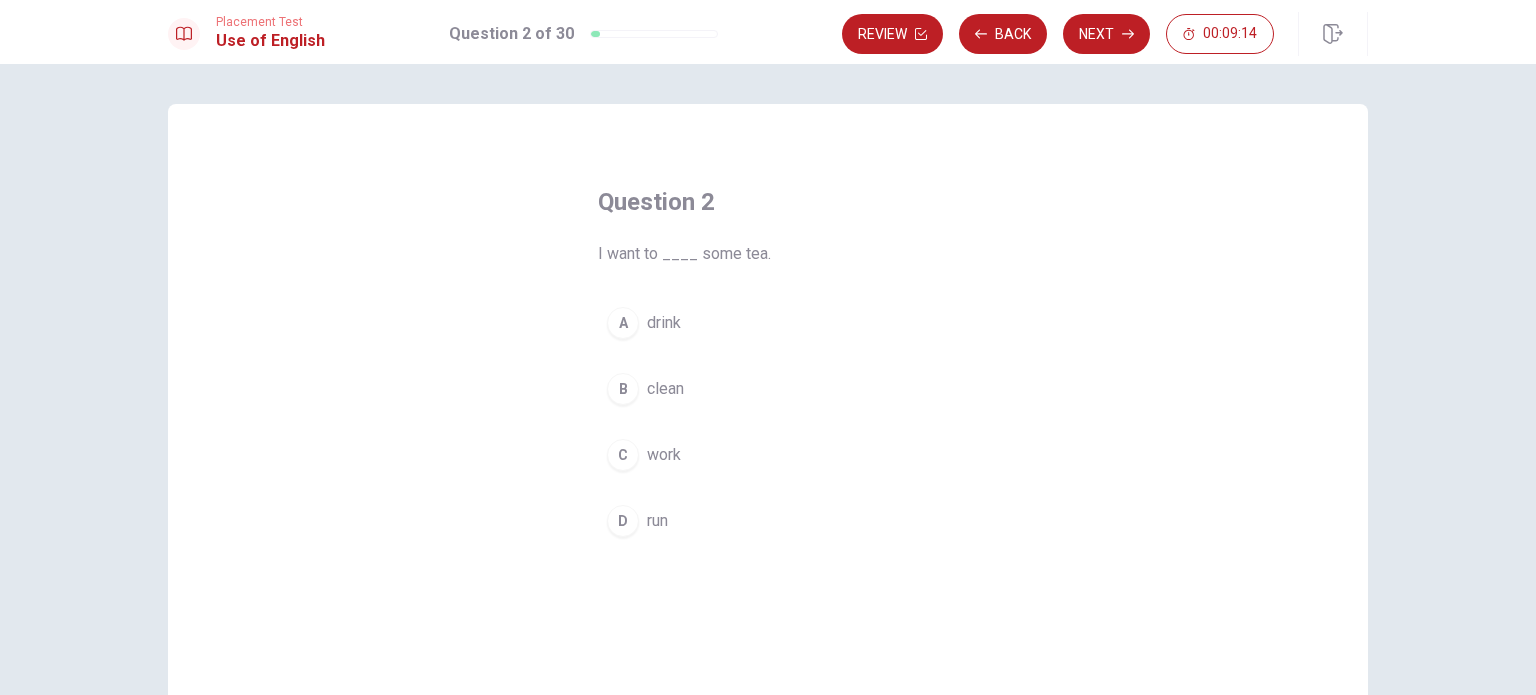 click on "A" at bounding box center (623, 323) 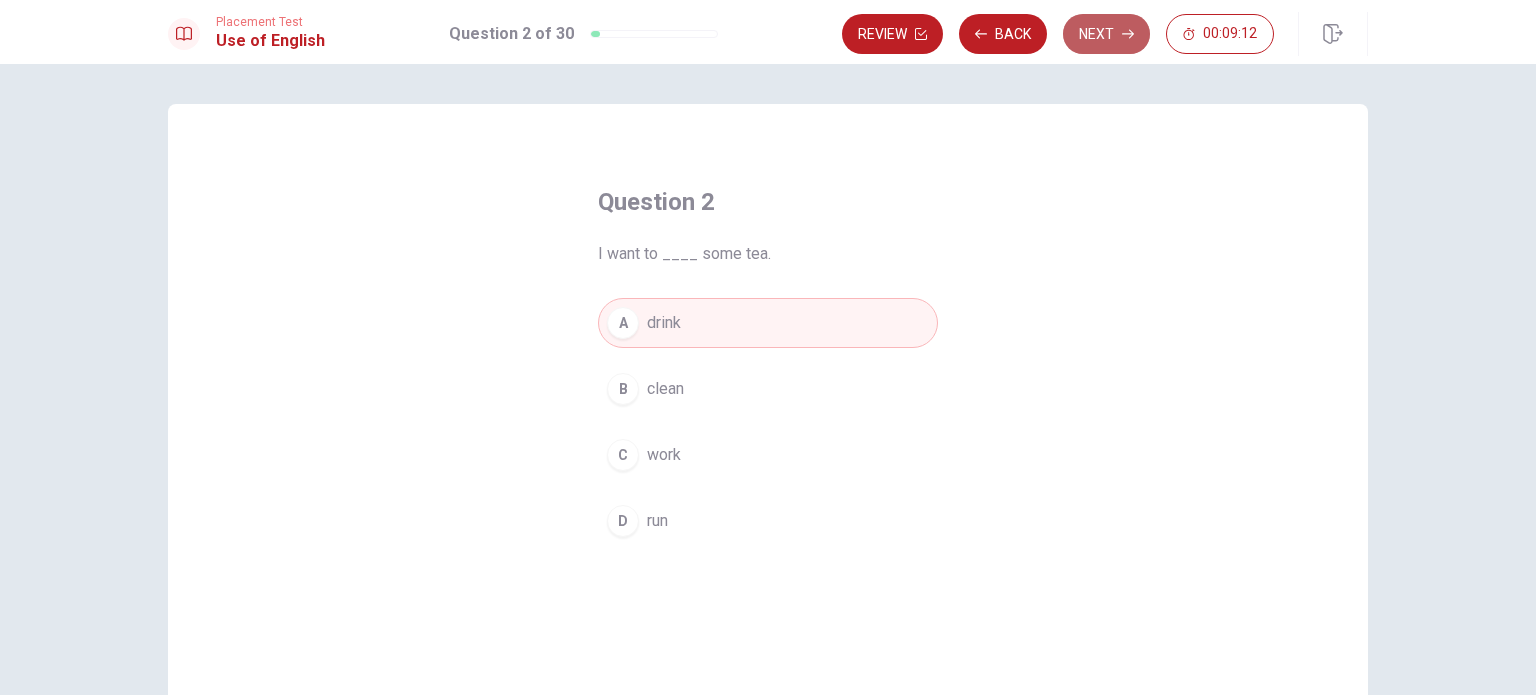 click on "Next" at bounding box center [1106, 34] 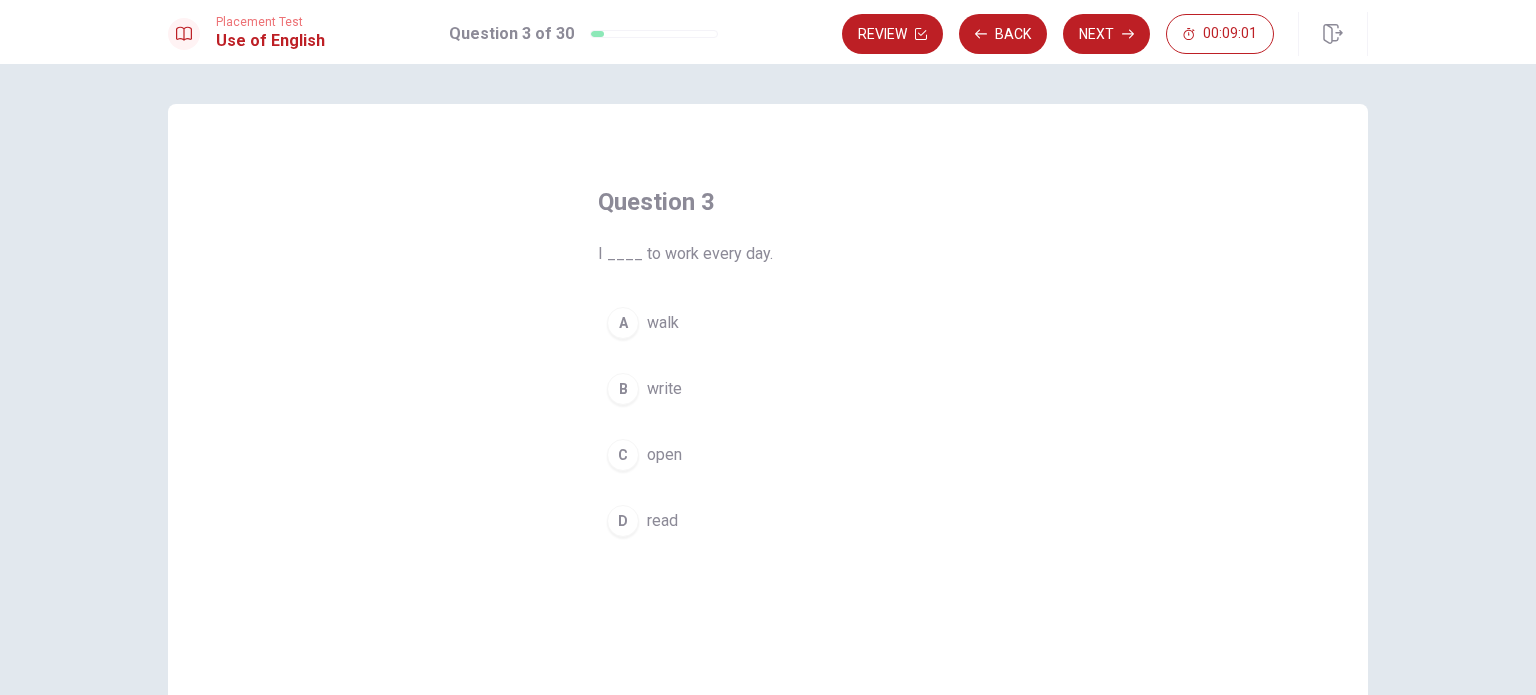 click on "walk" at bounding box center [663, 323] 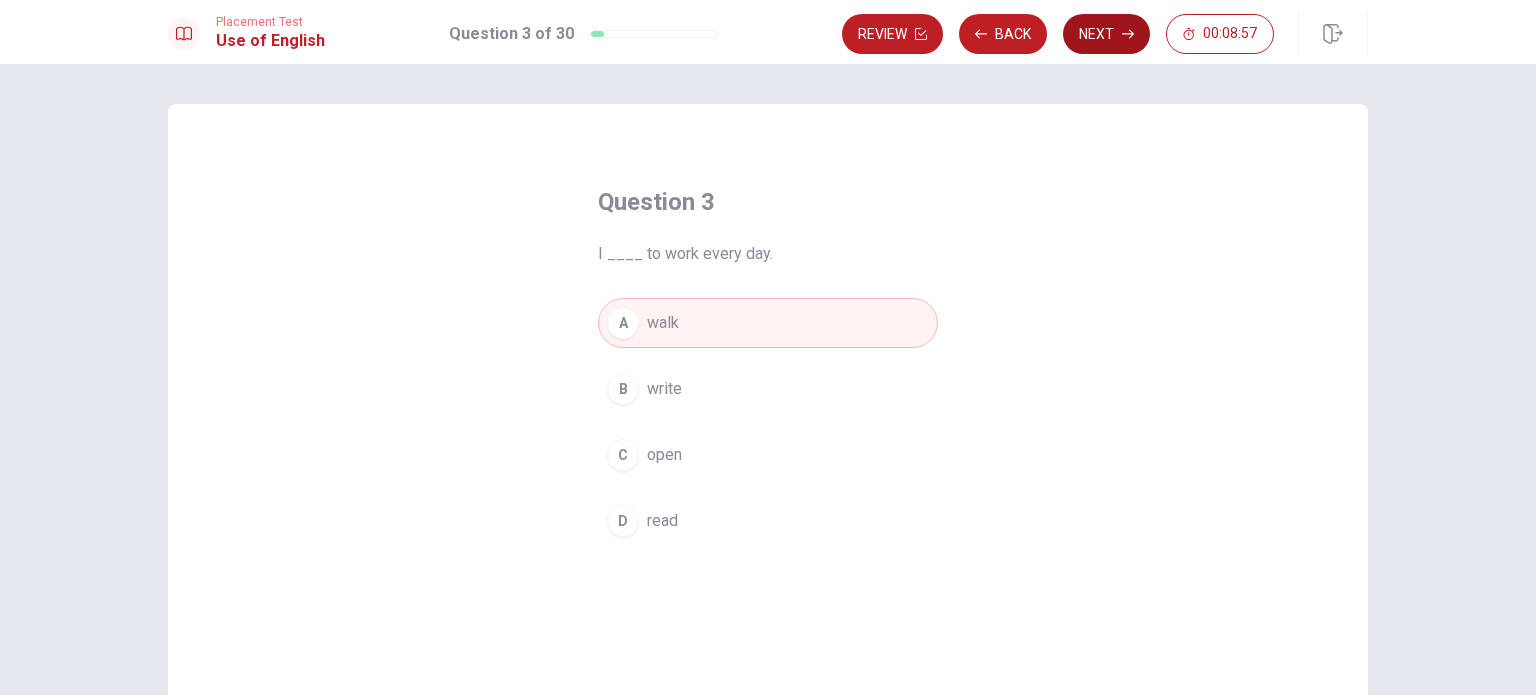 click on "Next" at bounding box center (1106, 34) 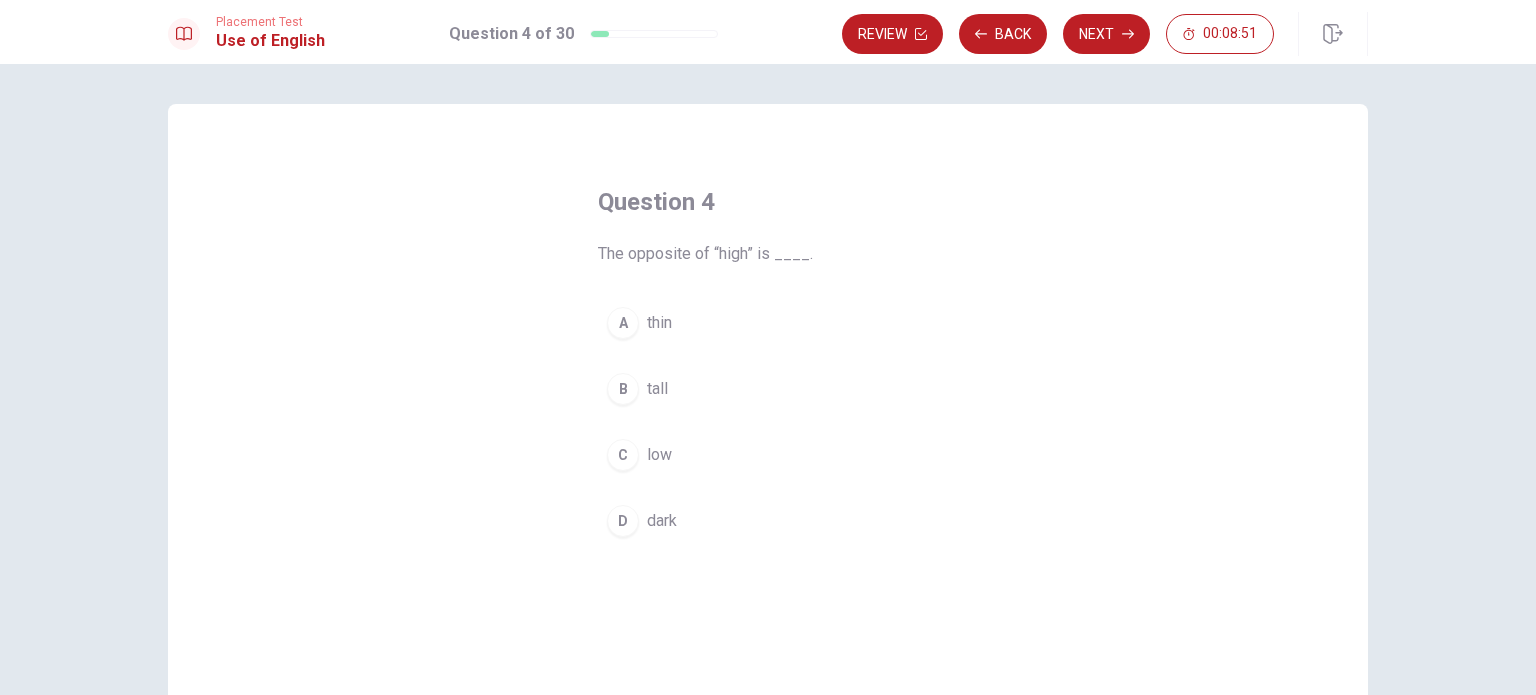 click on "low" at bounding box center [659, 455] 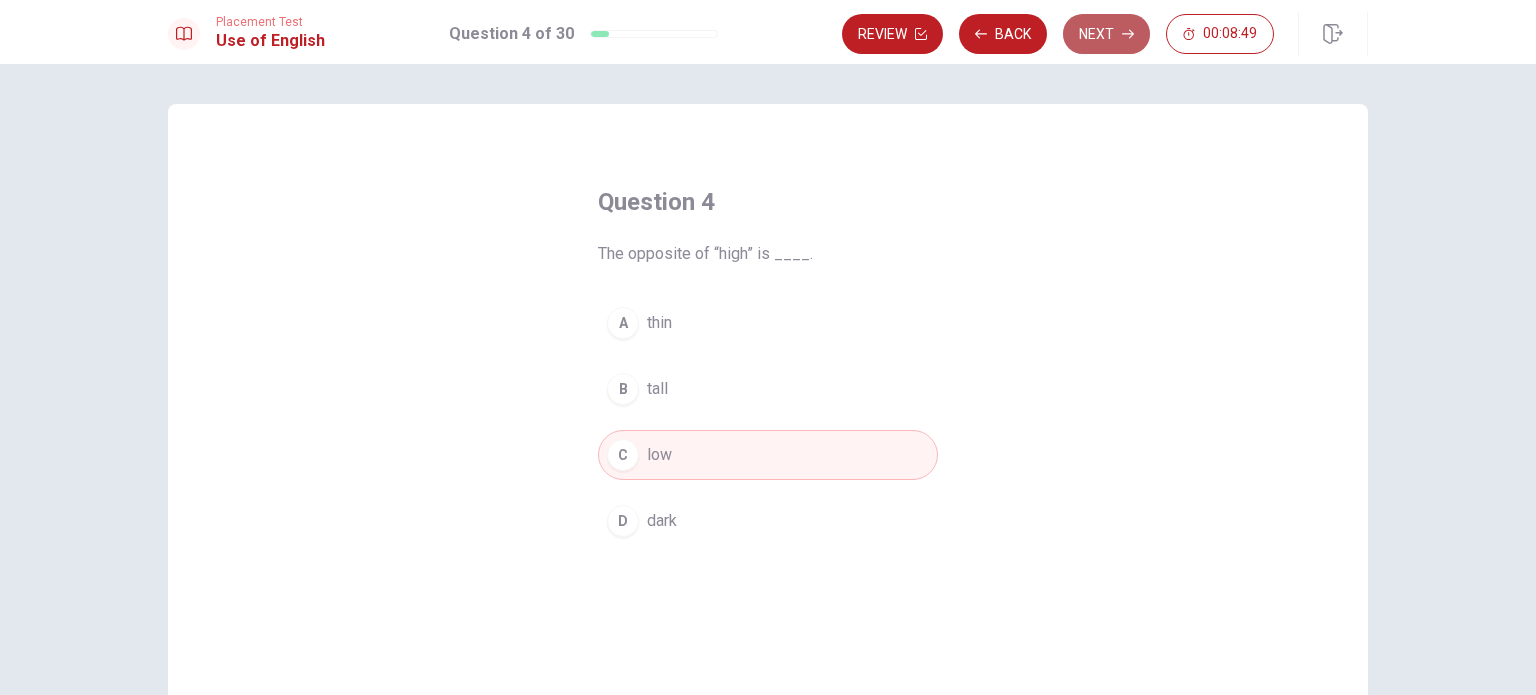 click on "Next" at bounding box center [1106, 34] 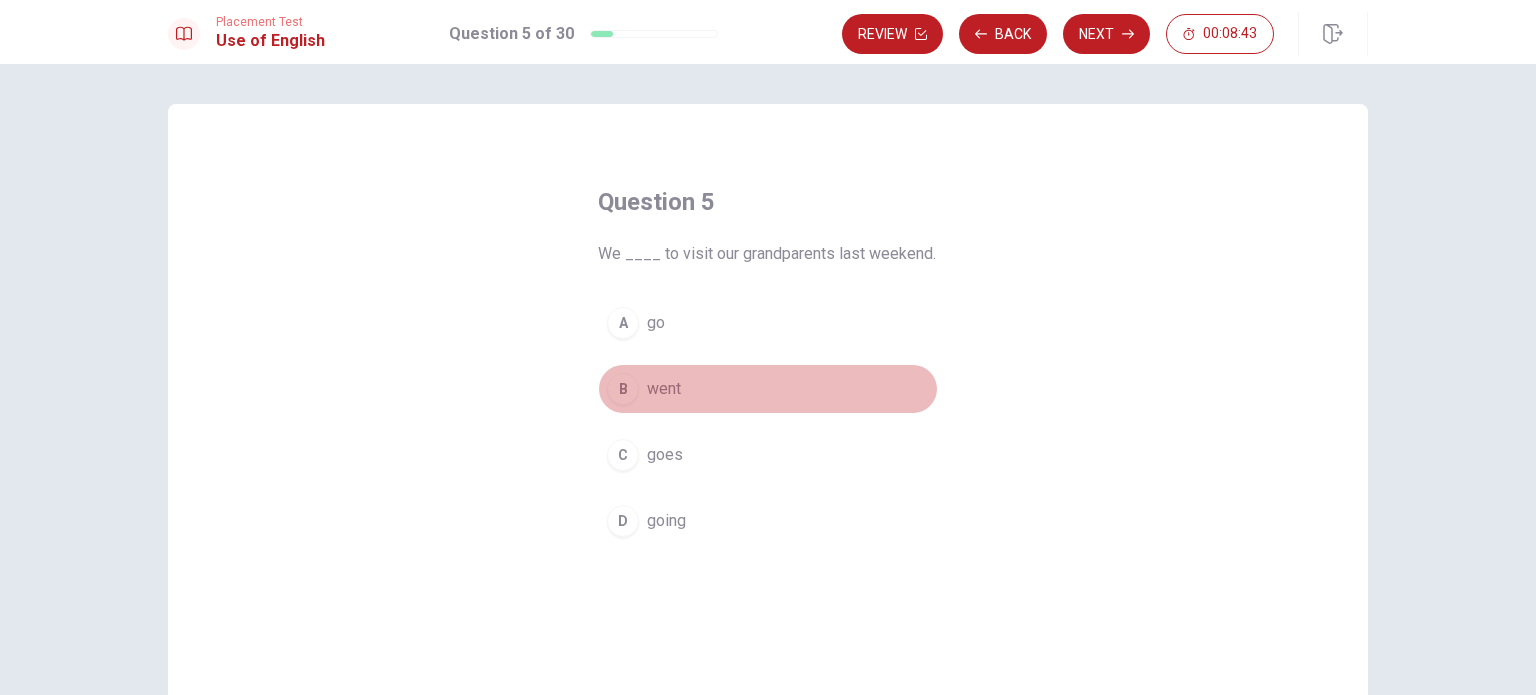 click on "went" at bounding box center [664, 389] 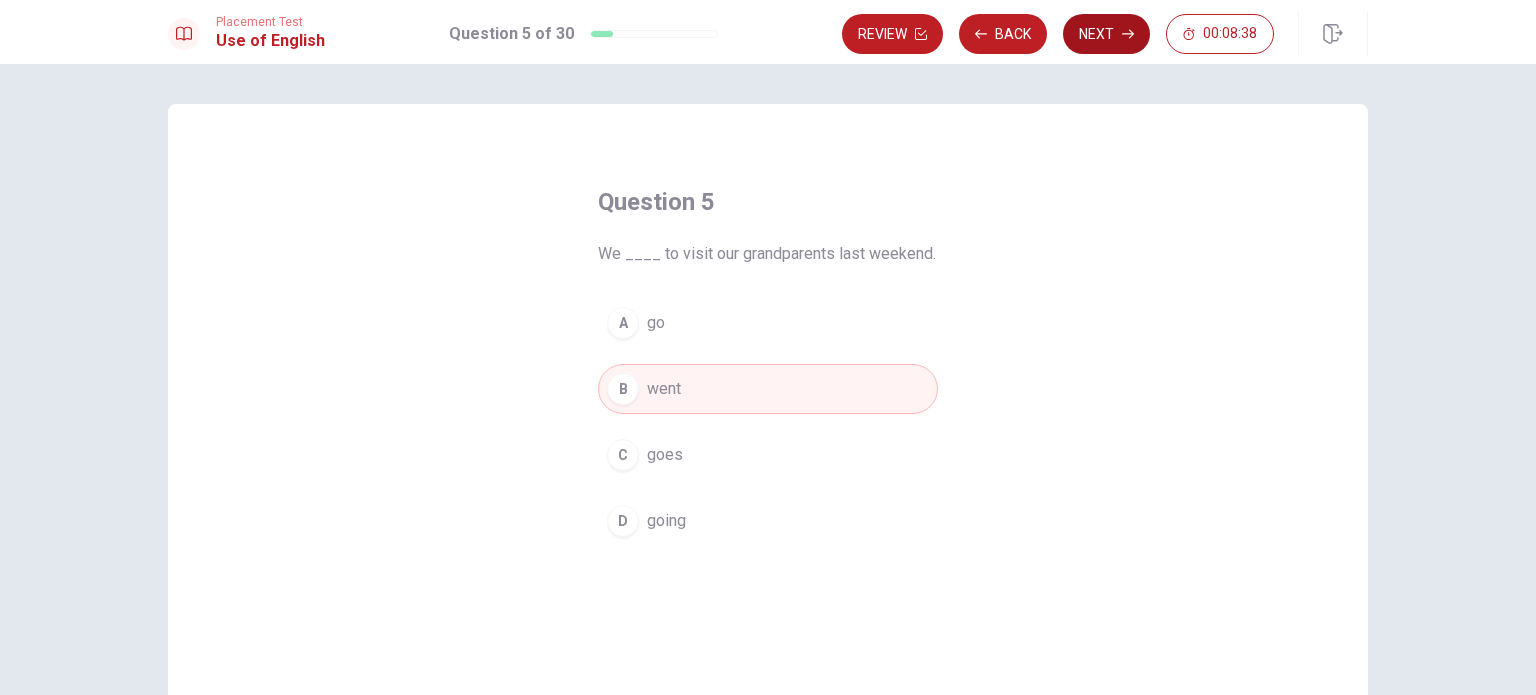click on "Next" at bounding box center [1106, 34] 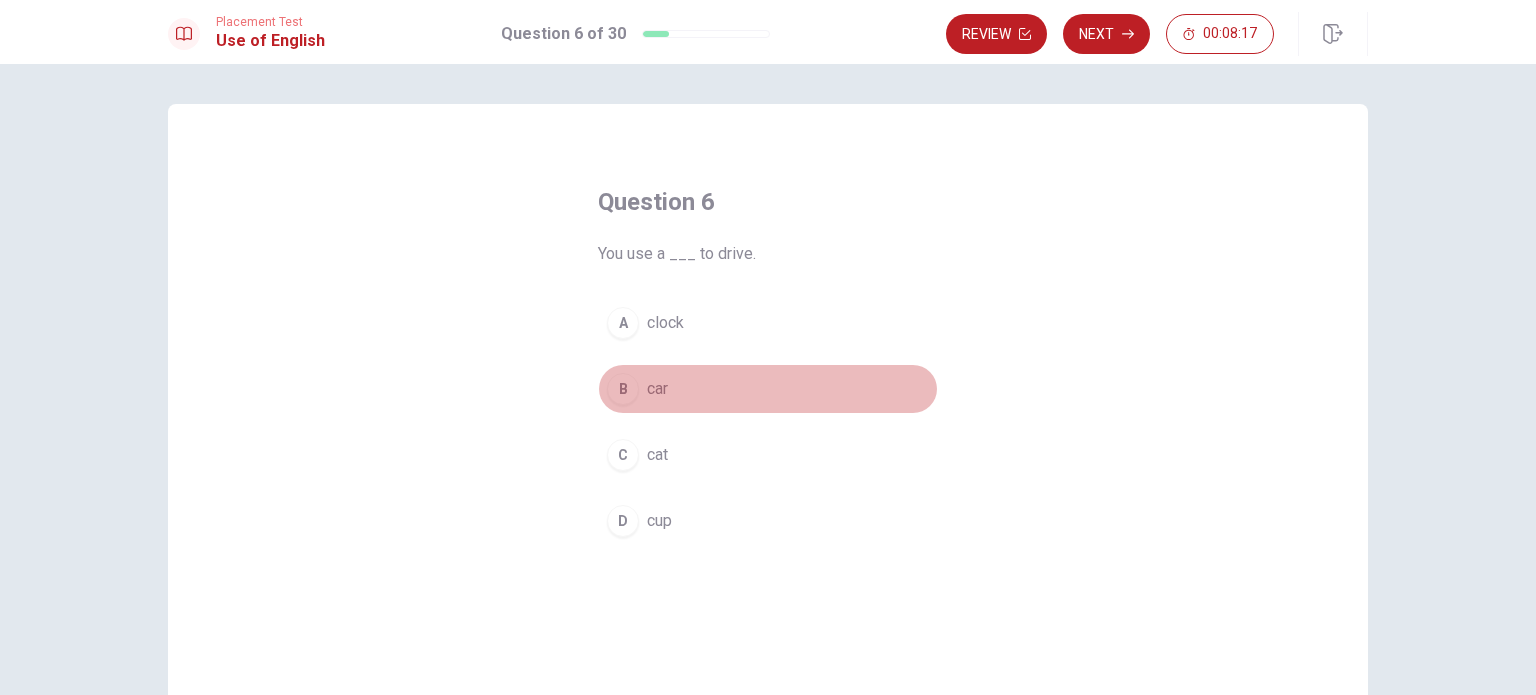 click on "car" at bounding box center (657, 389) 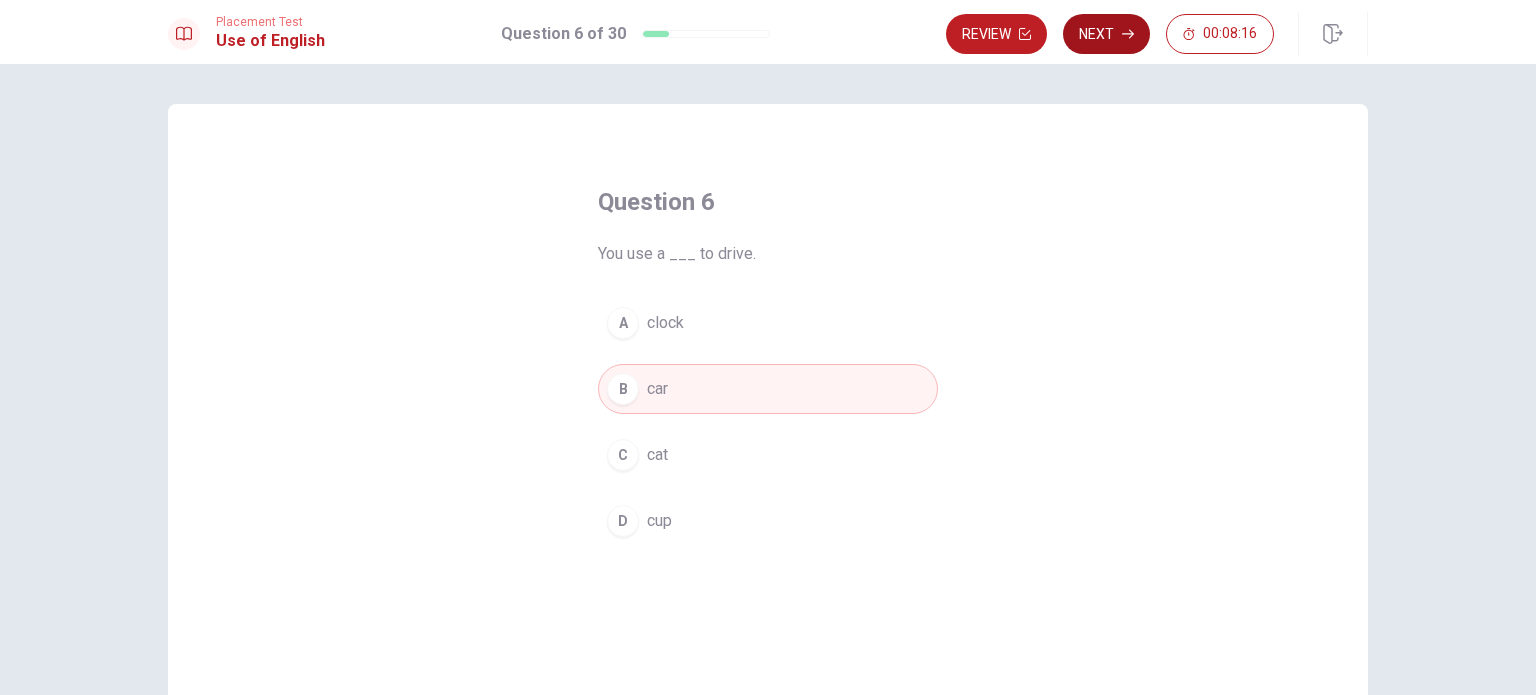 click on "Next" at bounding box center (1106, 34) 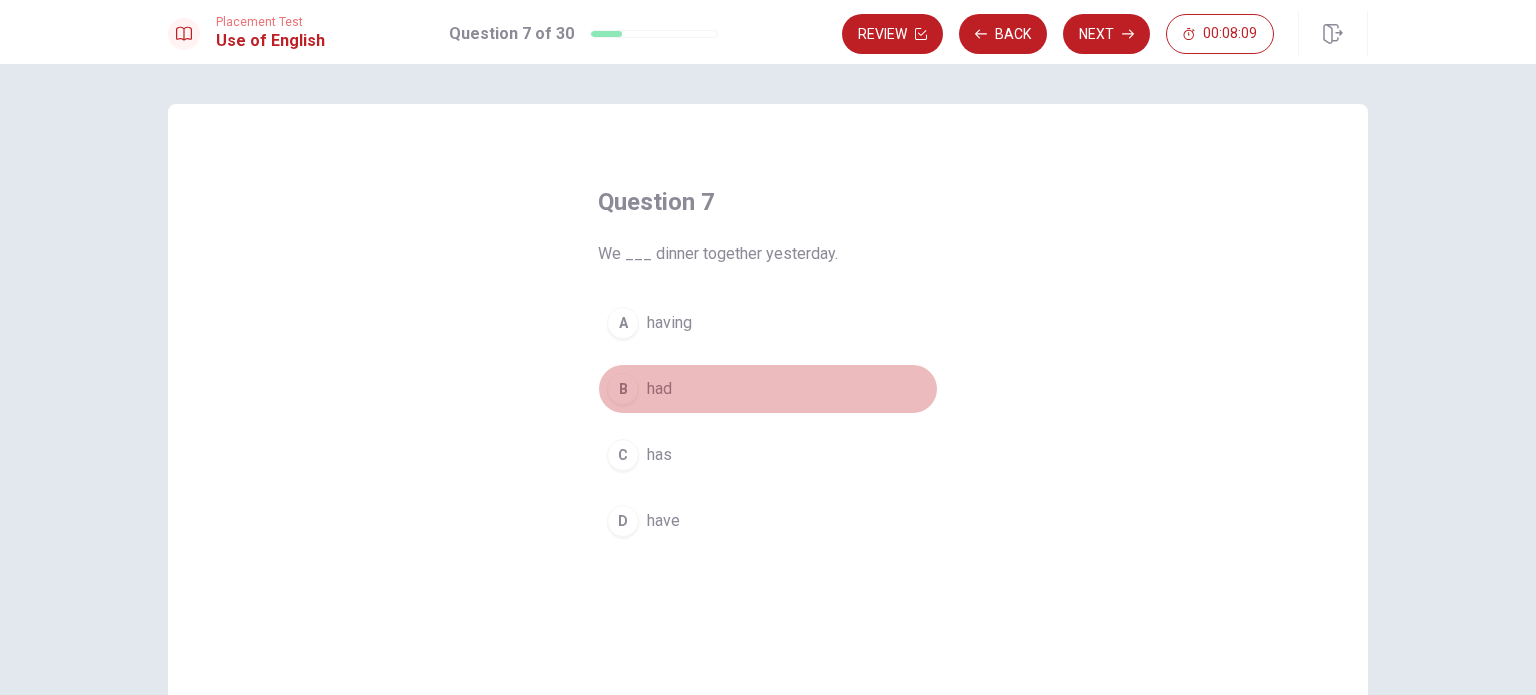 click on "had" at bounding box center [659, 389] 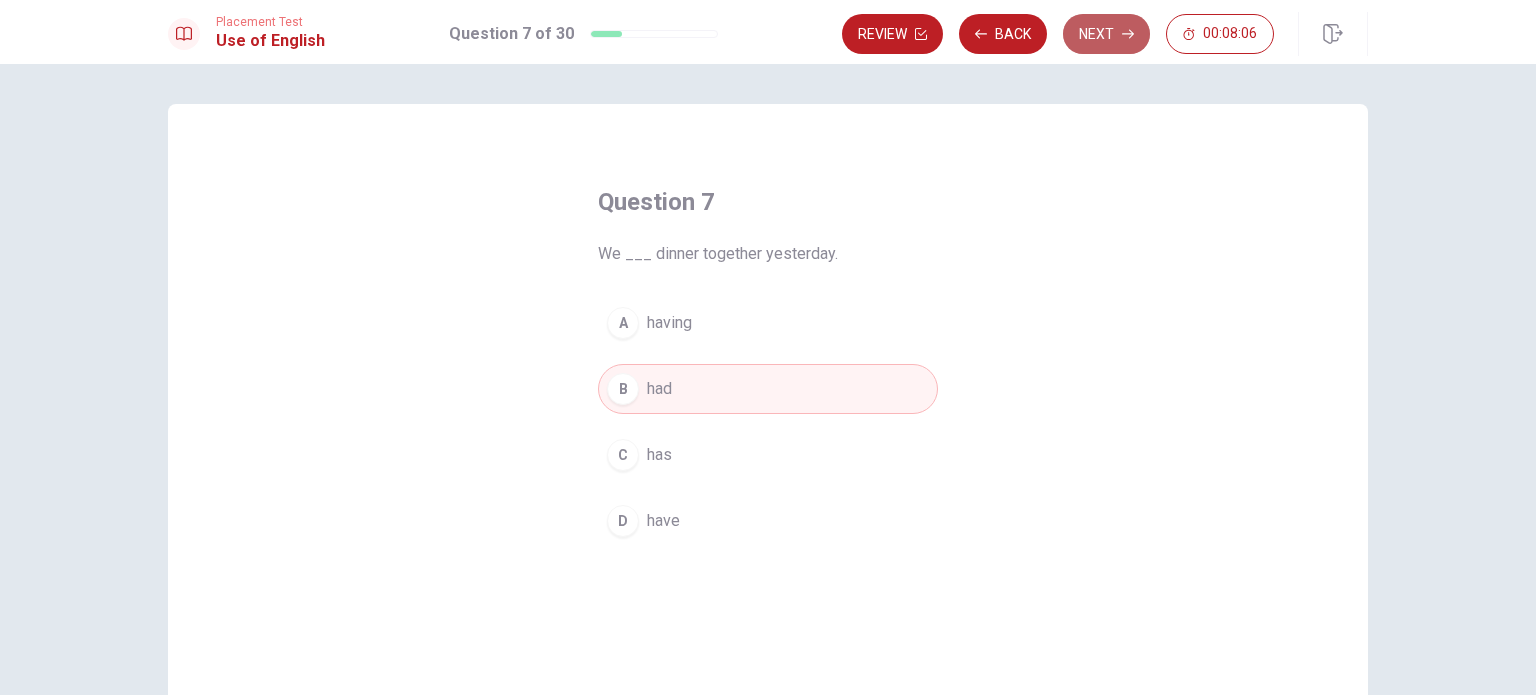 click on "Next" at bounding box center (1106, 34) 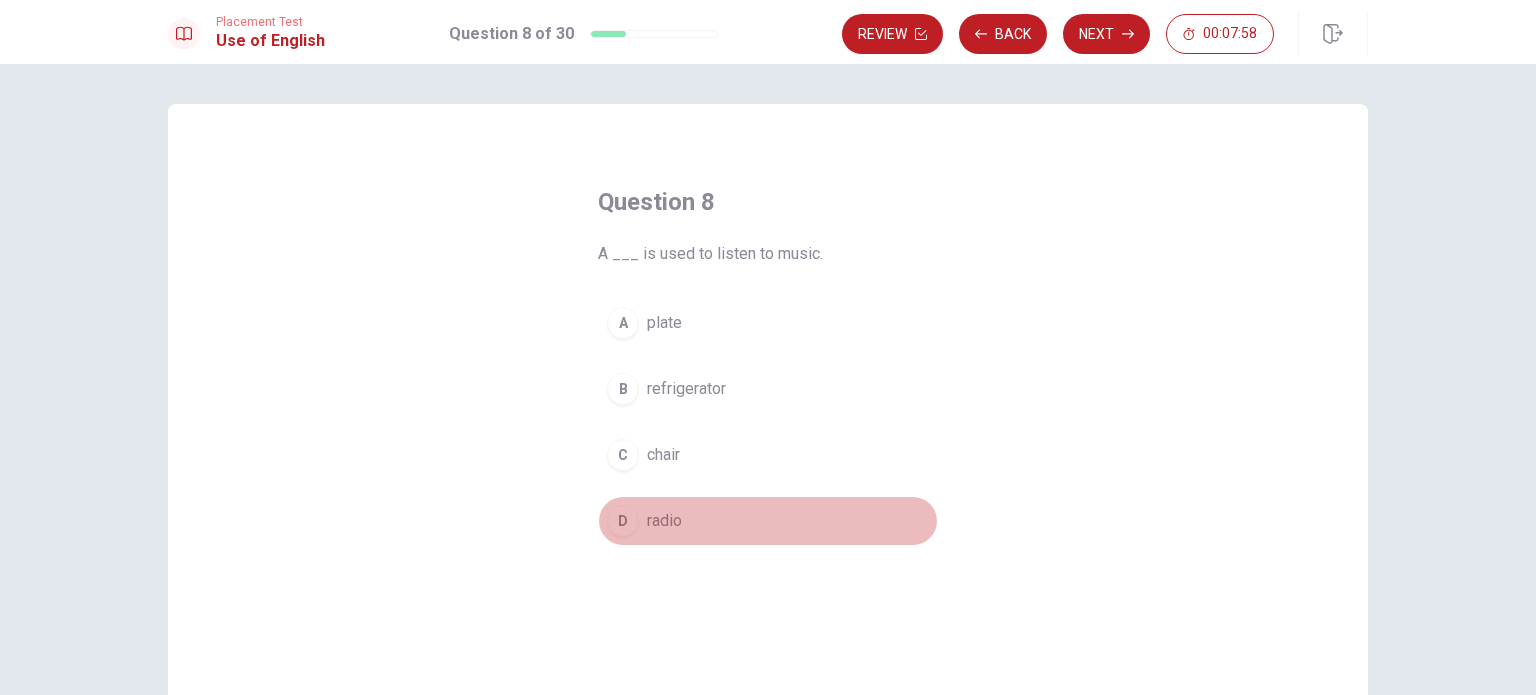 click on "radio" at bounding box center (664, 521) 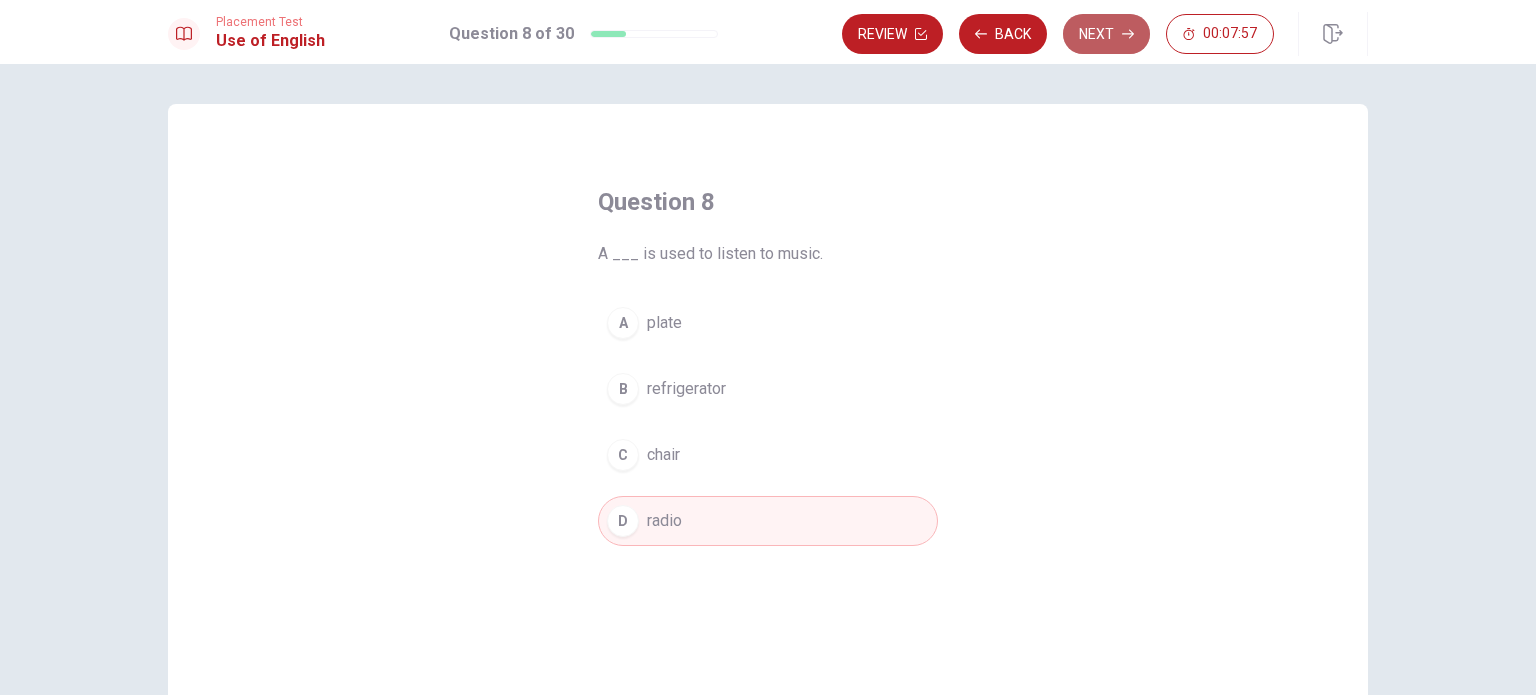 click on "Next" at bounding box center [1106, 34] 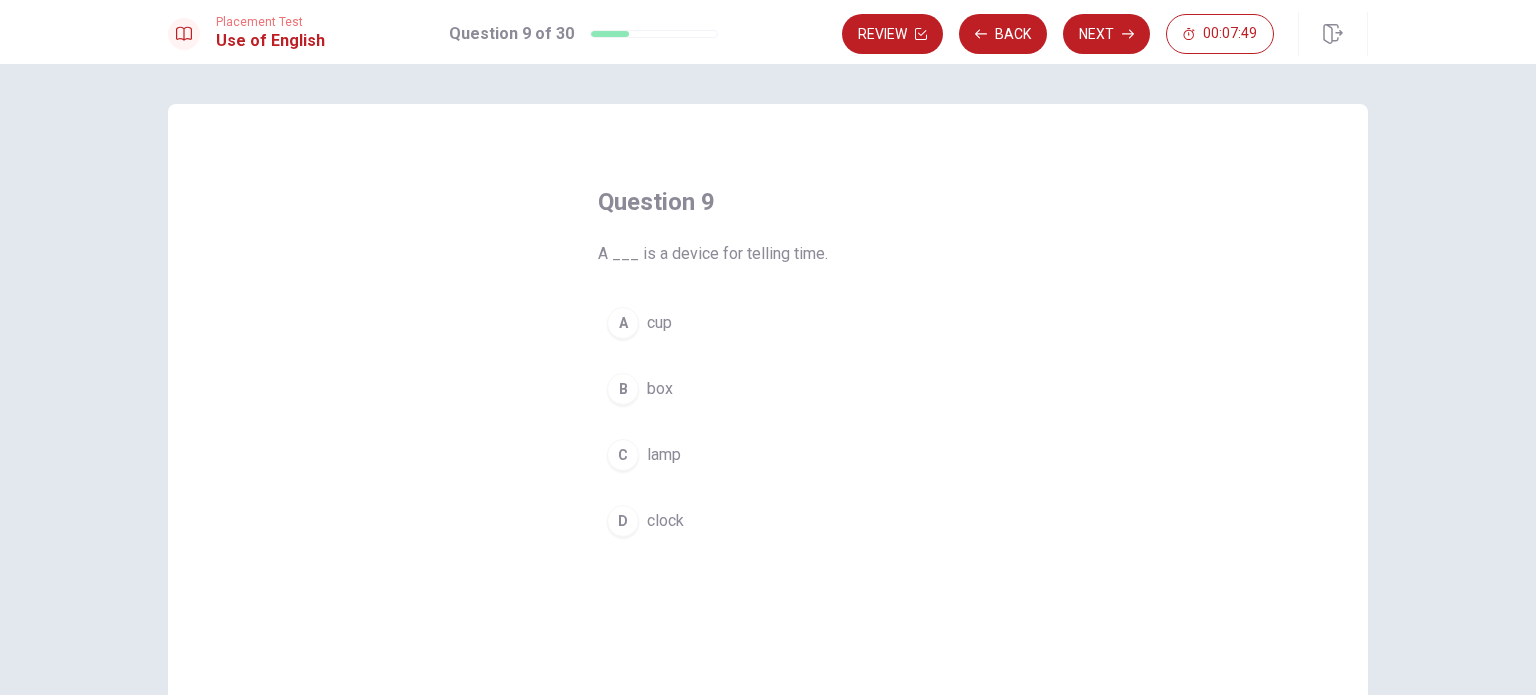 click on "D" at bounding box center [623, 521] 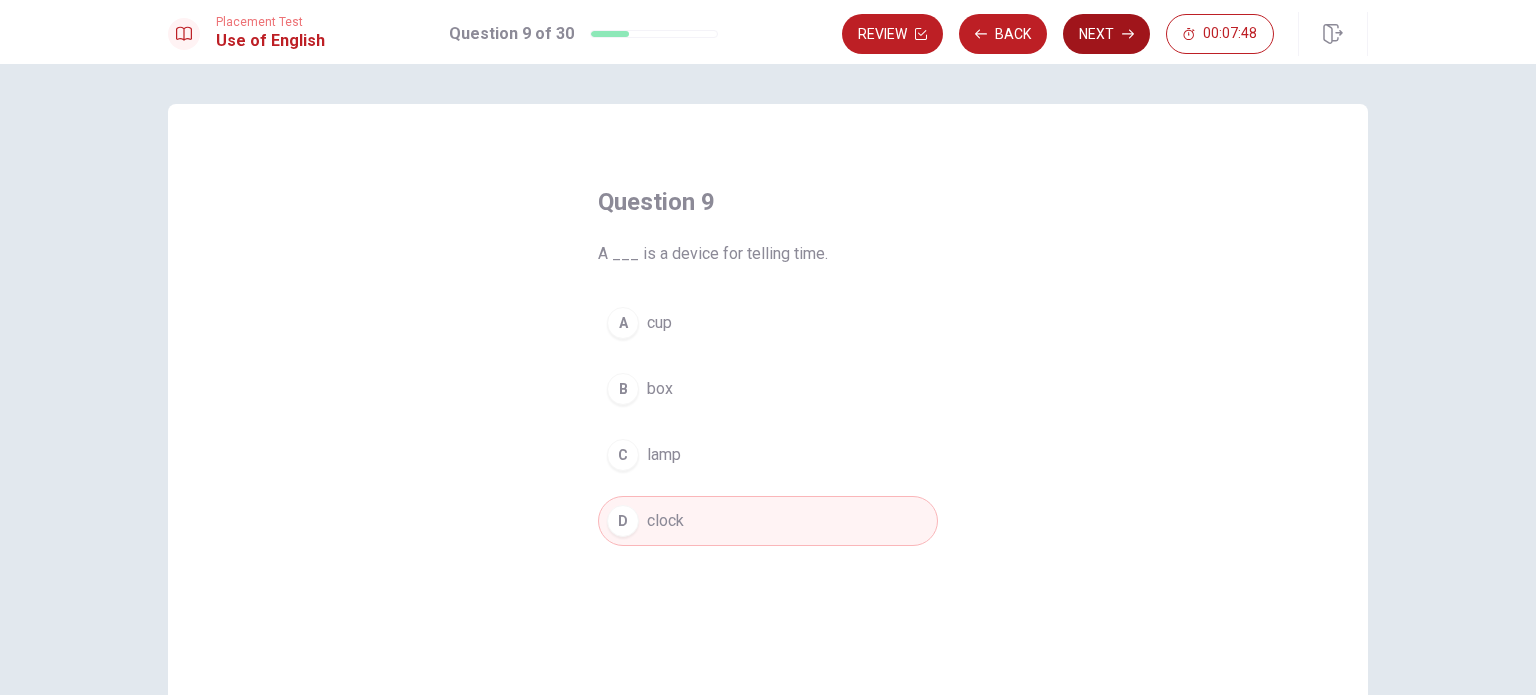 click on "Next" at bounding box center [1106, 34] 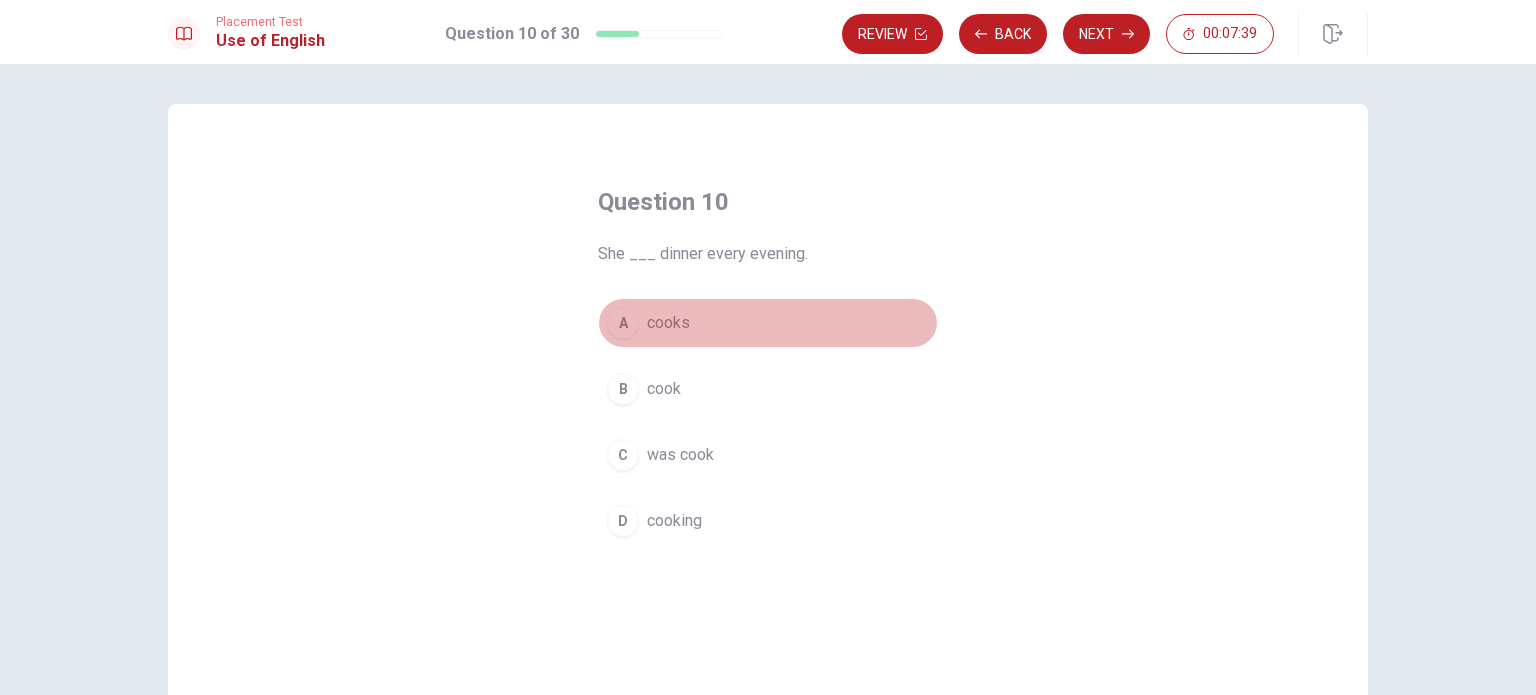 click on "cooks" at bounding box center (668, 323) 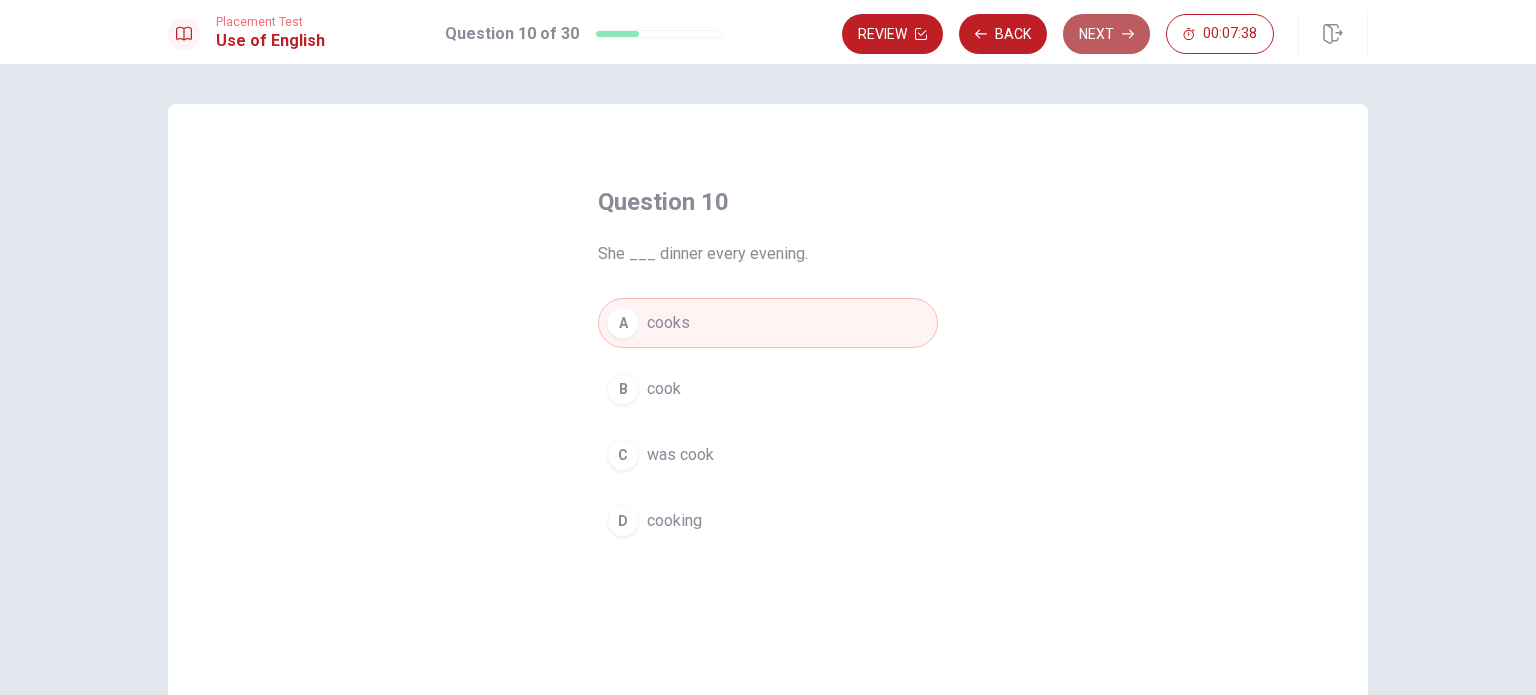 click on "Next" at bounding box center (1106, 34) 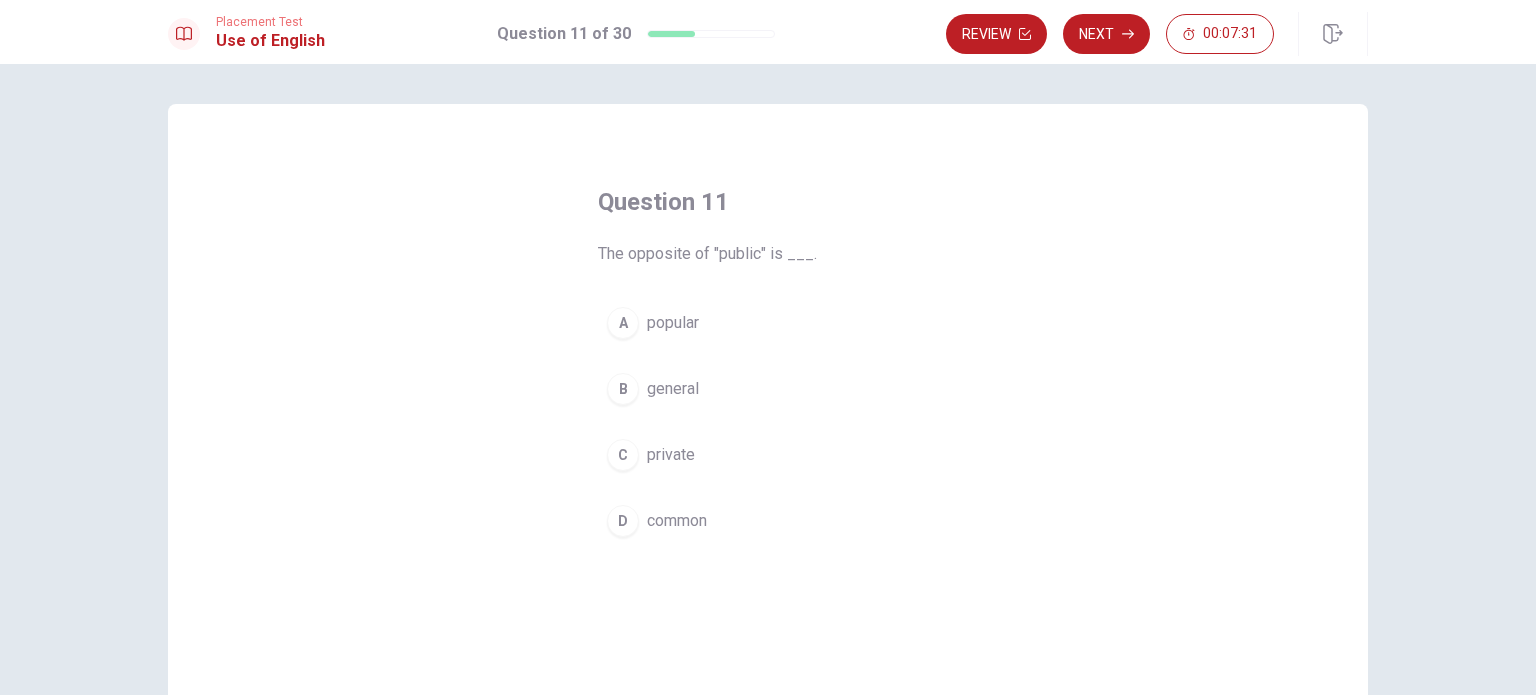 click on "private" at bounding box center (671, 455) 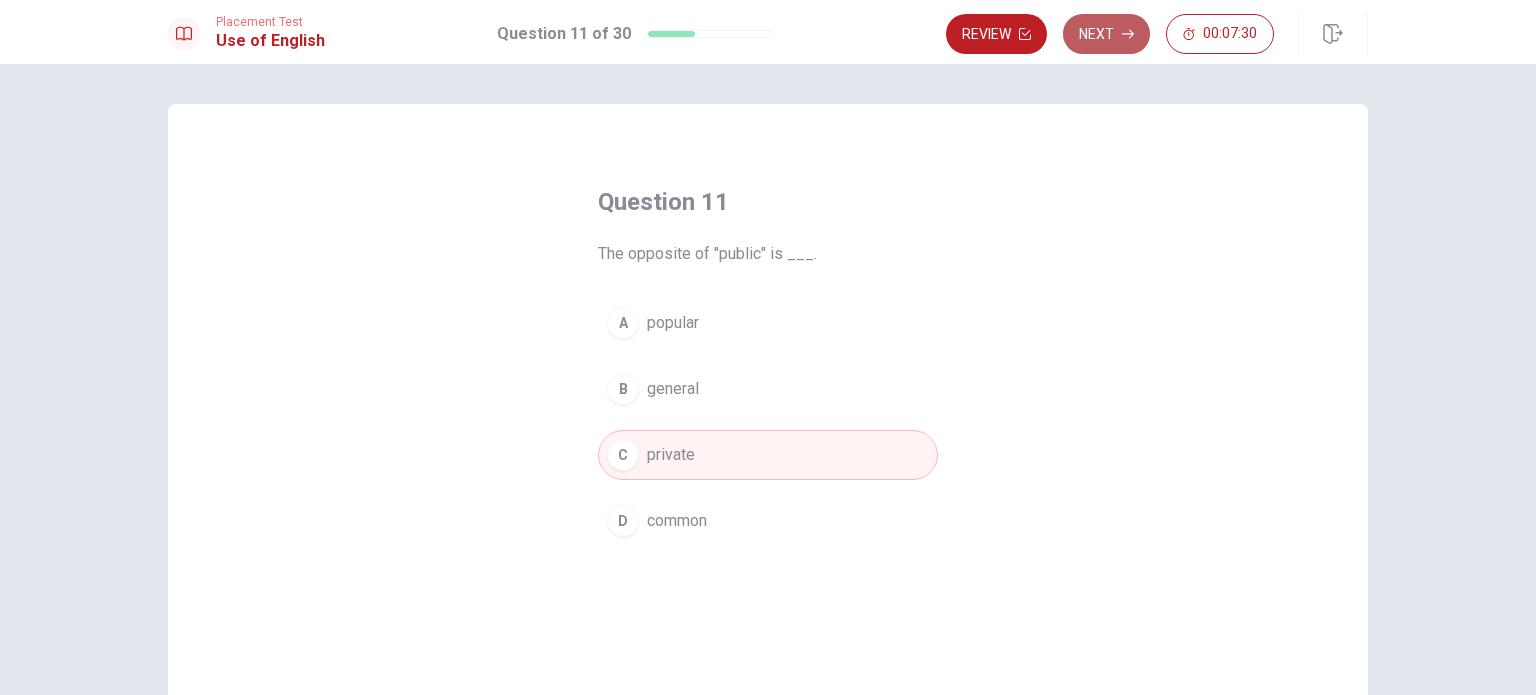 click on "Next" at bounding box center (1106, 34) 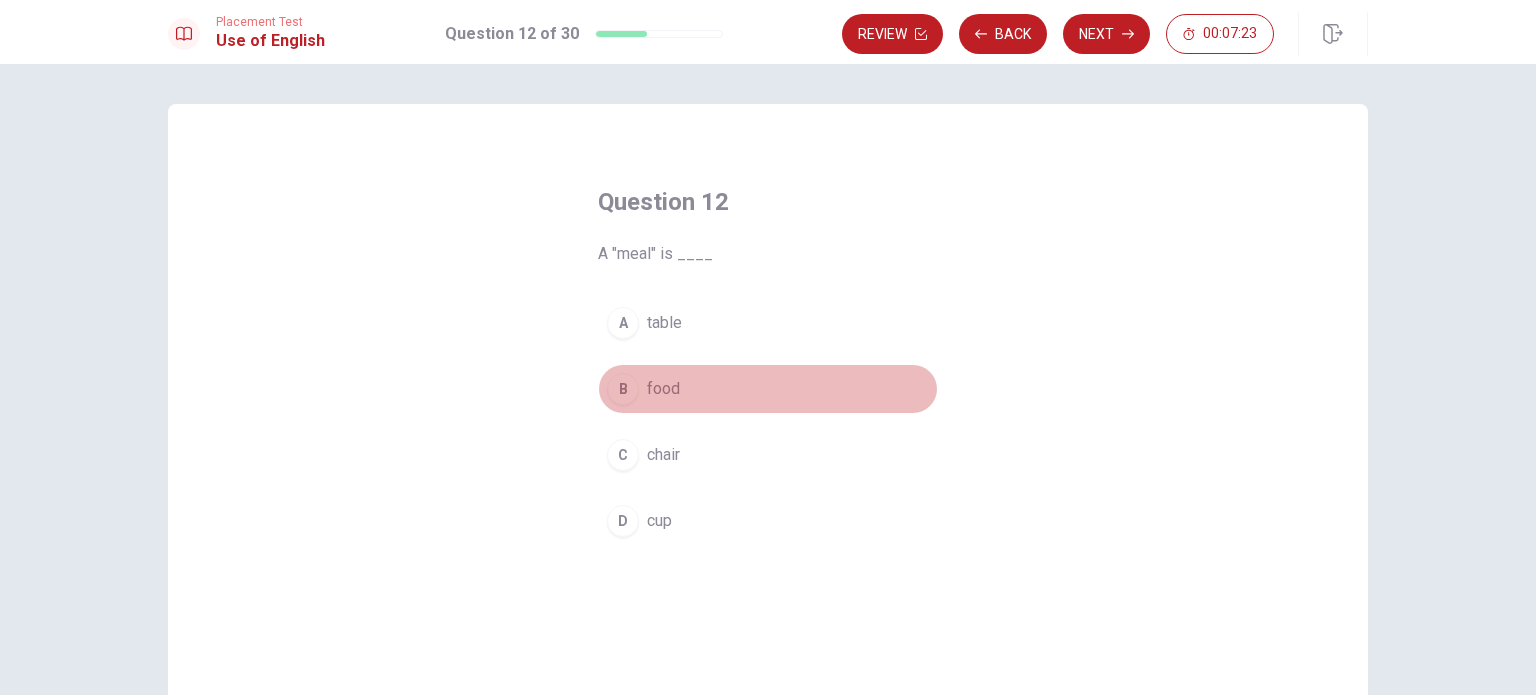click on "food" at bounding box center (663, 389) 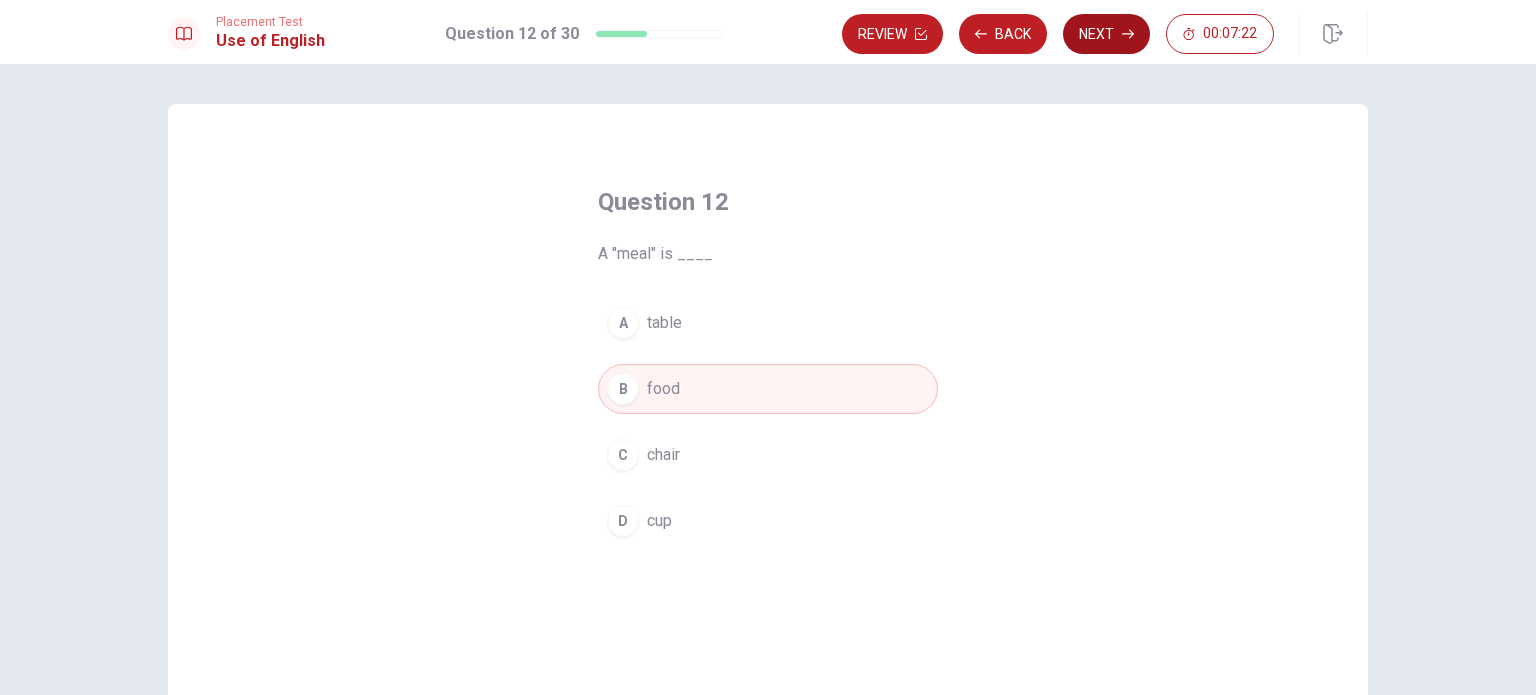 click on "Next" at bounding box center (1106, 34) 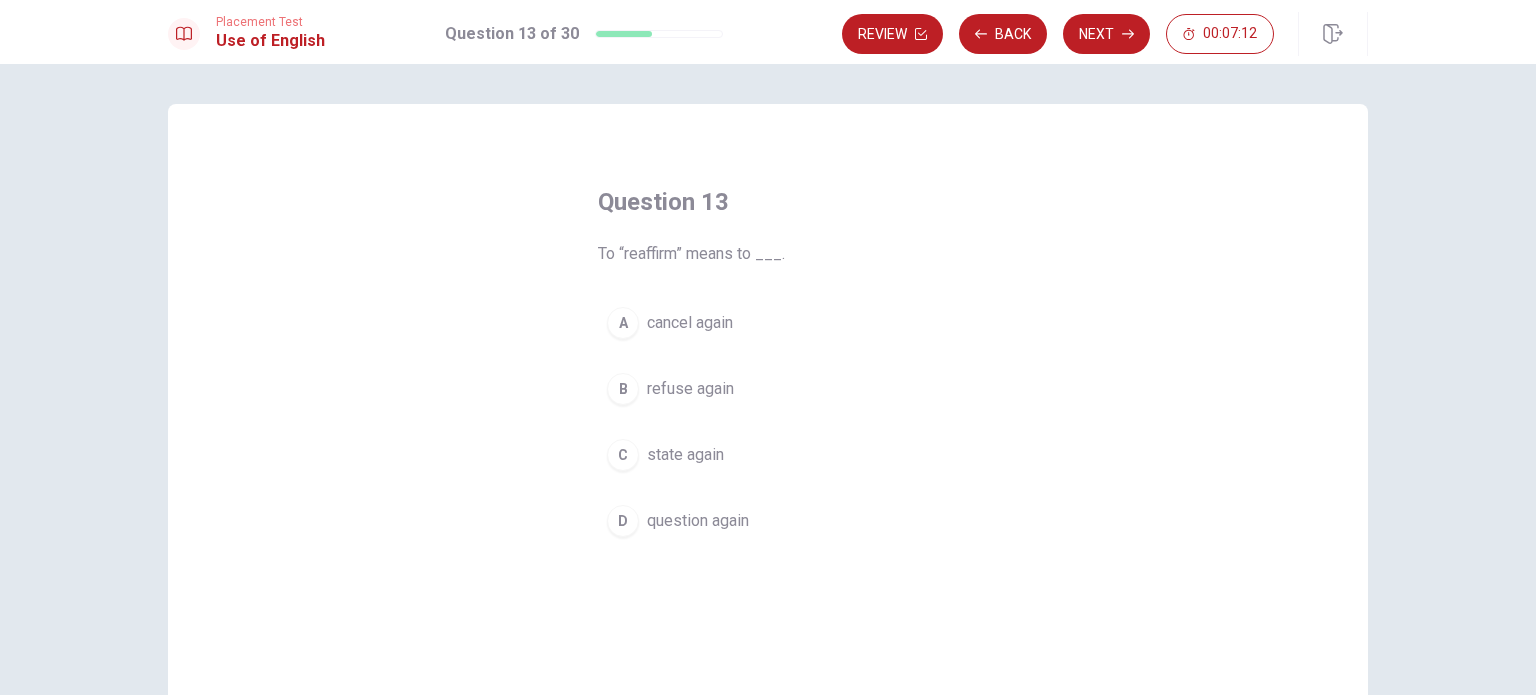 click on "refuse again" at bounding box center (690, 389) 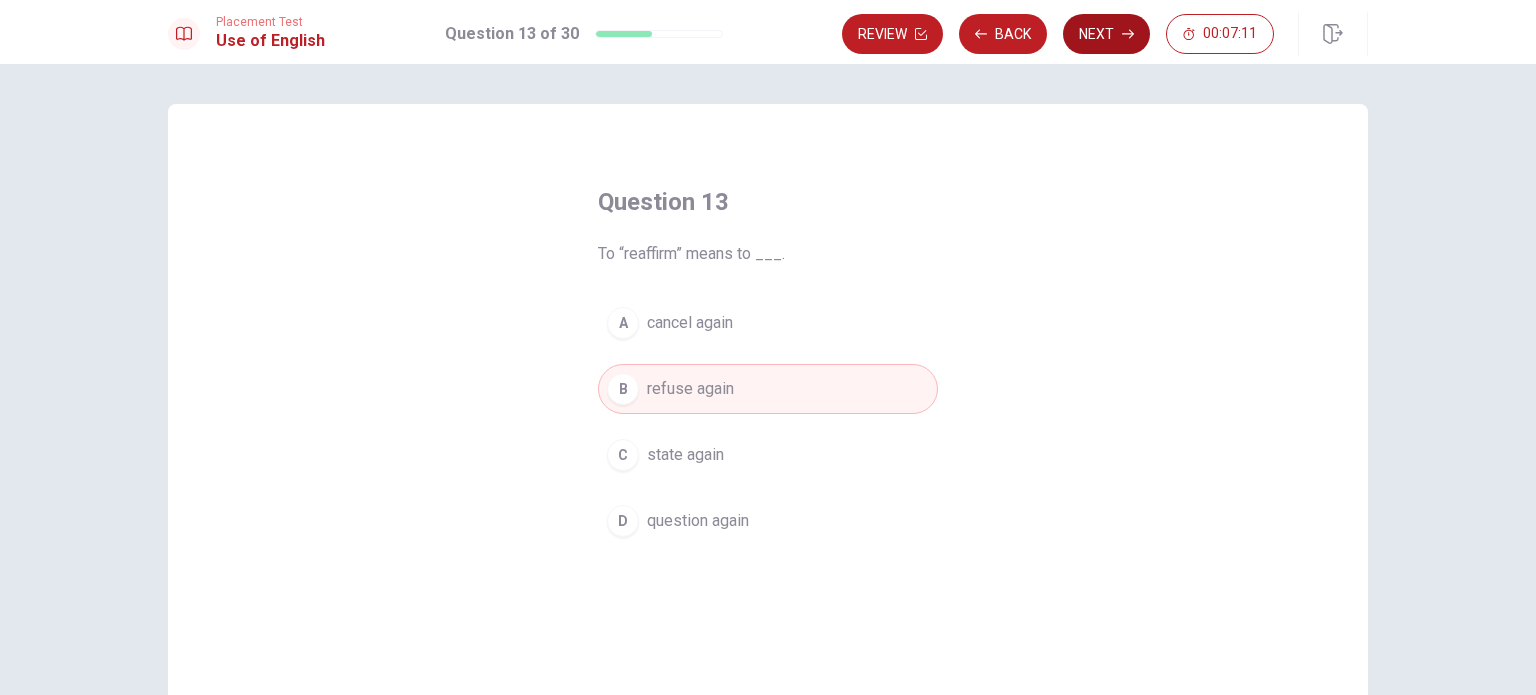 click on "Next" at bounding box center [1106, 34] 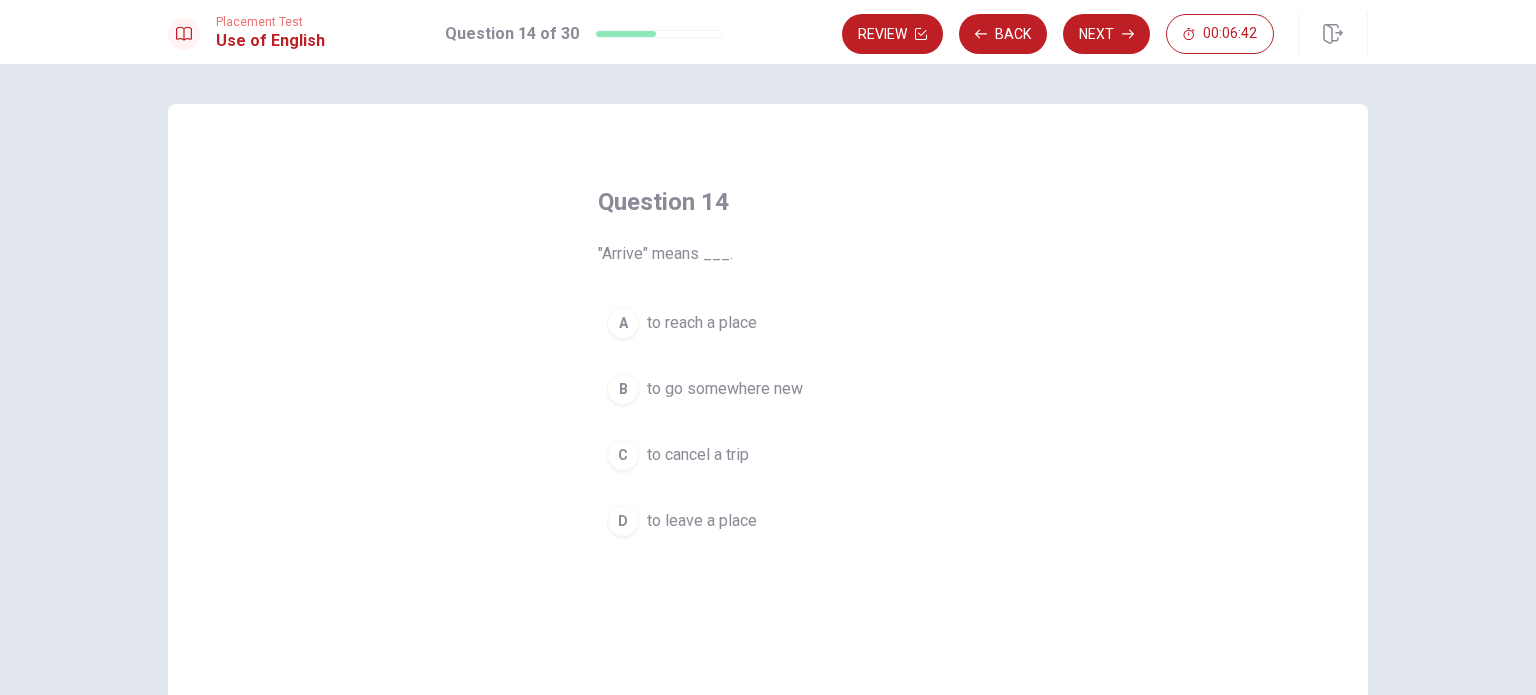 click on "to reach a place" at bounding box center [702, 323] 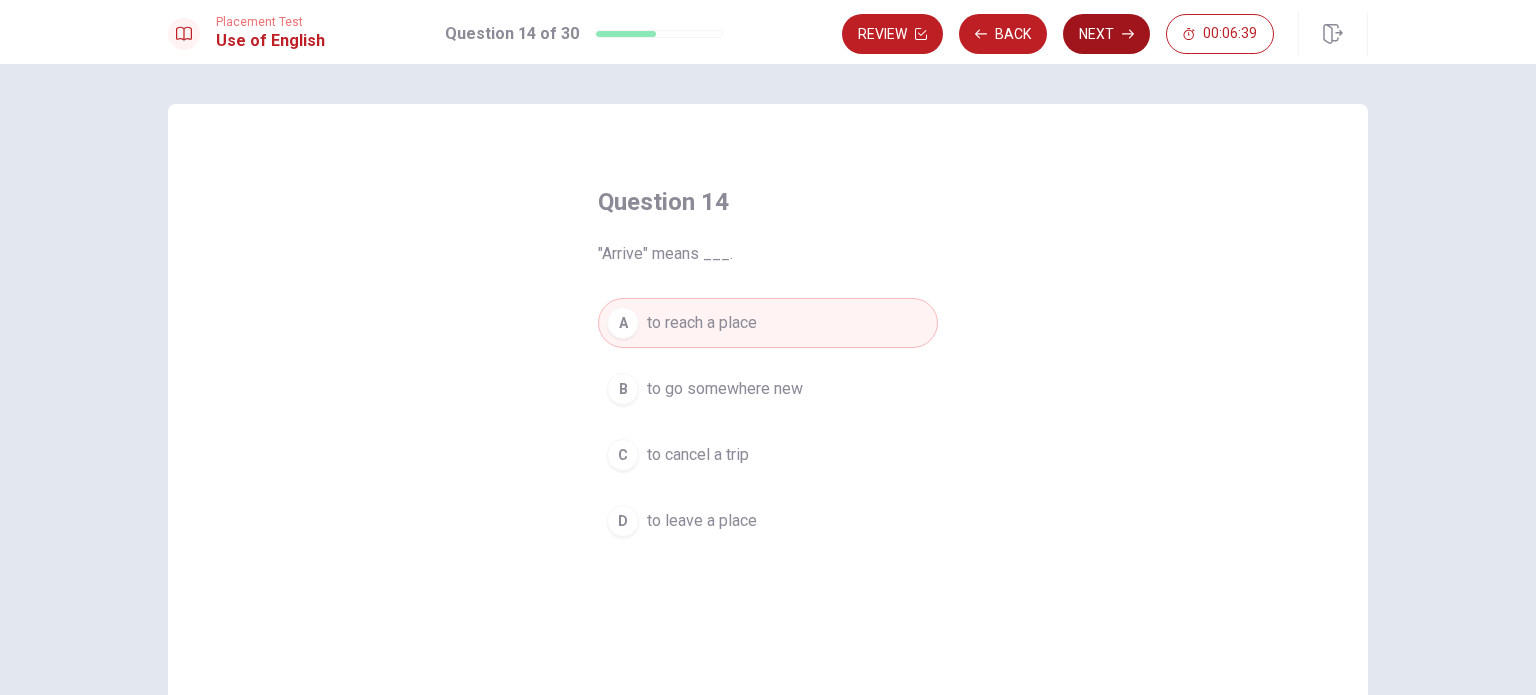 click on "Next" at bounding box center (1106, 34) 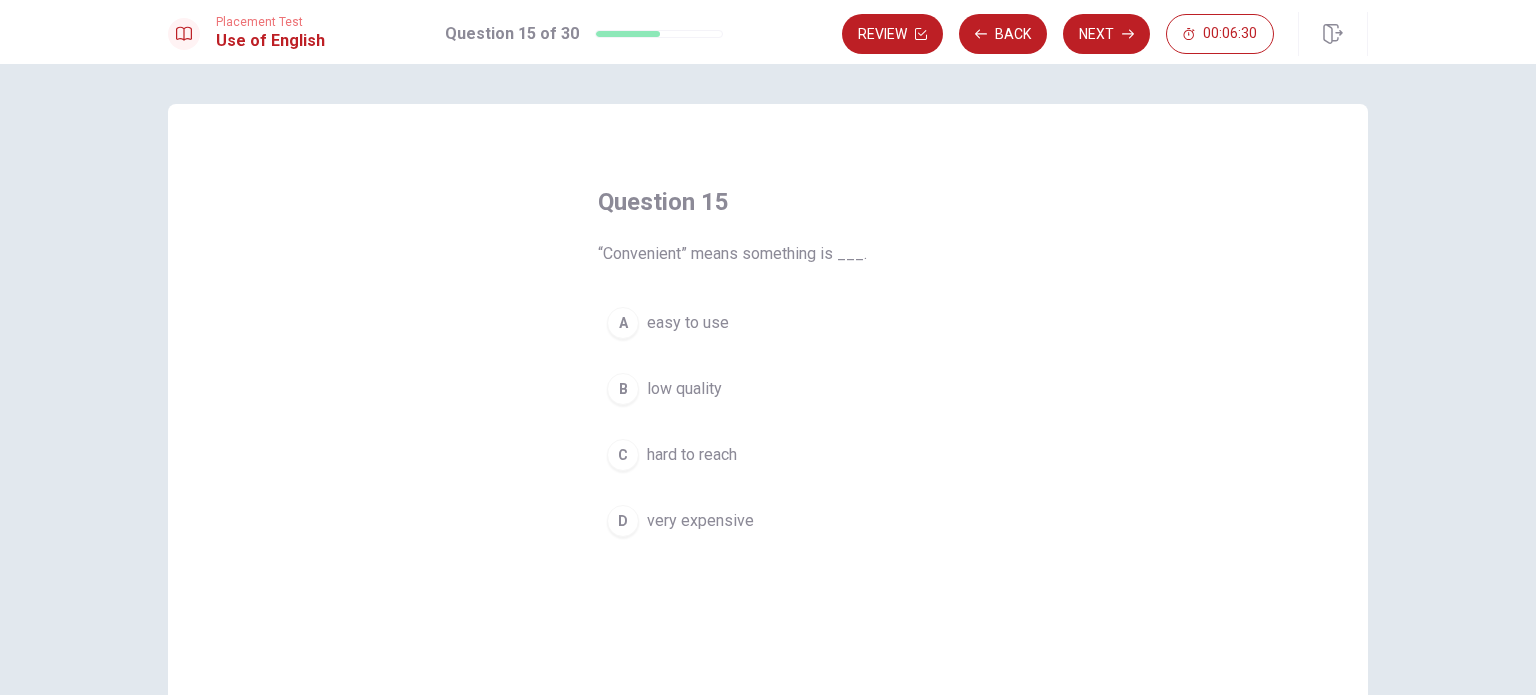 click on "easy to use" at bounding box center (688, 323) 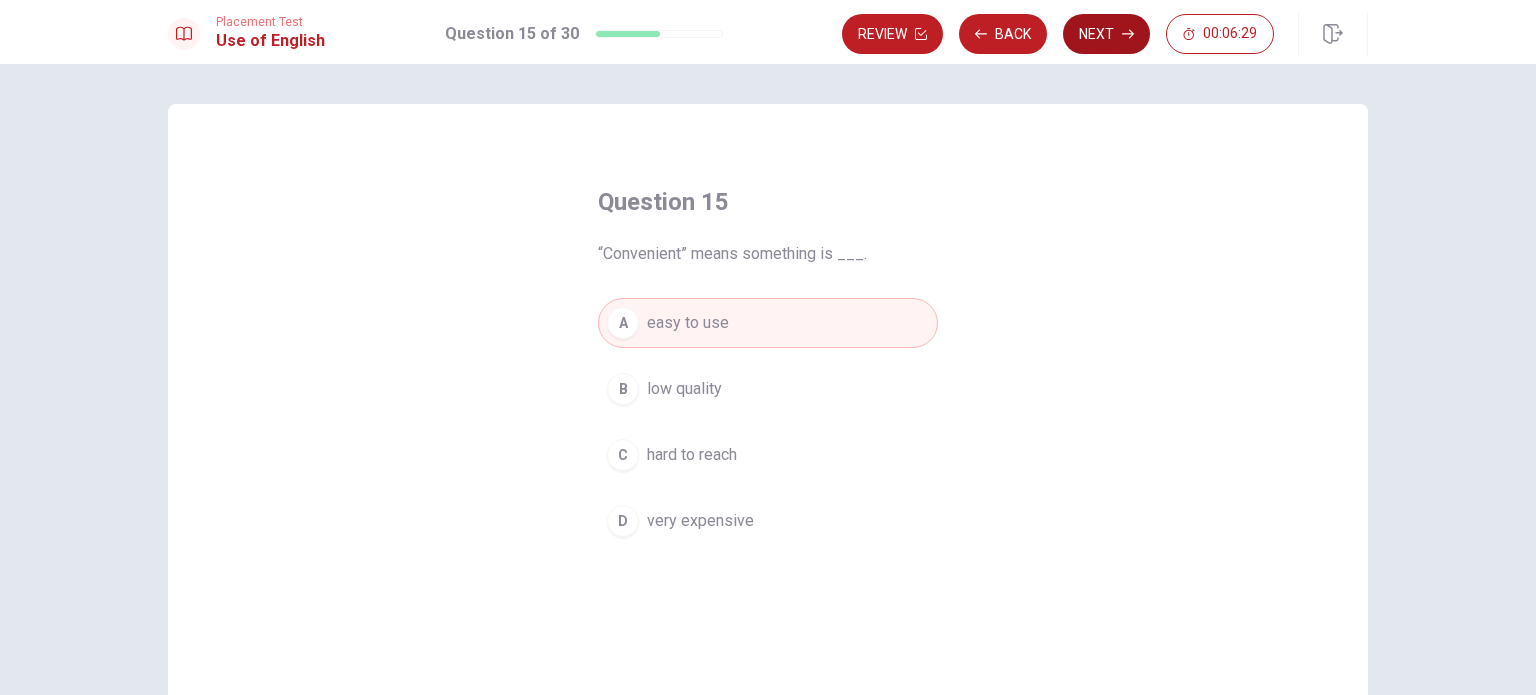 click on "Next" at bounding box center [1106, 34] 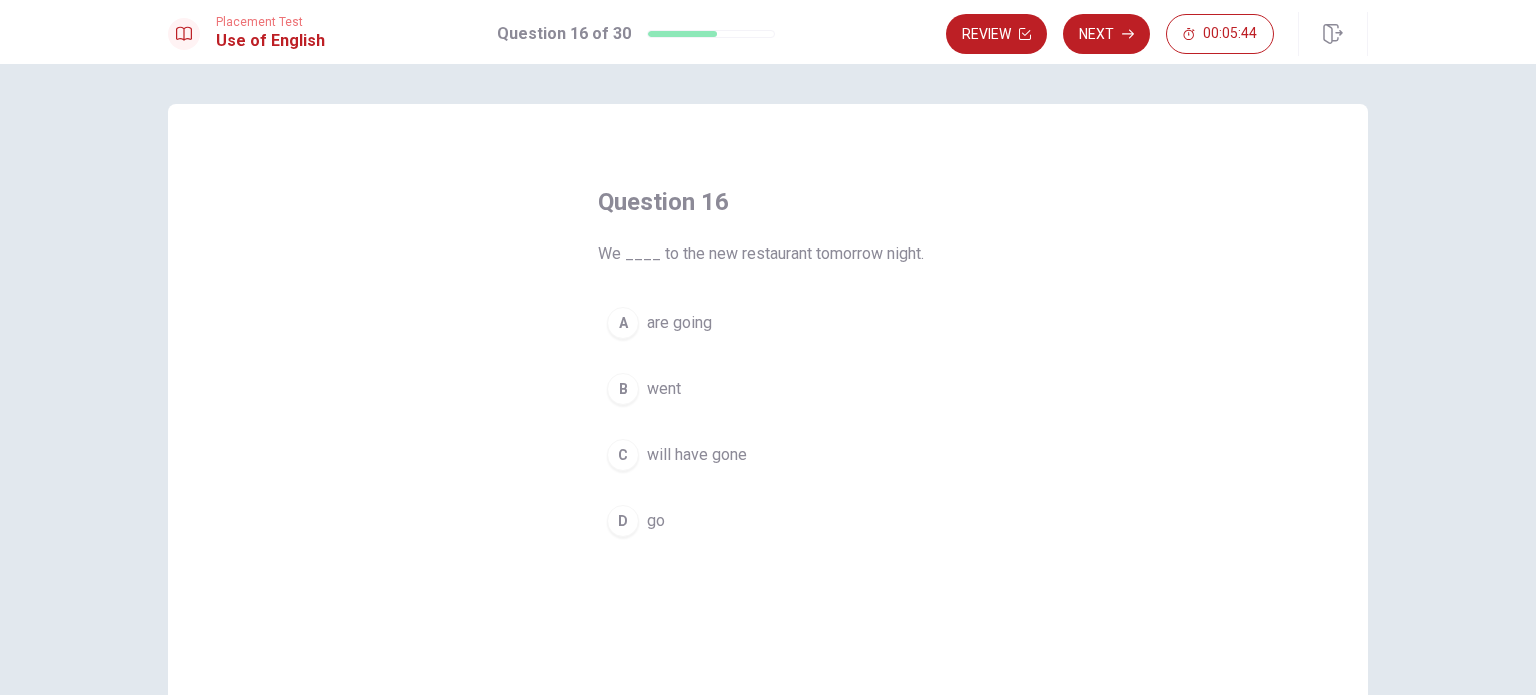 click on "will have gone" at bounding box center [697, 455] 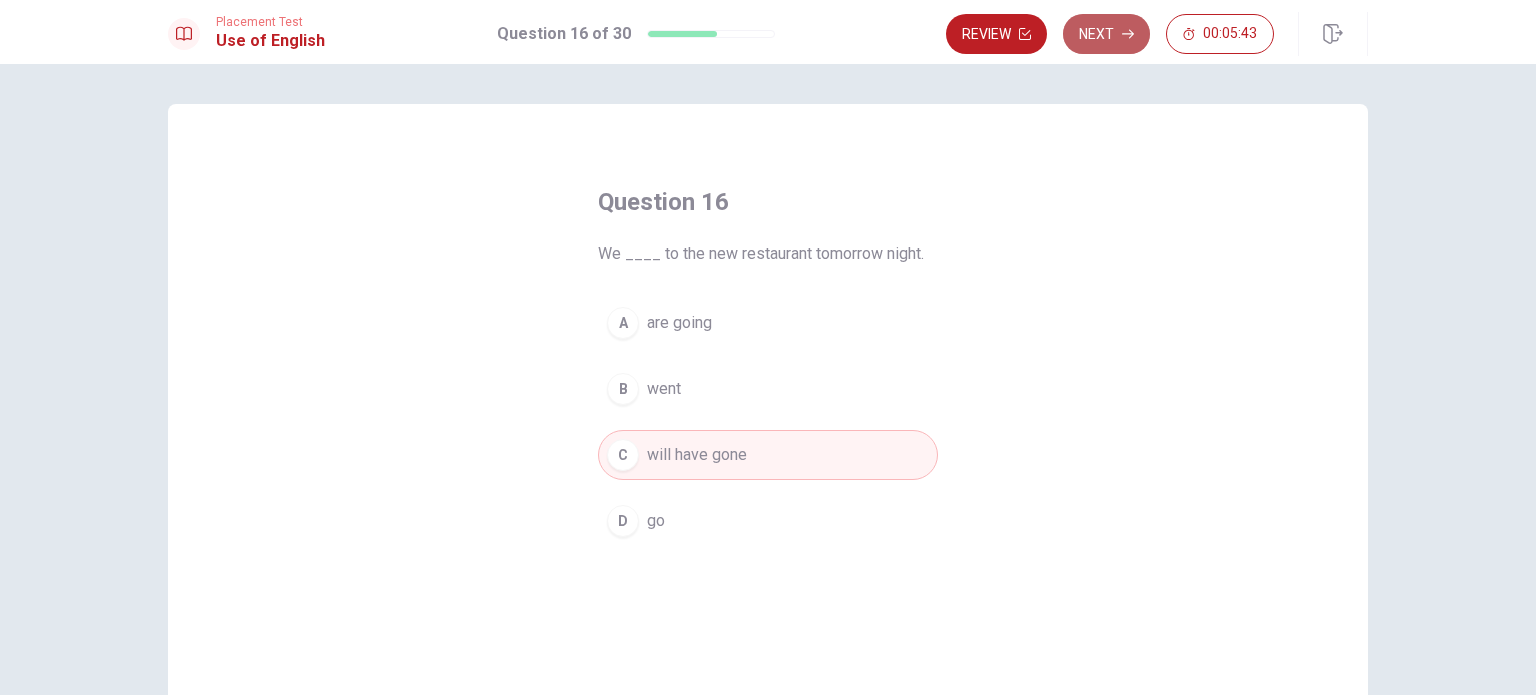 click on "Next" at bounding box center (1106, 34) 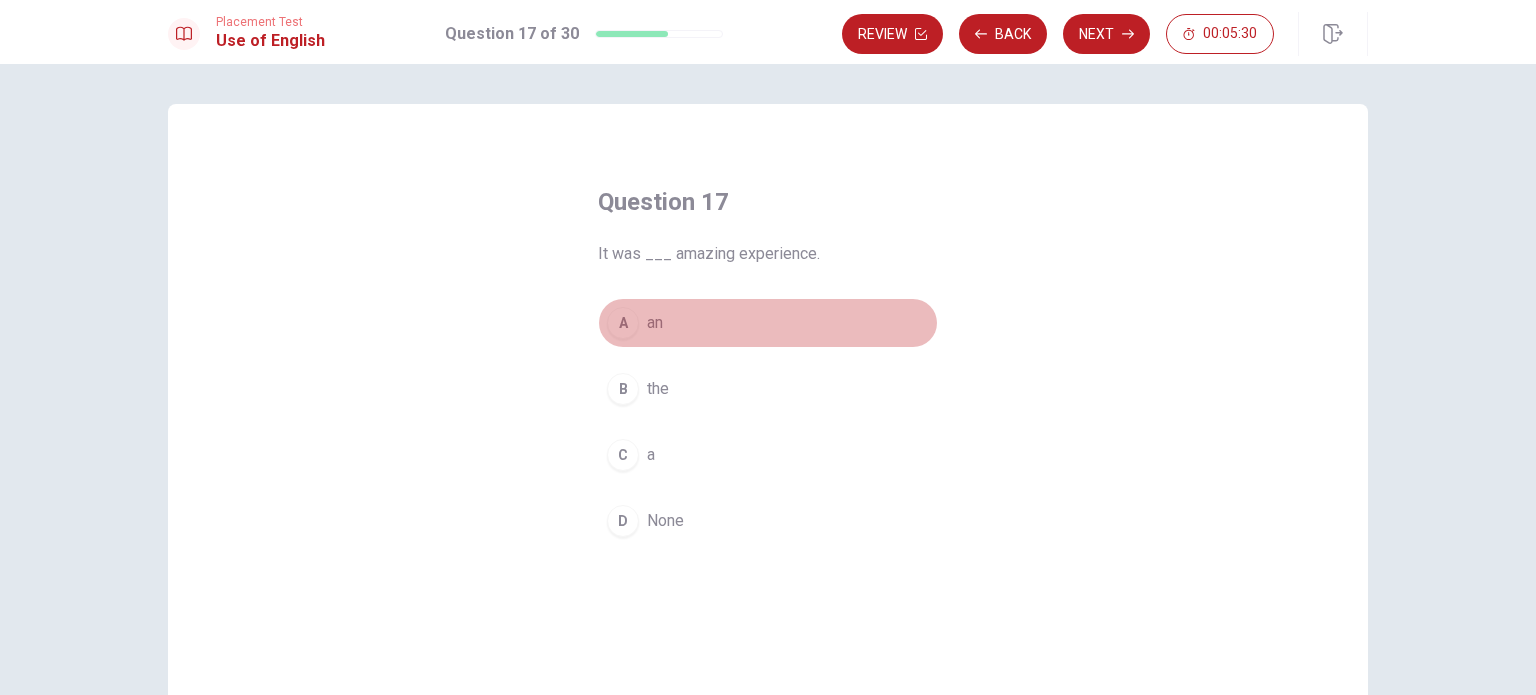 click on "an" at bounding box center [655, 323] 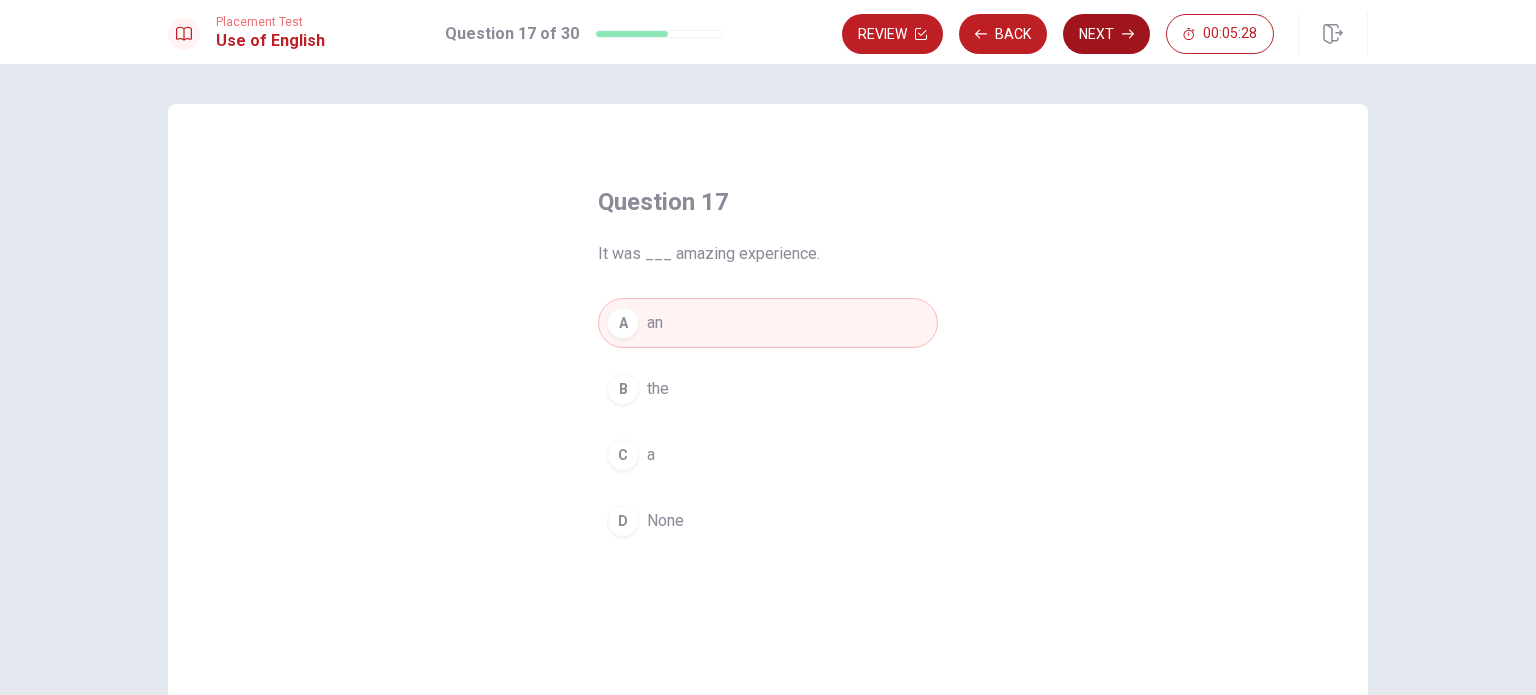 click on "Next" at bounding box center (1106, 34) 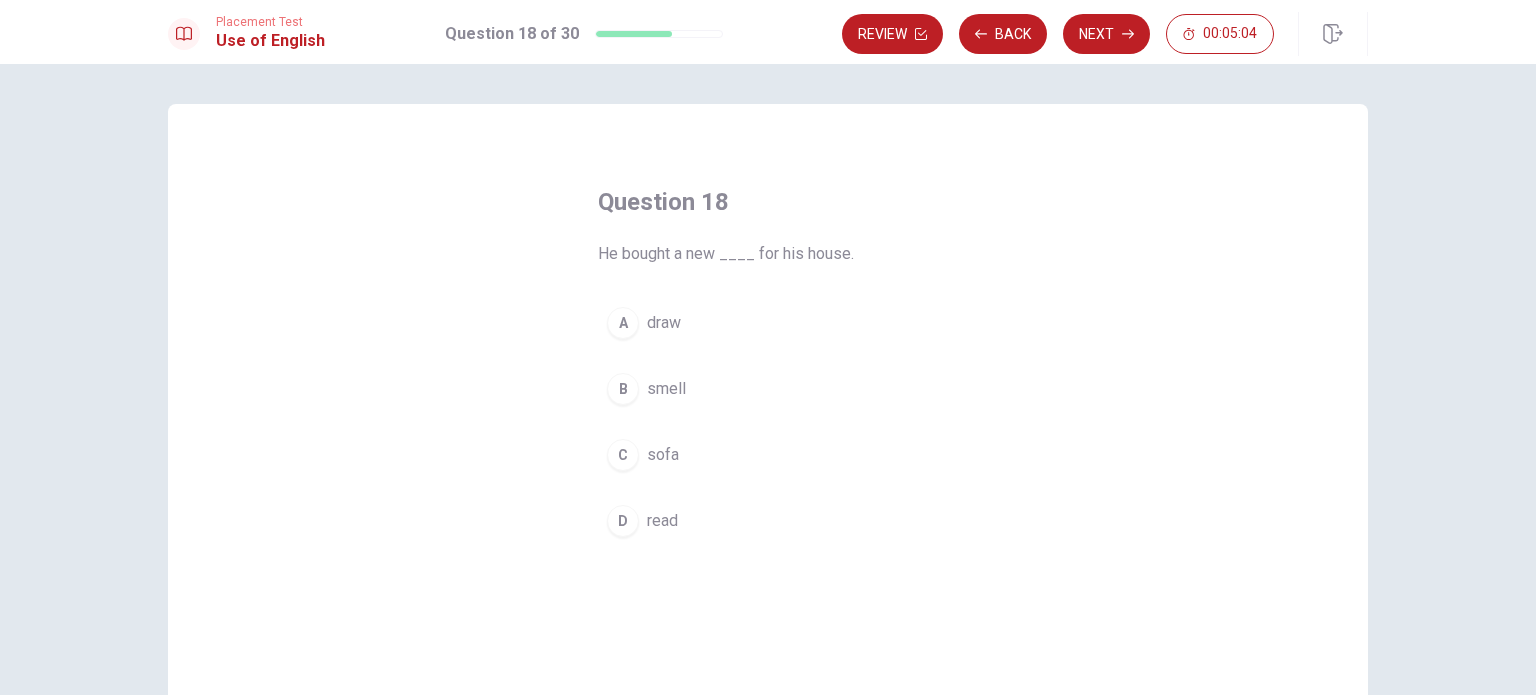 click on "sofa" at bounding box center (663, 455) 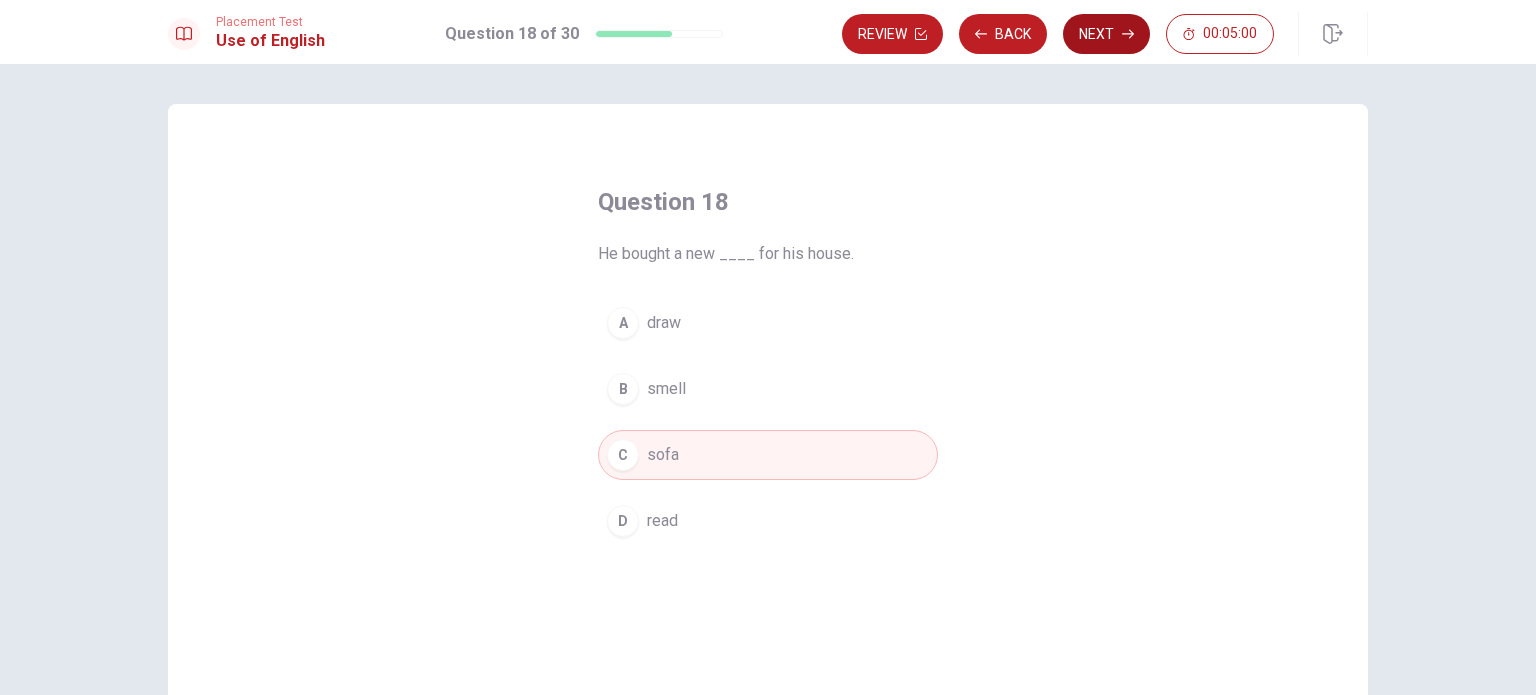 click on "Next" at bounding box center (1106, 34) 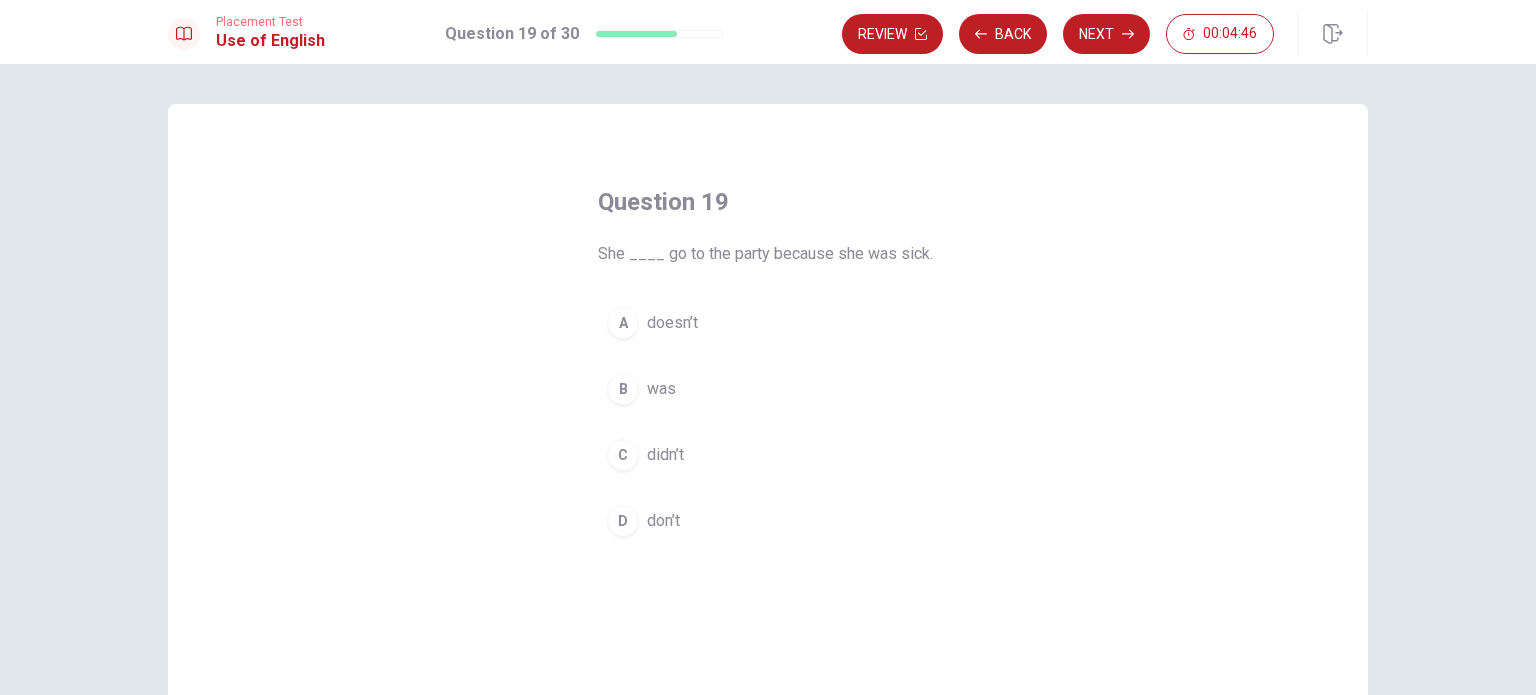 click on "doesn’t" at bounding box center [672, 323] 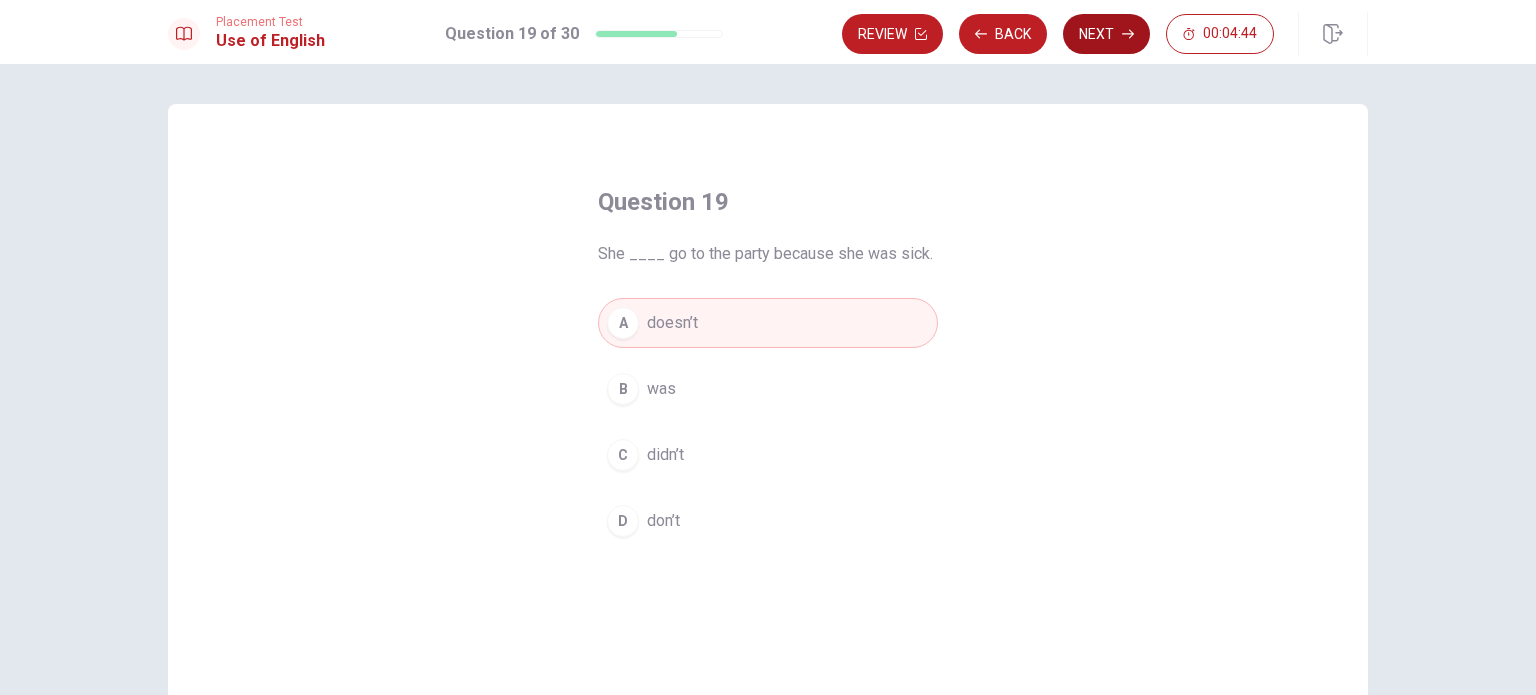 click on "Next" at bounding box center [1106, 34] 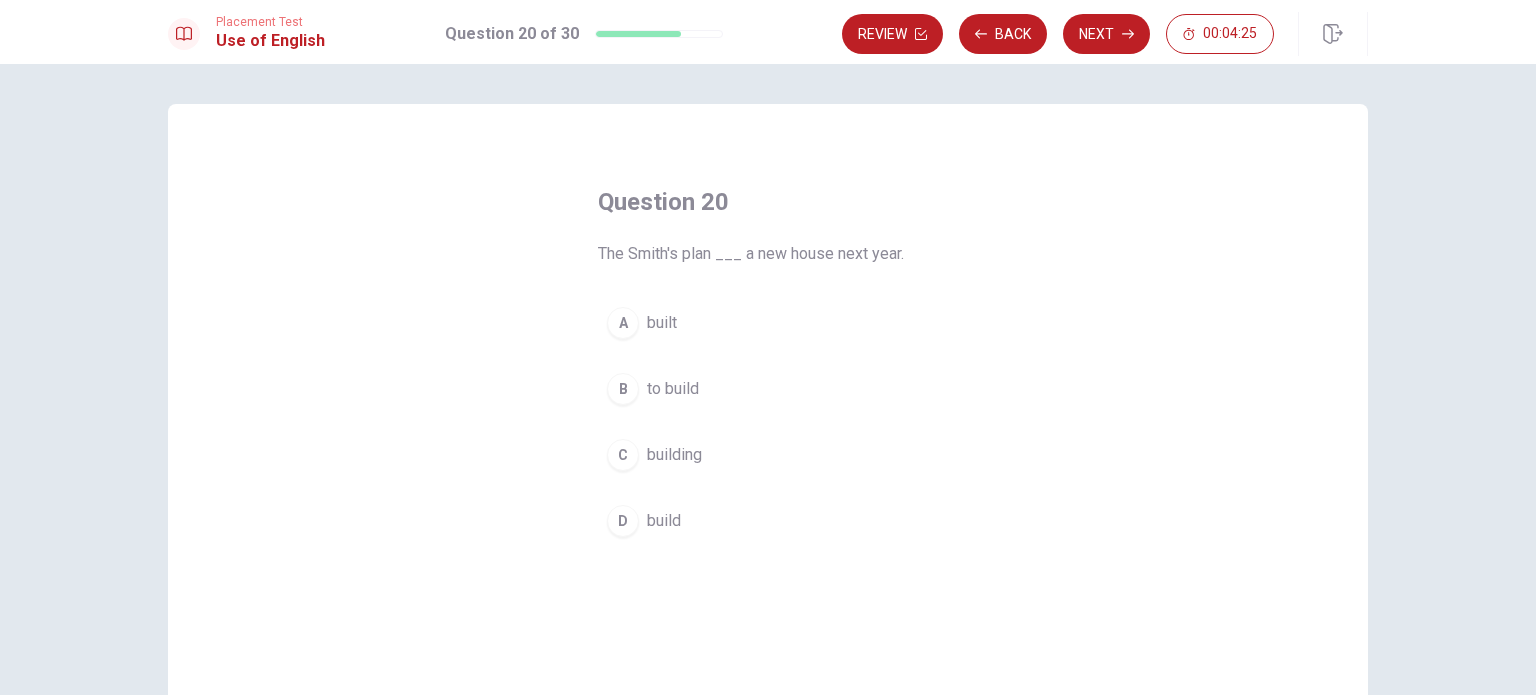 click on "to build" at bounding box center (673, 389) 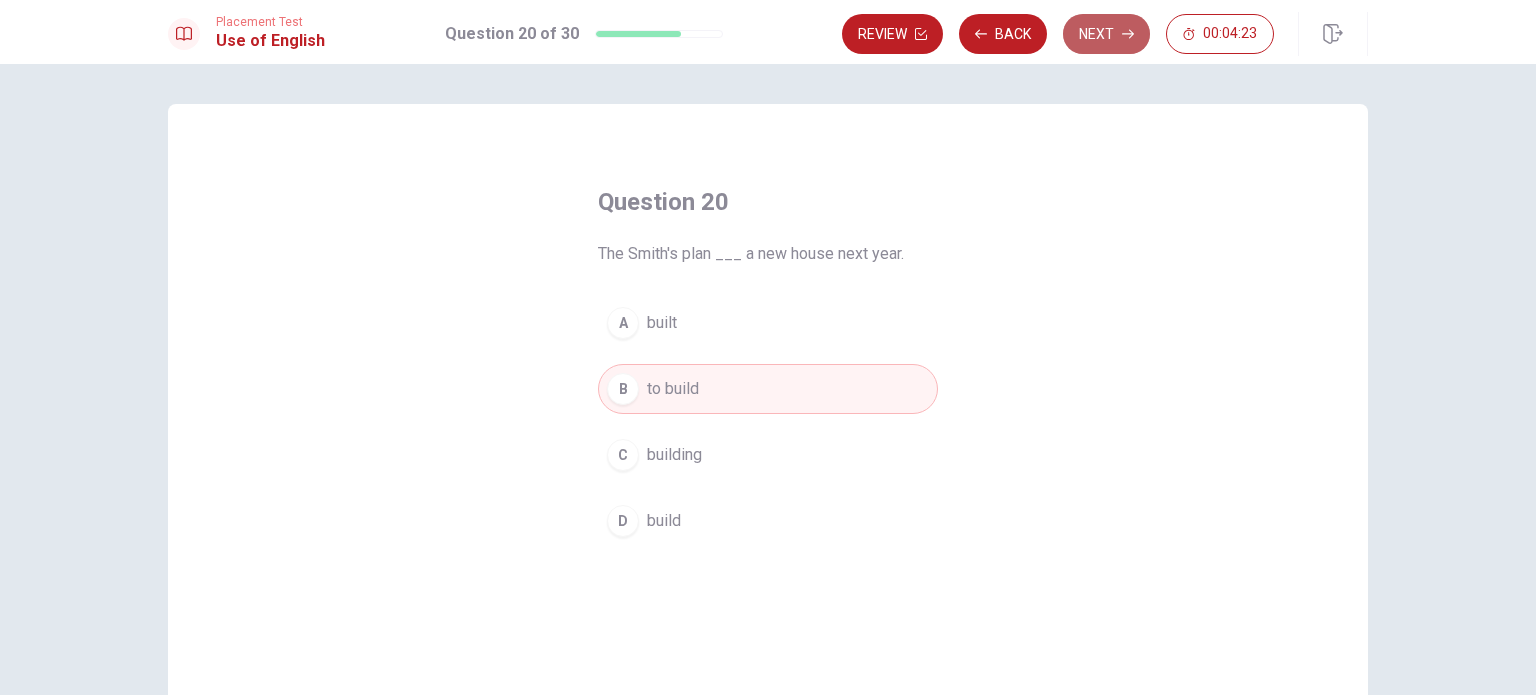 click on "Next" at bounding box center (1106, 34) 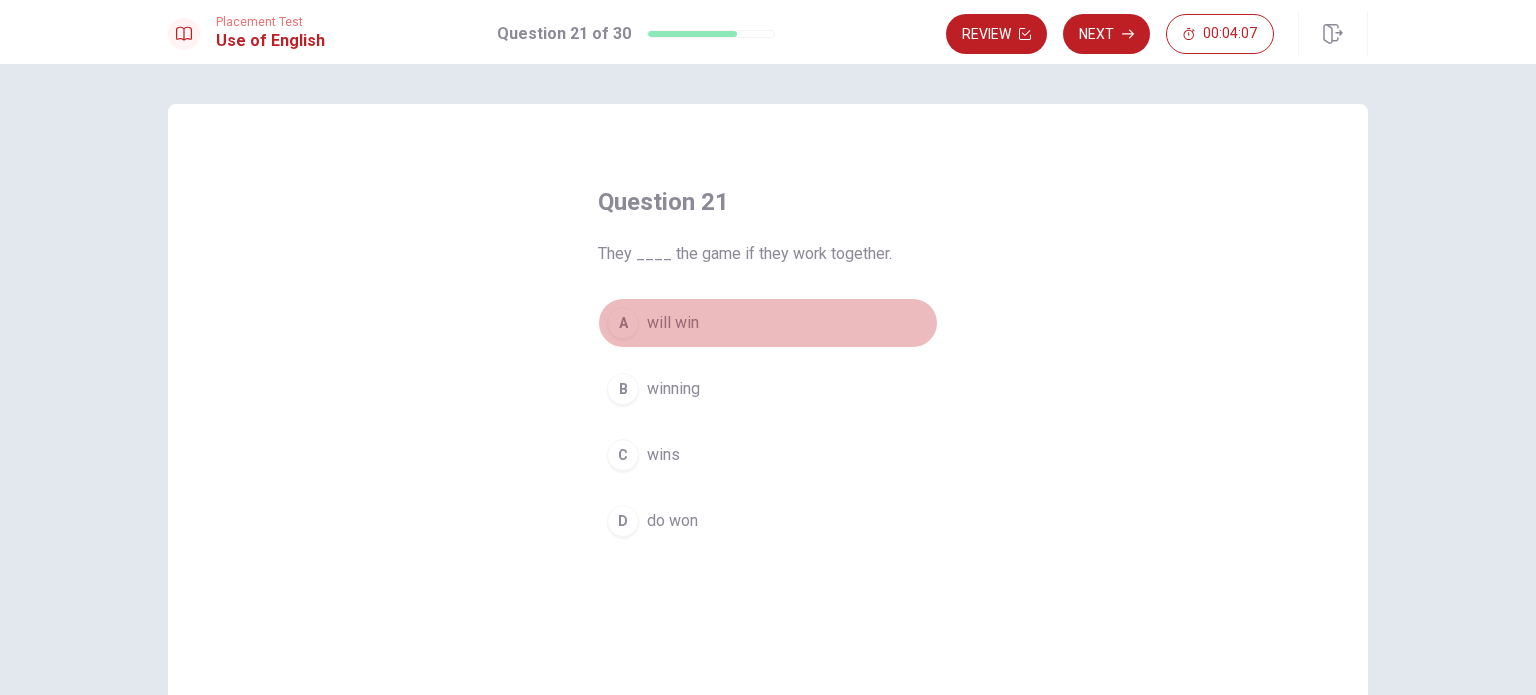 click on "will win" at bounding box center (673, 323) 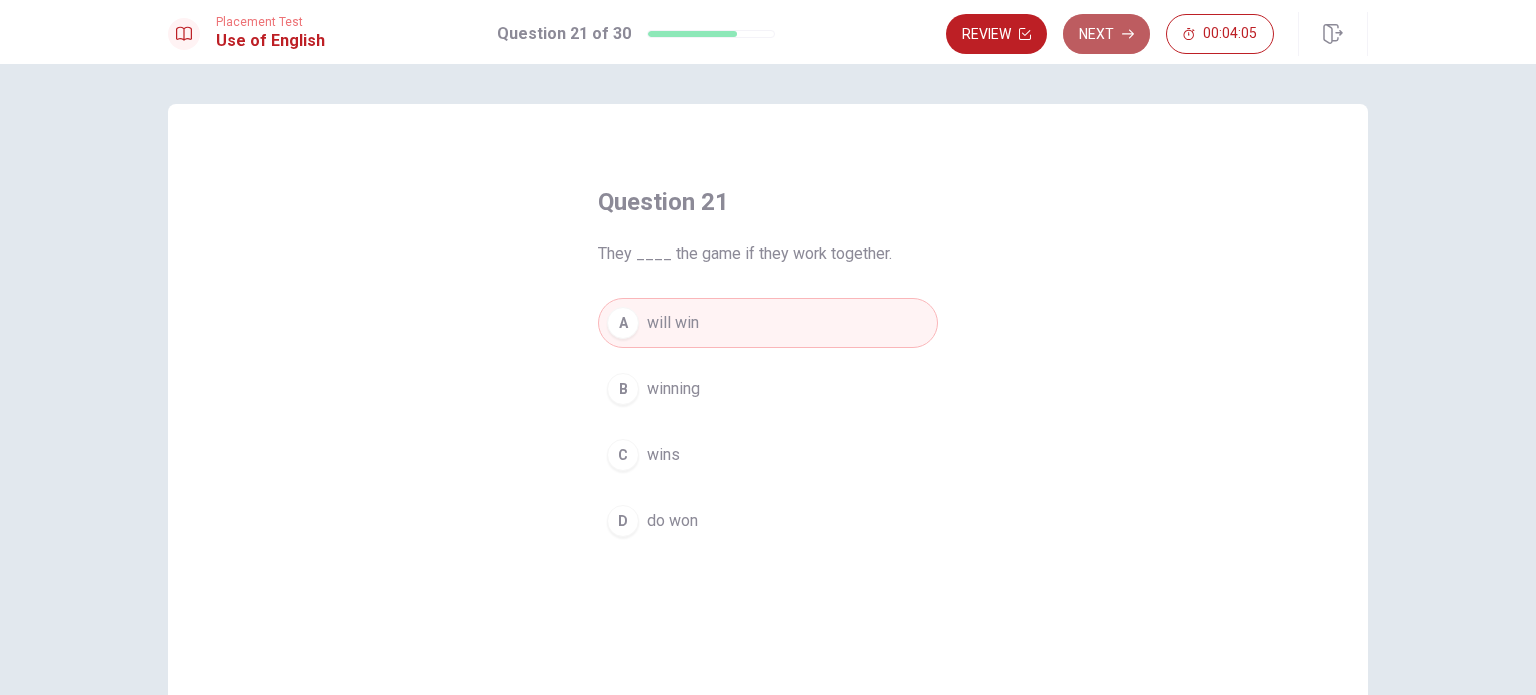 click on "Next" at bounding box center [1106, 34] 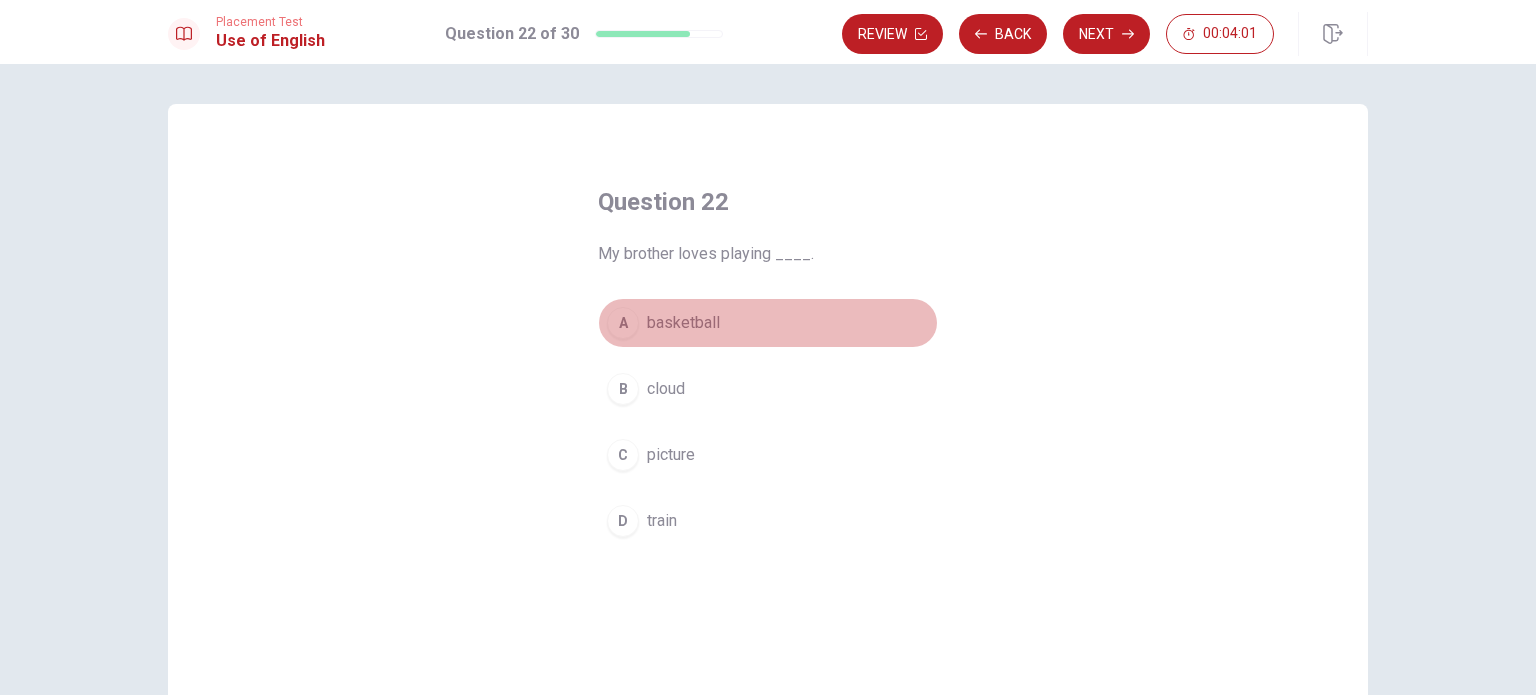 click on "basketball" at bounding box center (683, 323) 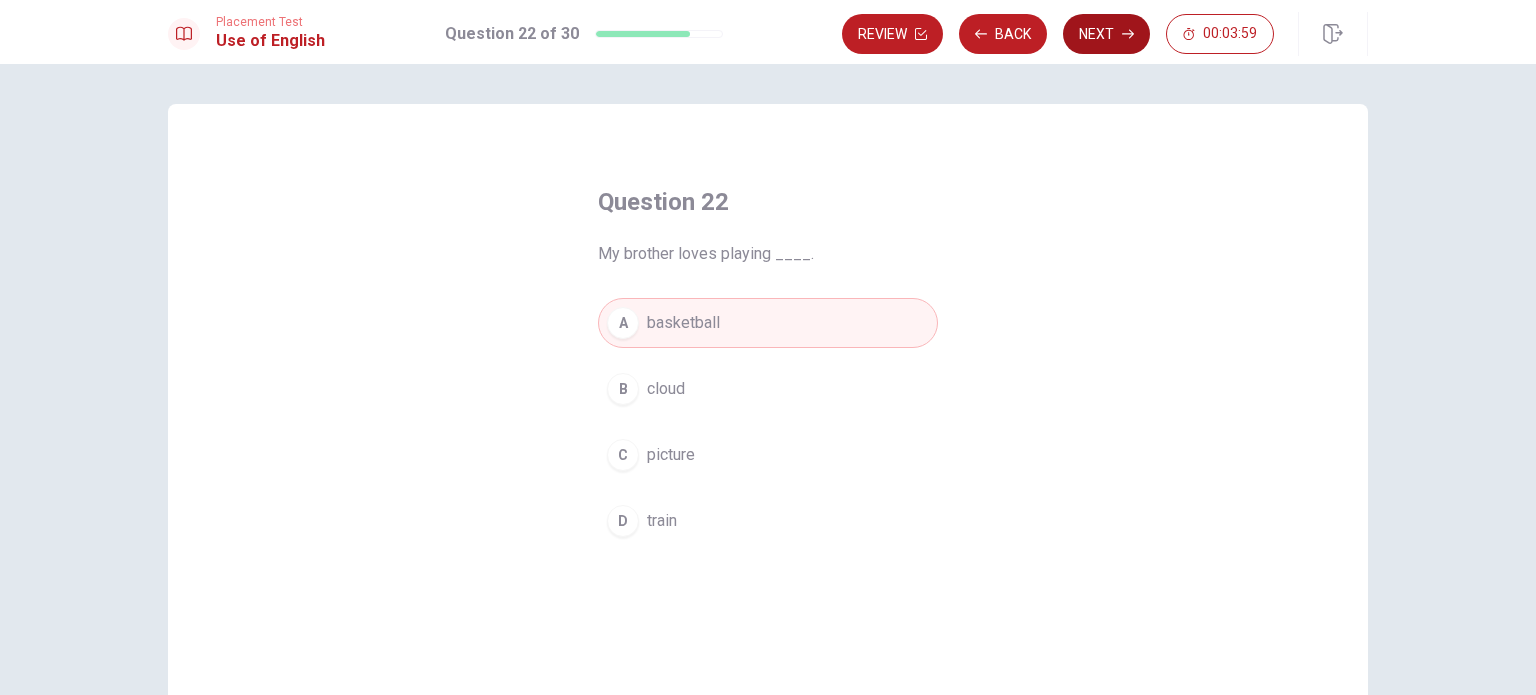 click on "Next" at bounding box center [1106, 34] 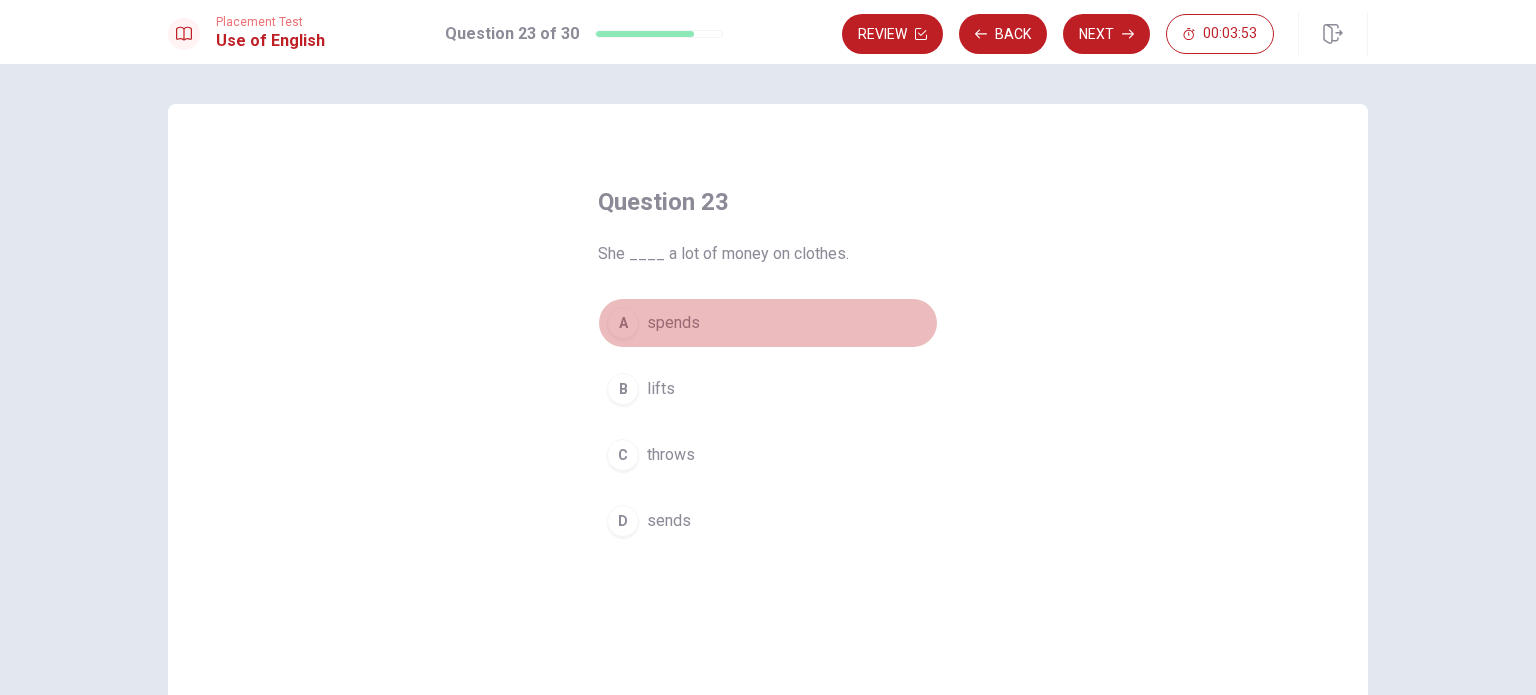 click on "spends" at bounding box center [673, 323] 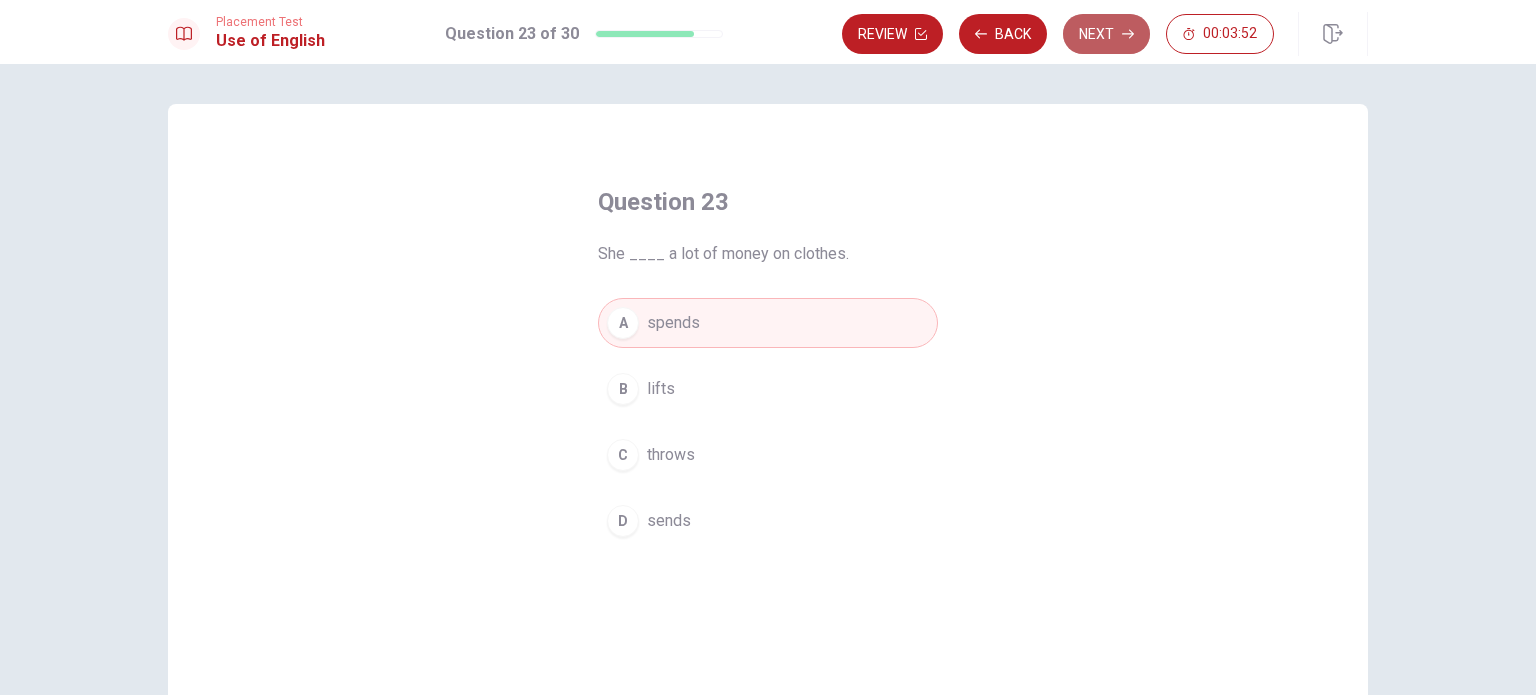 click on "Next" at bounding box center (1106, 34) 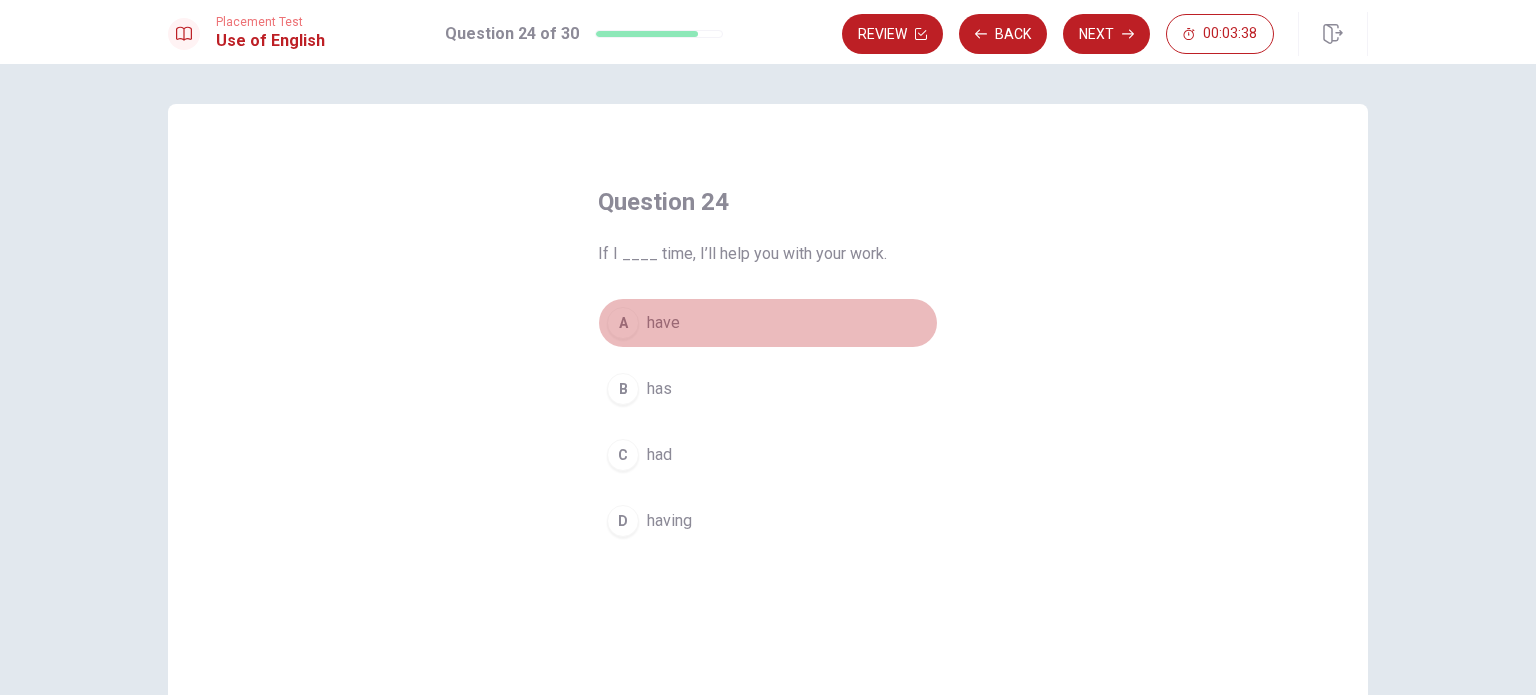 click on "have" at bounding box center [663, 323] 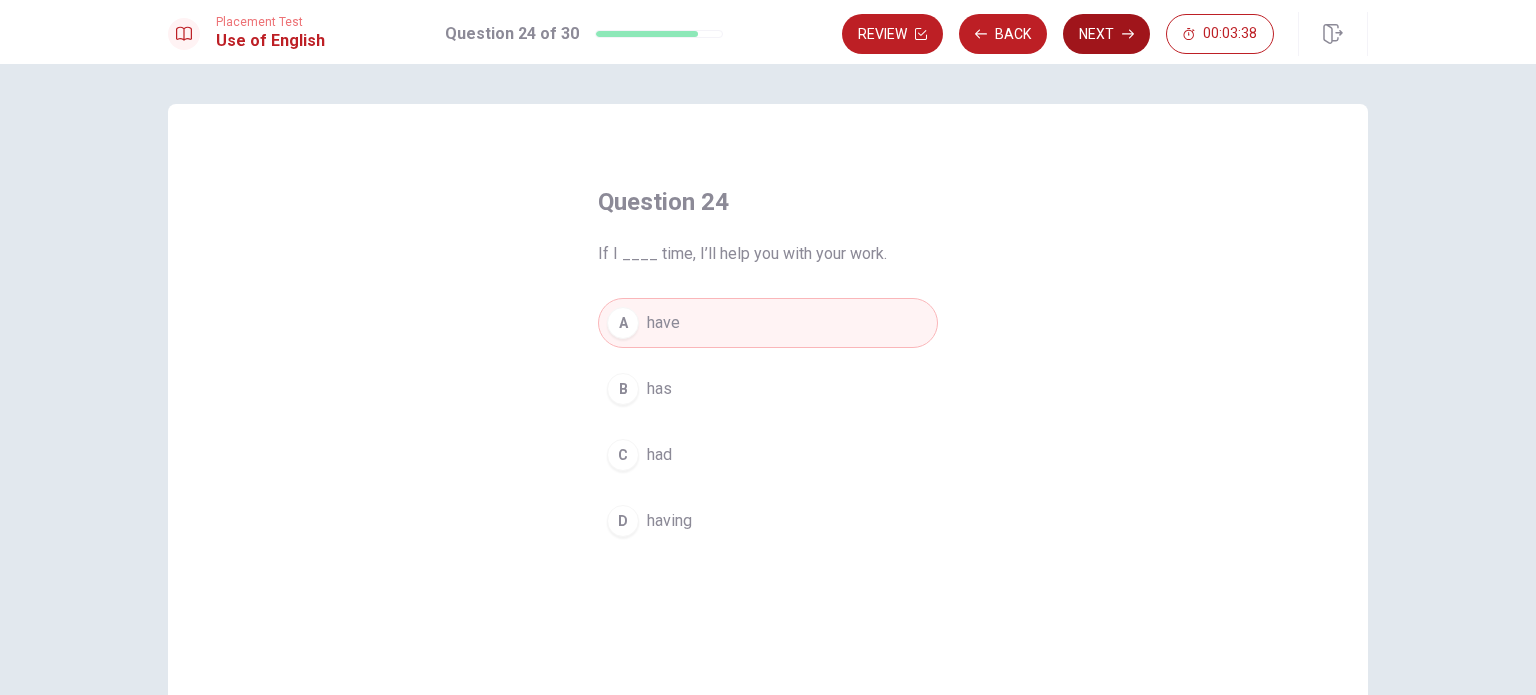 click on "Next" at bounding box center [1106, 34] 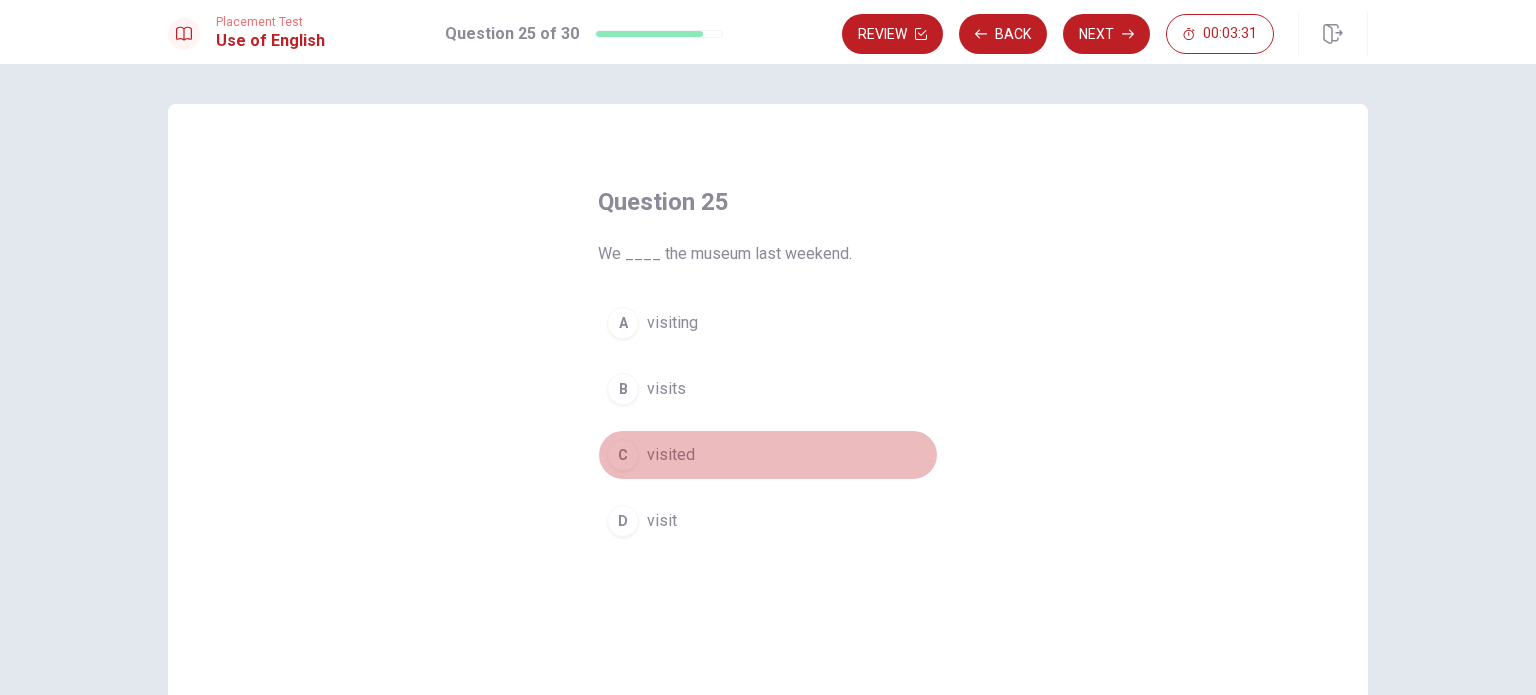 click on "visited" at bounding box center (671, 455) 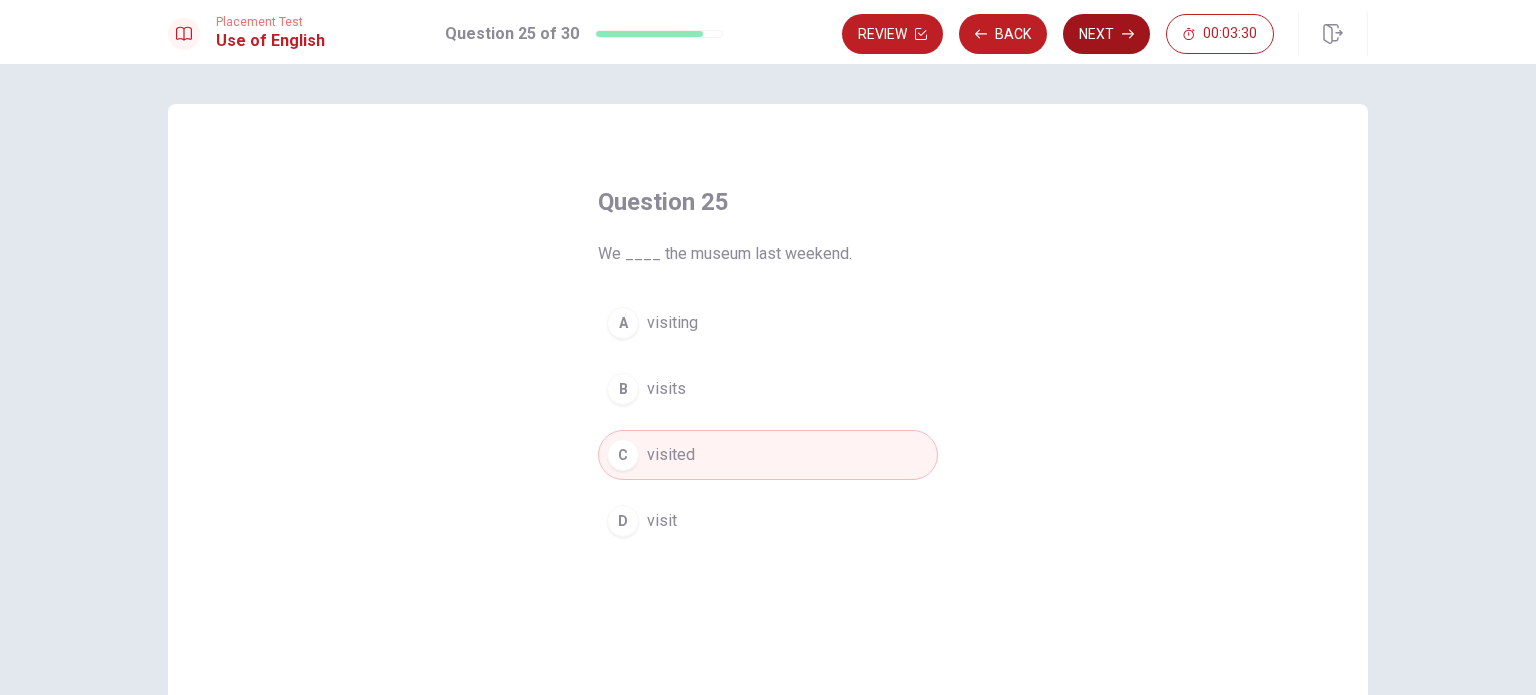 click on "Next" at bounding box center (1106, 34) 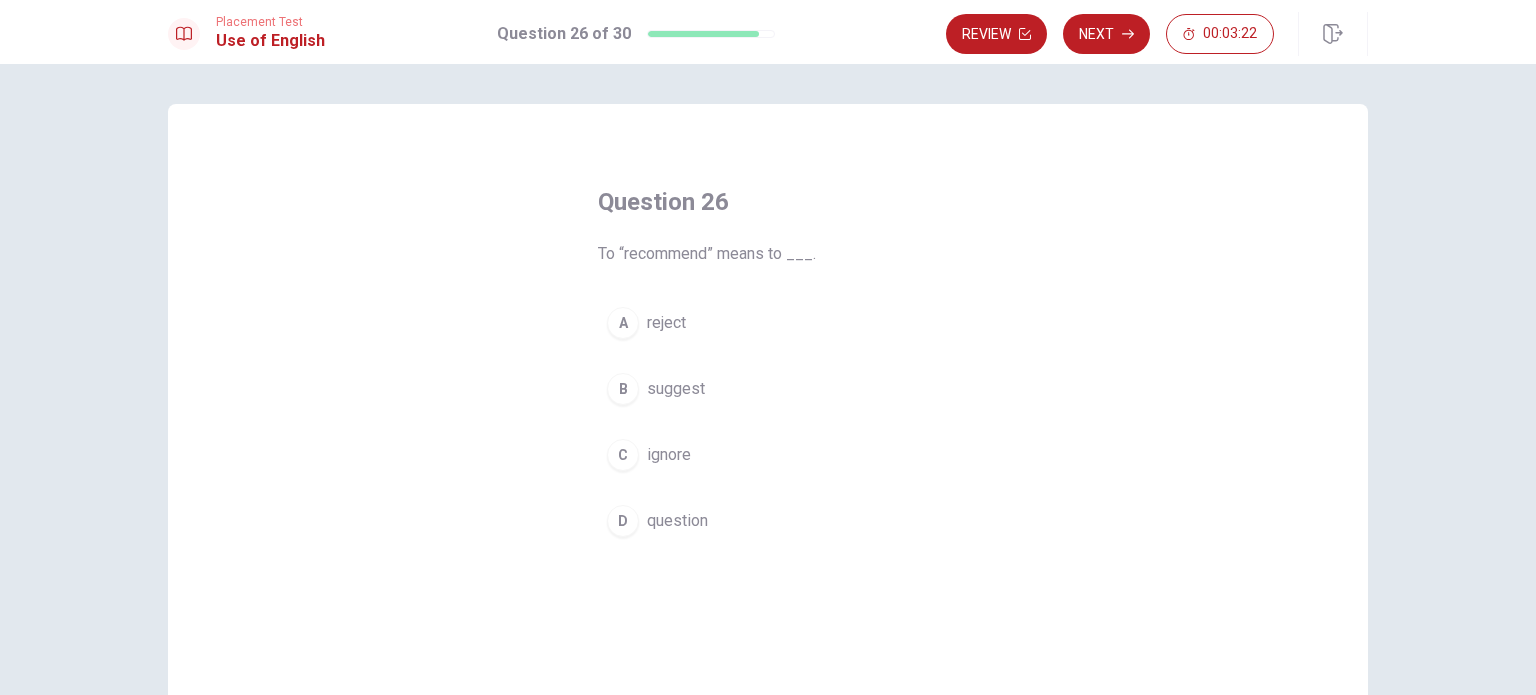 click on "suggest" at bounding box center [676, 389] 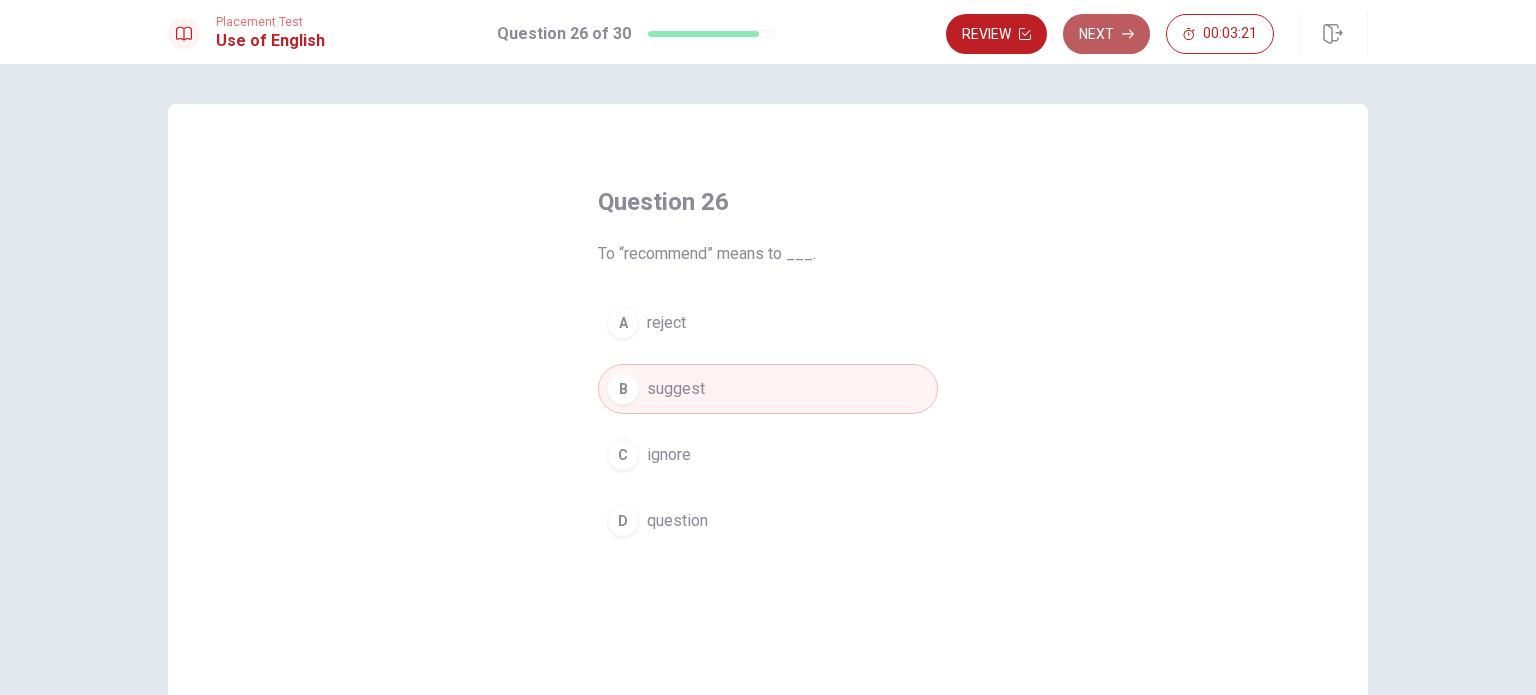 click on "Next" at bounding box center (1106, 34) 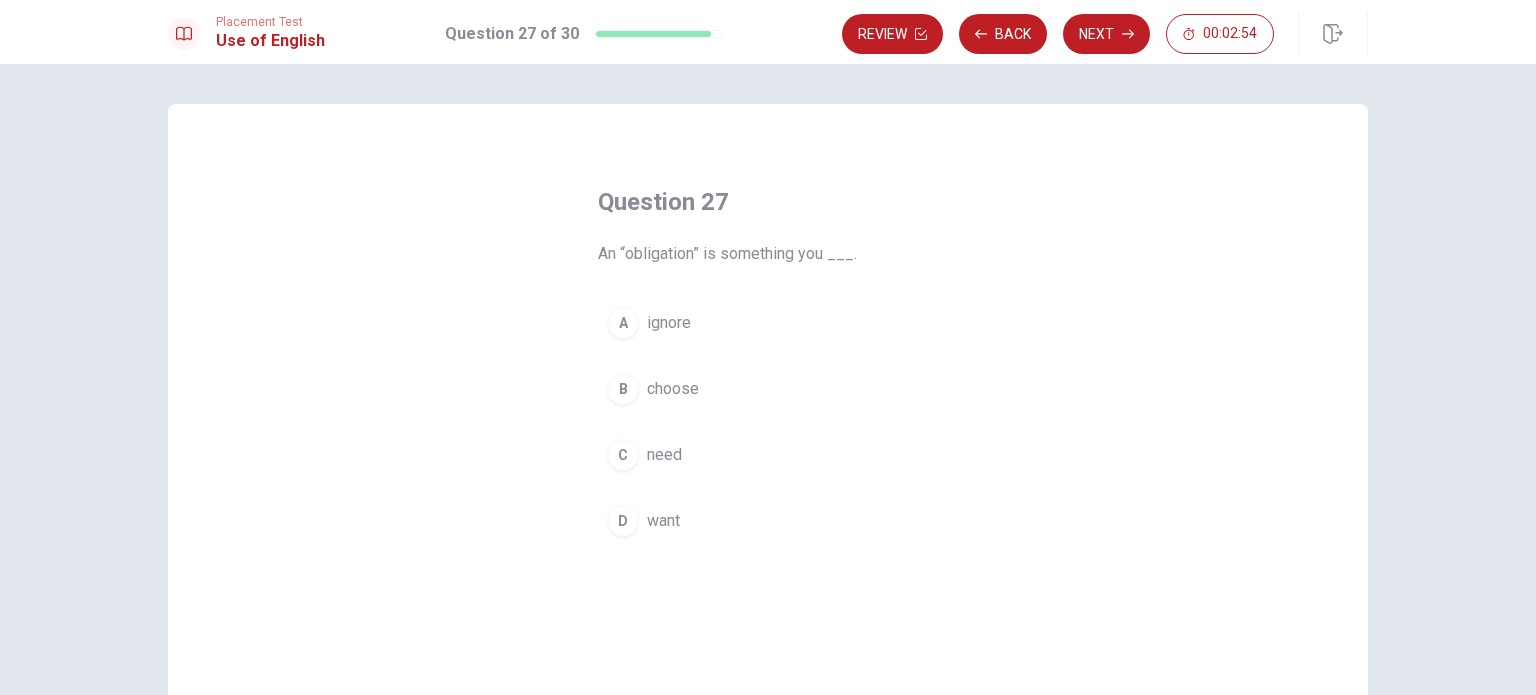 click on "want" at bounding box center [663, 521] 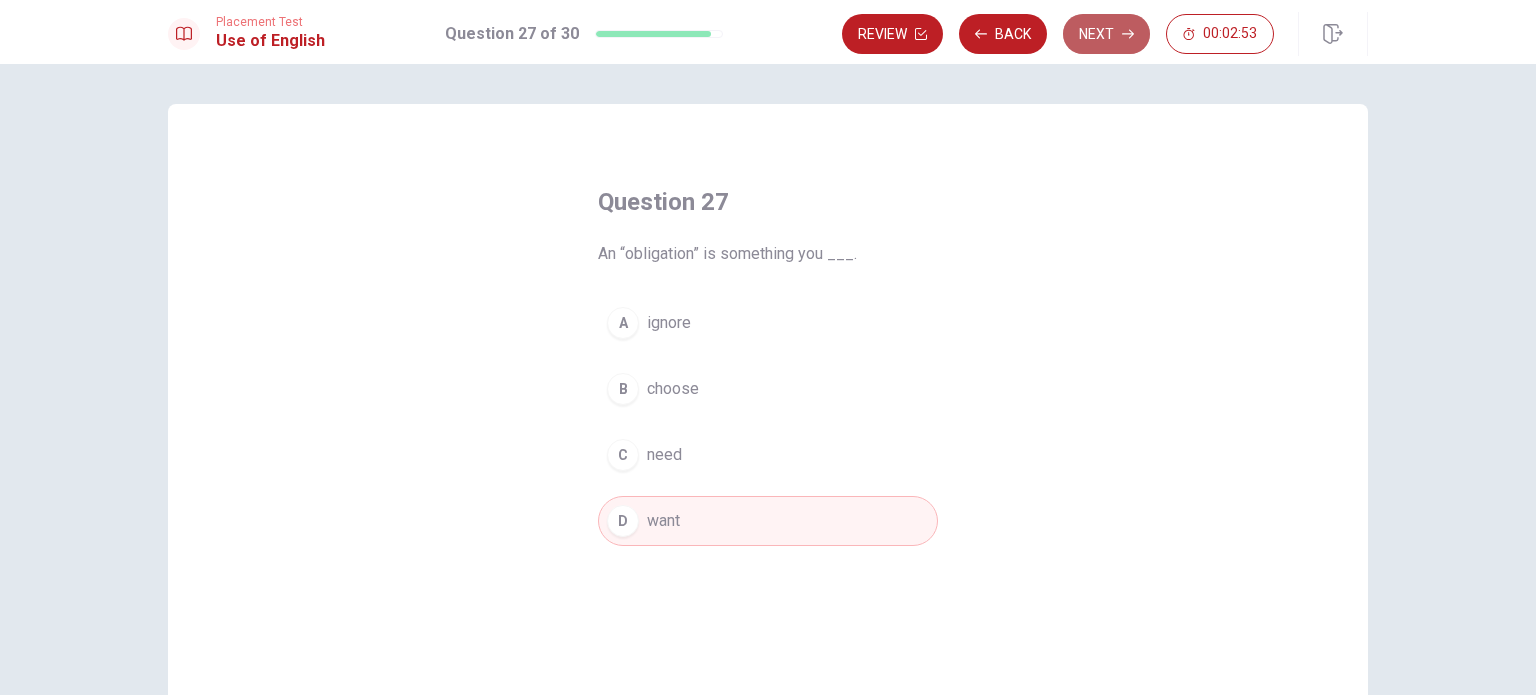 click on "Next" at bounding box center [1106, 34] 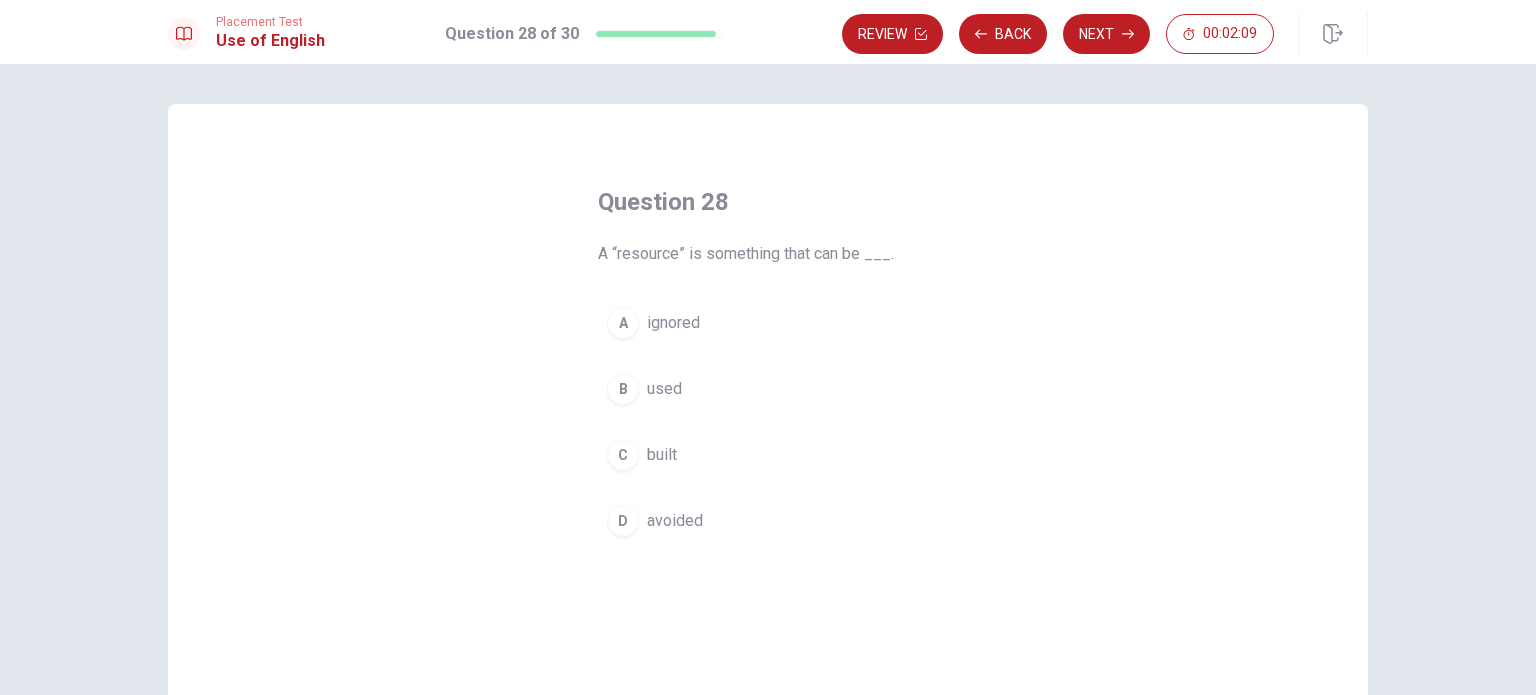 click on "used" at bounding box center (664, 389) 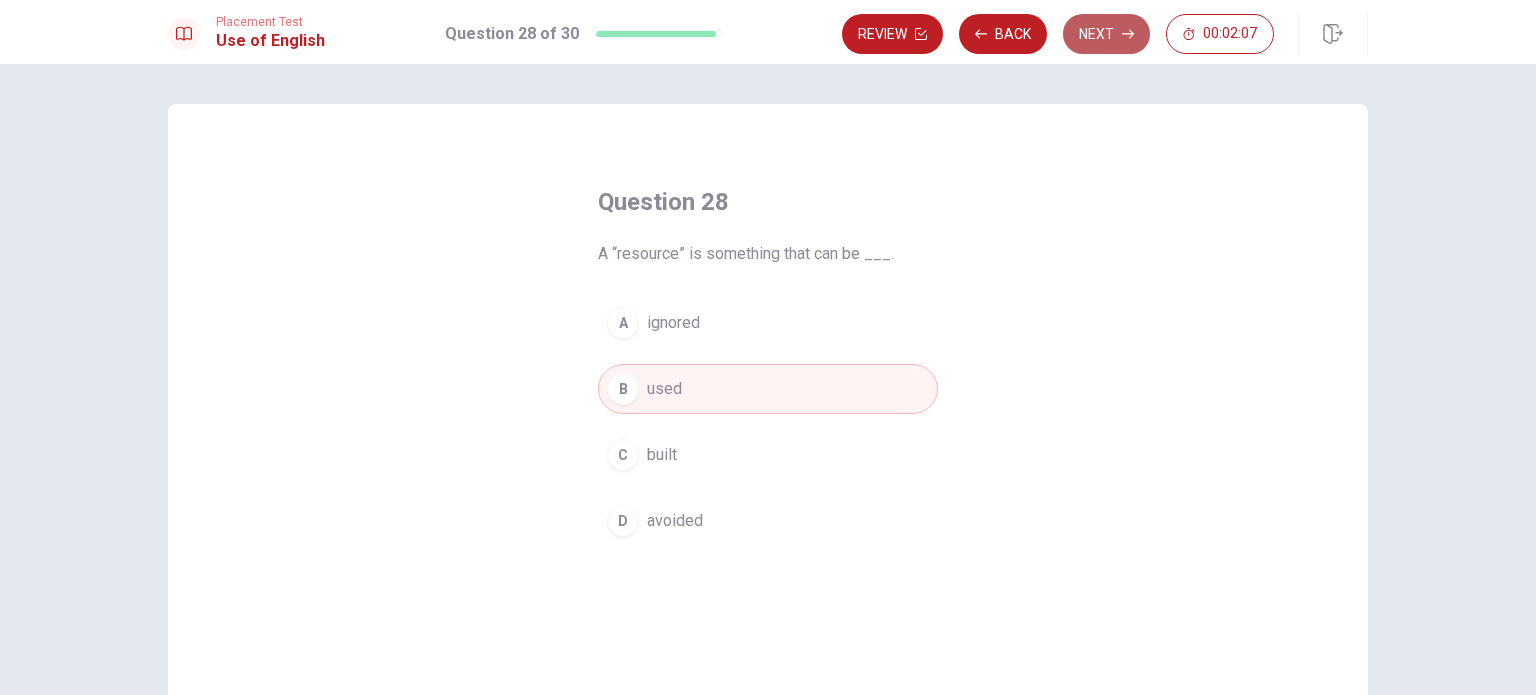 click on "Next" at bounding box center (1106, 34) 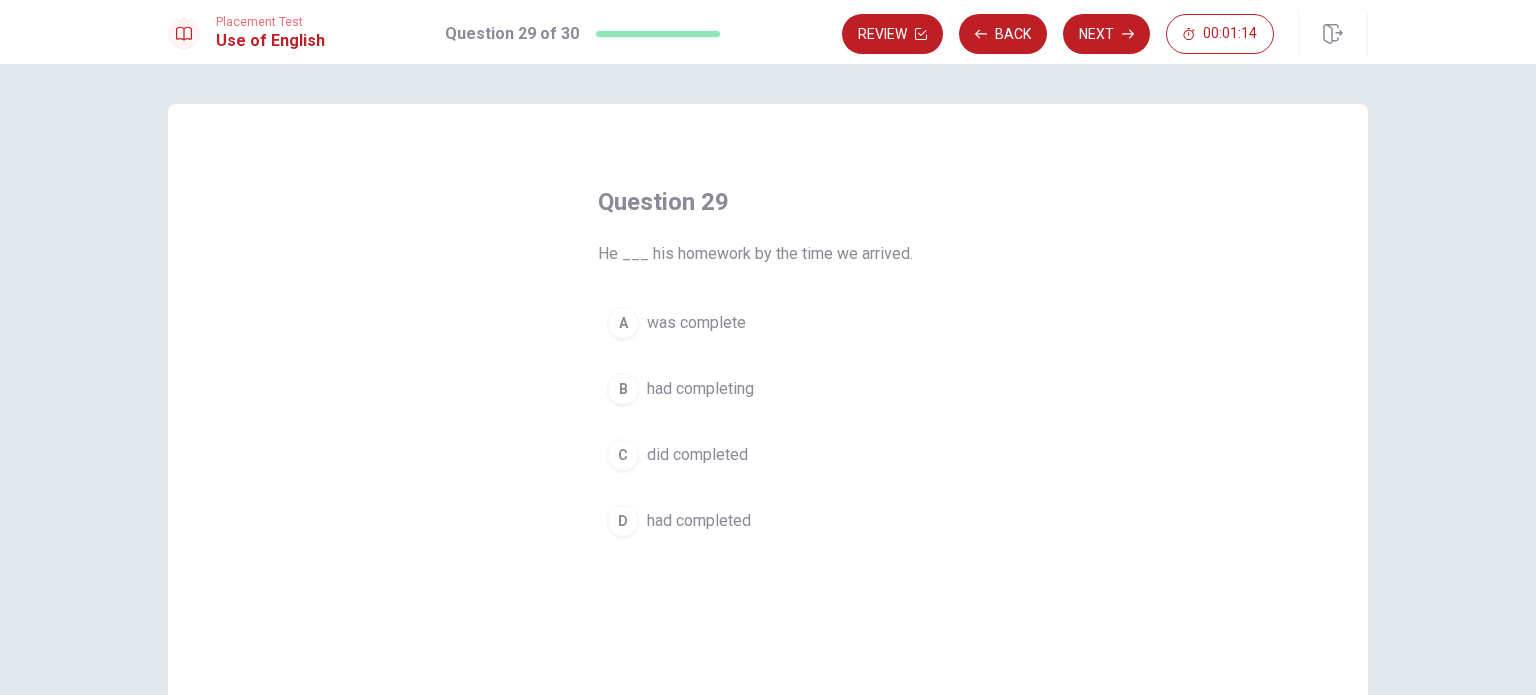 click on "had completed" at bounding box center (699, 521) 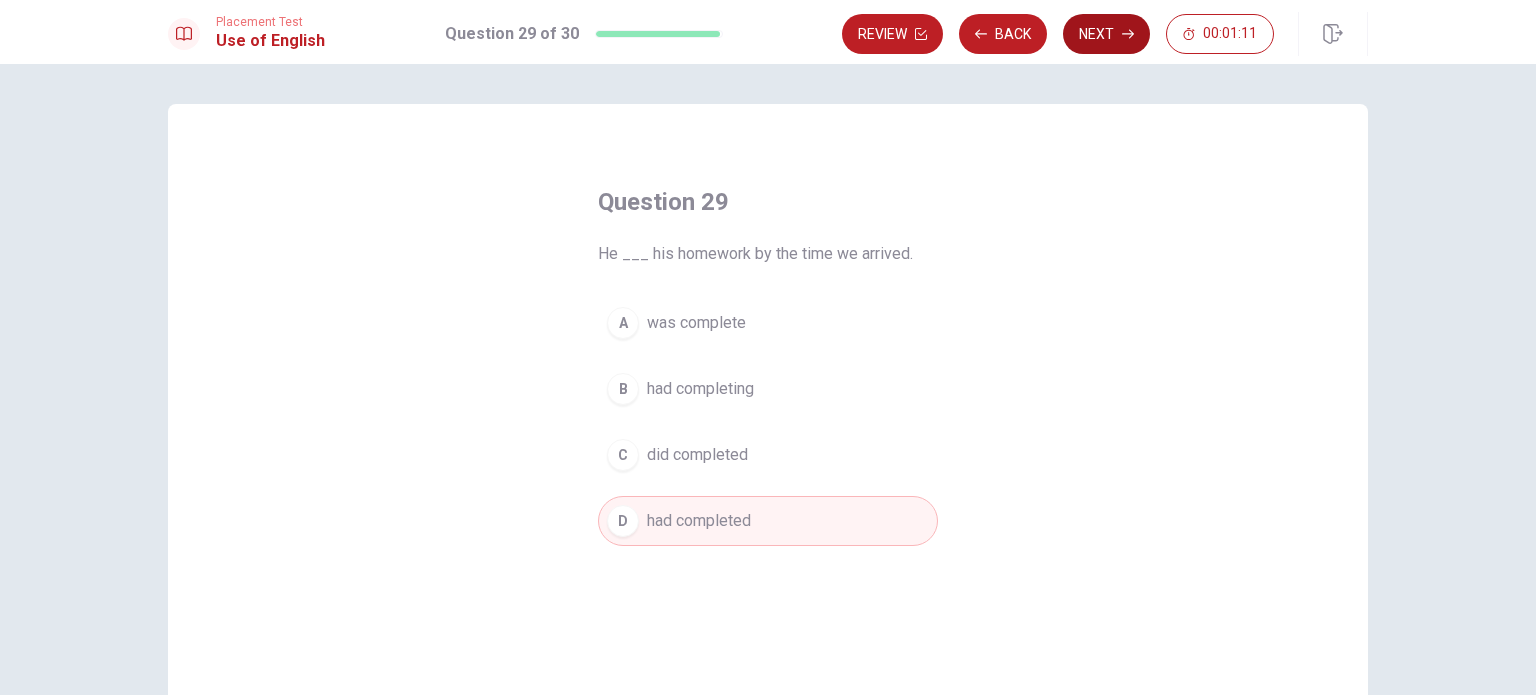 click on "Next" at bounding box center (1106, 34) 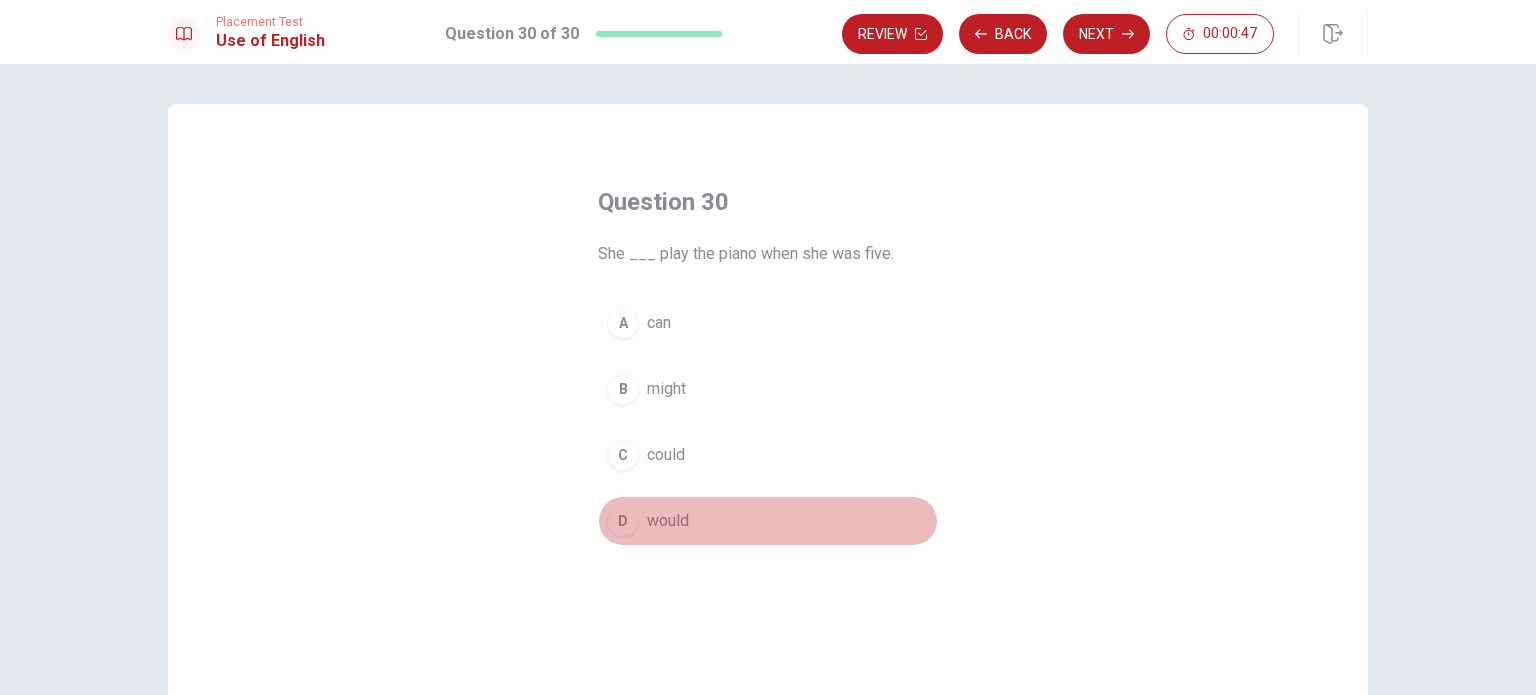 click on "would" at bounding box center (668, 521) 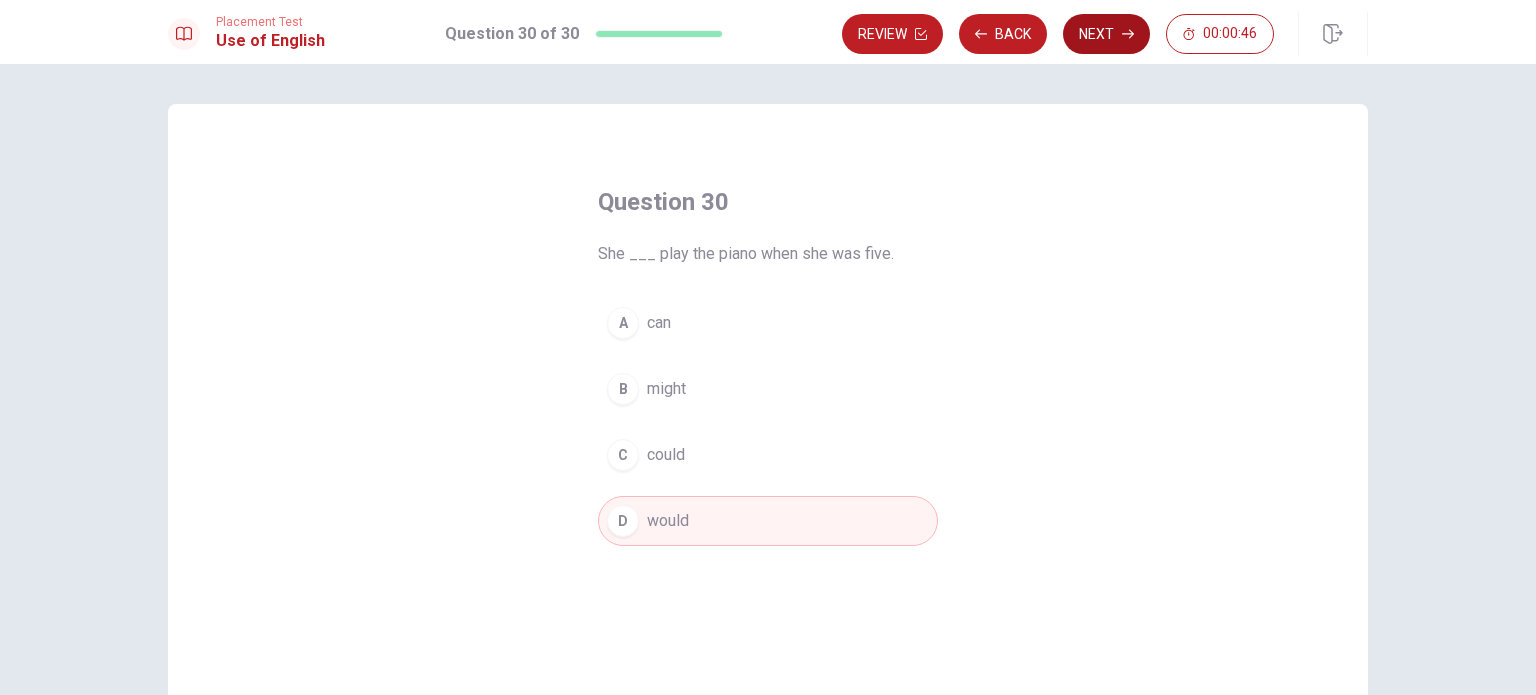 click on "Next" at bounding box center [1106, 34] 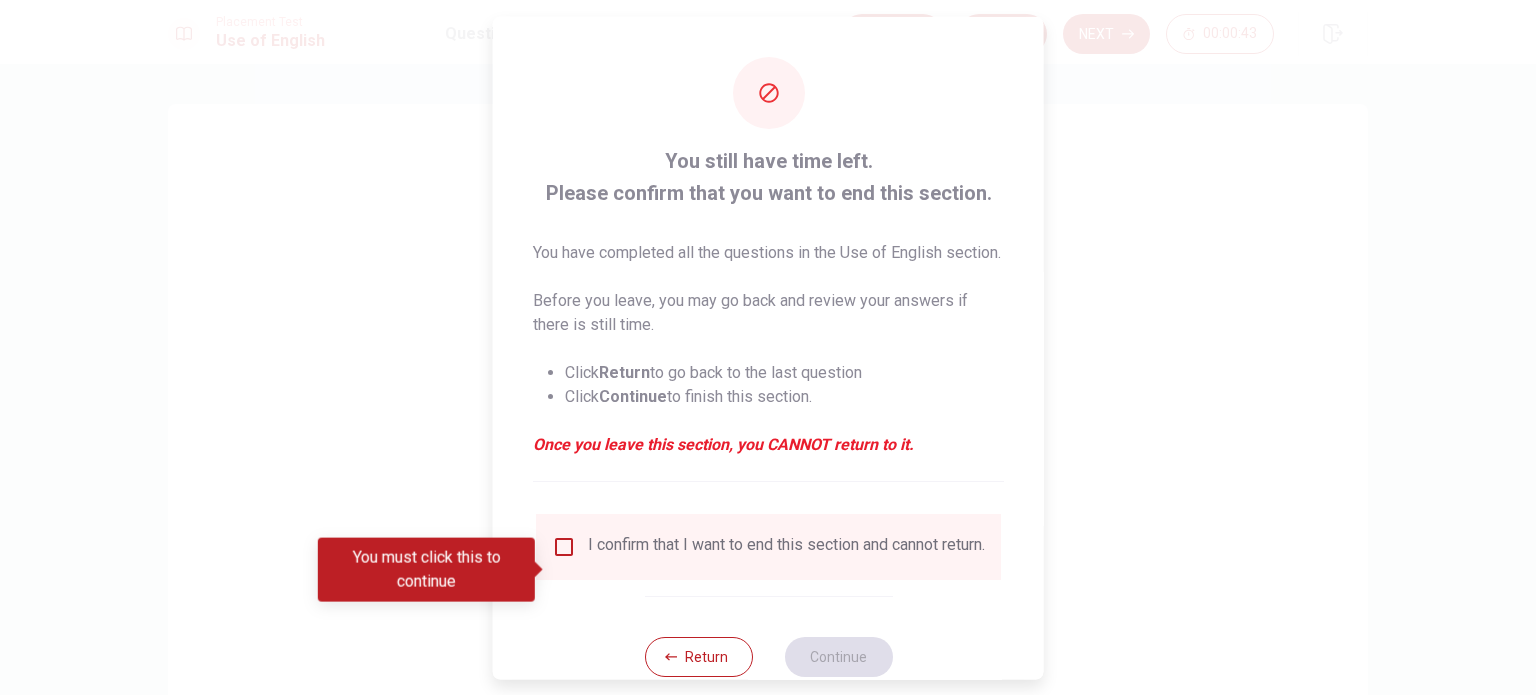 click on "I confirm that I want to end this section and cannot return." at bounding box center (786, 546) 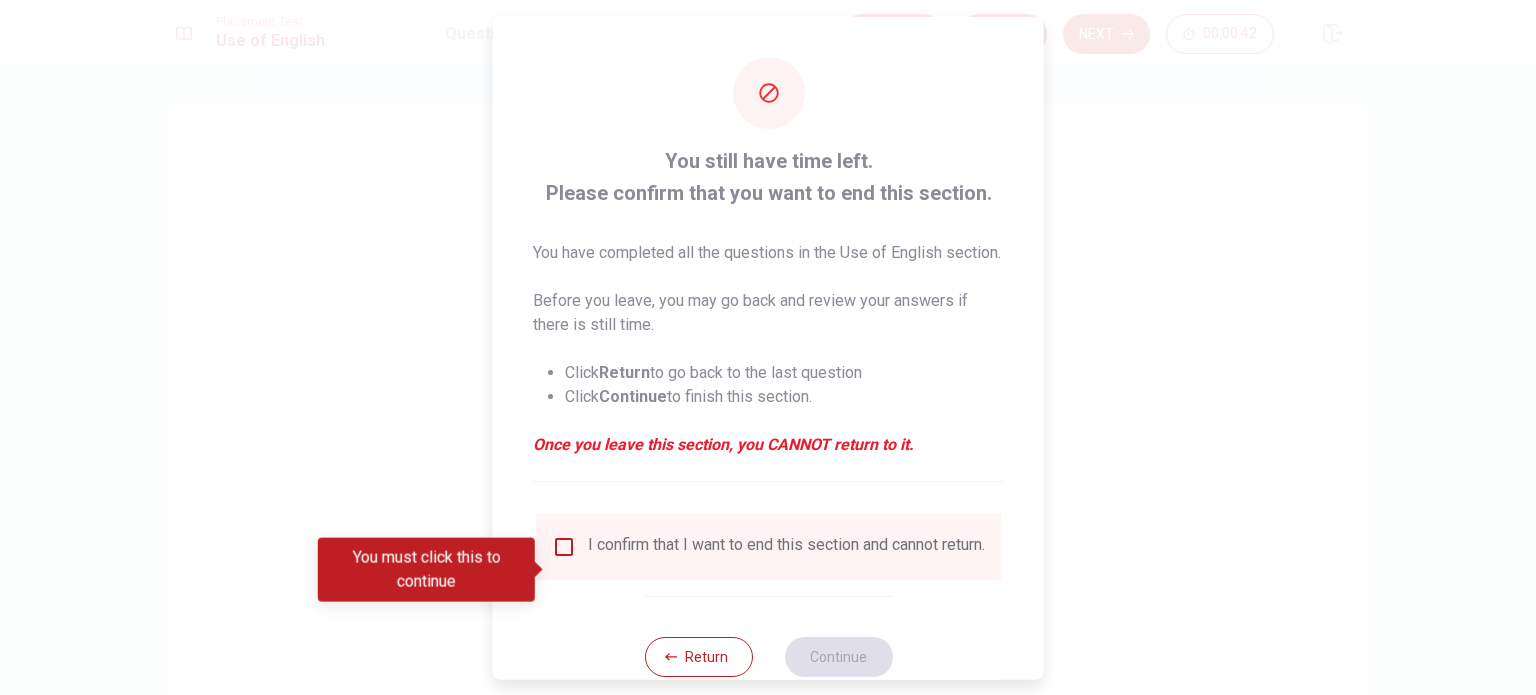 click at bounding box center (564, 546) 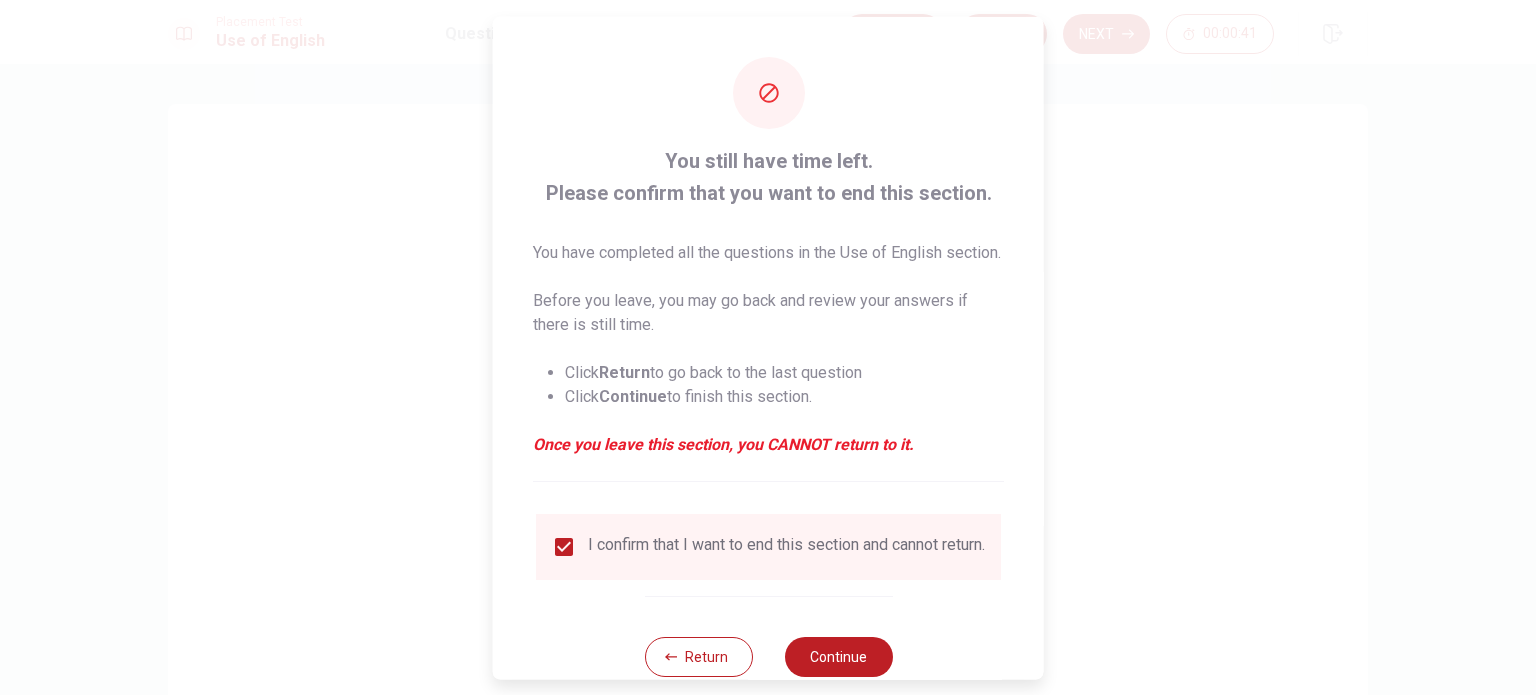 scroll, scrollTop: 74, scrollLeft: 0, axis: vertical 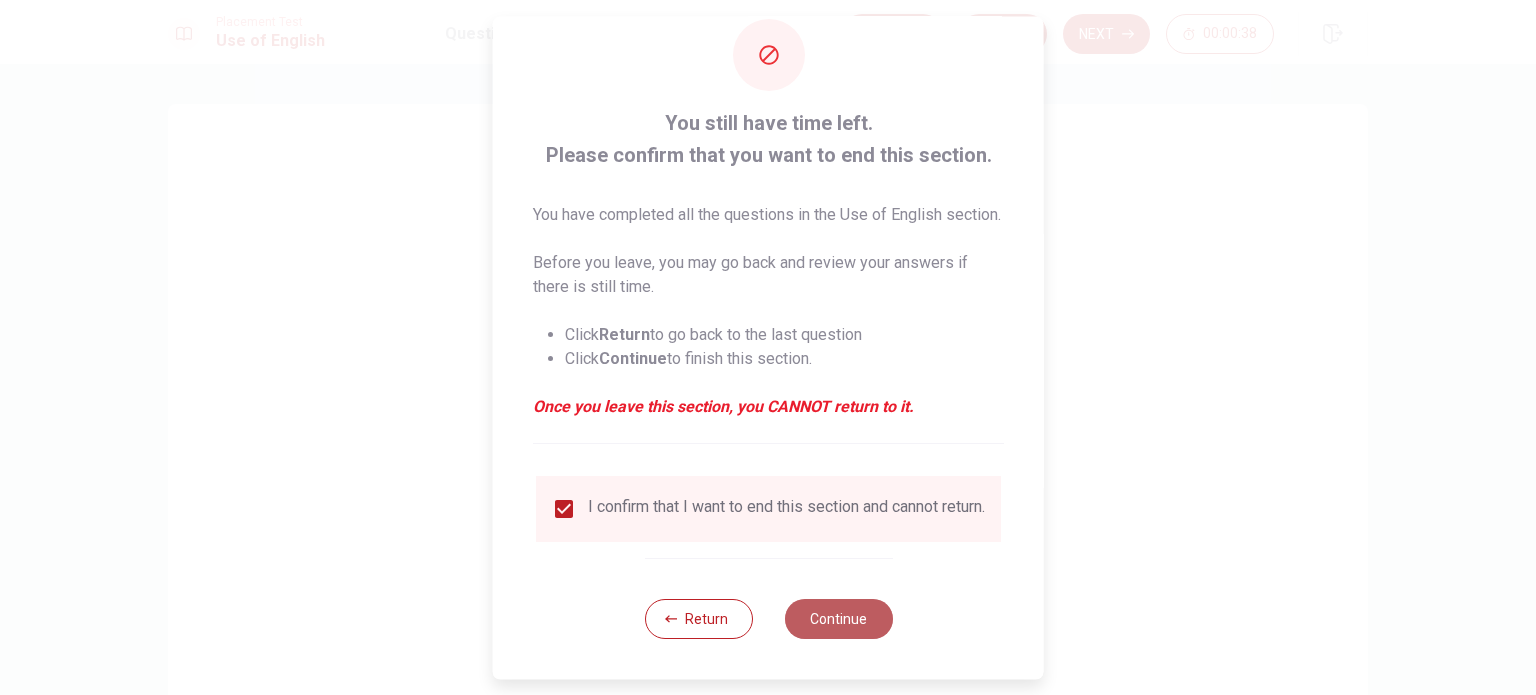 click on "Continue" at bounding box center [838, 619] 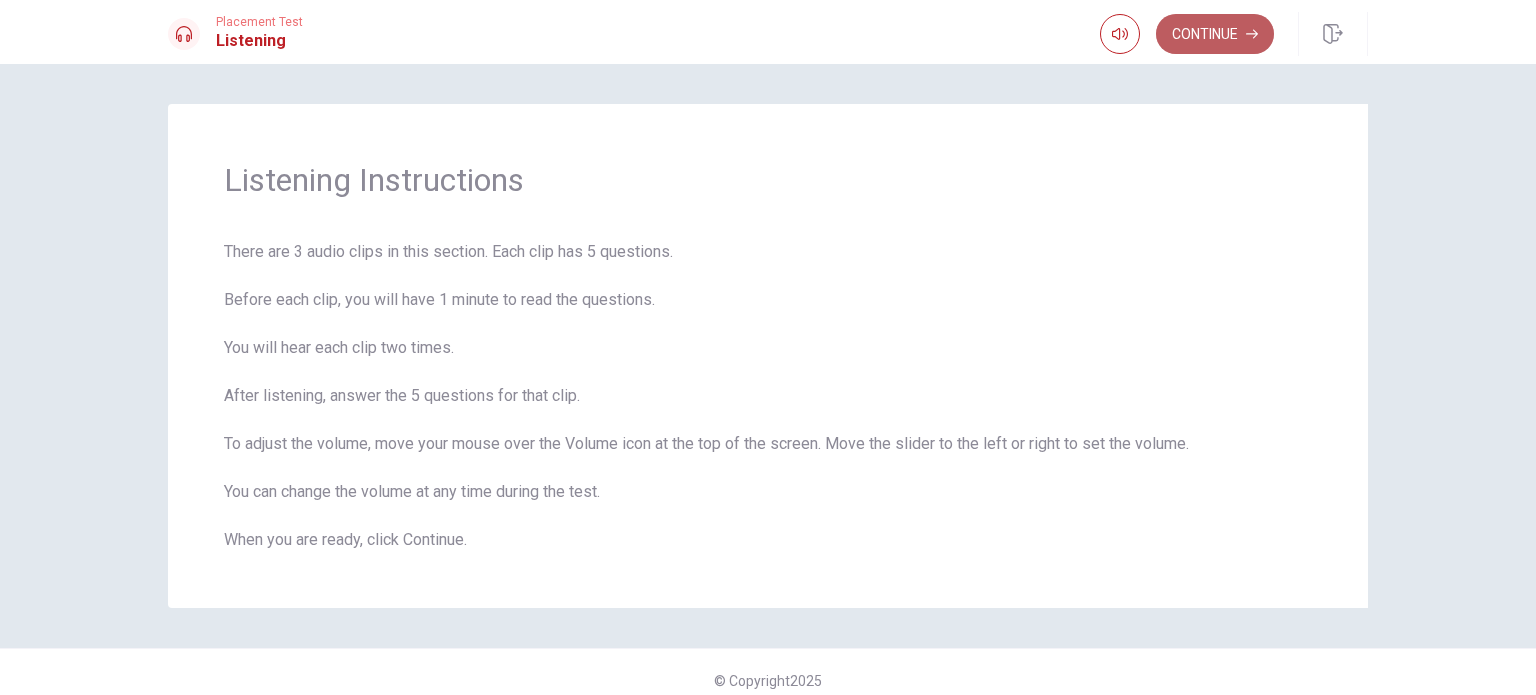 click on "Continue" at bounding box center [1215, 34] 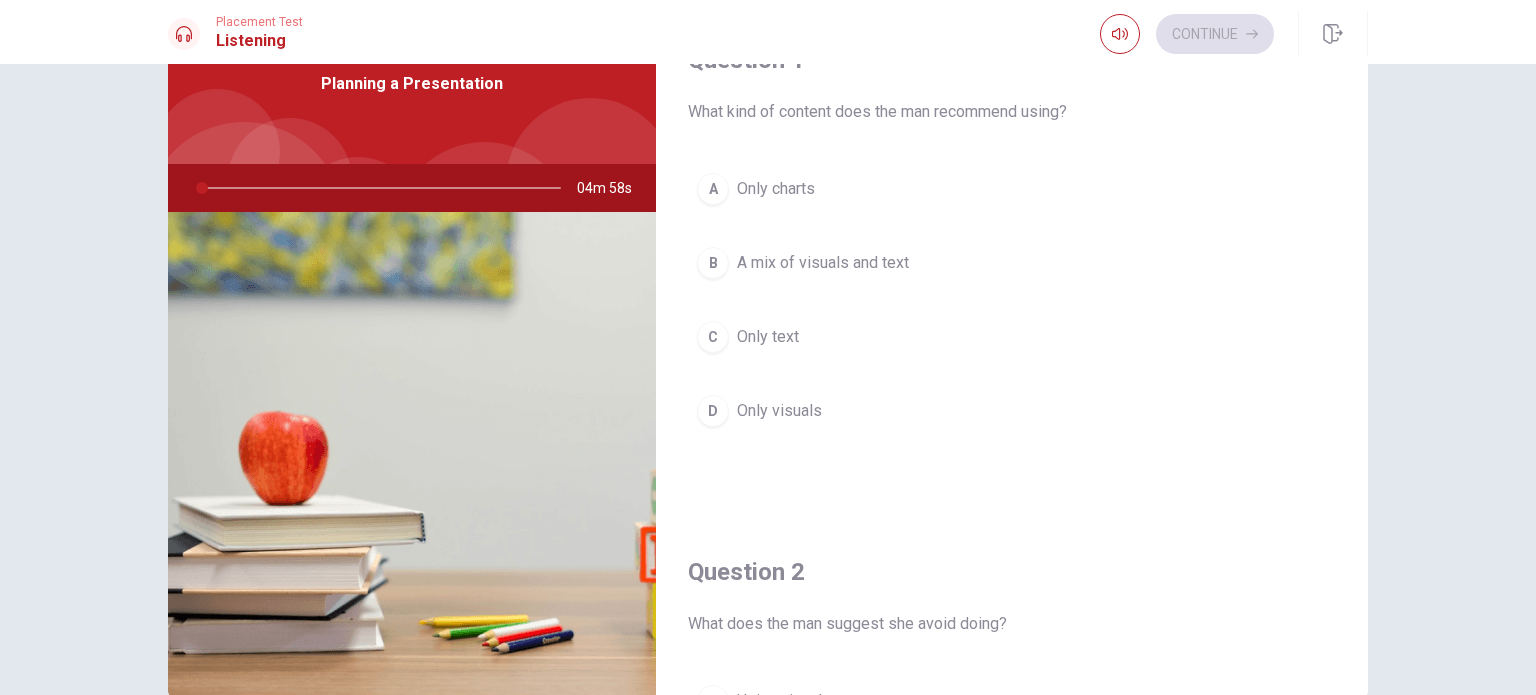 scroll, scrollTop: 0, scrollLeft: 0, axis: both 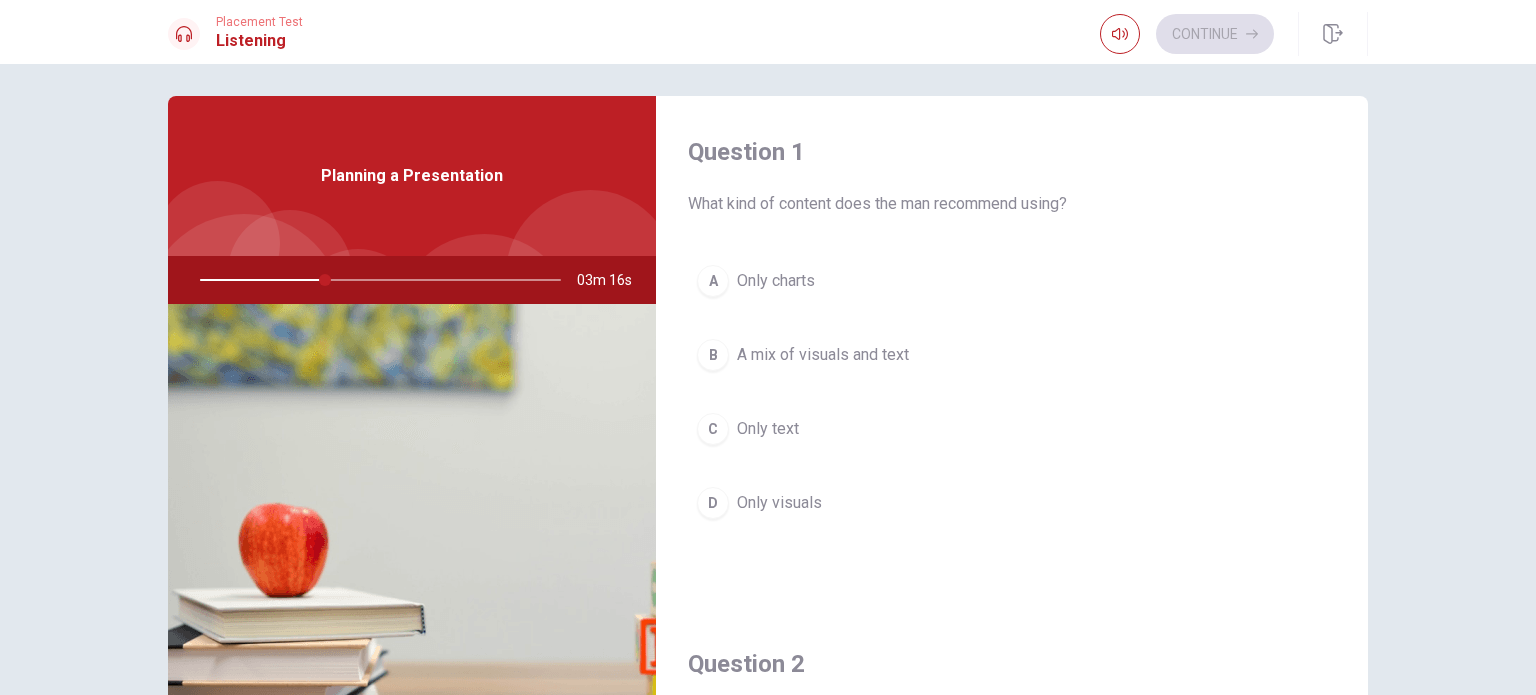 click on "A mix of visuals and text" at bounding box center [823, 355] 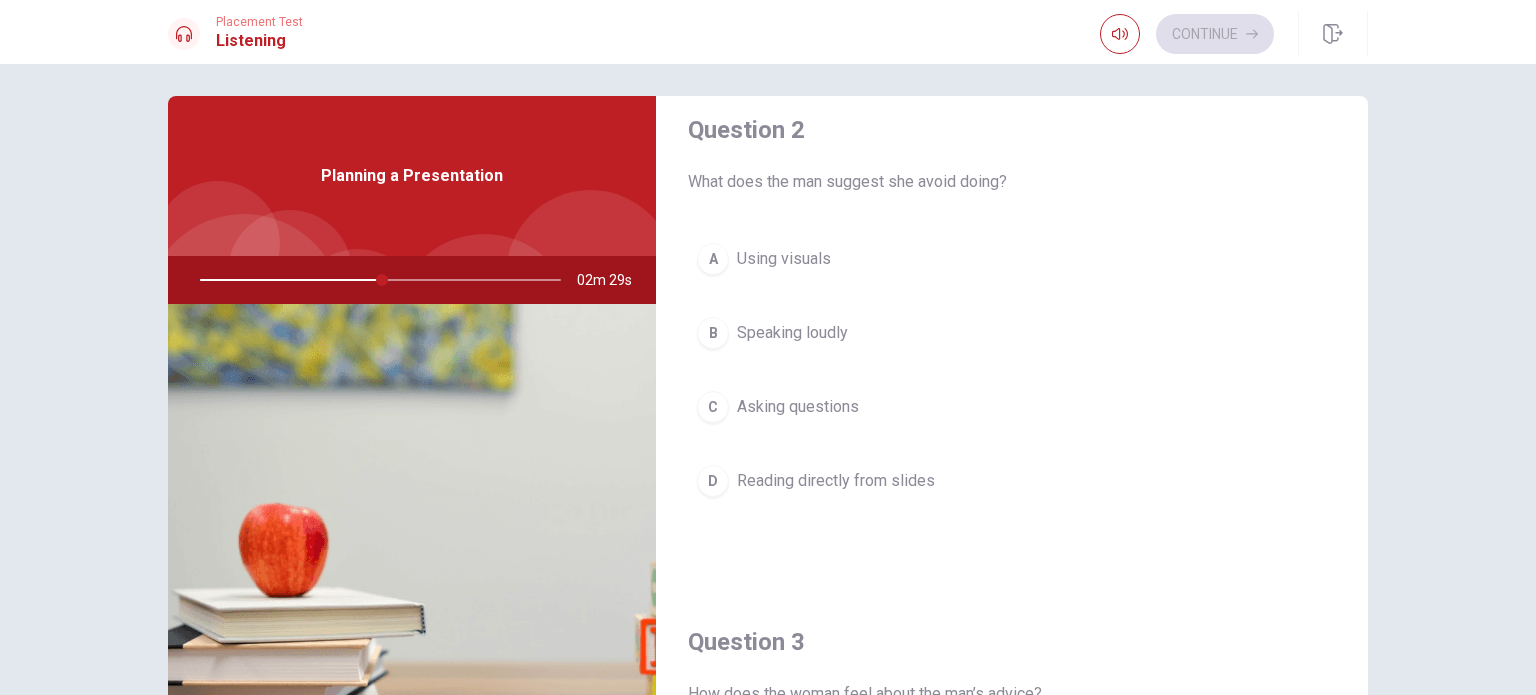 scroll, scrollTop: 500, scrollLeft: 0, axis: vertical 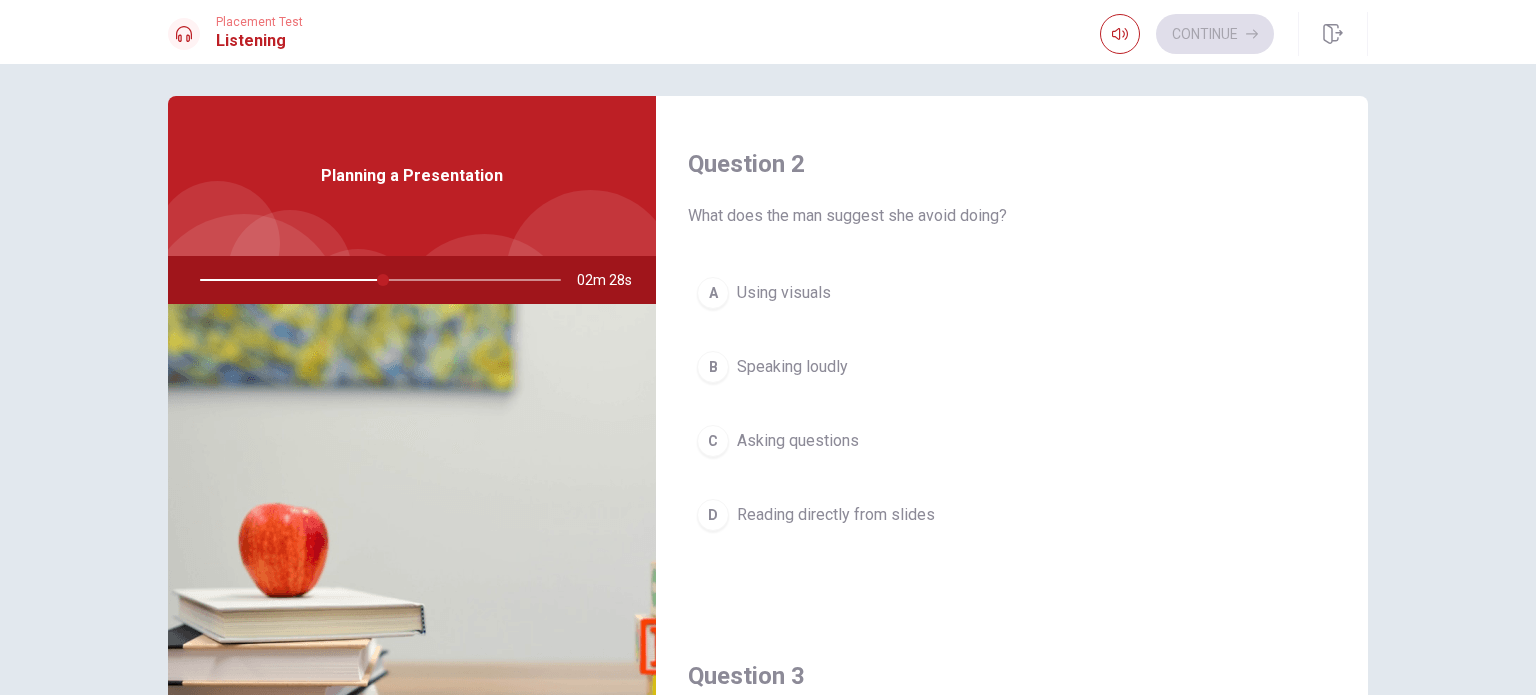 click on "Reading directly from slides" at bounding box center (836, 515) 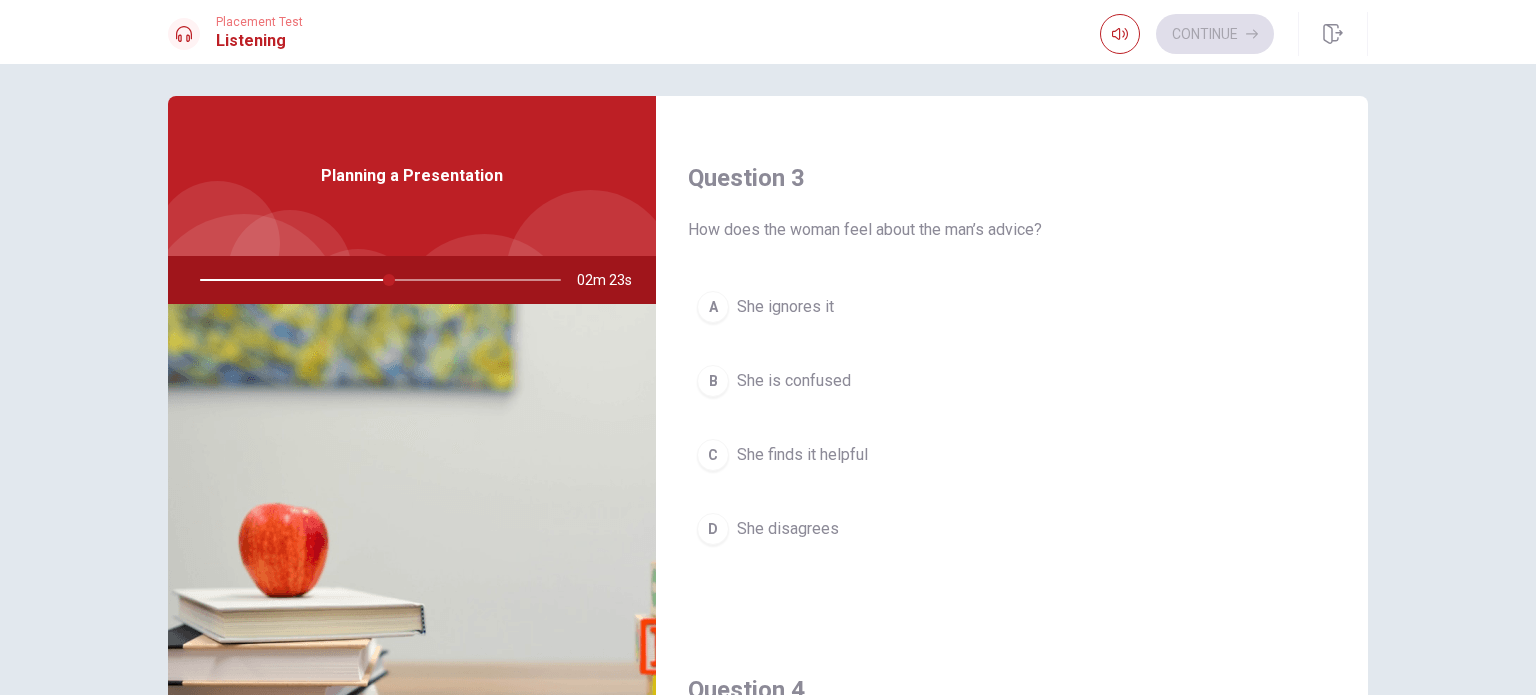 scroll, scrollTop: 1000, scrollLeft: 0, axis: vertical 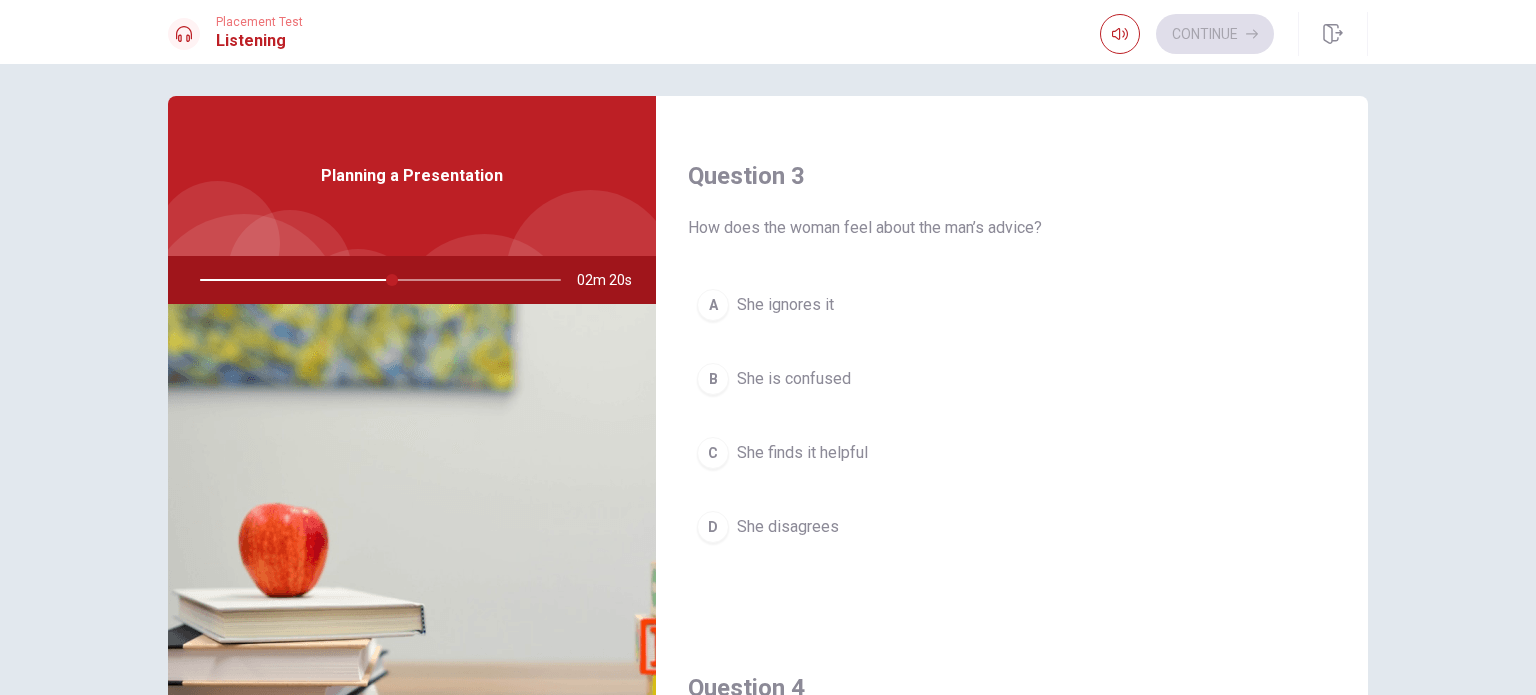 click on "She finds it helpful" at bounding box center (802, 453) 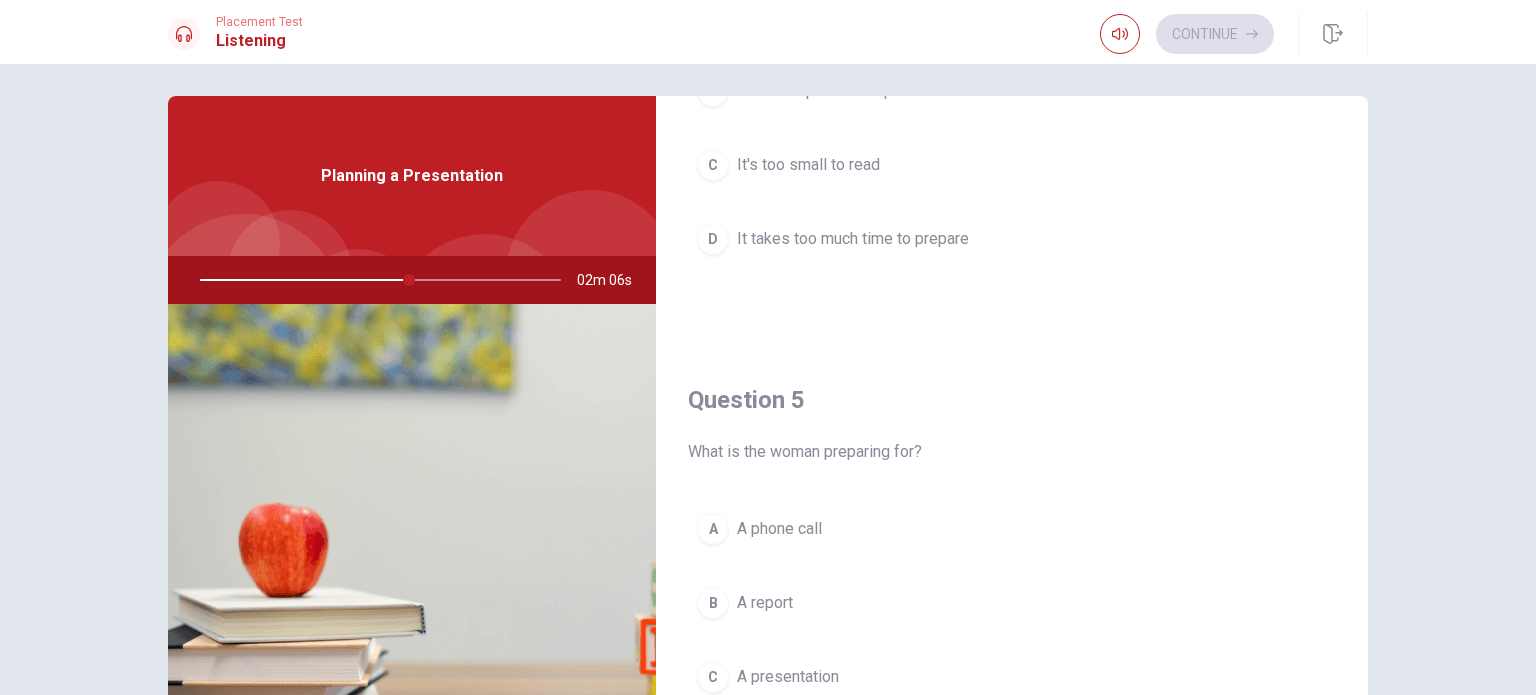 scroll, scrollTop: 1856, scrollLeft: 0, axis: vertical 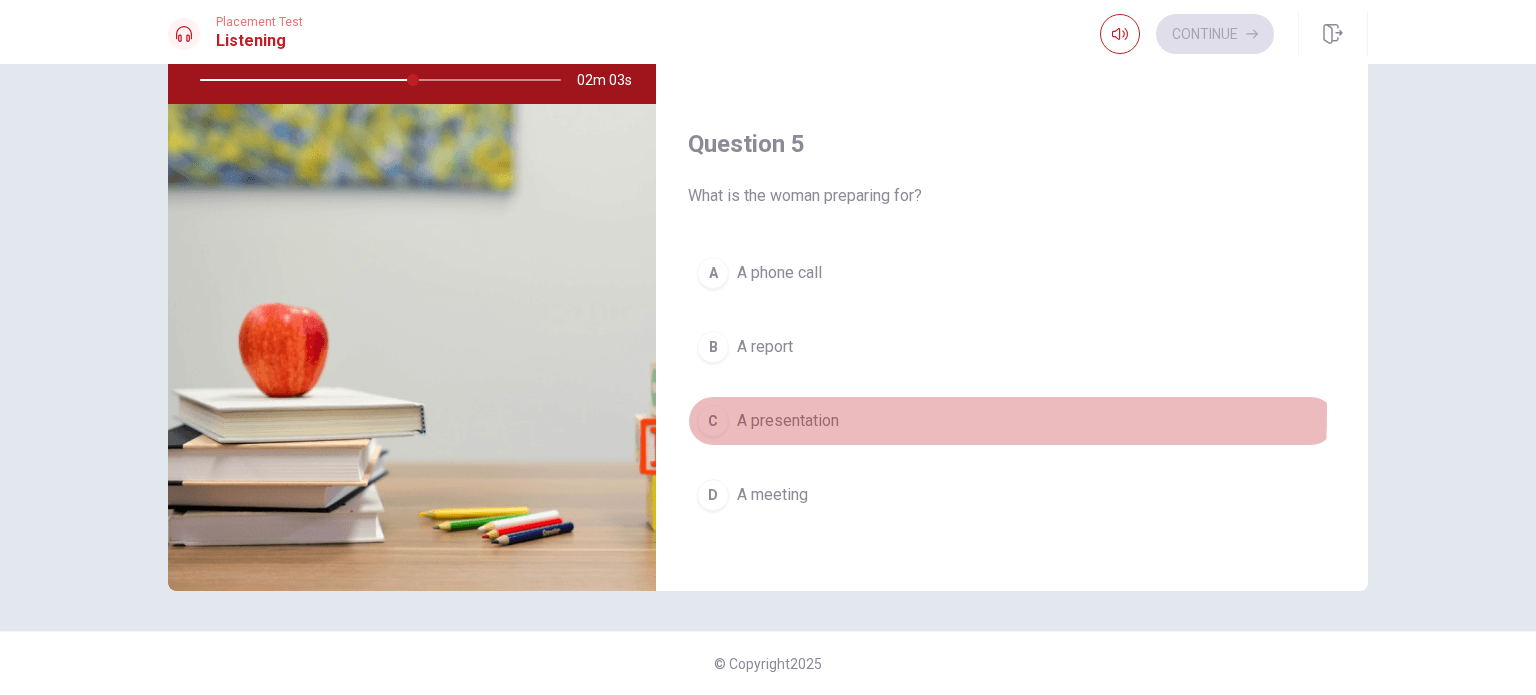 click on "A presentation" at bounding box center [788, 421] 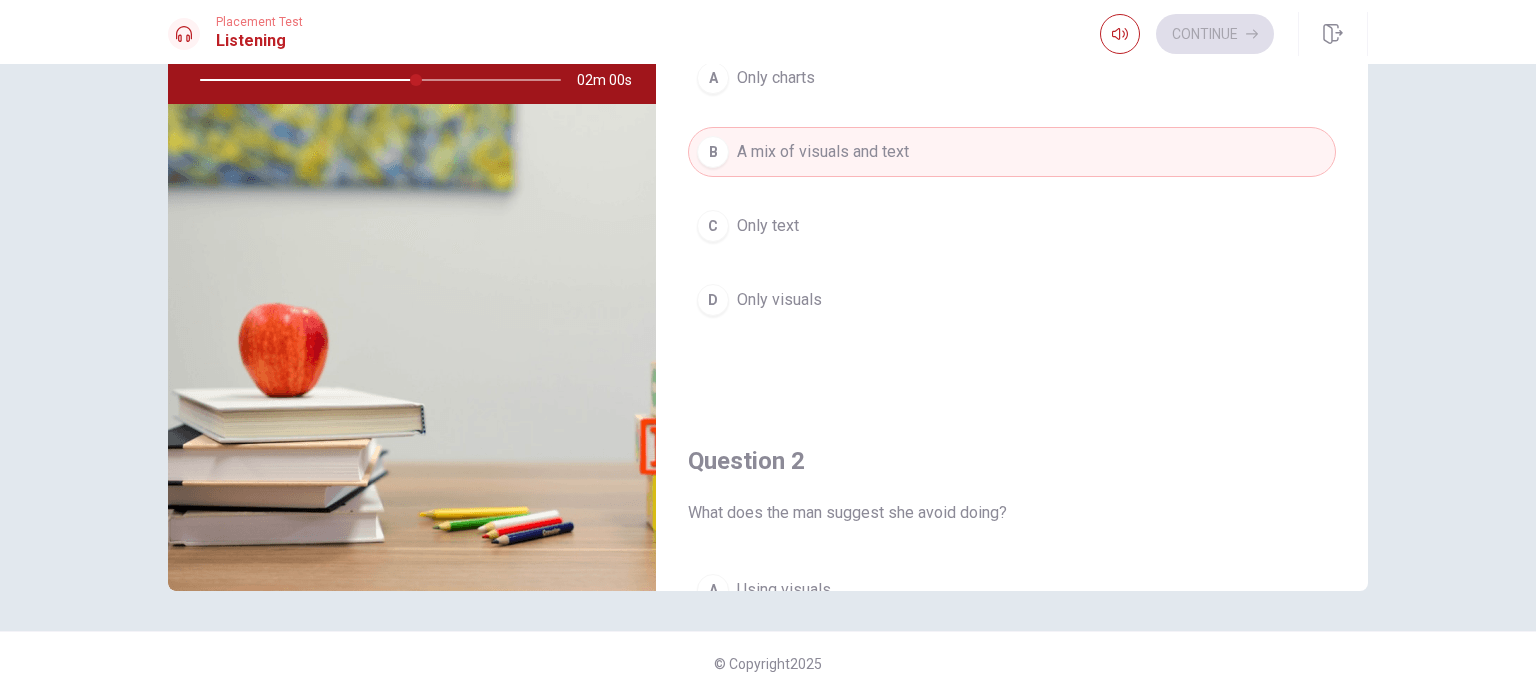 scroll, scrollTop: 0, scrollLeft: 0, axis: both 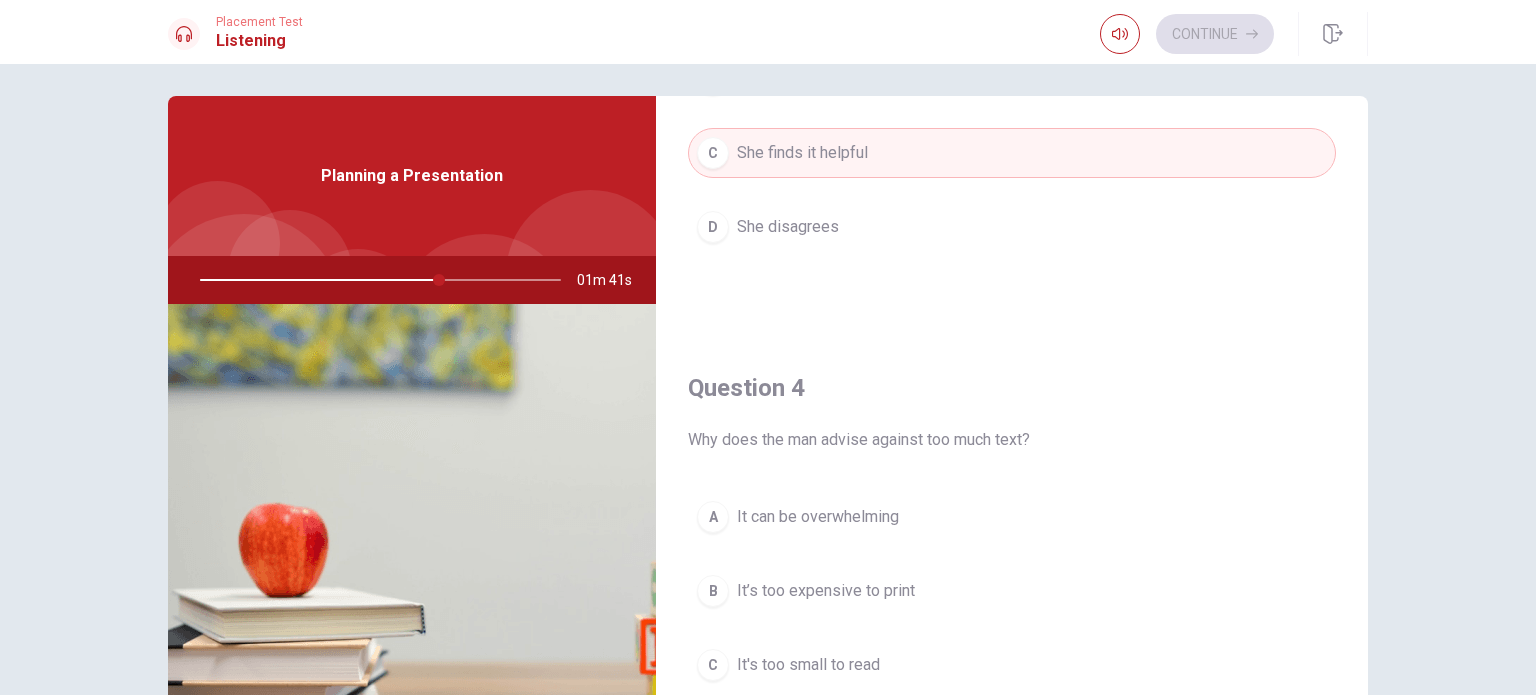 click at bounding box center [376, 280] 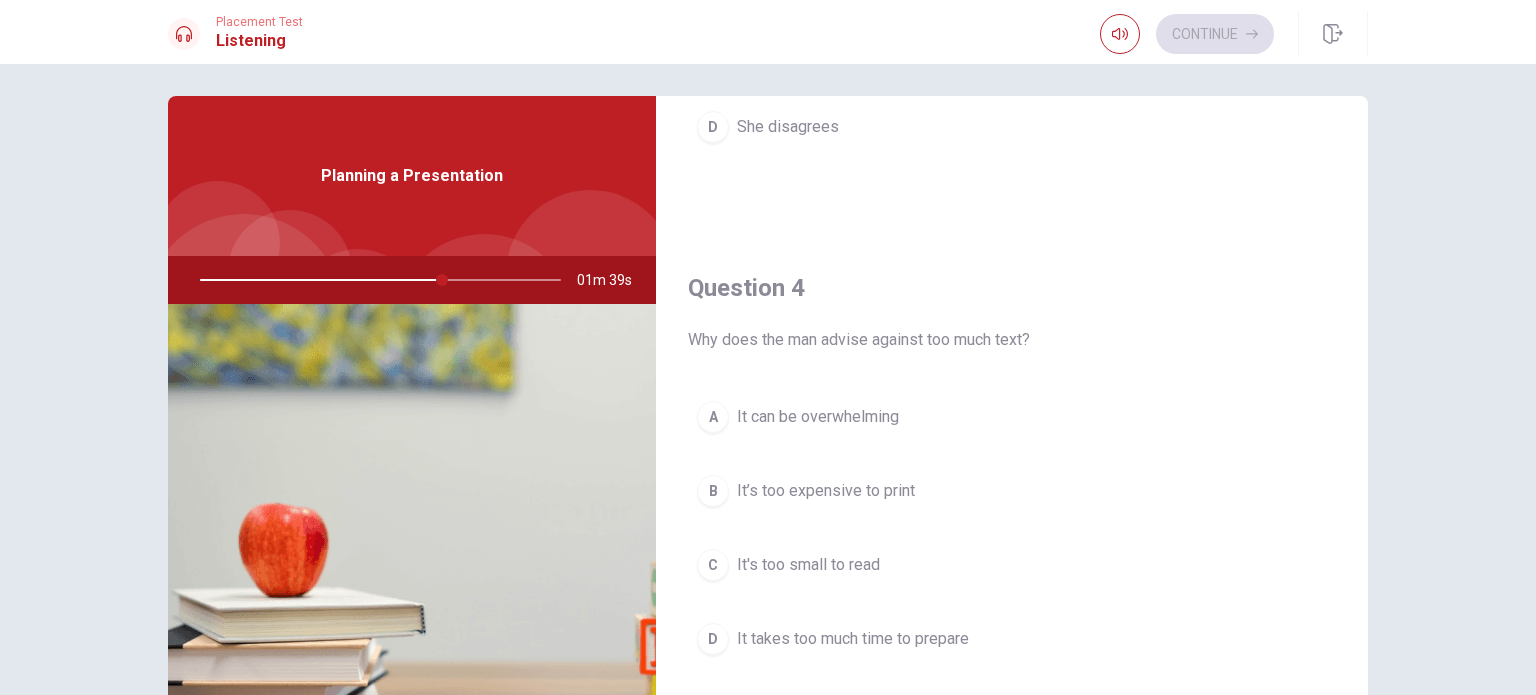 scroll, scrollTop: 1500, scrollLeft: 0, axis: vertical 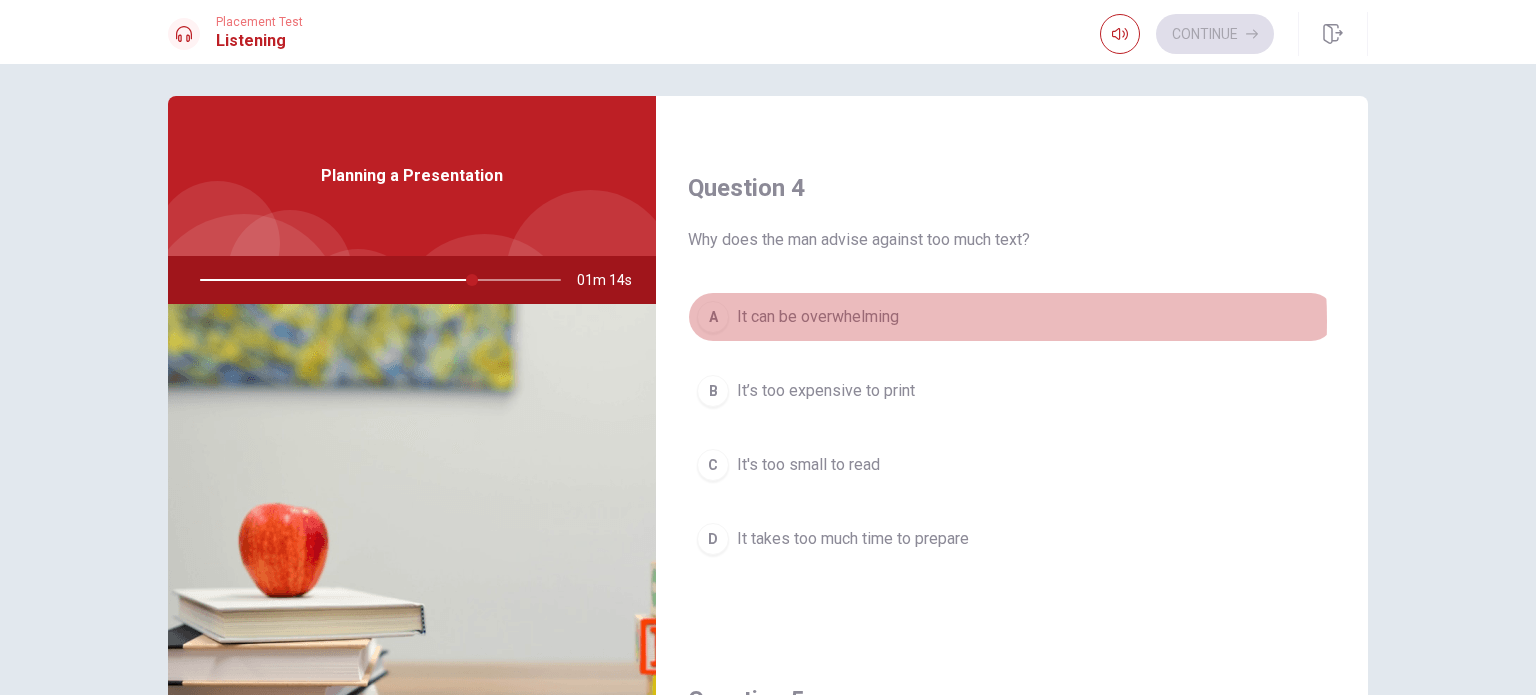 click on "It can be overwhelming" at bounding box center (818, 317) 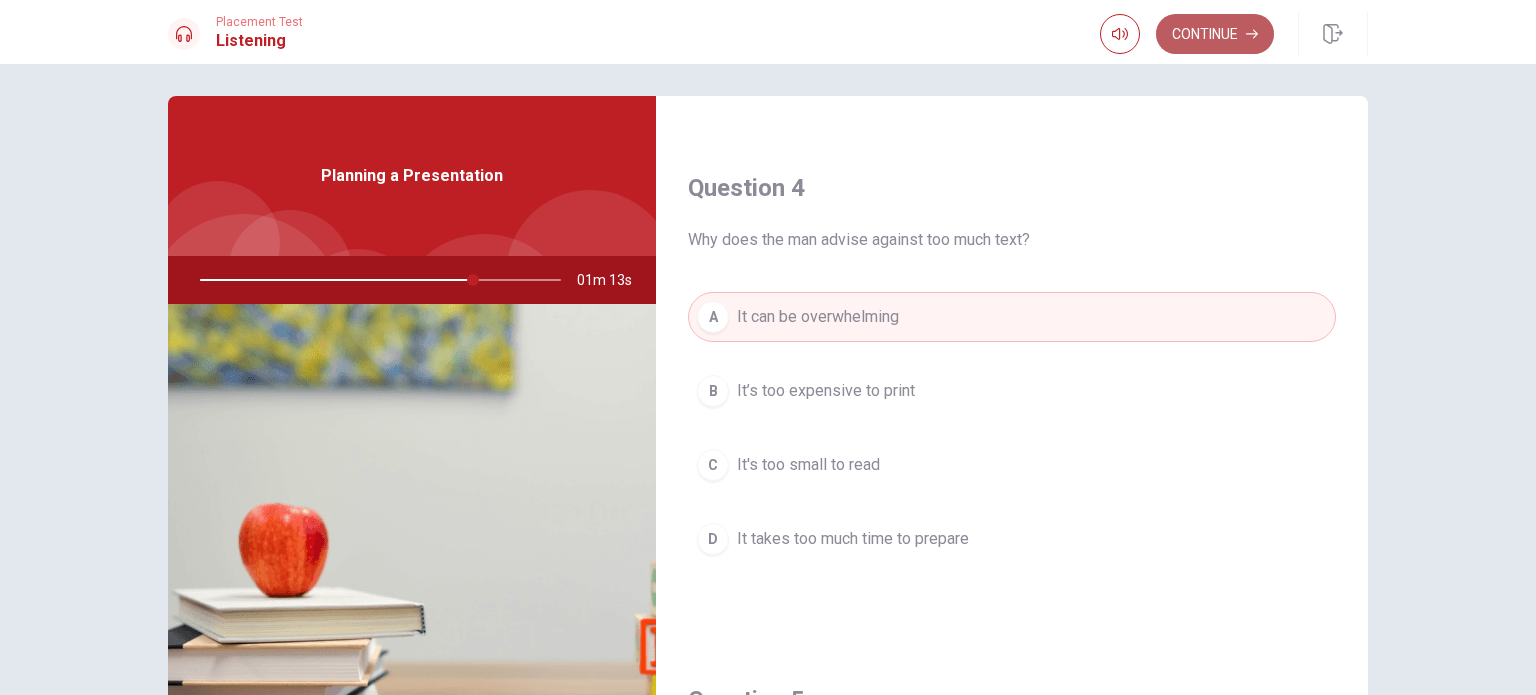 click on "Continue" at bounding box center [1215, 34] 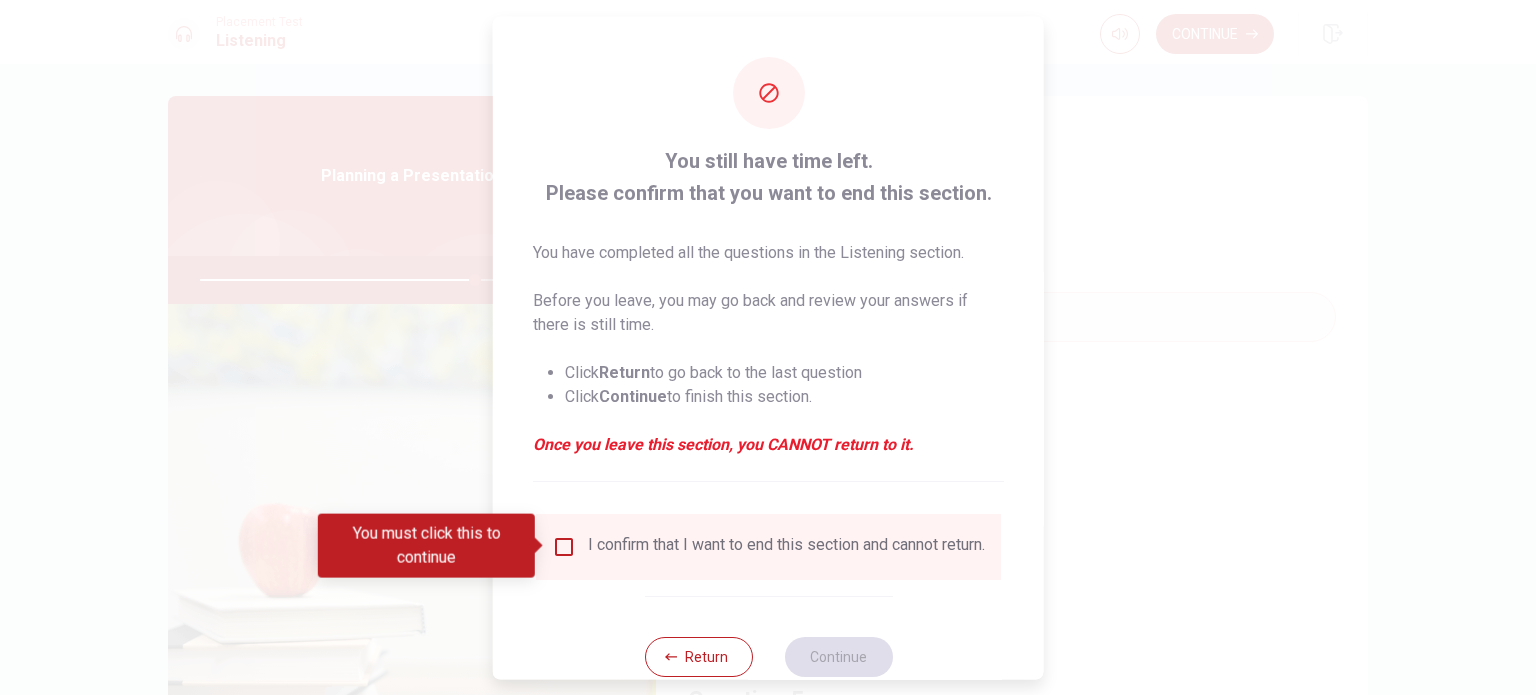 click at bounding box center [564, 546] 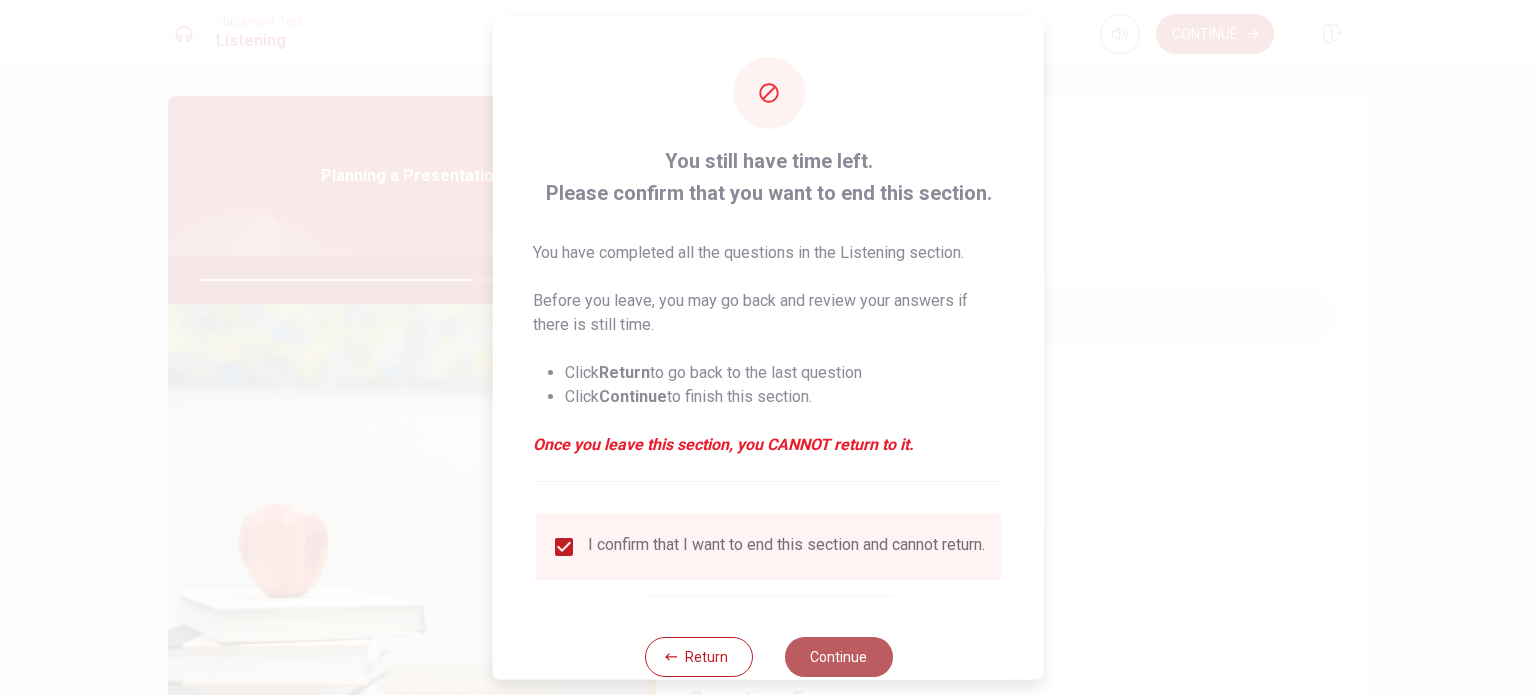 click on "Continue" at bounding box center [838, 656] 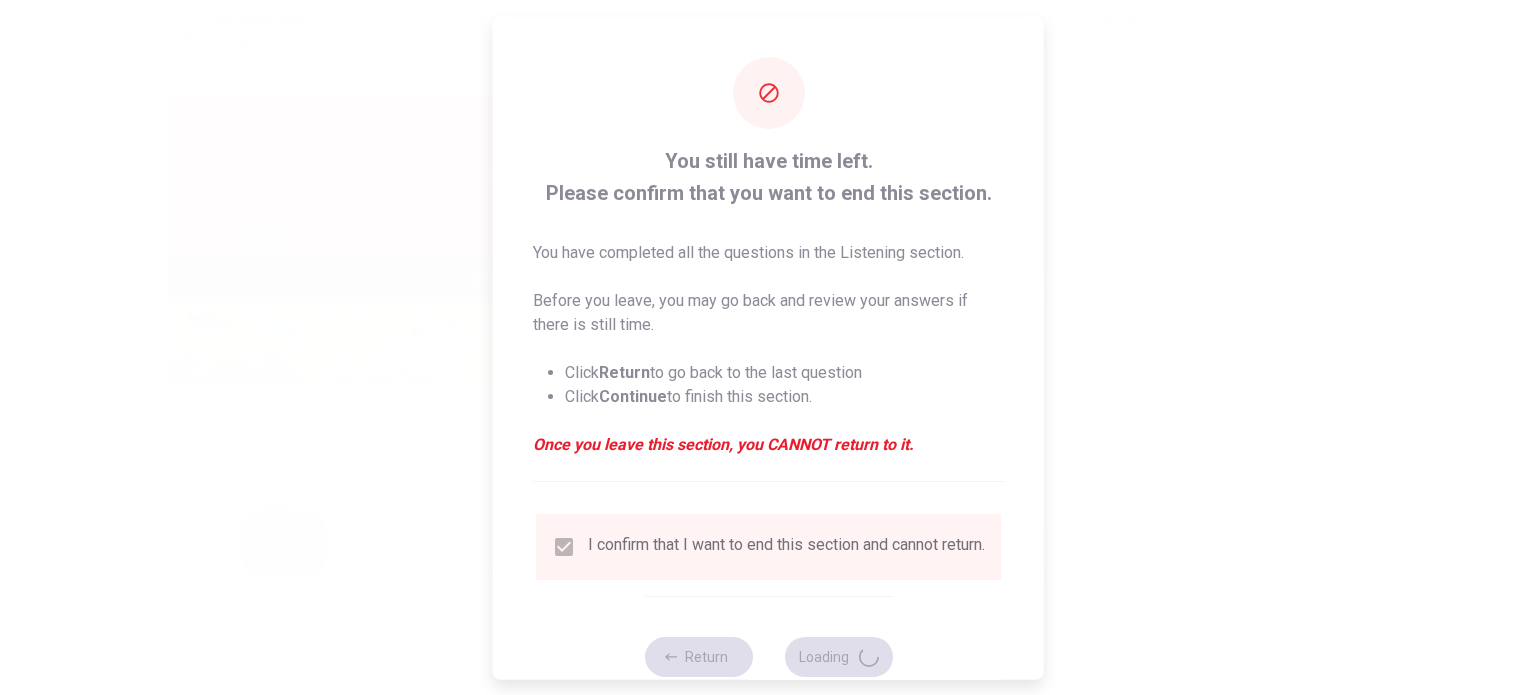 type on "77" 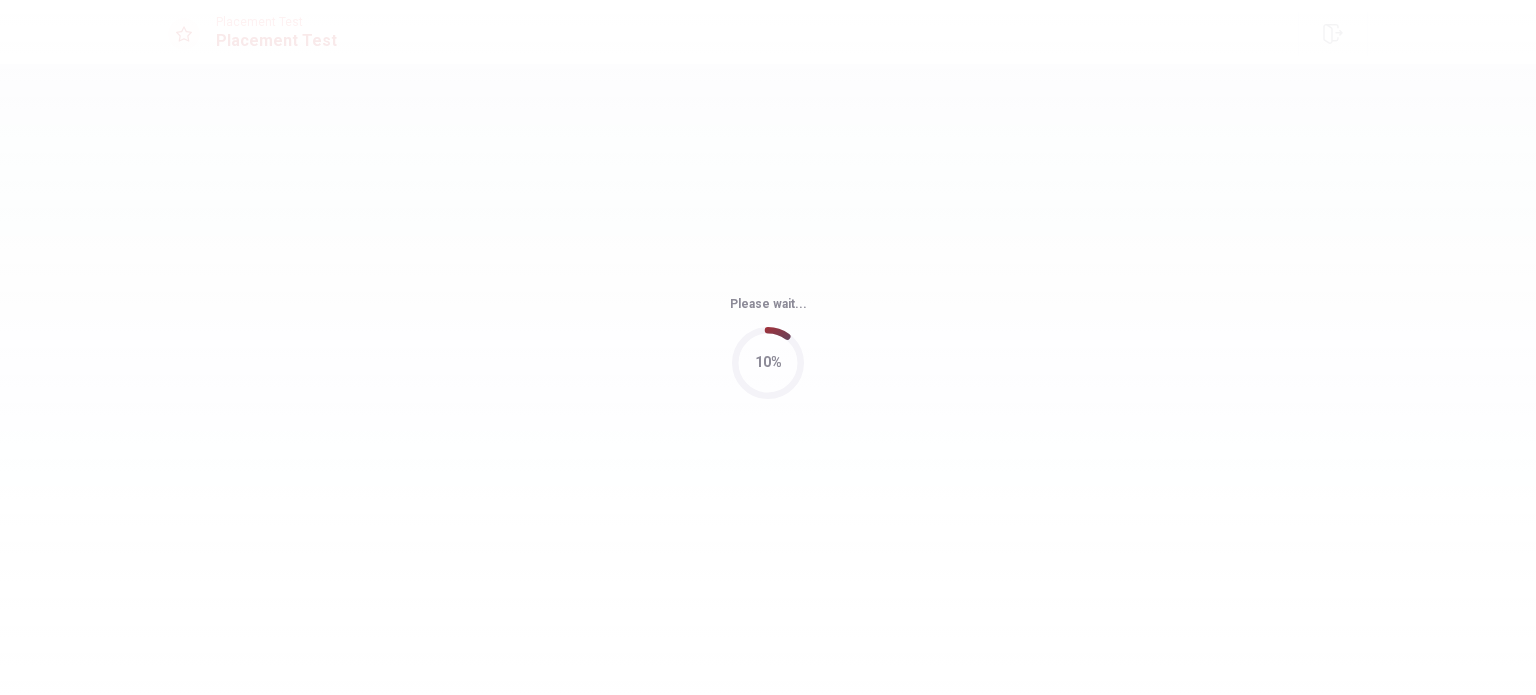 scroll, scrollTop: 0, scrollLeft: 0, axis: both 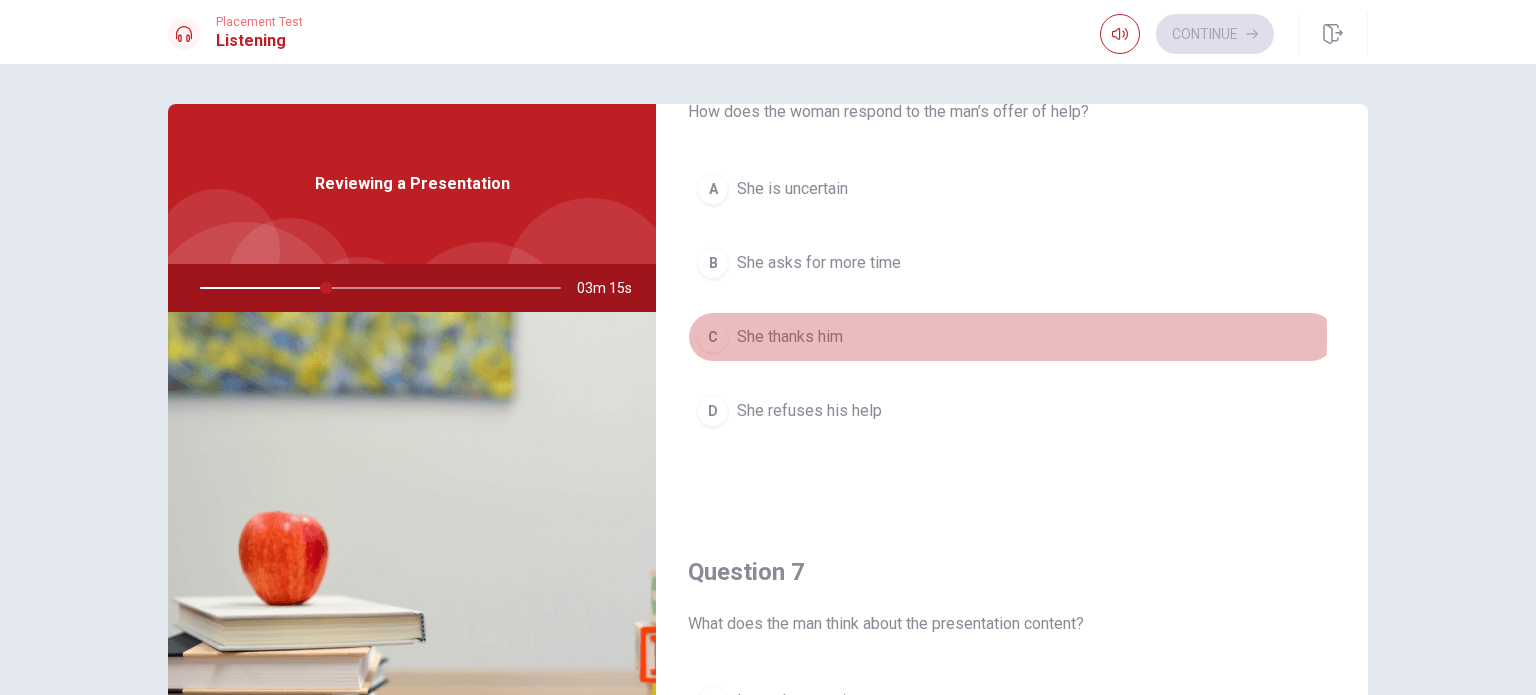 click on "She thanks him" at bounding box center [790, 337] 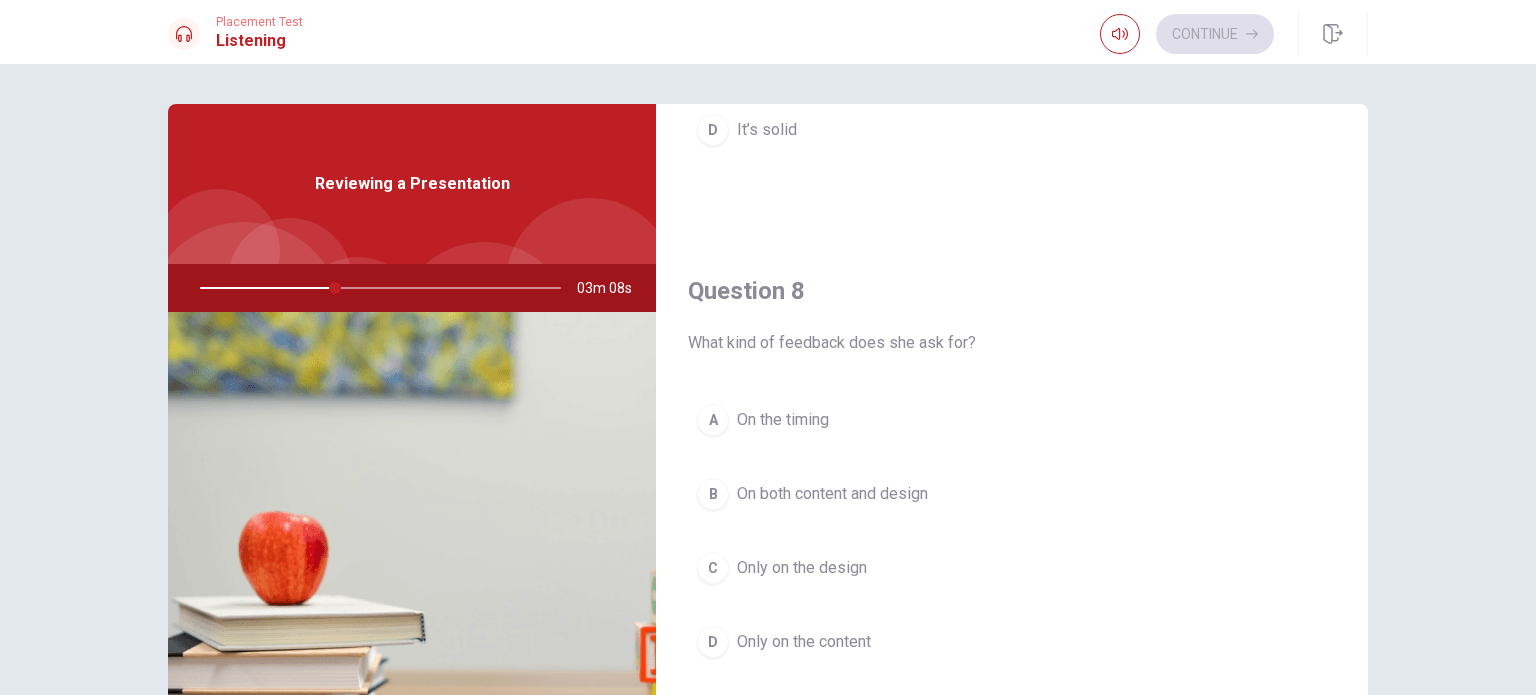 scroll, scrollTop: 900, scrollLeft: 0, axis: vertical 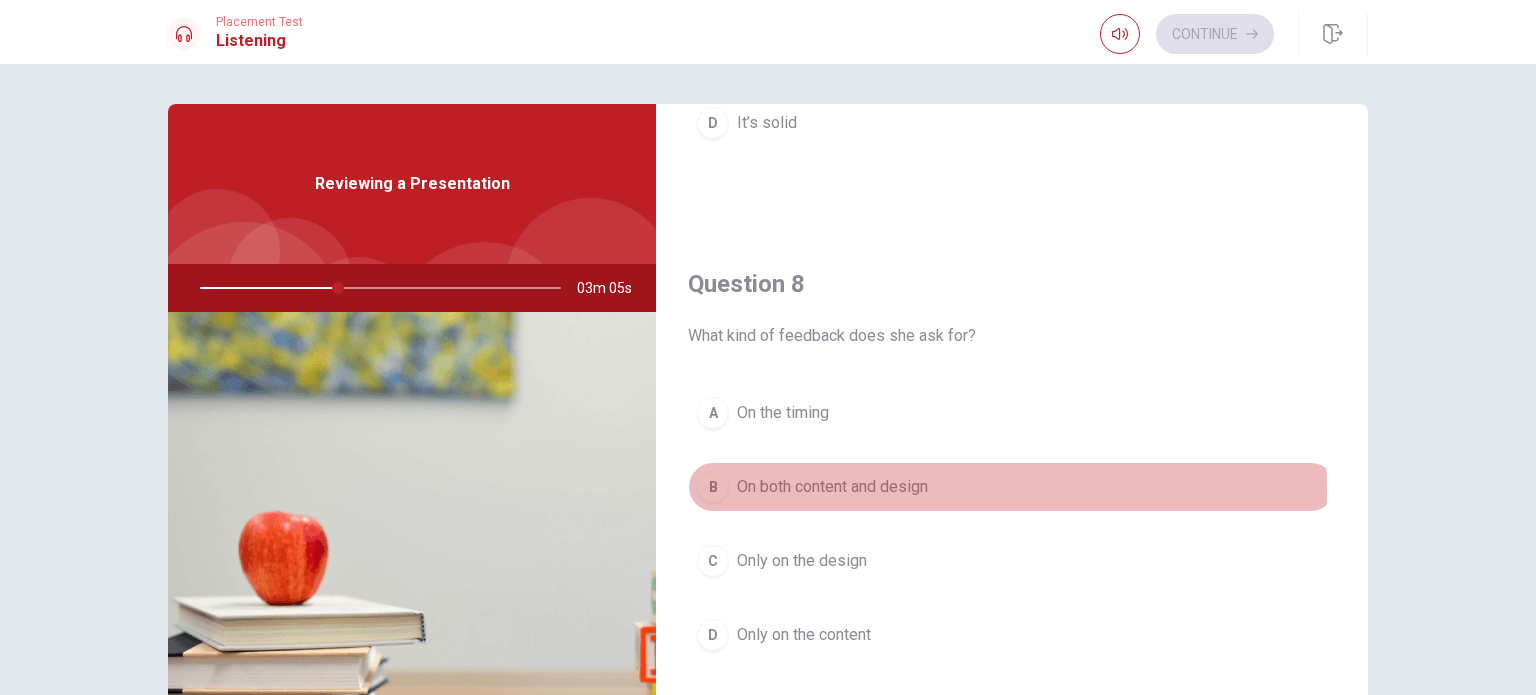 click on "On both content and design" at bounding box center (832, 487) 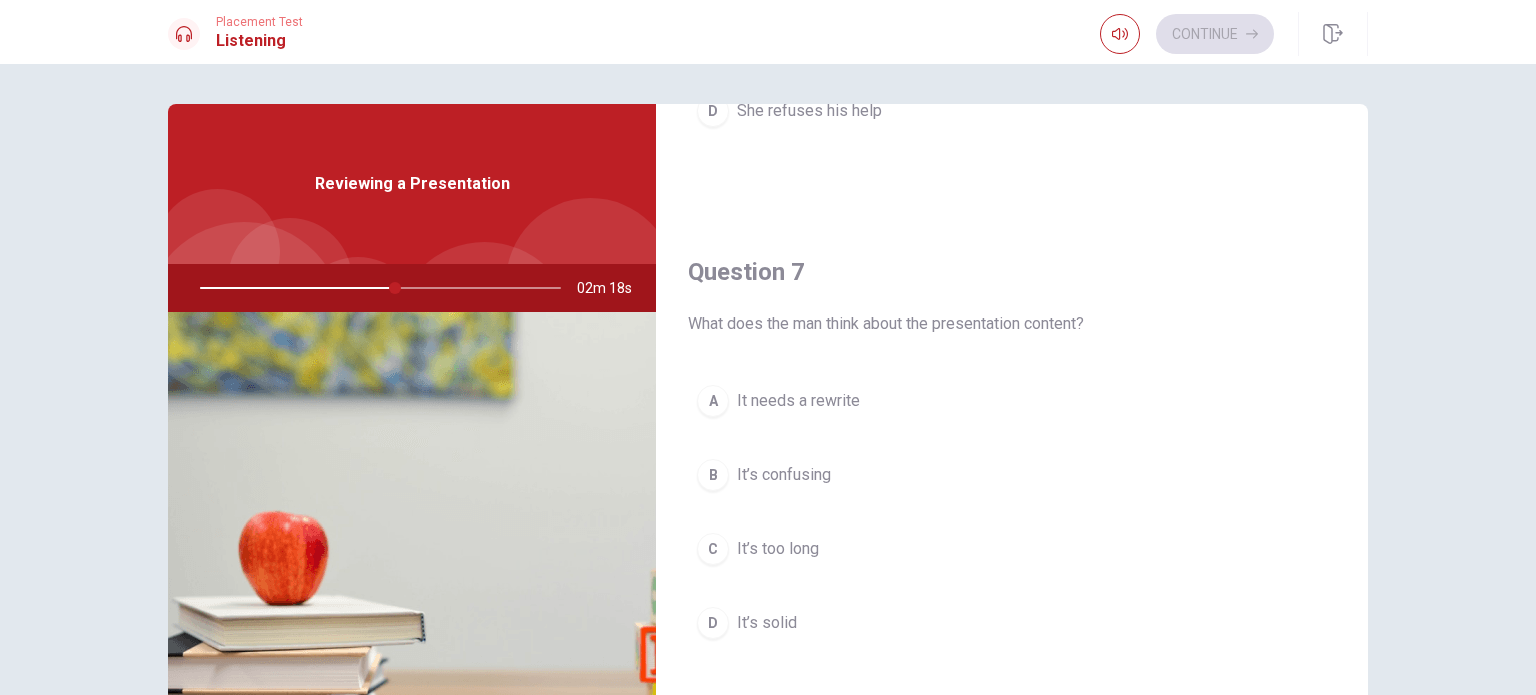 scroll, scrollTop: 500, scrollLeft: 0, axis: vertical 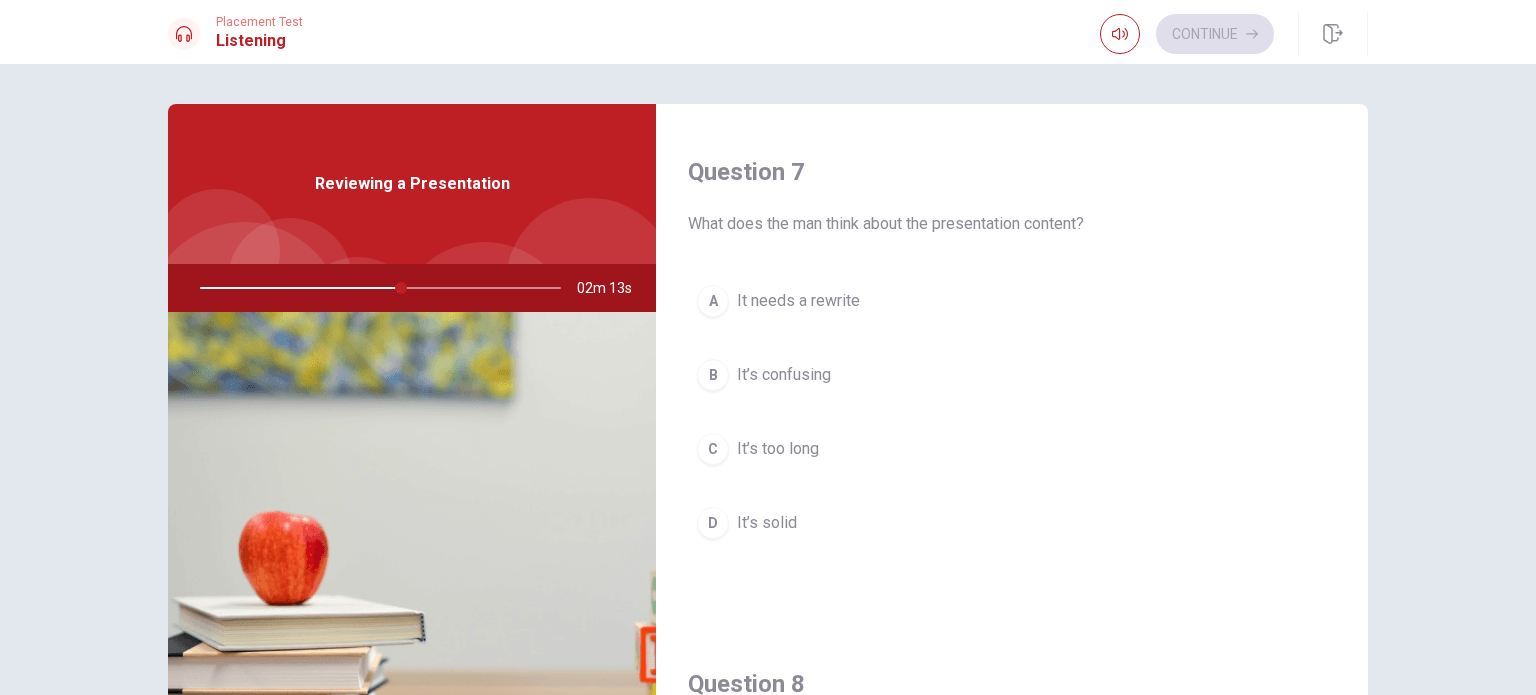 click on "It’s solid" at bounding box center [767, 523] 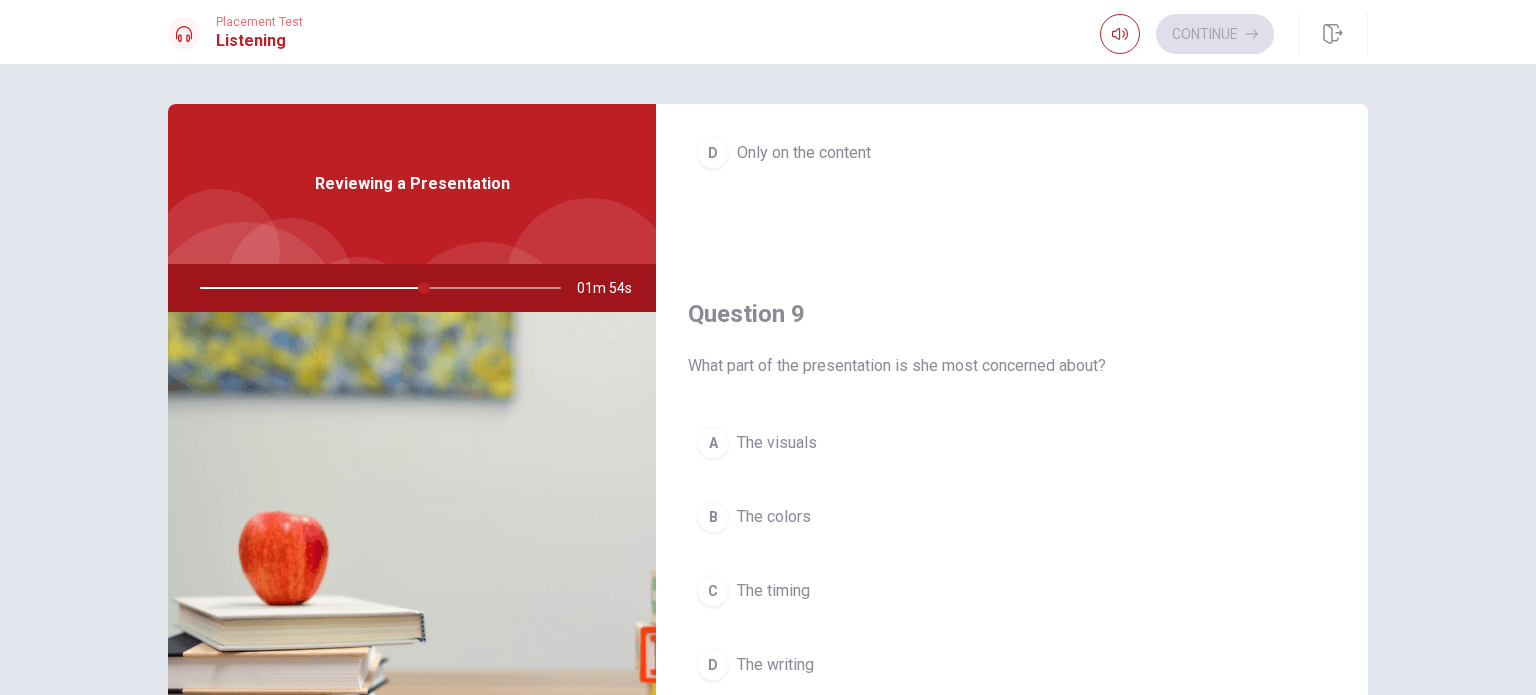 scroll, scrollTop: 1500, scrollLeft: 0, axis: vertical 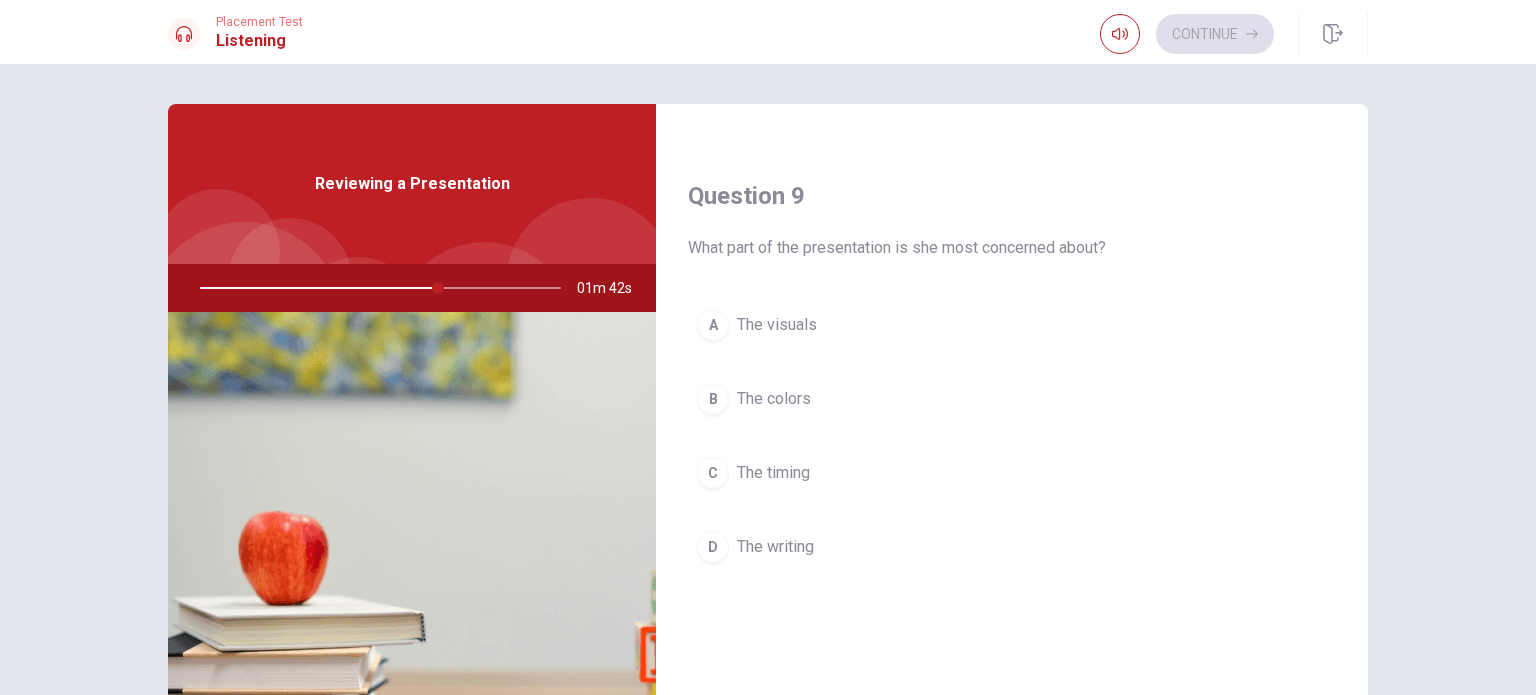 click on "The visuals" at bounding box center [777, 325] 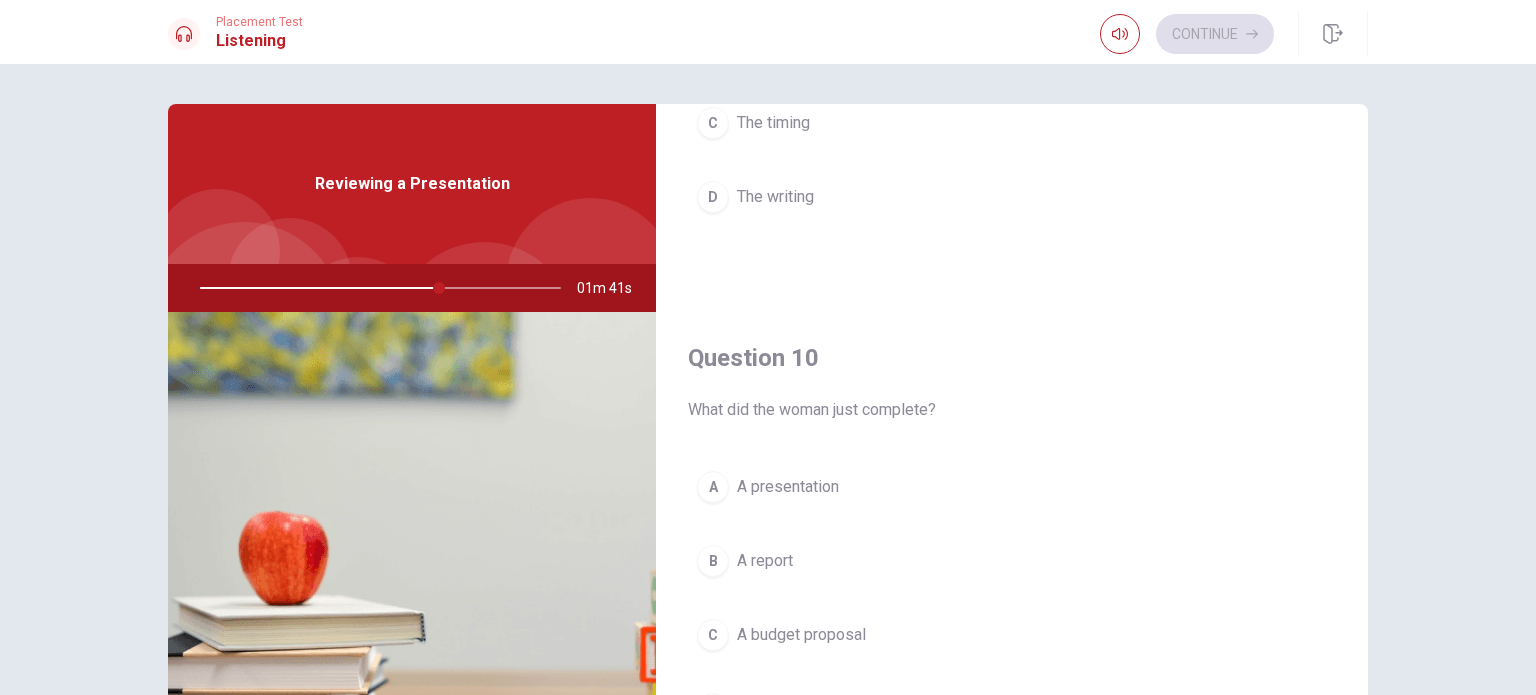 scroll, scrollTop: 1856, scrollLeft: 0, axis: vertical 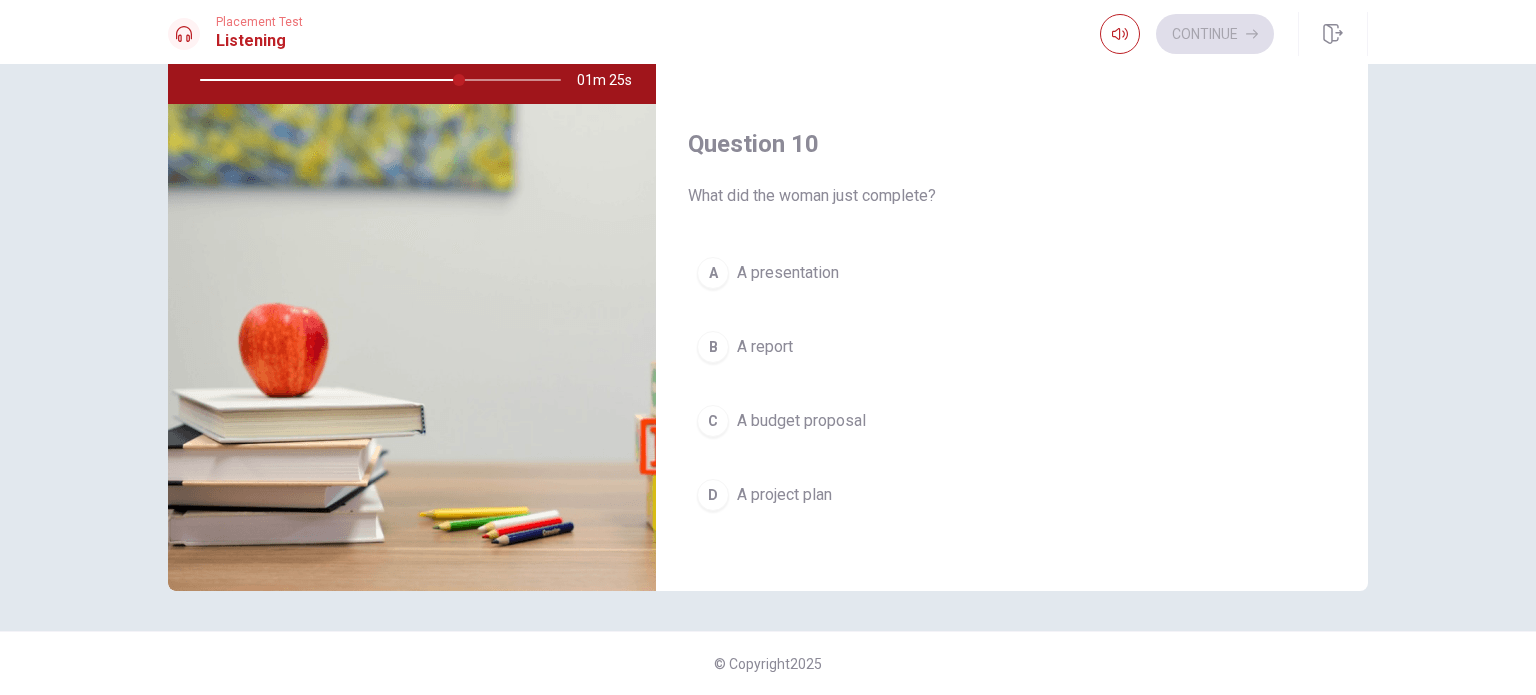 click on "A presentation" at bounding box center (788, 273) 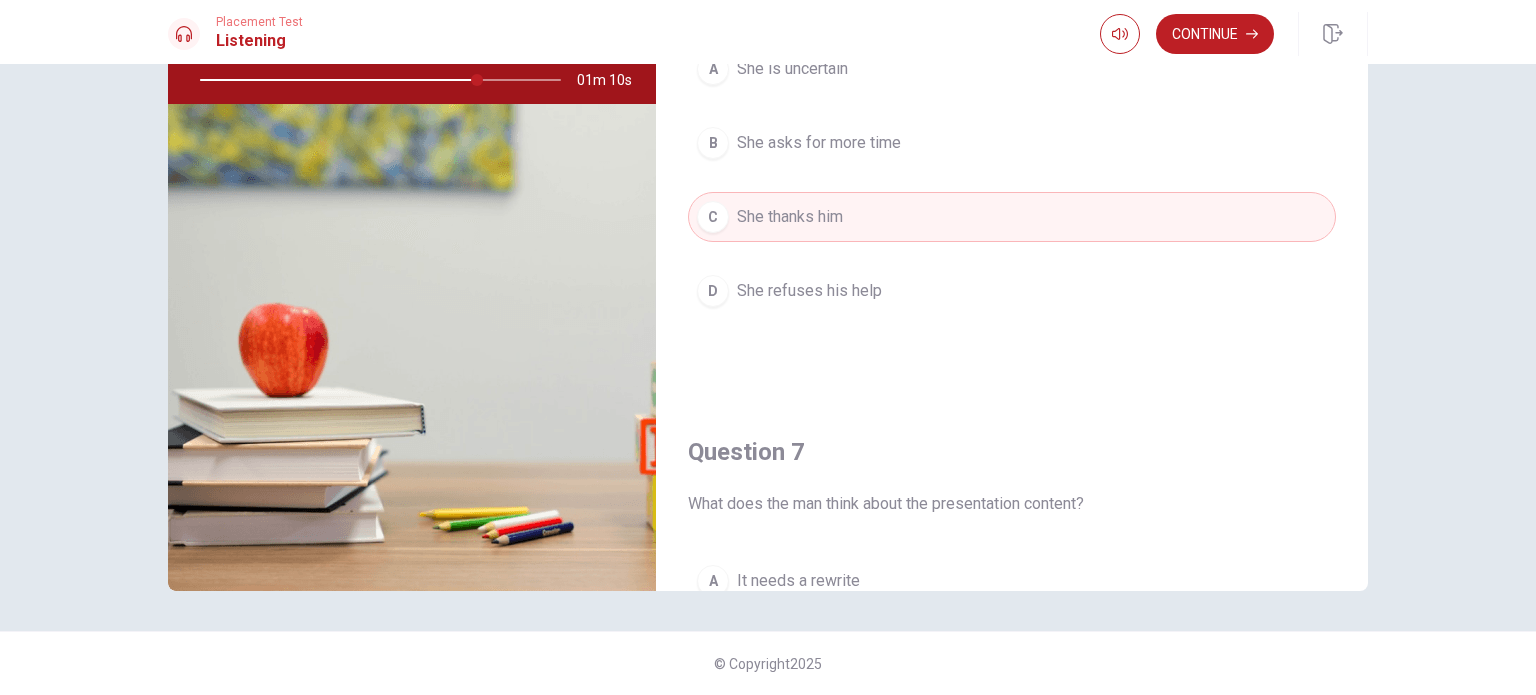 scroll, scrollTop: 0, scrollLeft: 0, axis: both 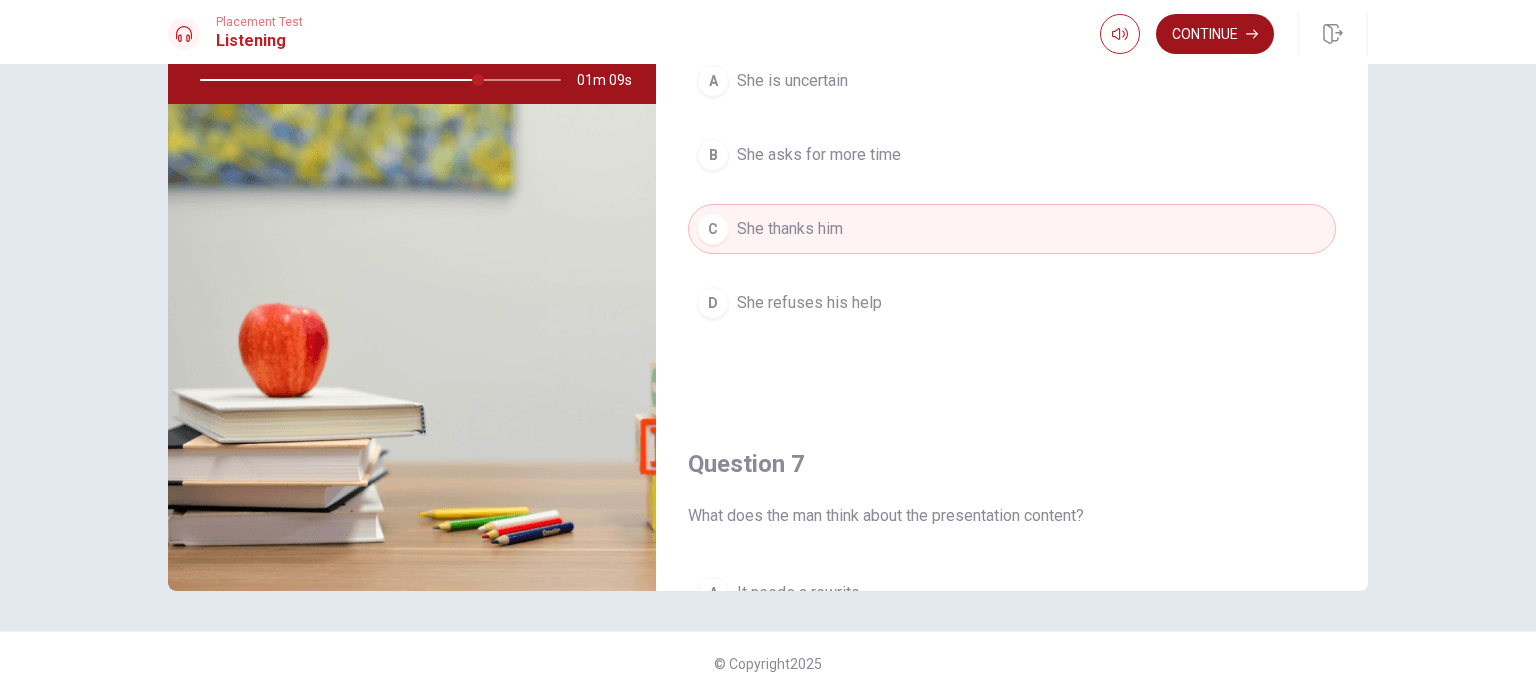 click on "Continue" at bounding box center (1215, 34) 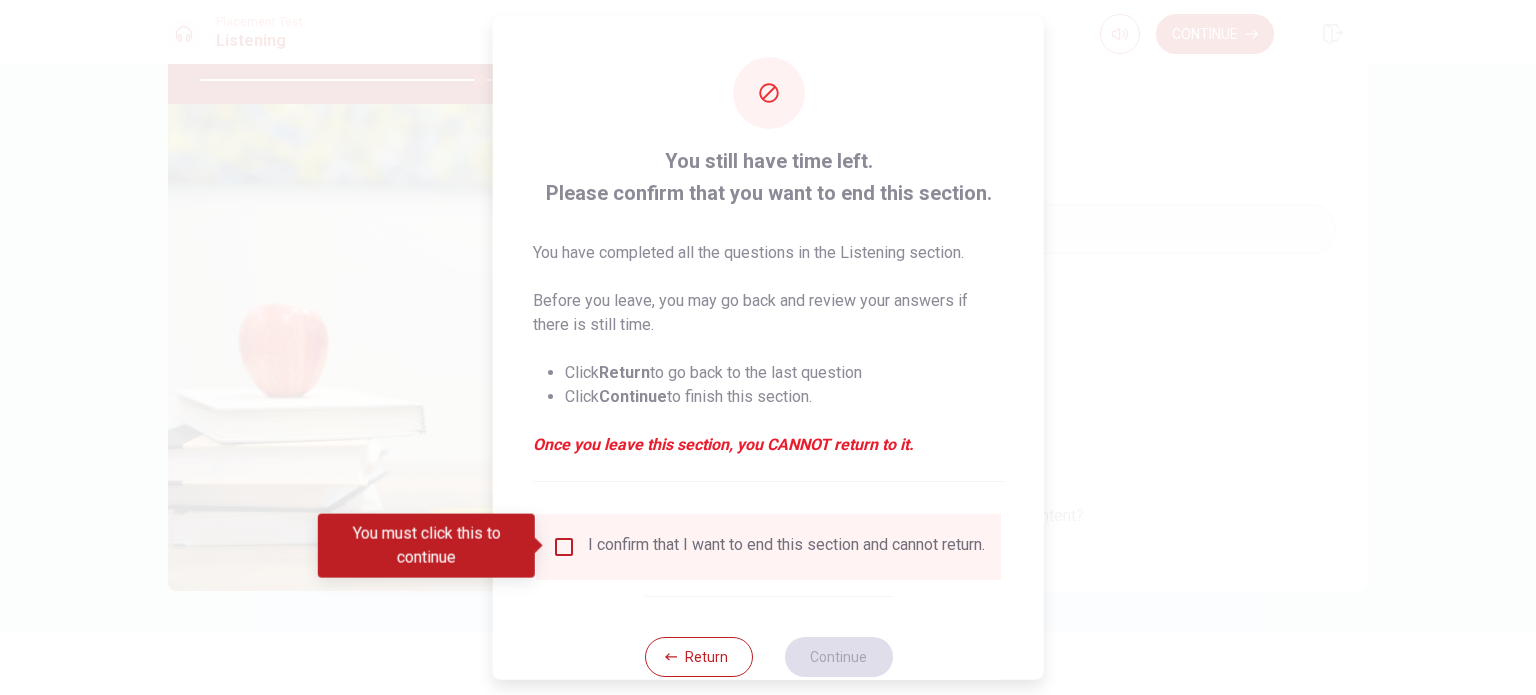 click at bounding box center (564, 546) 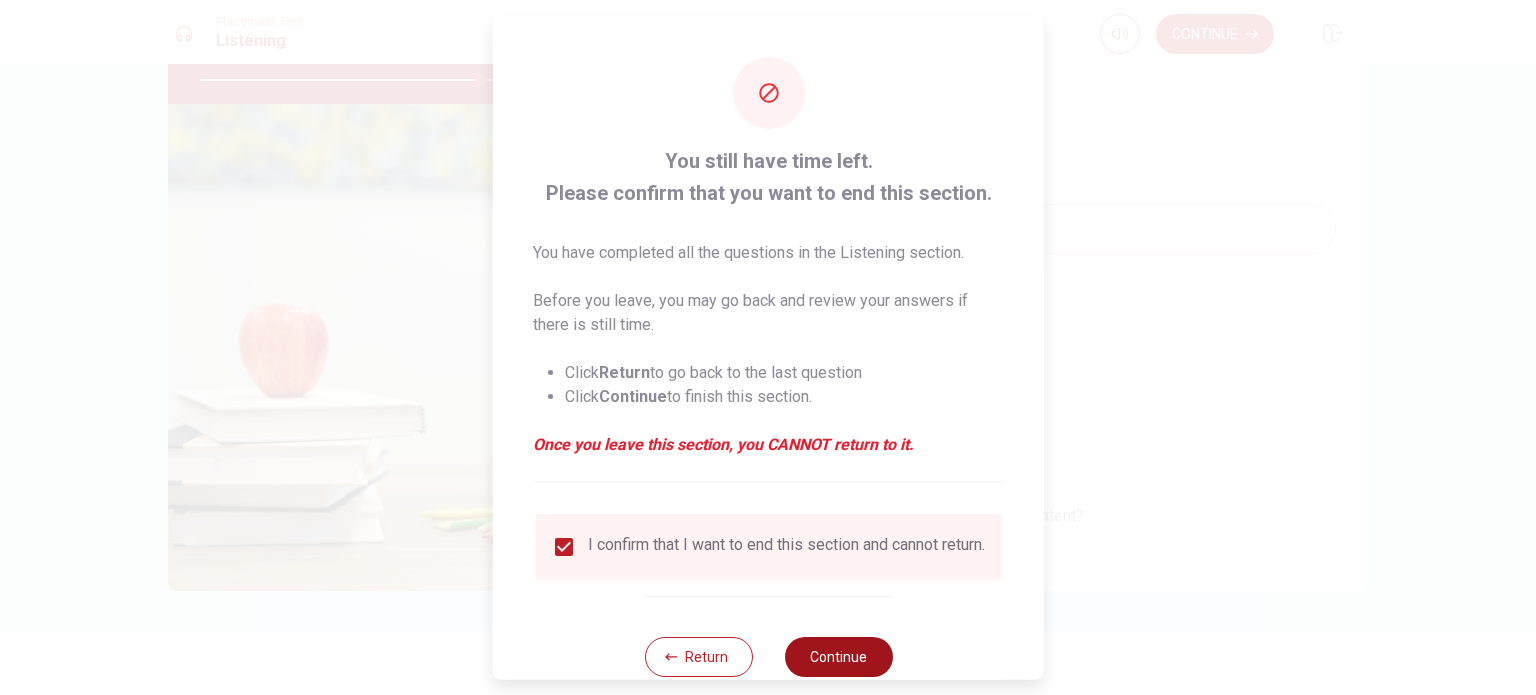 click on "Continue" at bounding box center (838, 656) 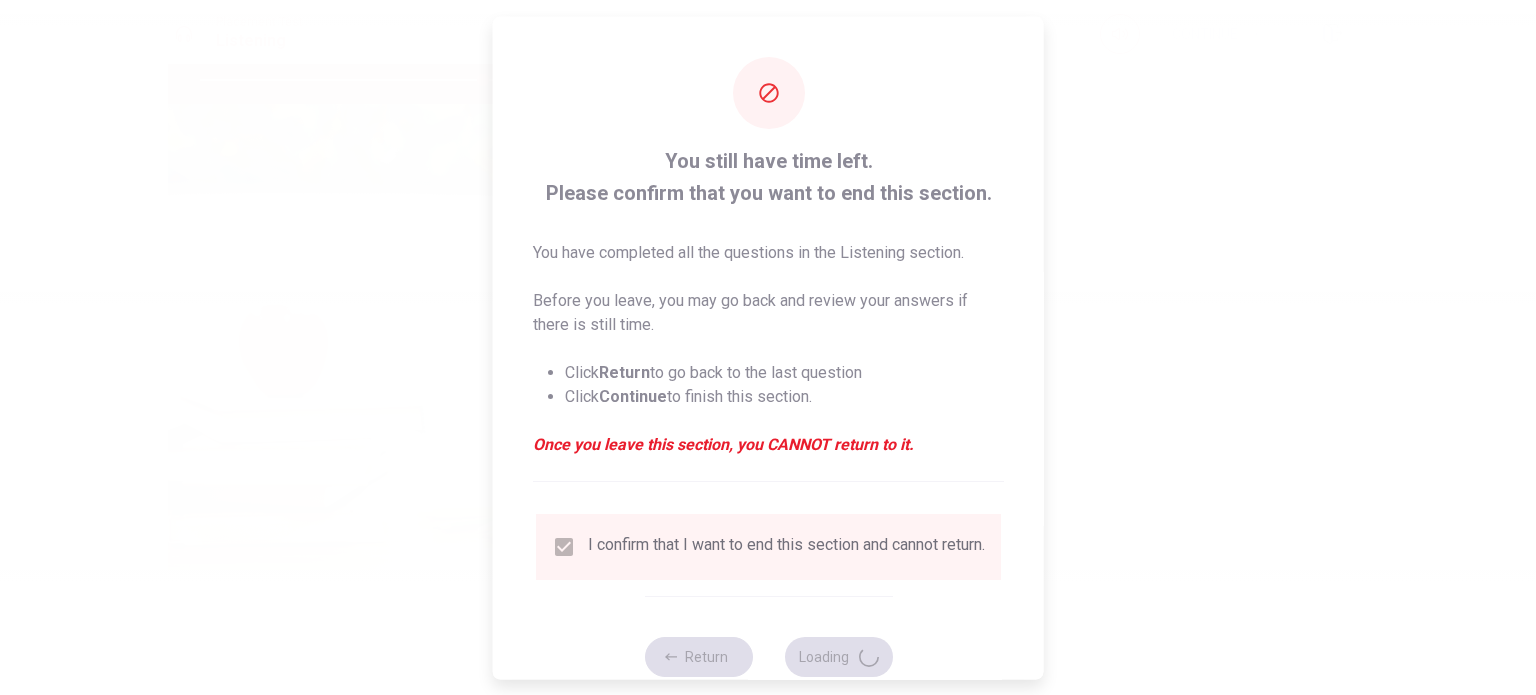 type on "79" 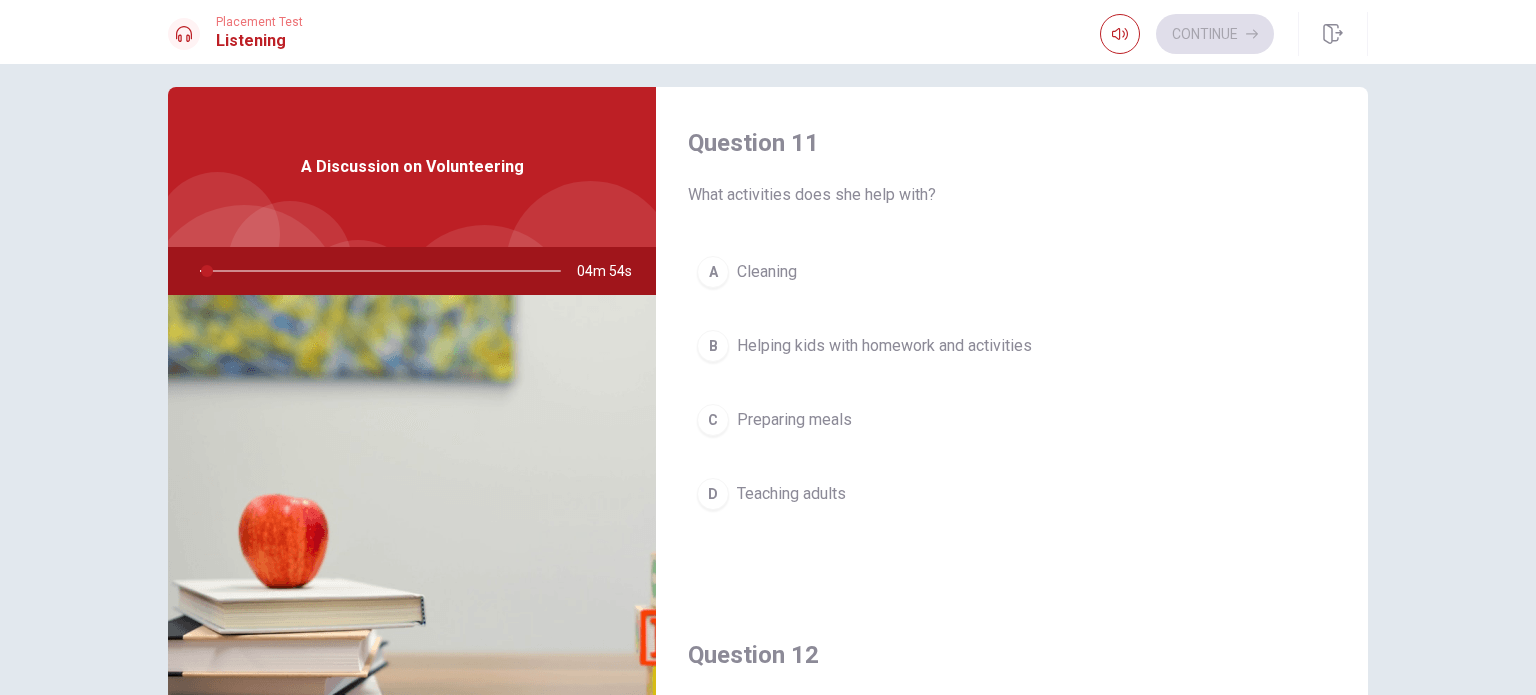 scroll, scrollTop: 0, scrollLeft: 0, axis: both 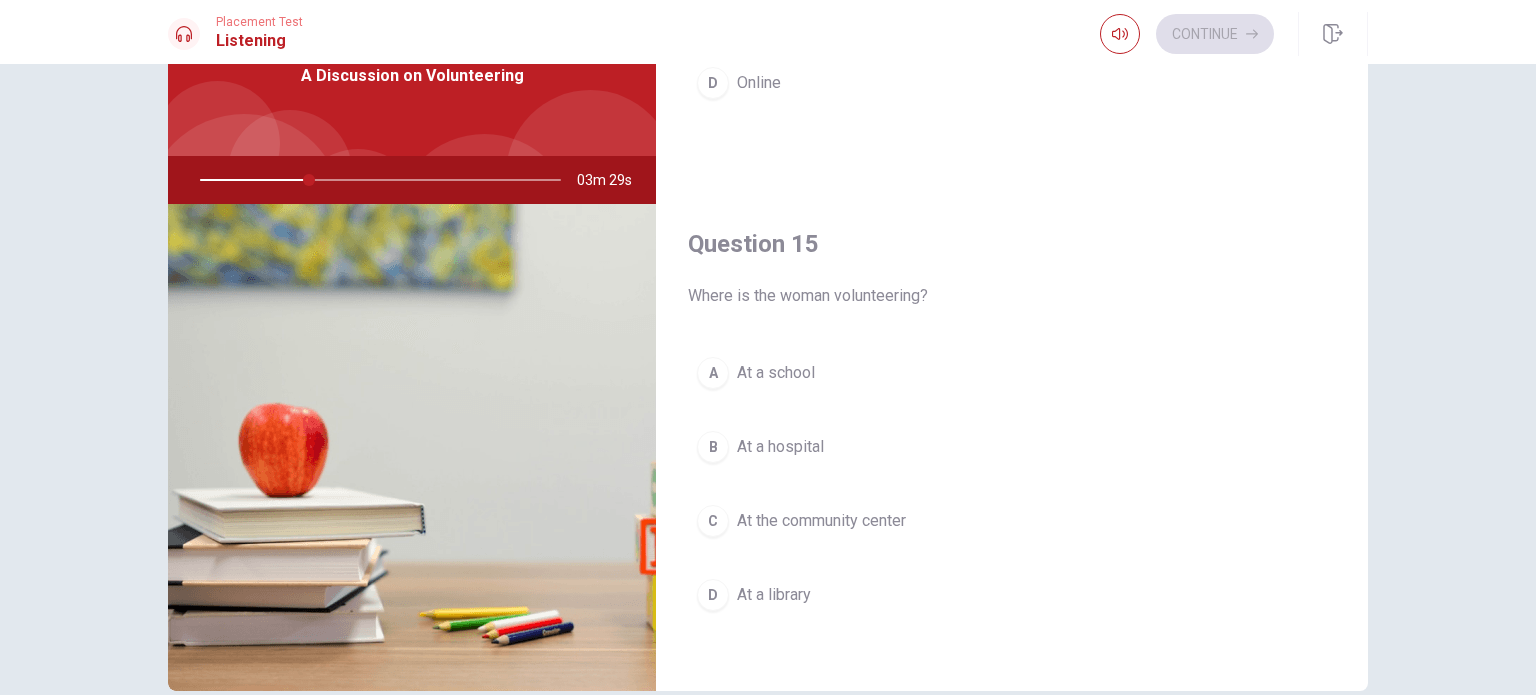 click on "At the community center" at bounding box center [821, 521] 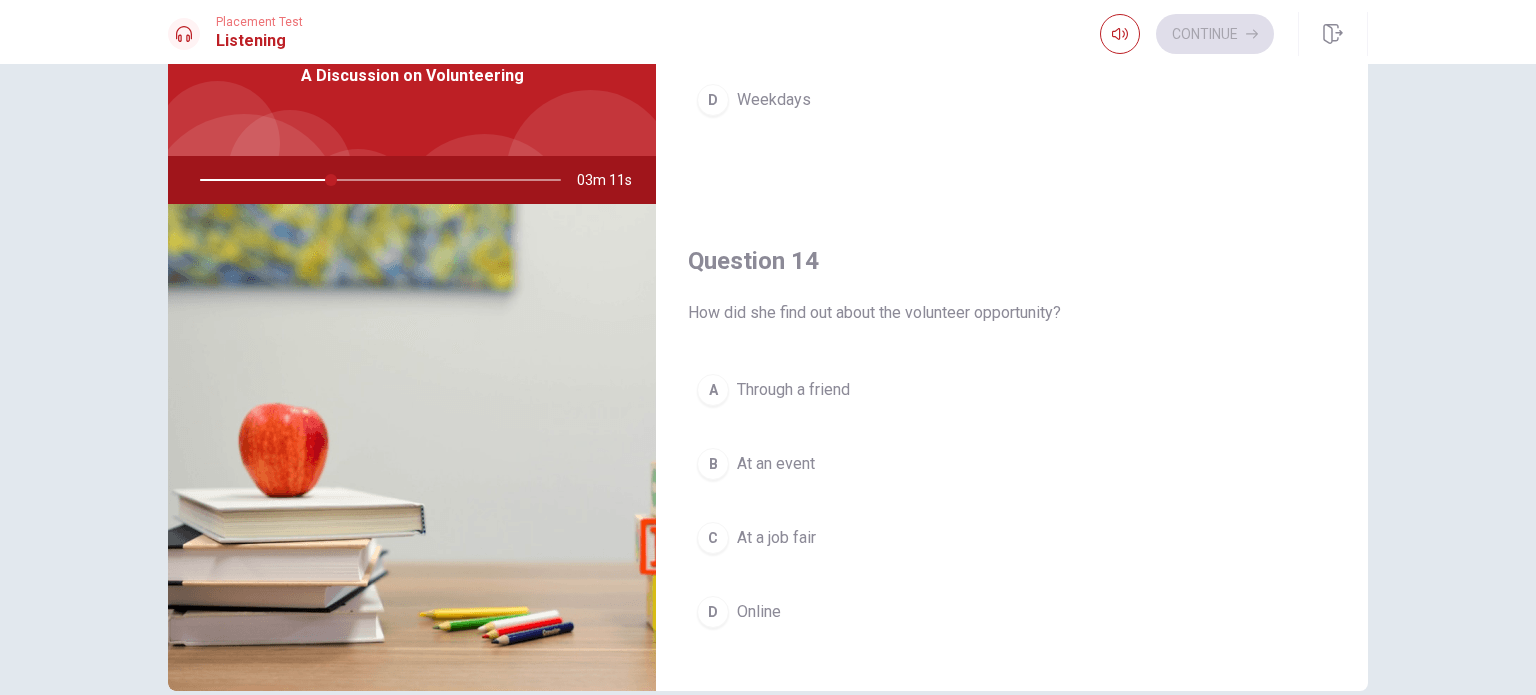 scroll, scrollTop: 1356, scrollLeft: 0, axis: vertical 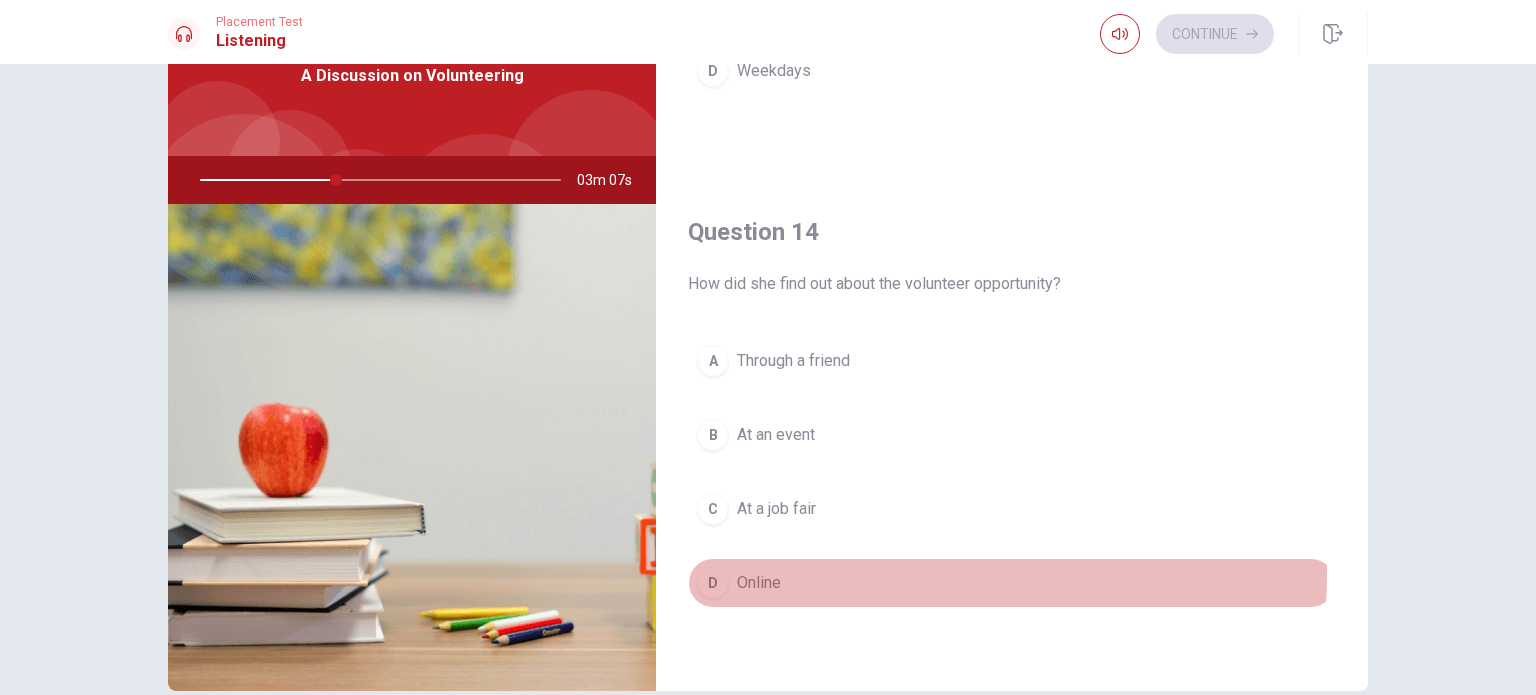 click on "Online" at bounding box center [759, 583] 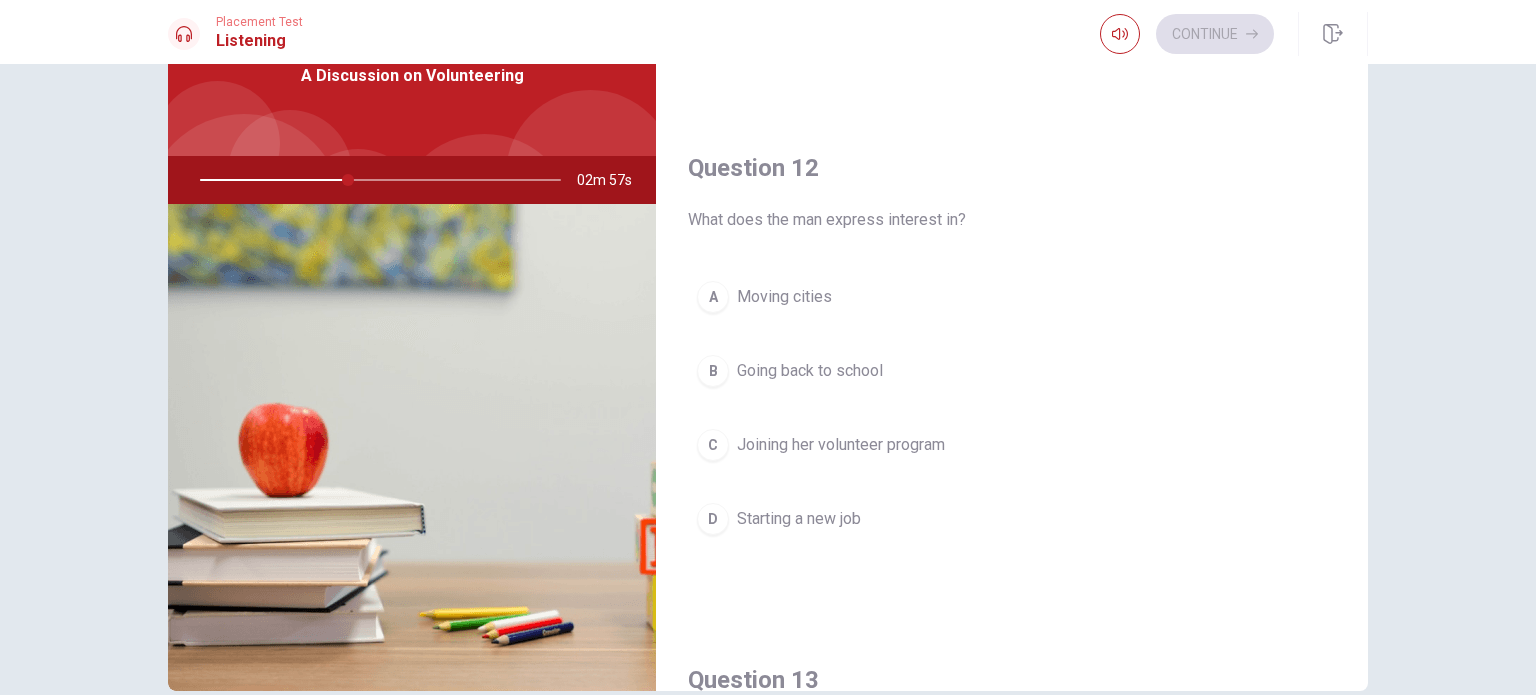 scroll, scrollTop: 400, scrollLeft: 0, axis: vertical 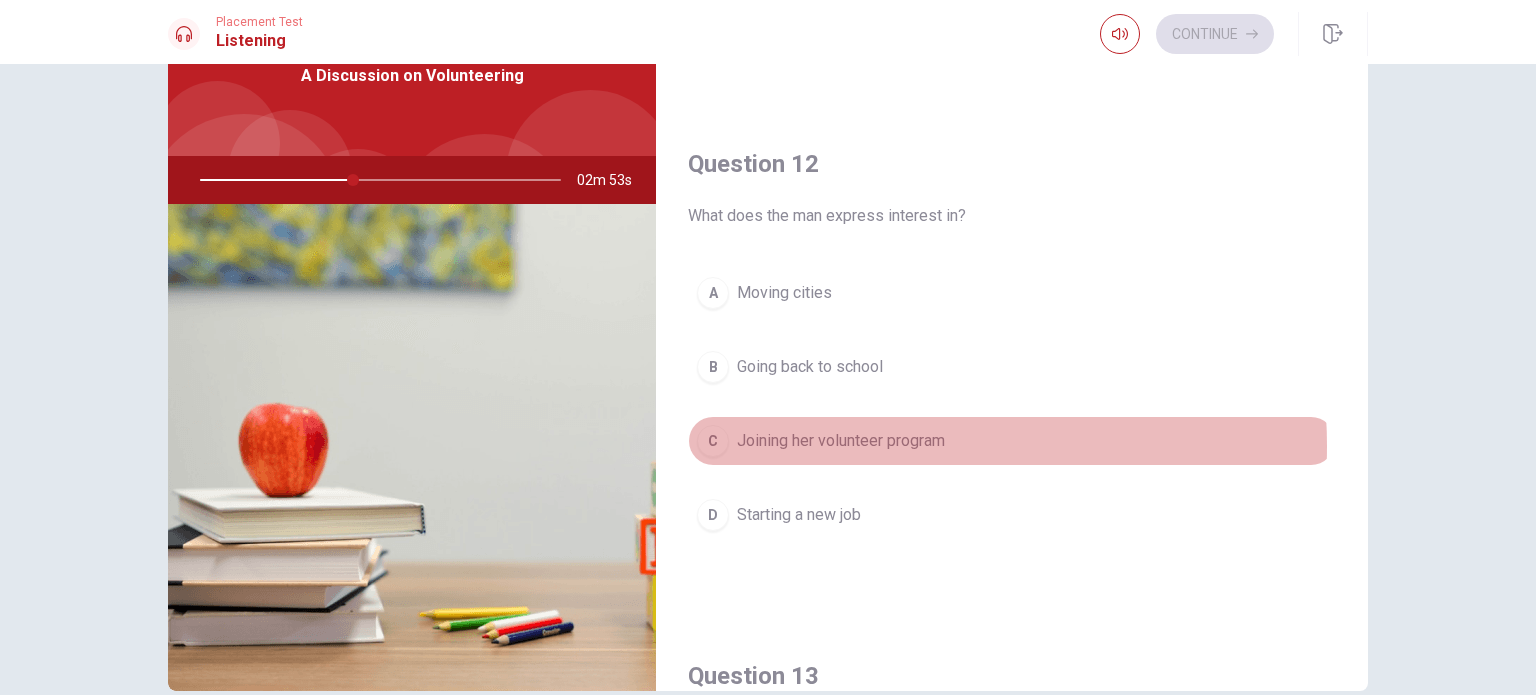 click on "Joining her volunteer program" at bounding box center (841, 441) 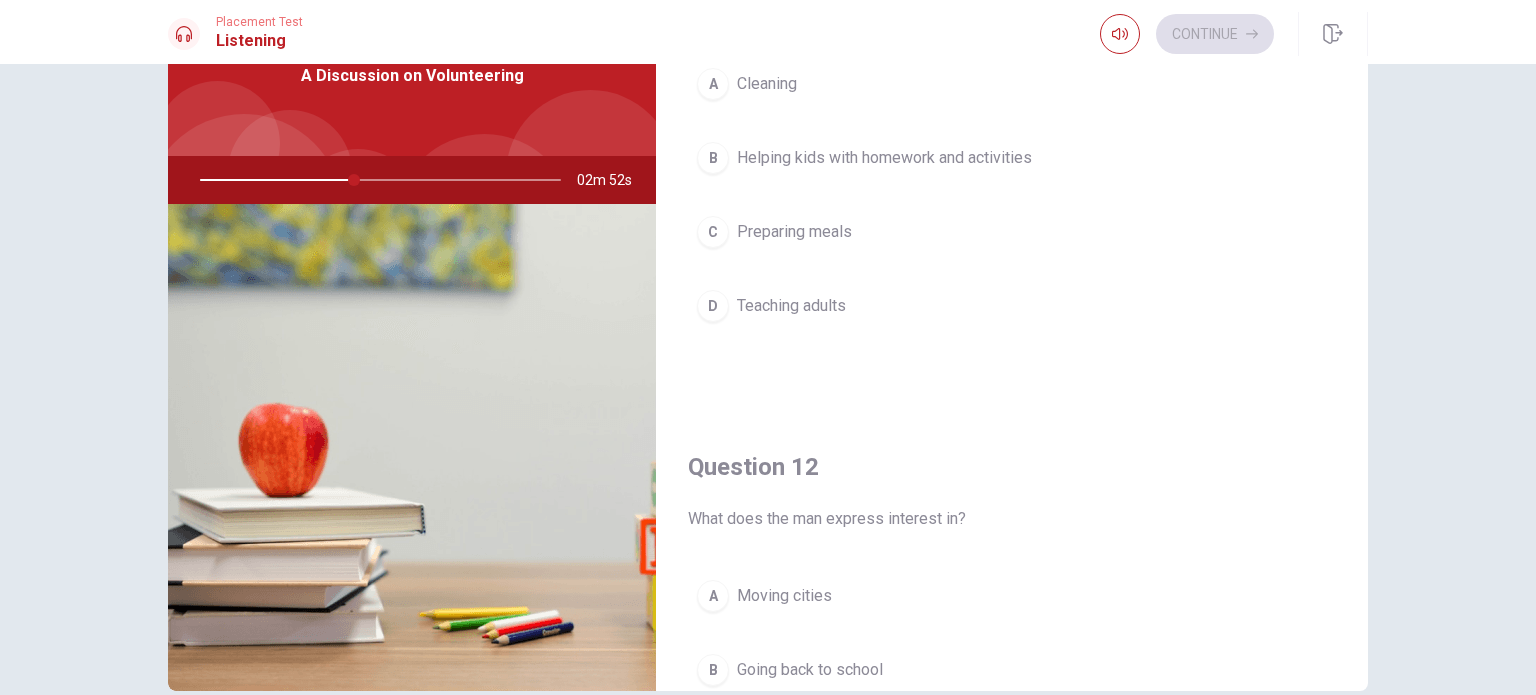 scroll, scrollTop: 0, scrollLeft: 0, axis: both 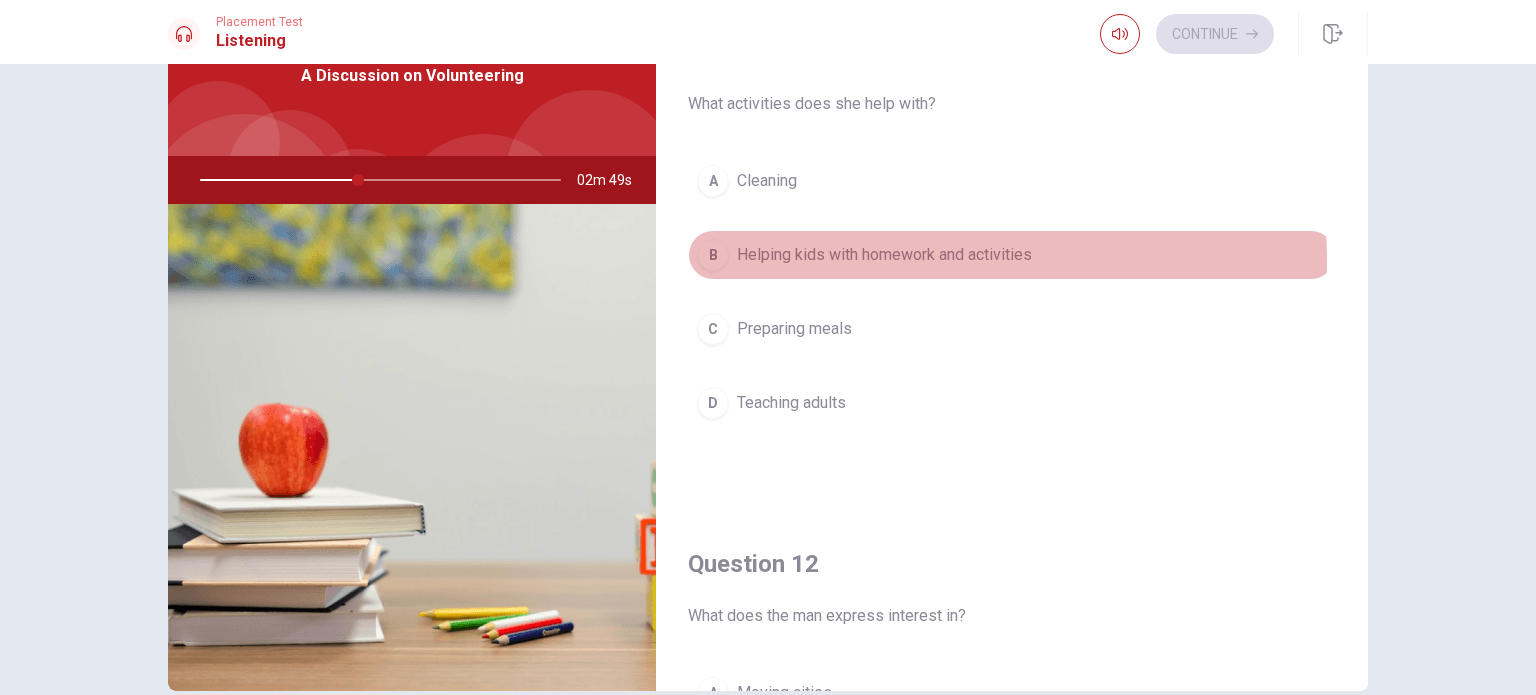 click on "Helping kids with homework and activities" at bounding box center [884, 255] 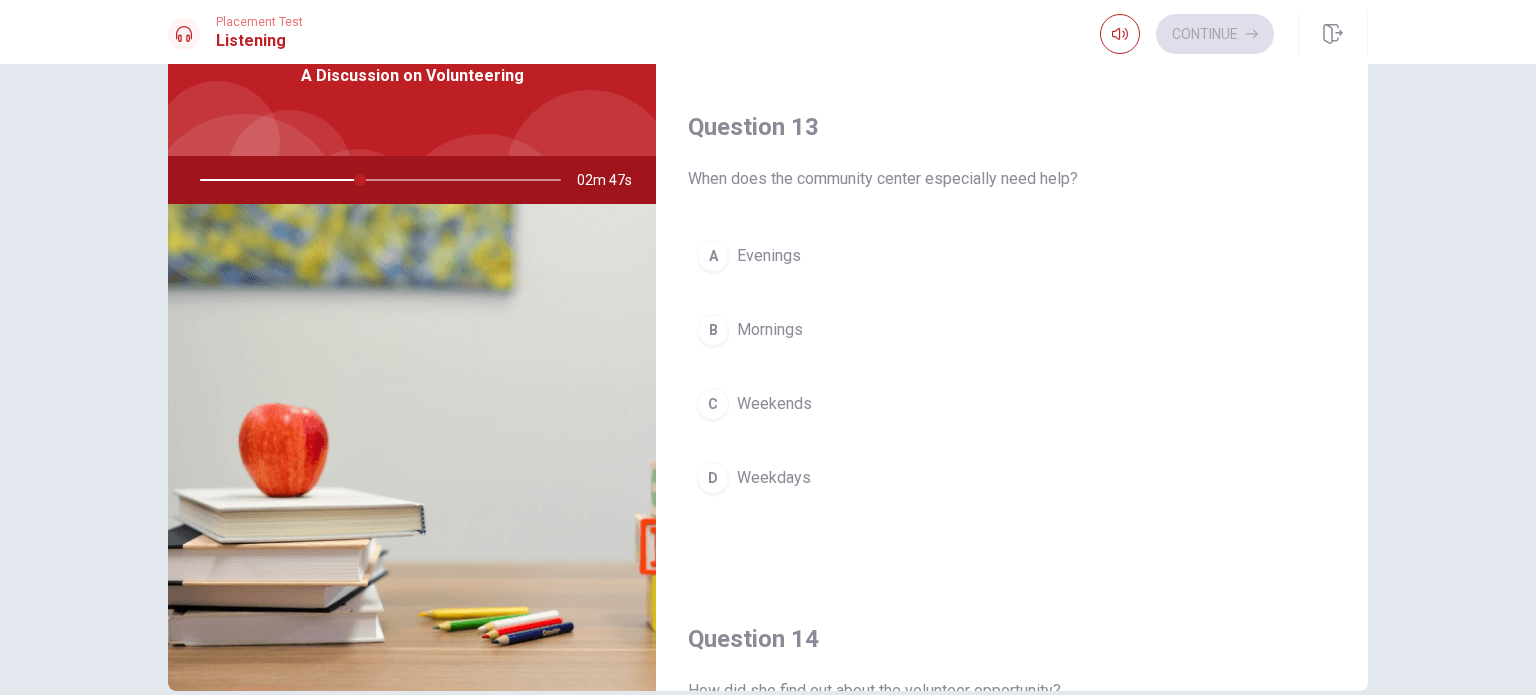 scroll, scrollTop: 1000, scrollLeft: 0, axis: vertical 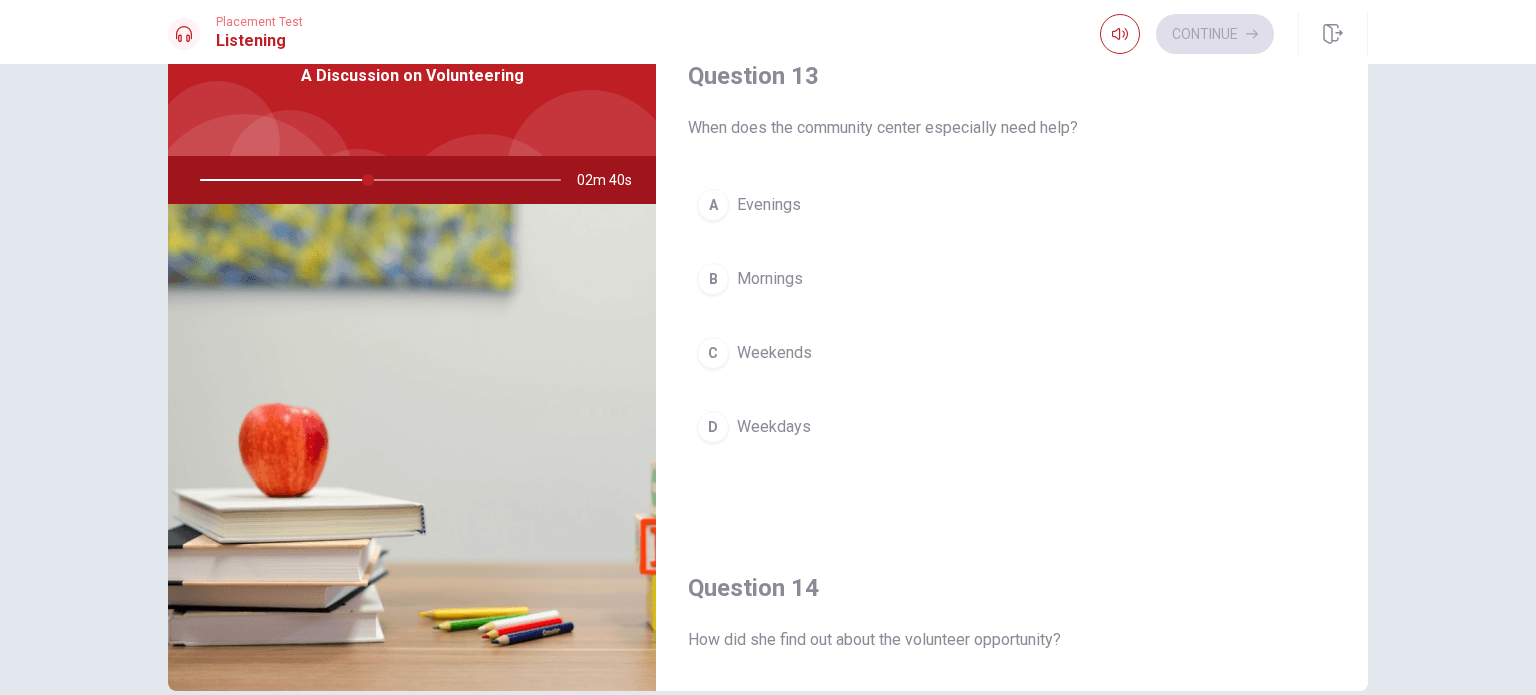 click on "C Weekends" at bounding box center [1012, 353] 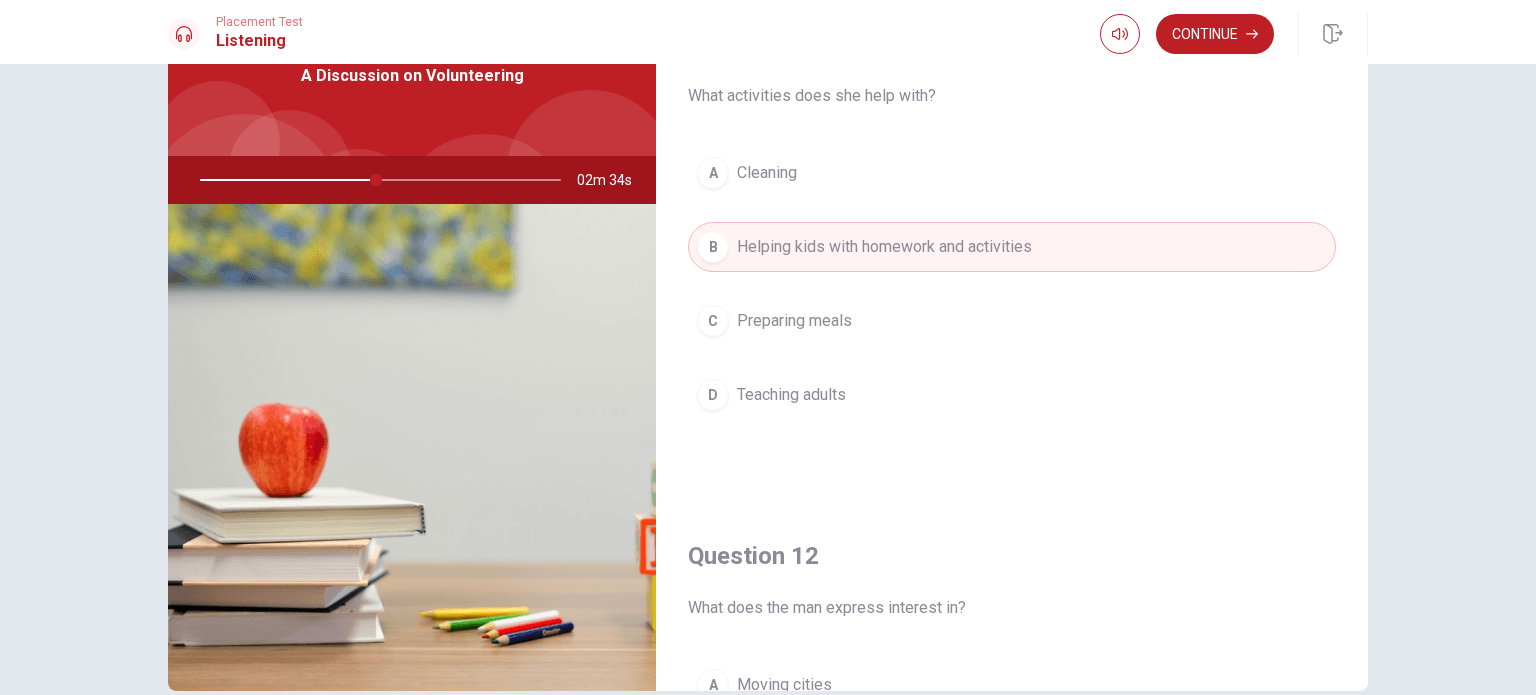 scroll, scrollTop: 0, scrollLeft: 0, axis: both 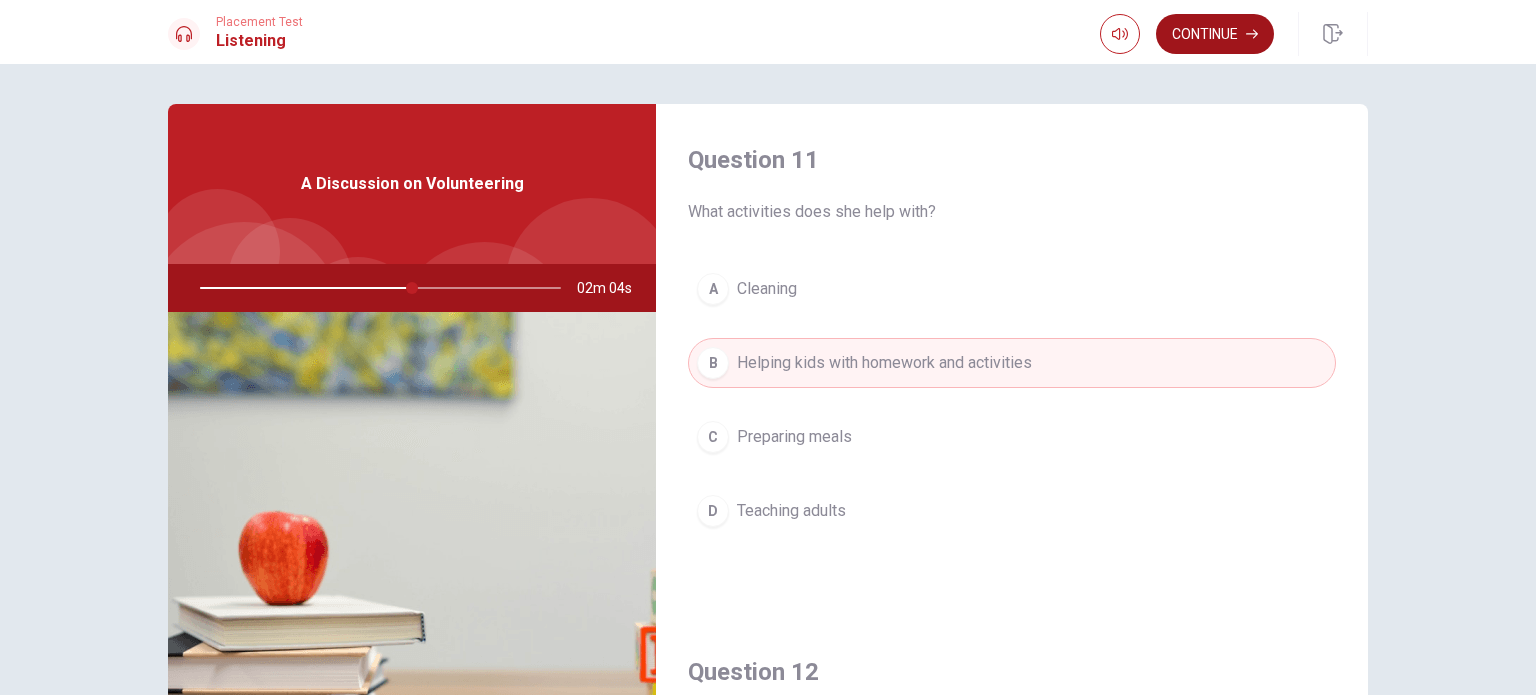 click on "Continue" at bounding box center [1215, 34] 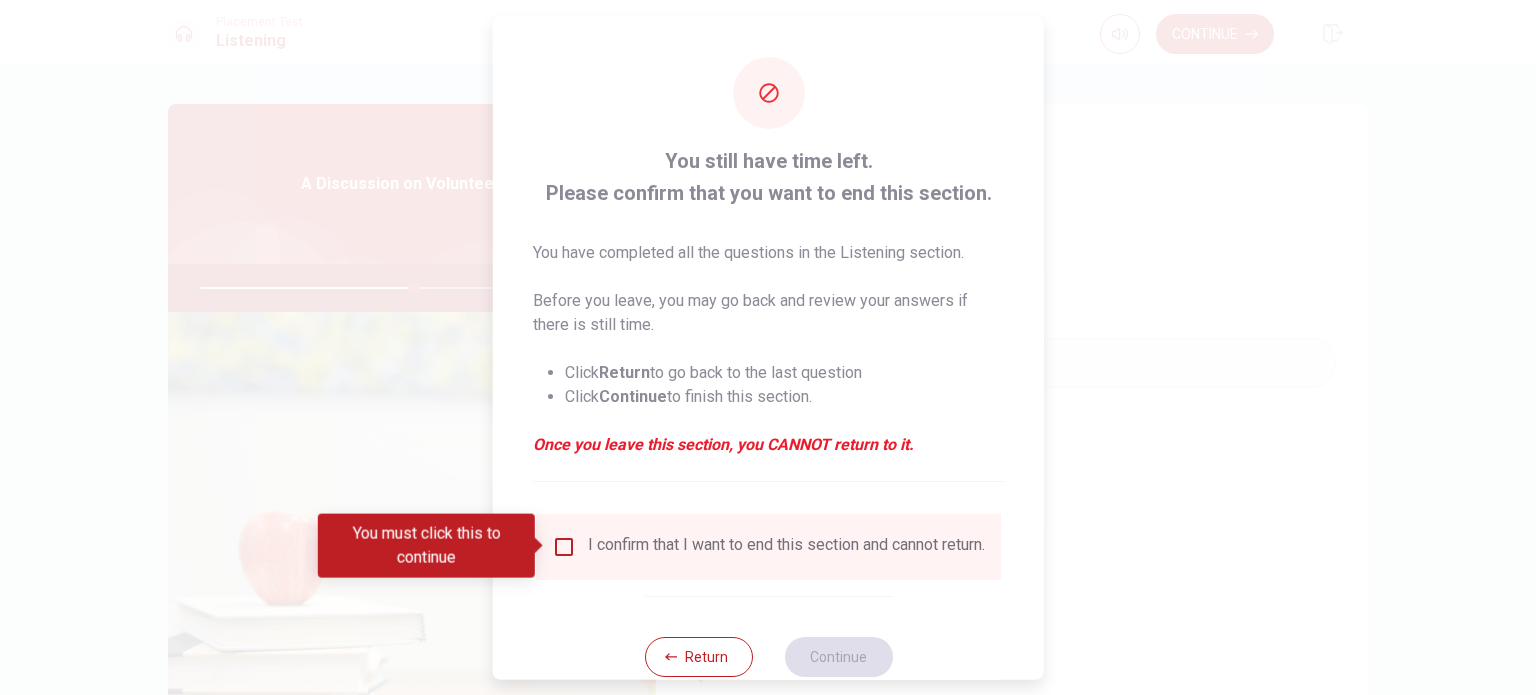 click at bounding box center [564, 546] 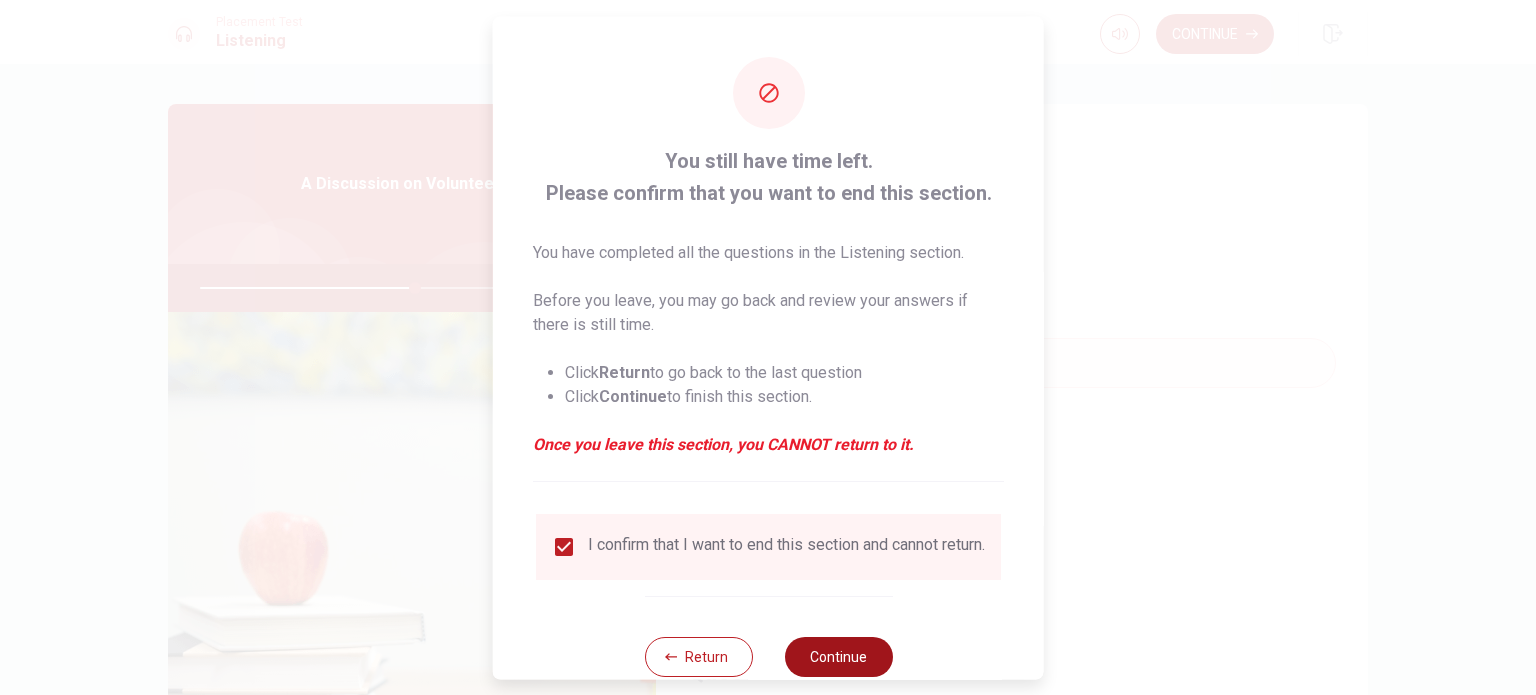 click on "Continue" at bounding box center (838, 656) 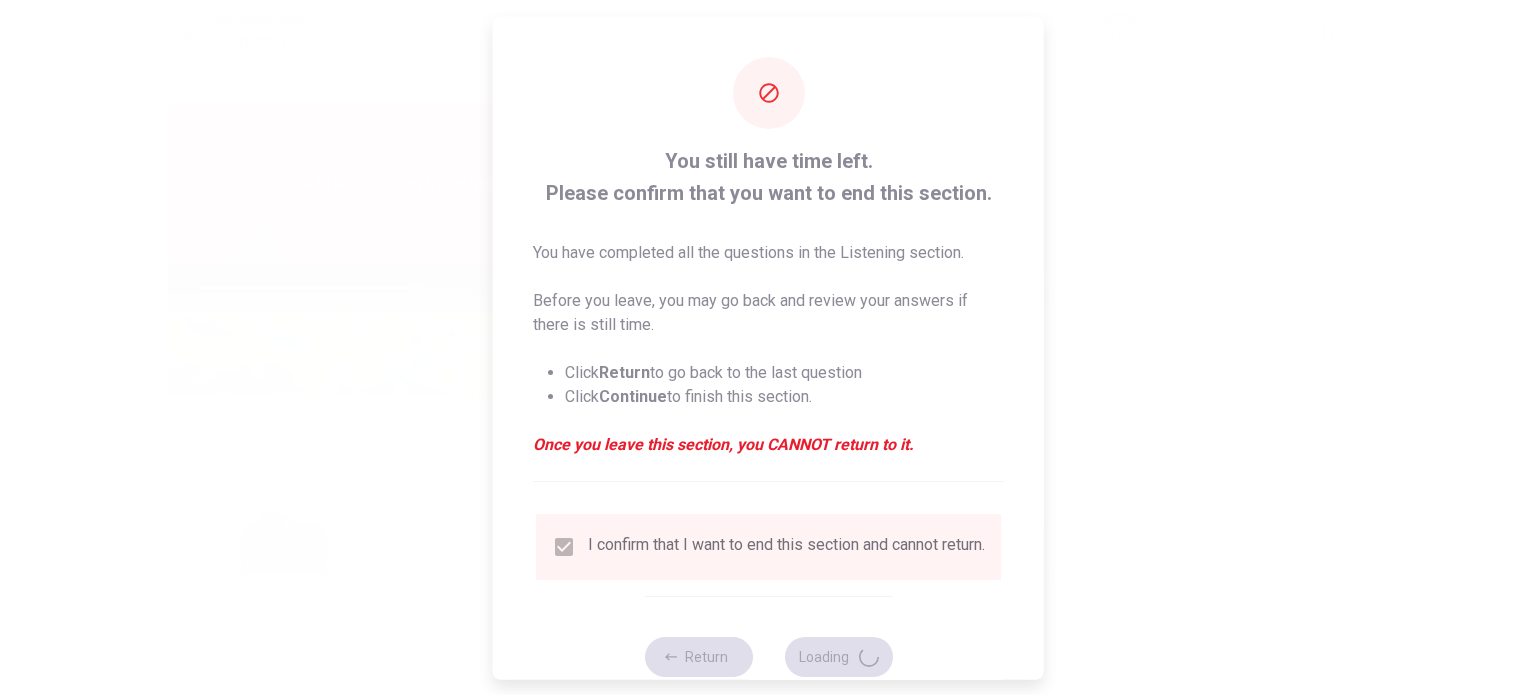 type on "60" 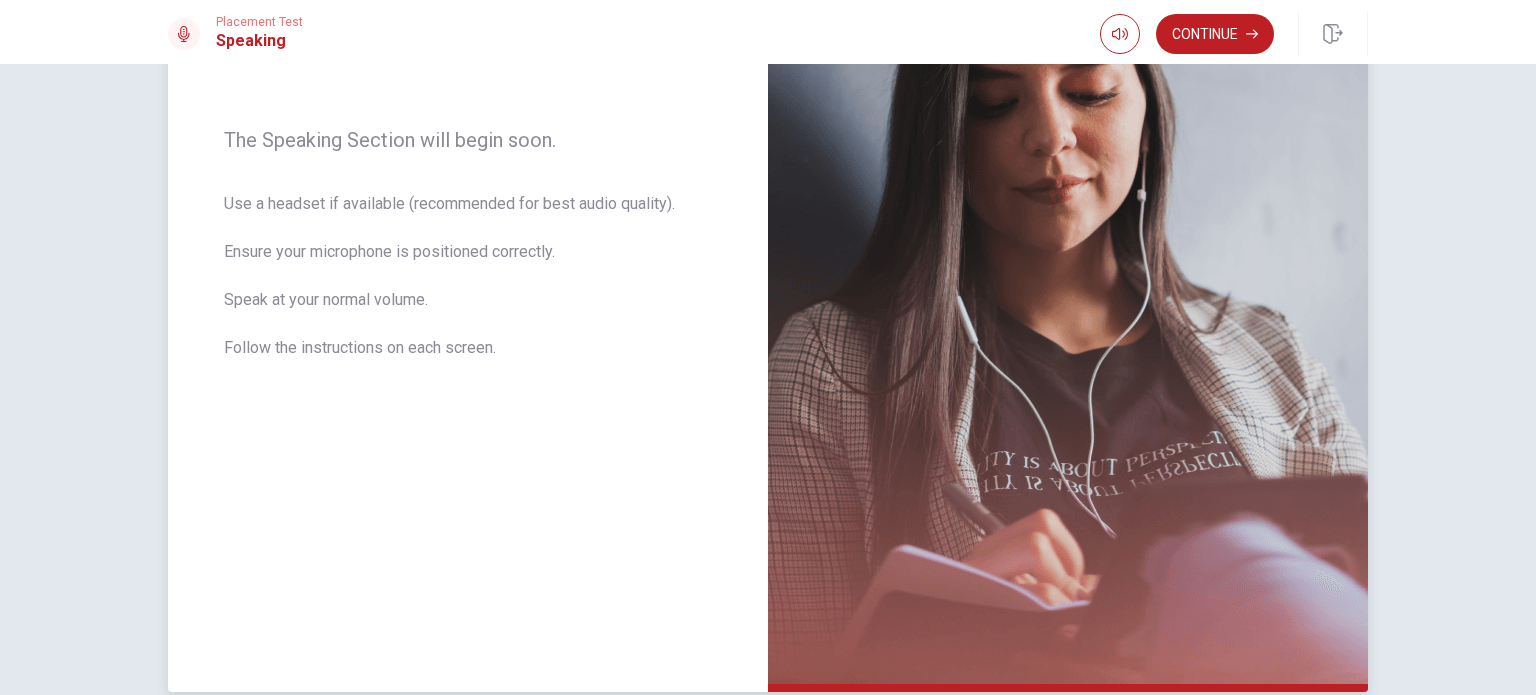 scroll, scrollTop: 184, scrollLeft: 0, axis: vertical 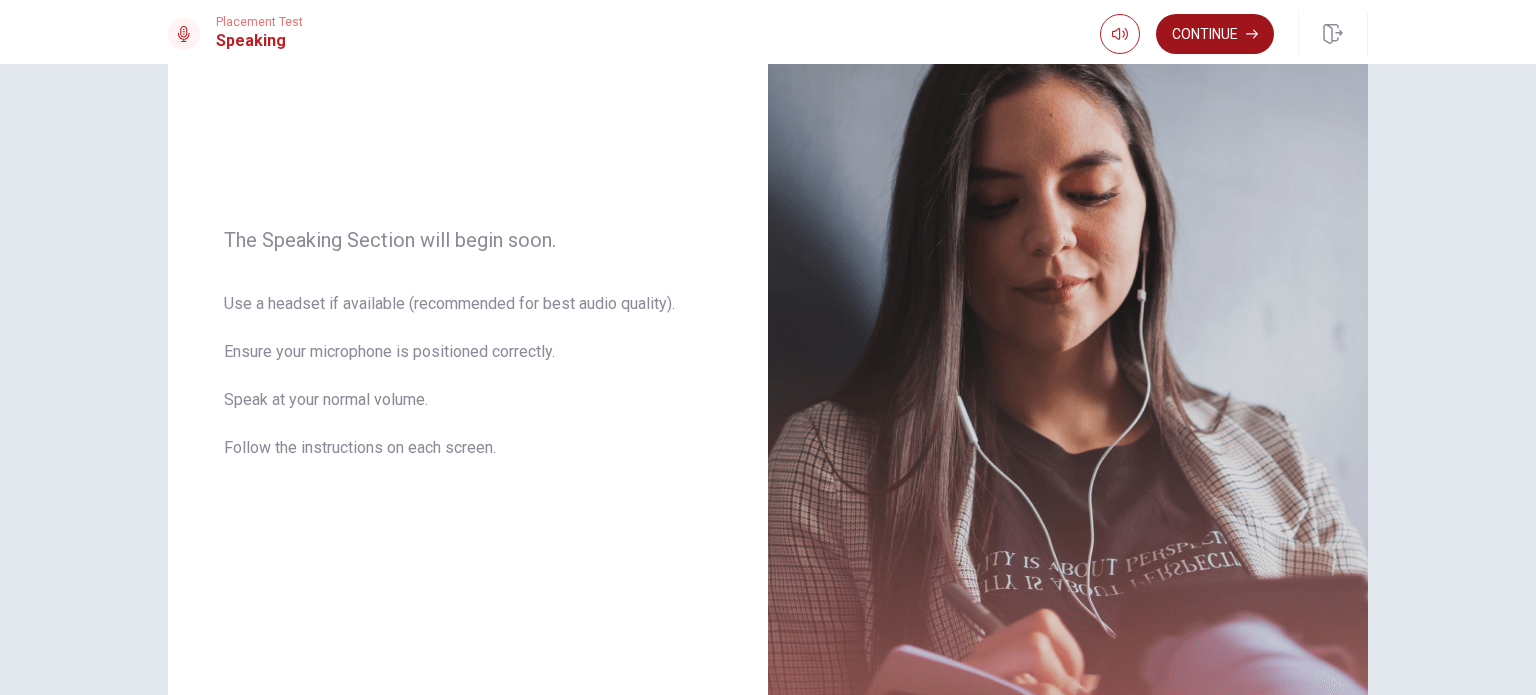 click on "Continue" at bounding box center (1215, 34) 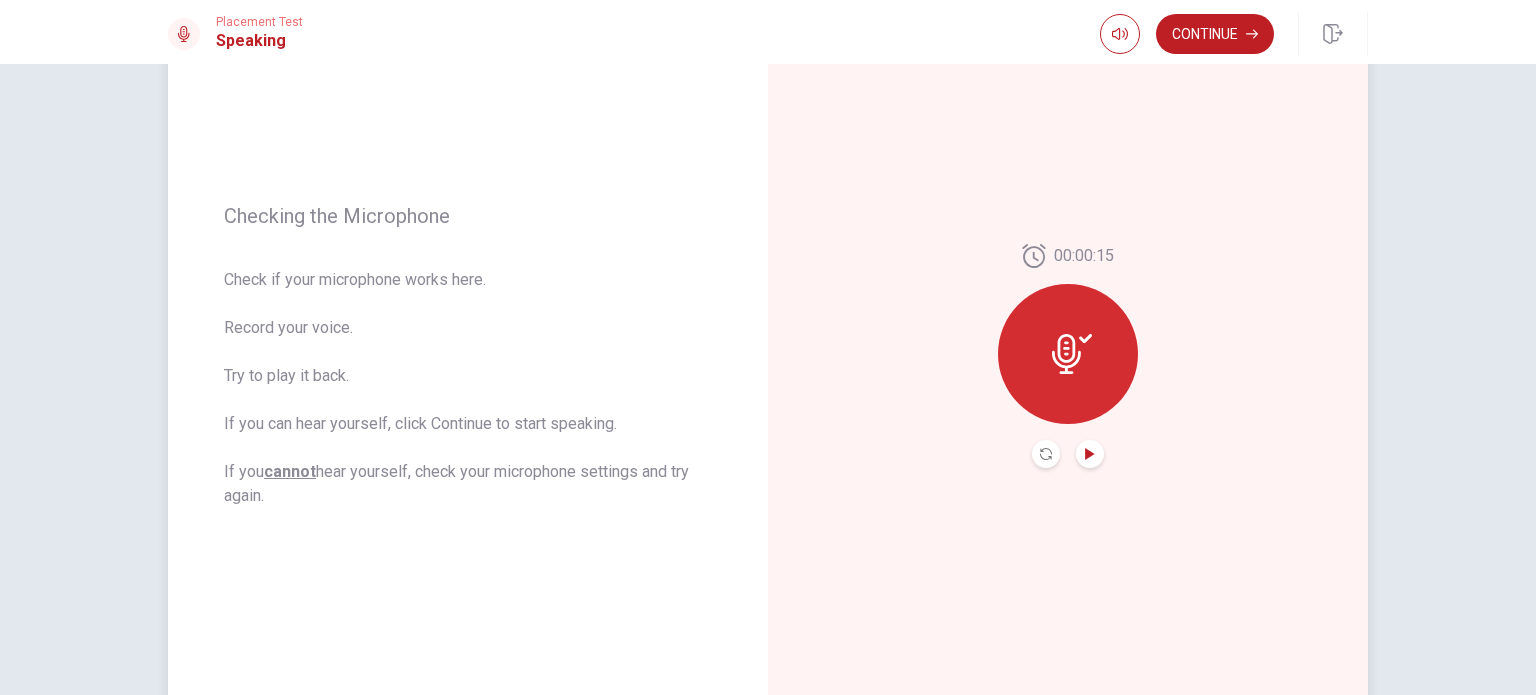click 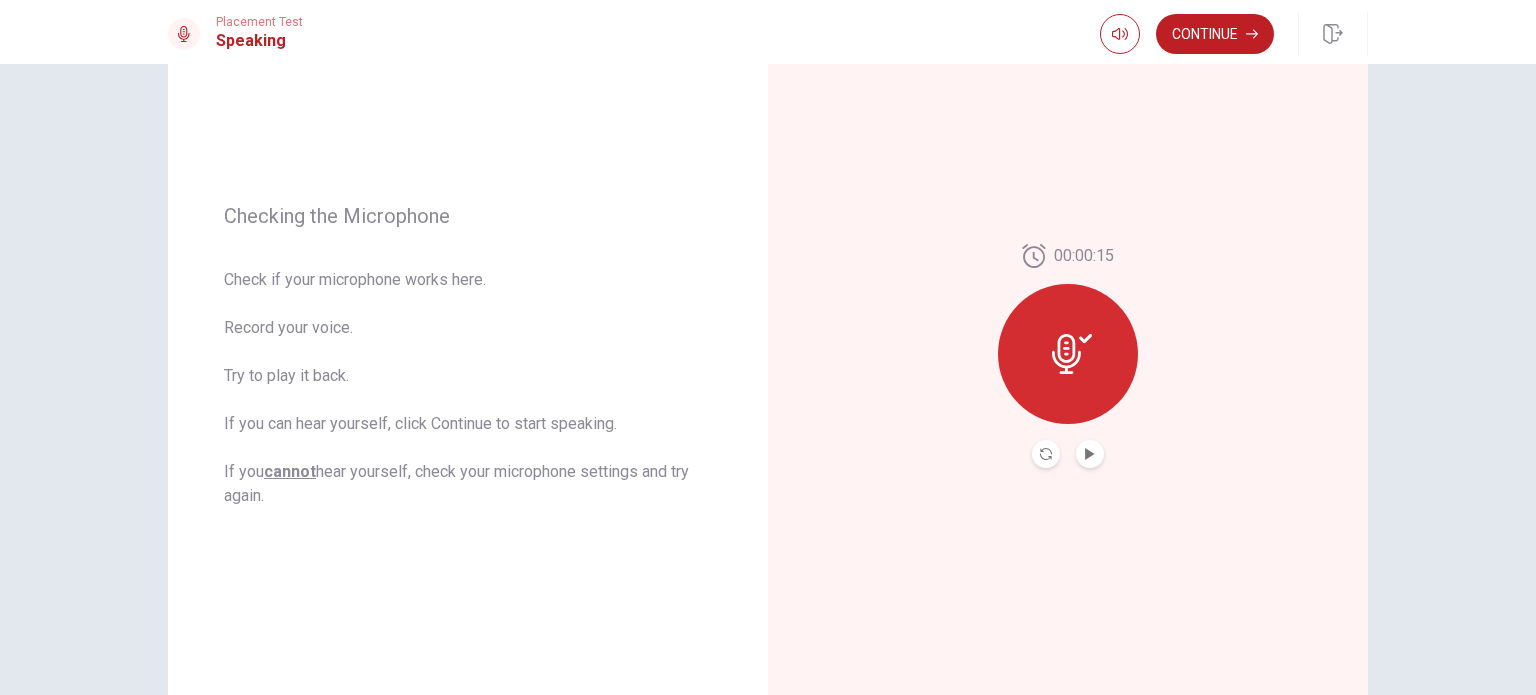 drag, startPoint x: 1191, startPoint y: 36, endPoint x: 1200, endPoint y: 41, distance: 10.29563 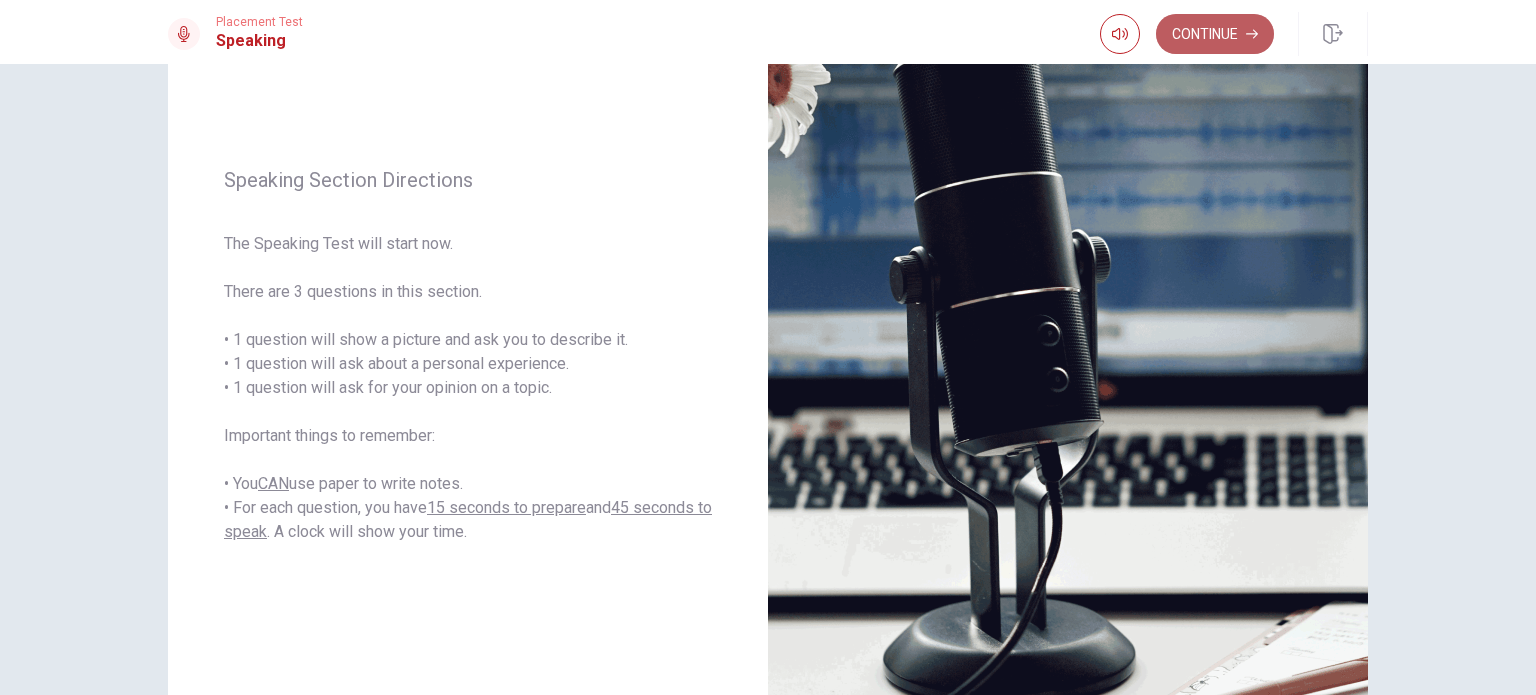 click on "Continue" at bounding box center [1215, 34] 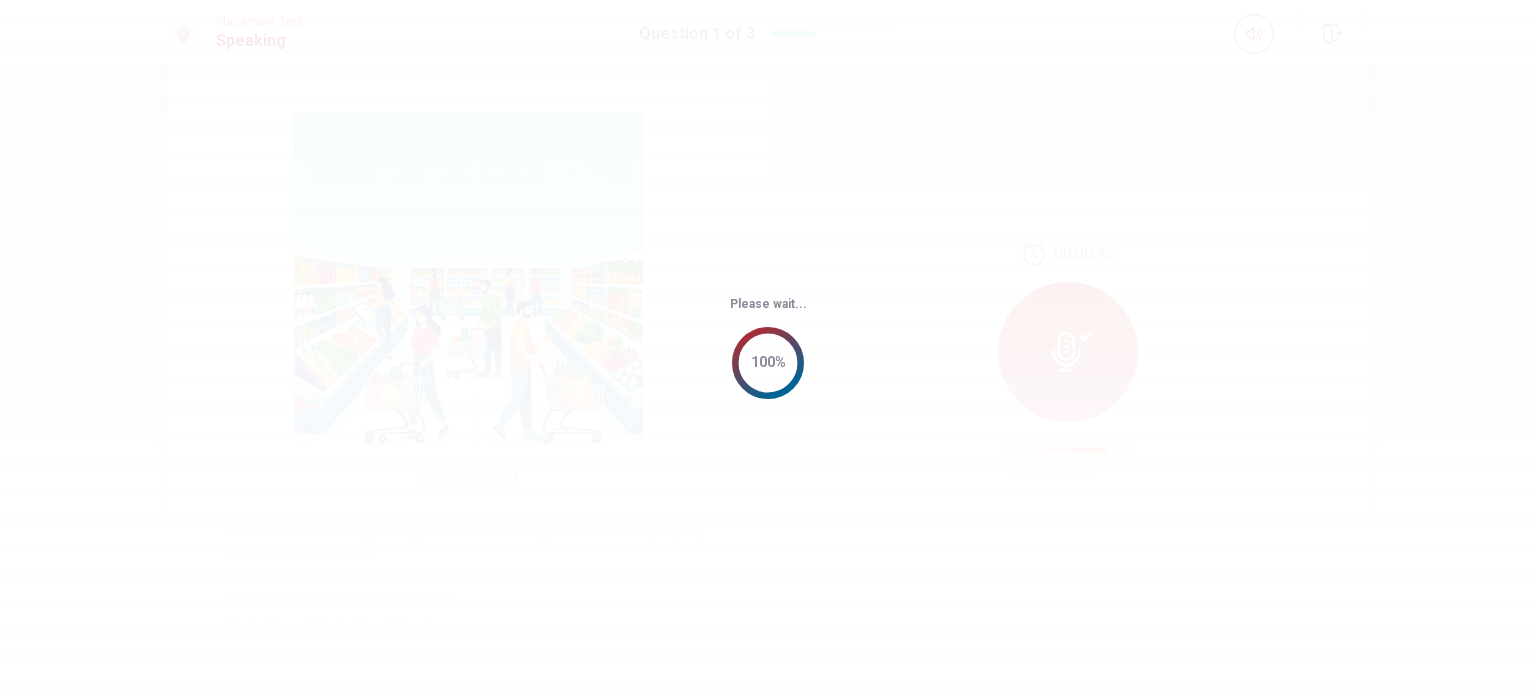 scroll, scrollTop: 0, scrollLeft: 0, axis: both 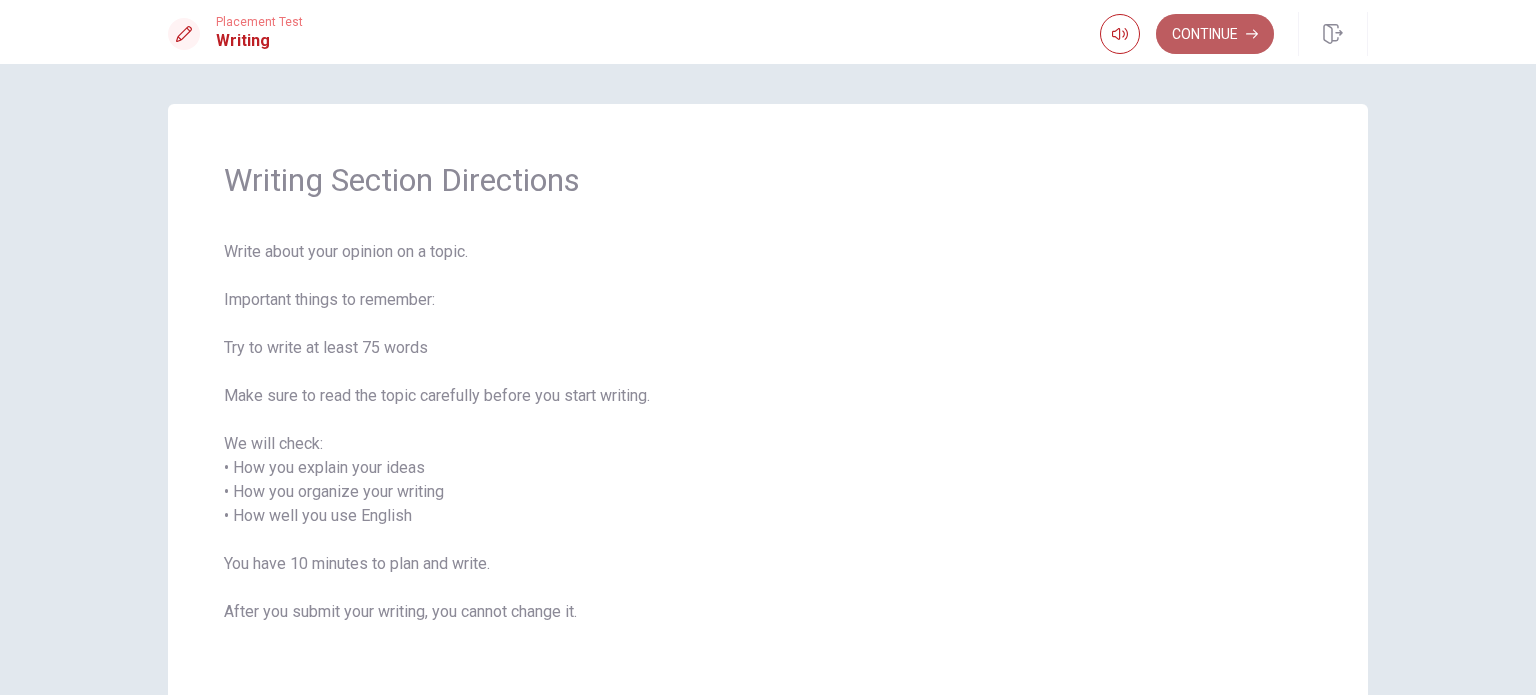 click on "Continue" at bounding box center [1215, 34] 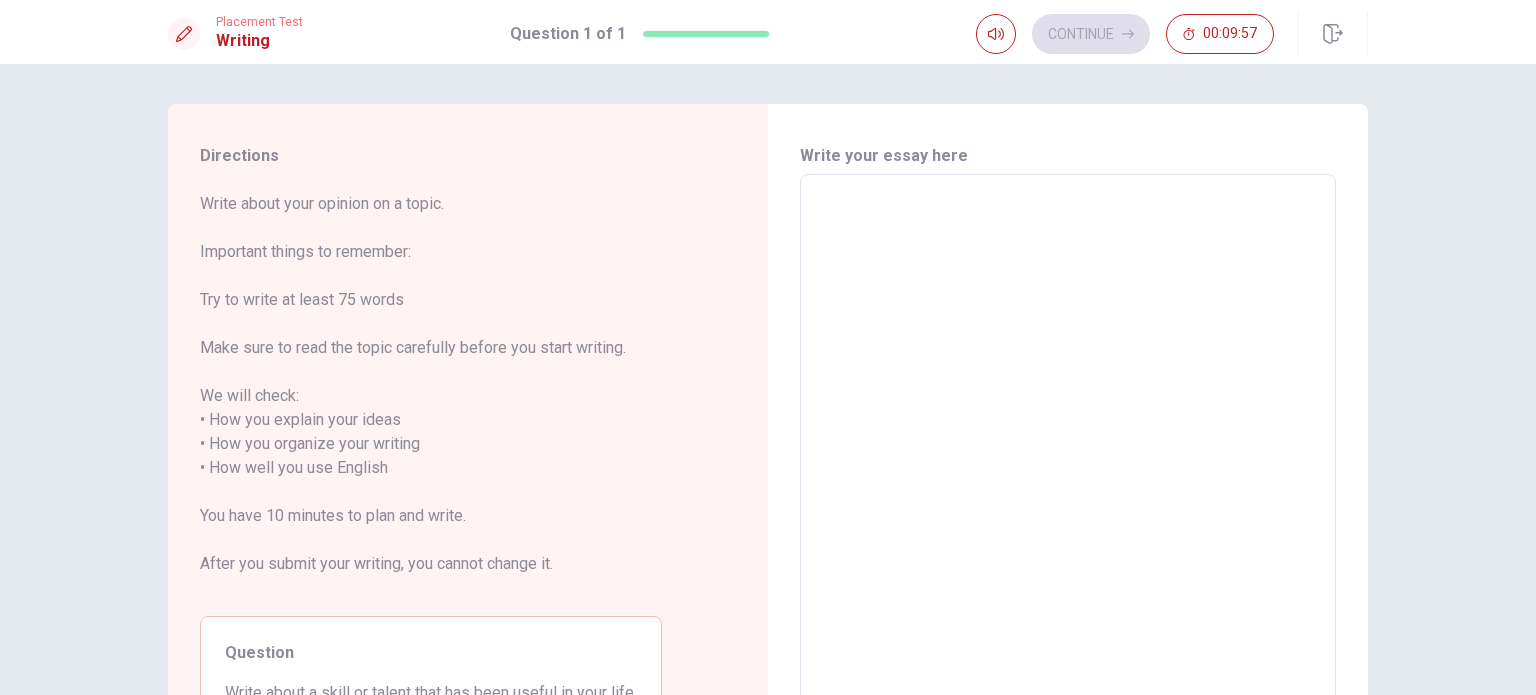 click at bounding box center (1068, 456) 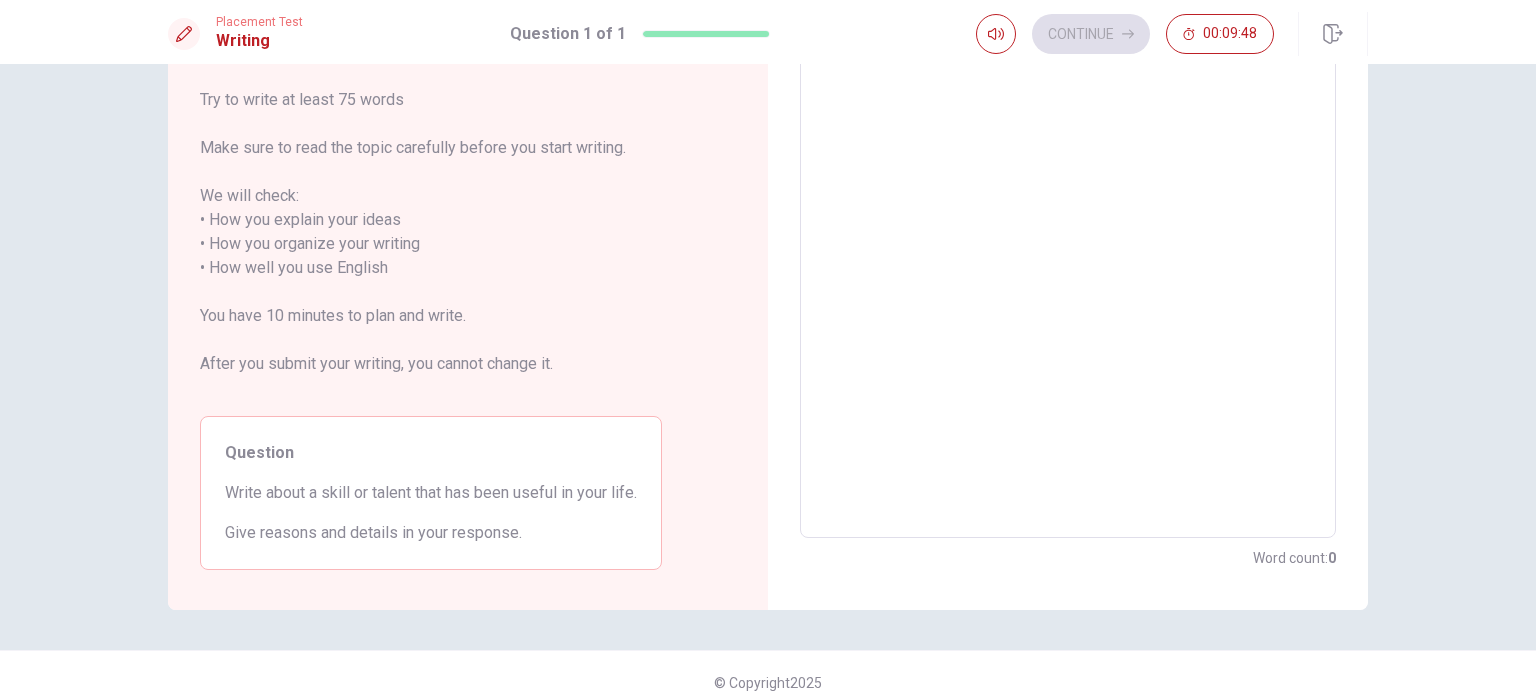 scroll, scrollTop: 100, scrollLeft: 0, axis: vertical 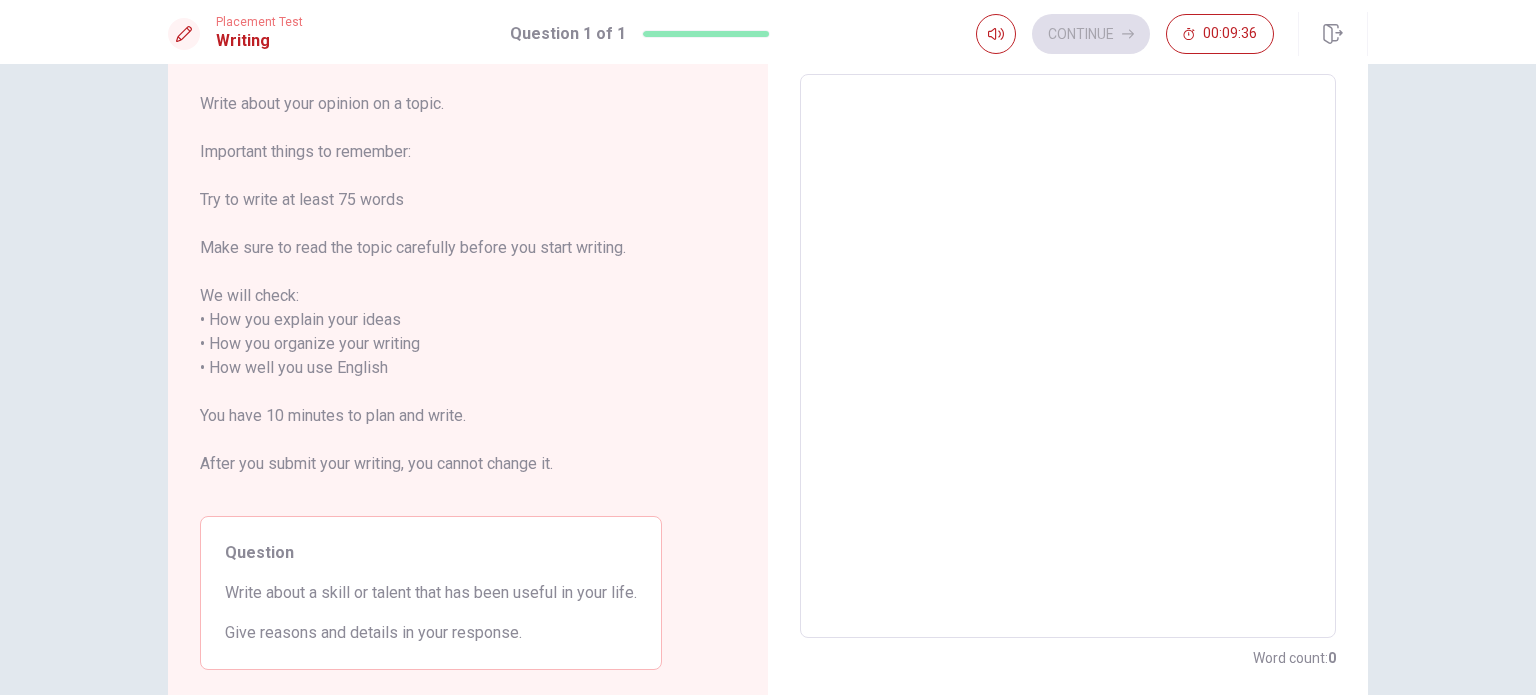 type on "I" 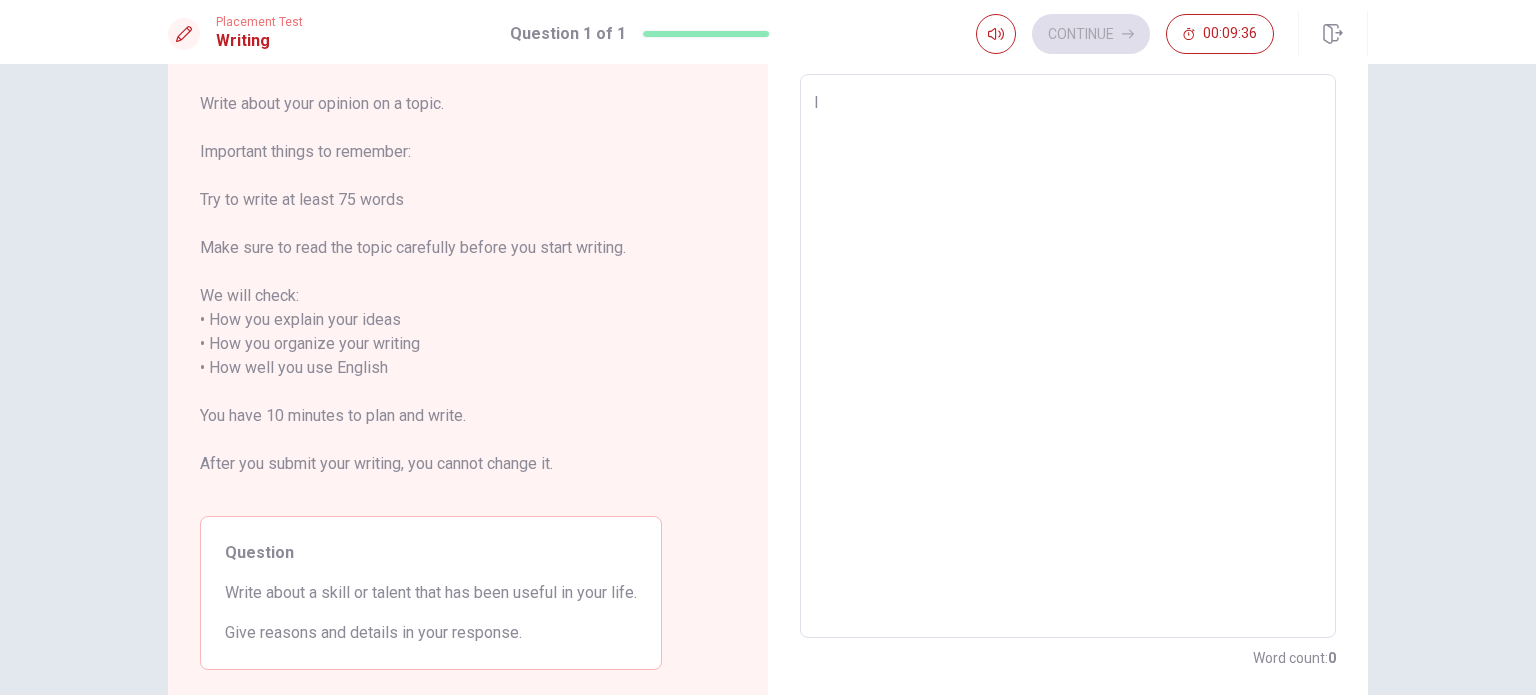 type on "x" 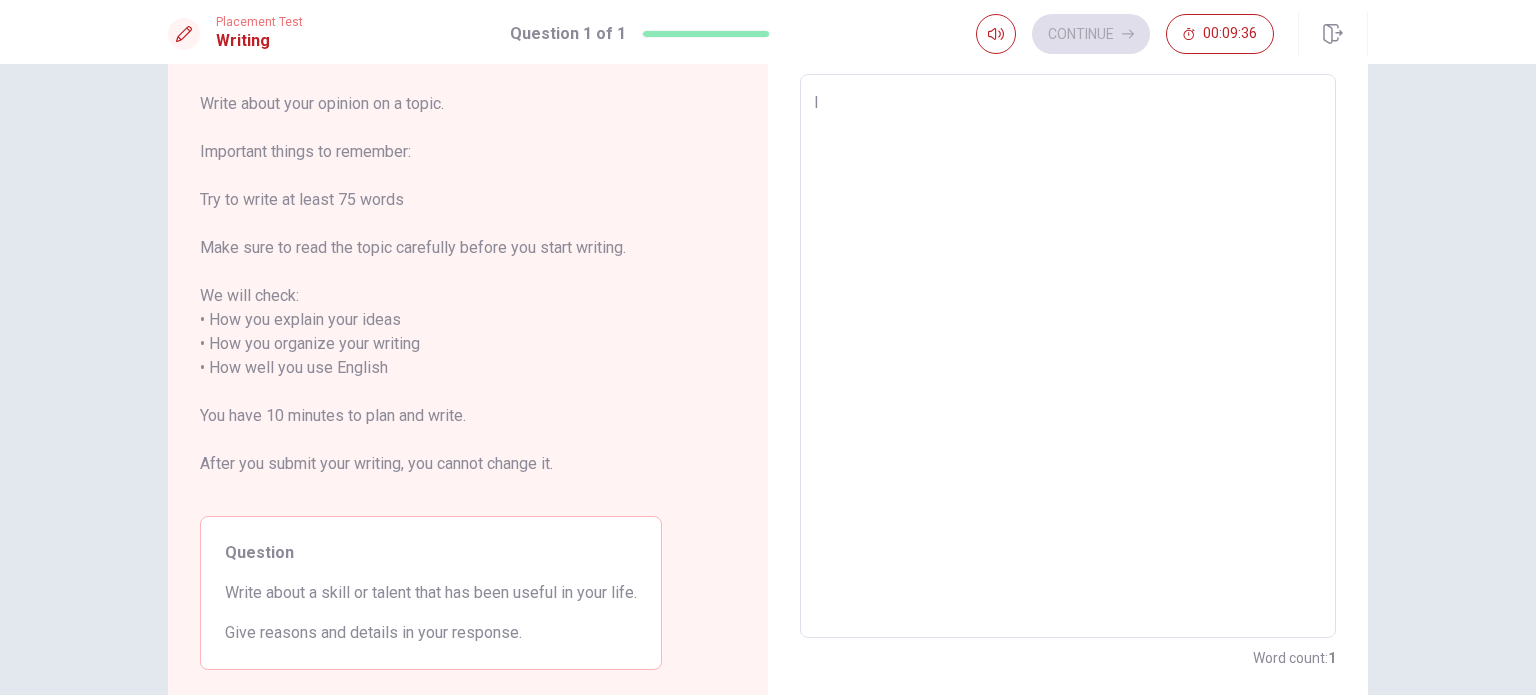 type on "In" 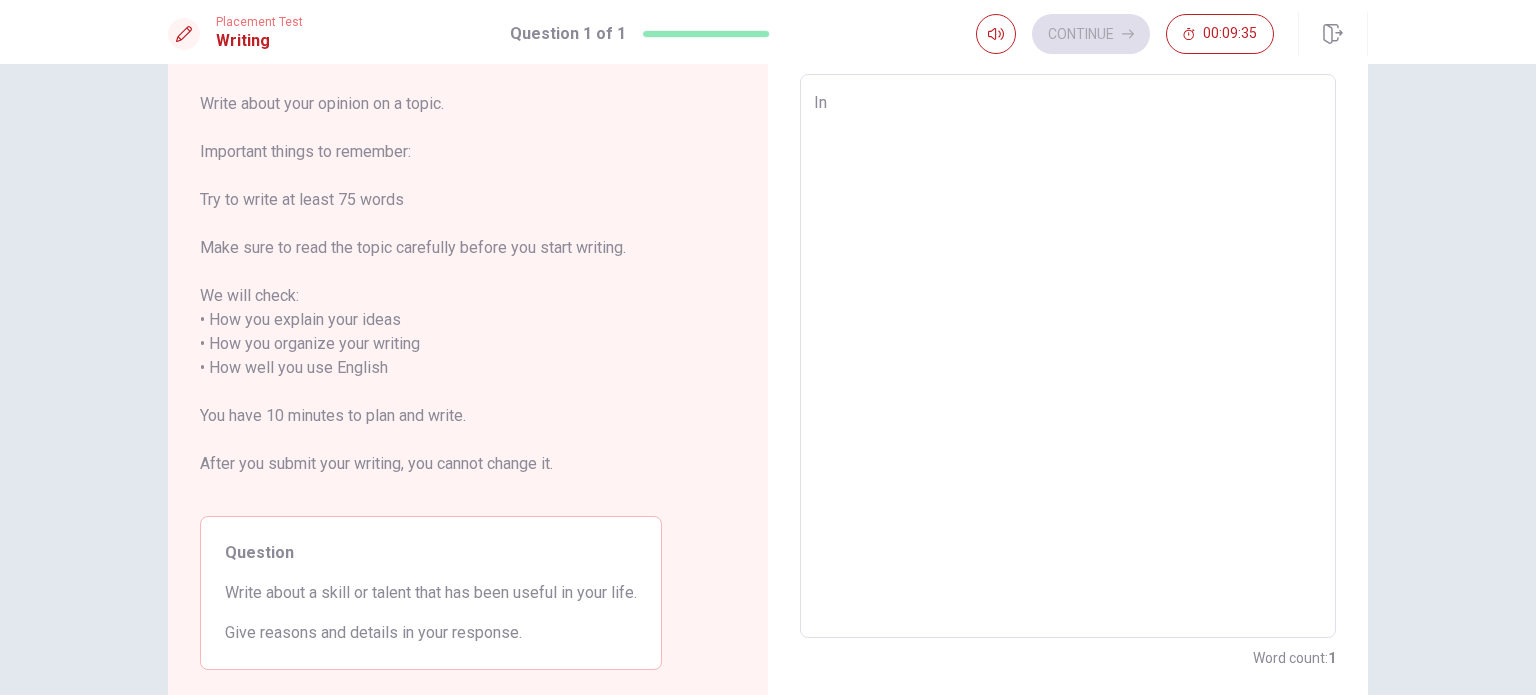 type on "x" 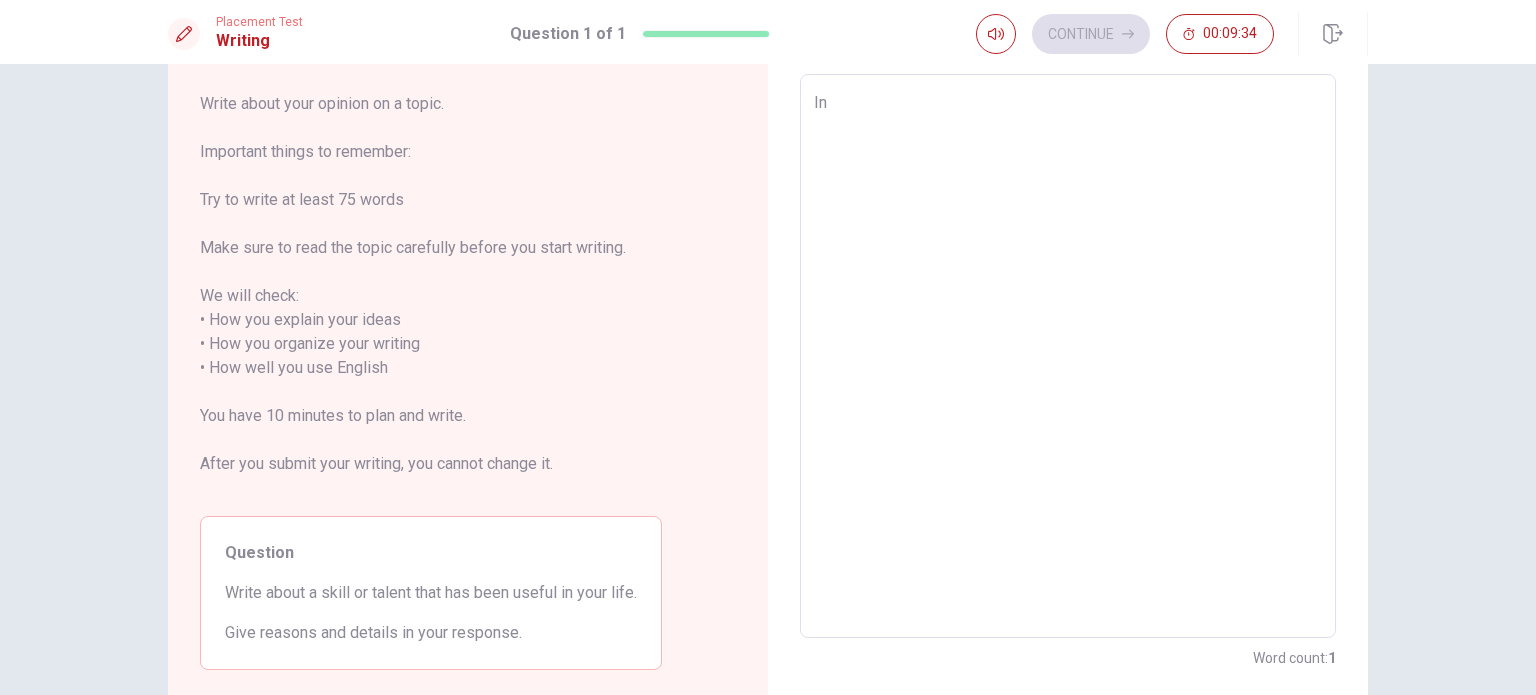 type on "In" 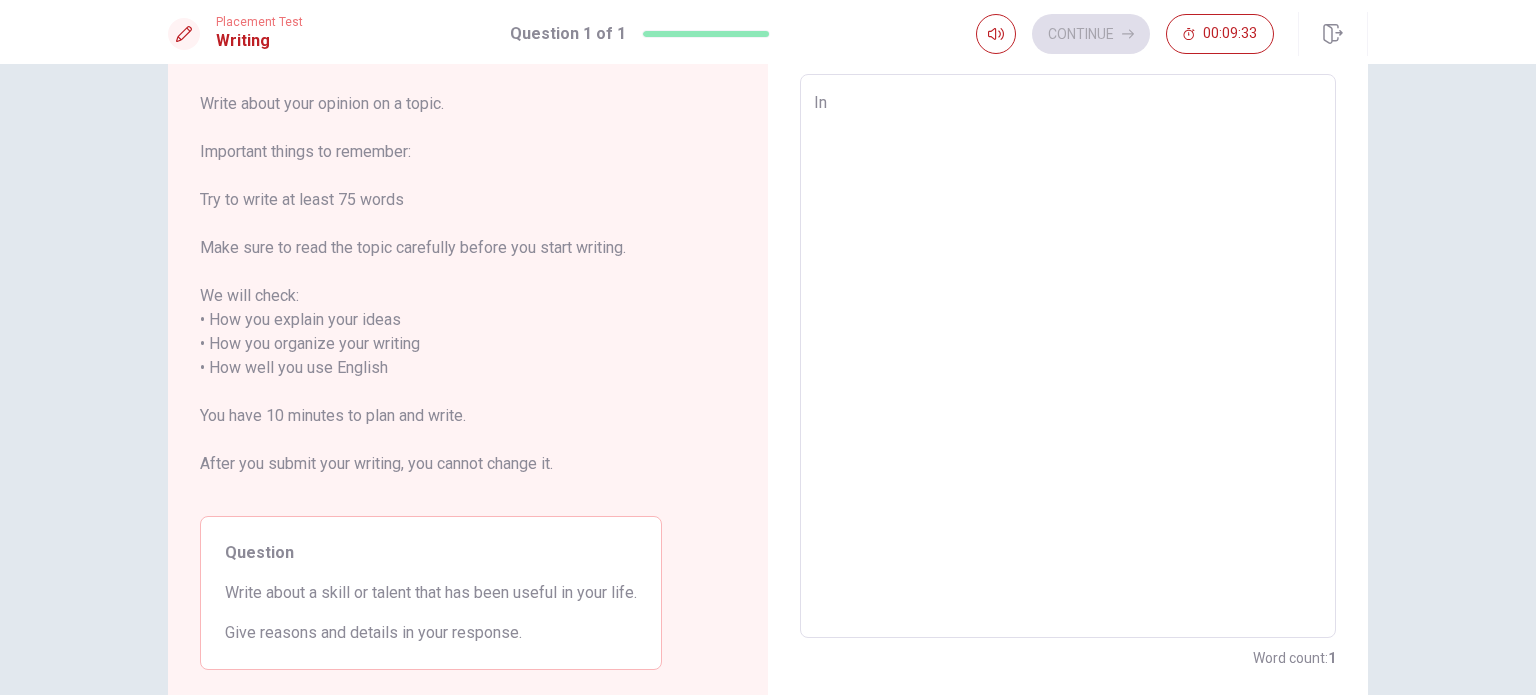 type on "x" 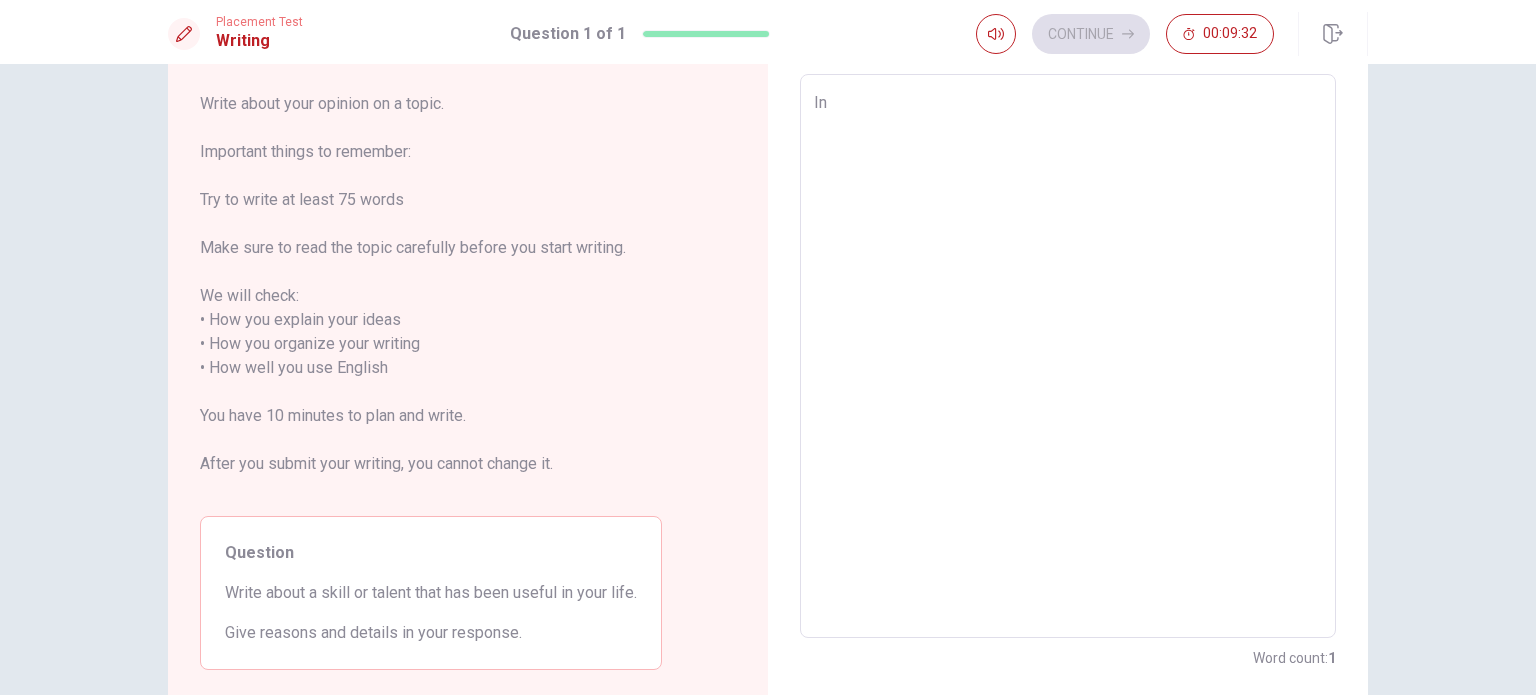 type on "In" 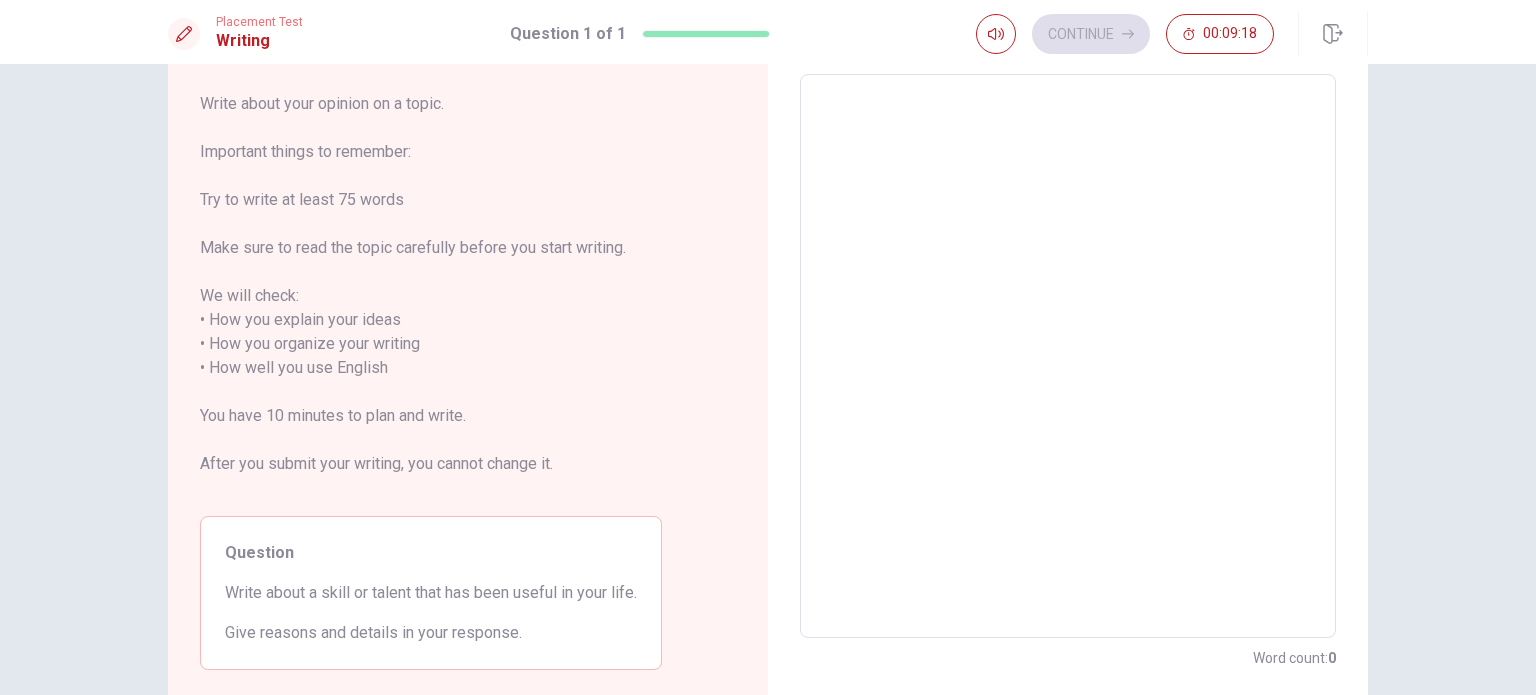 type on "O" 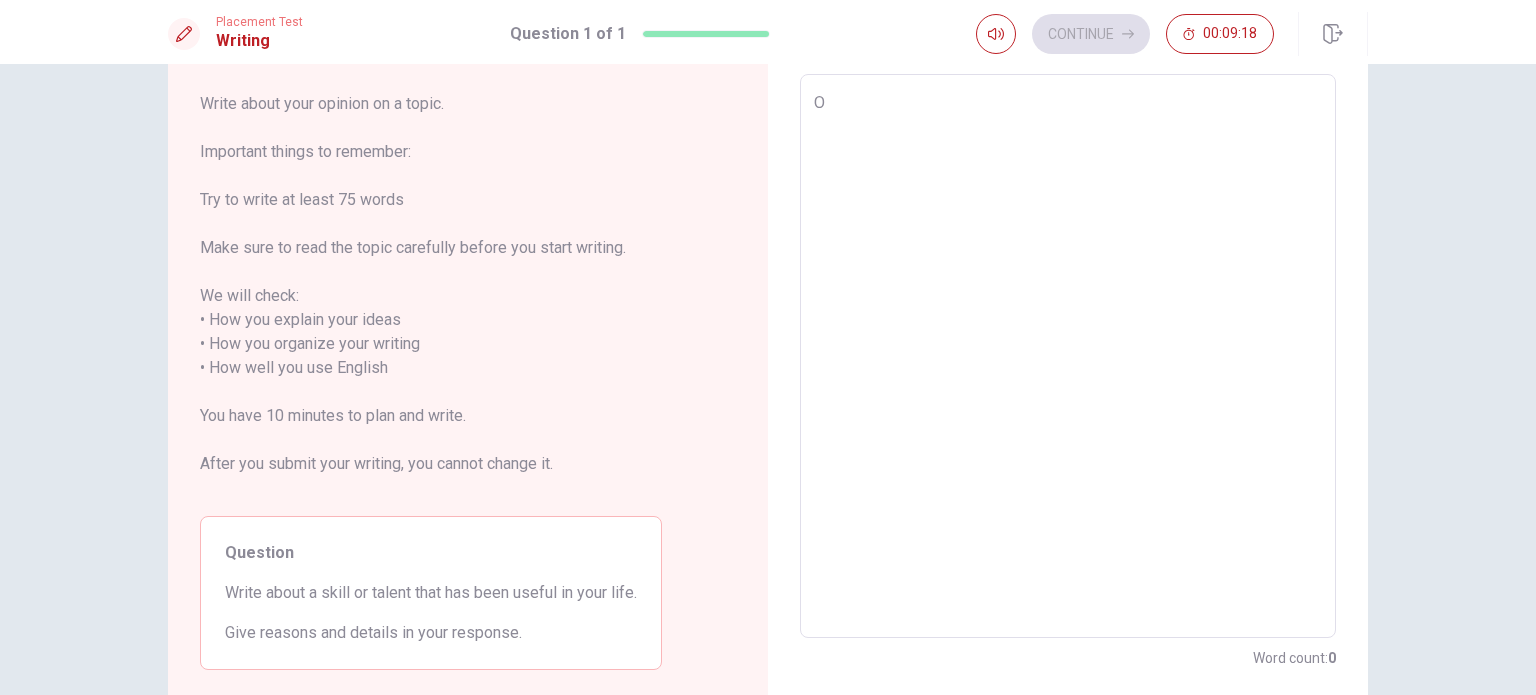 type on "x" 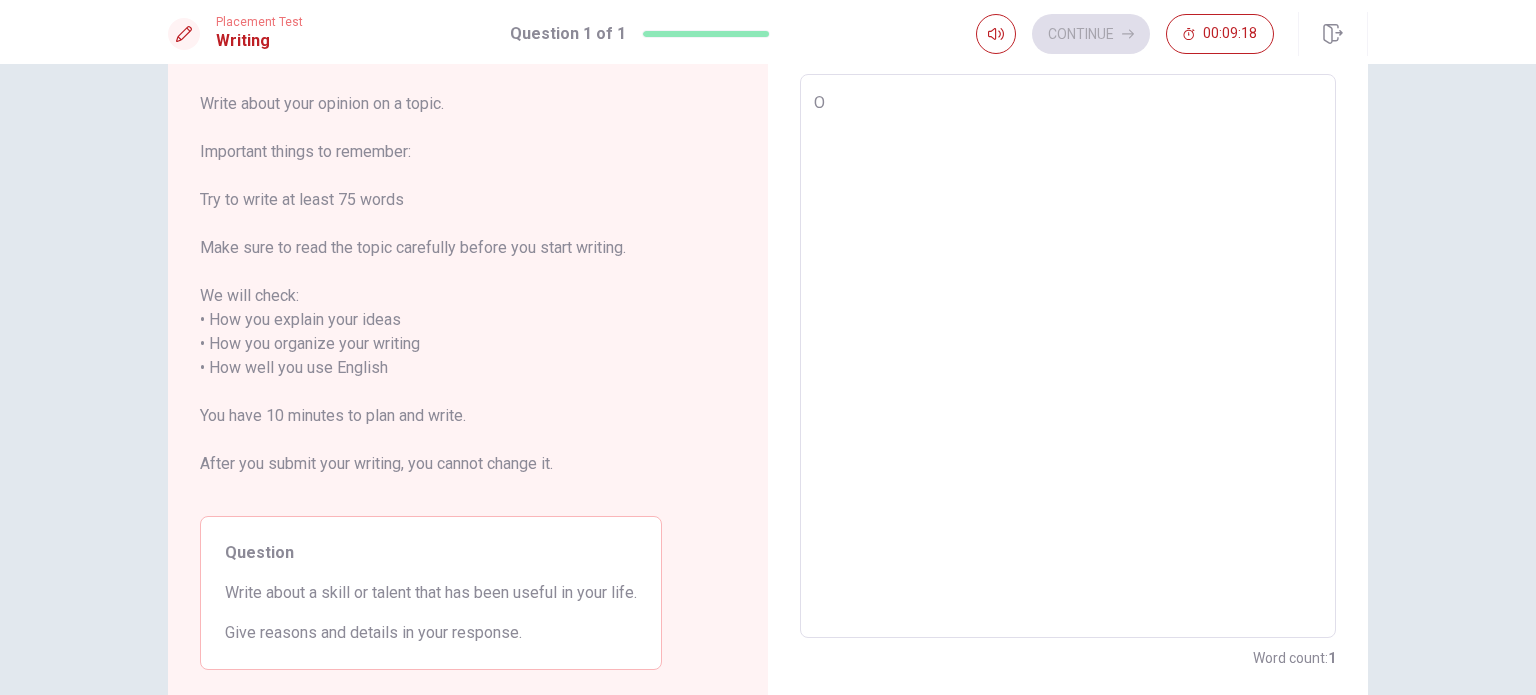 type on "Ov" 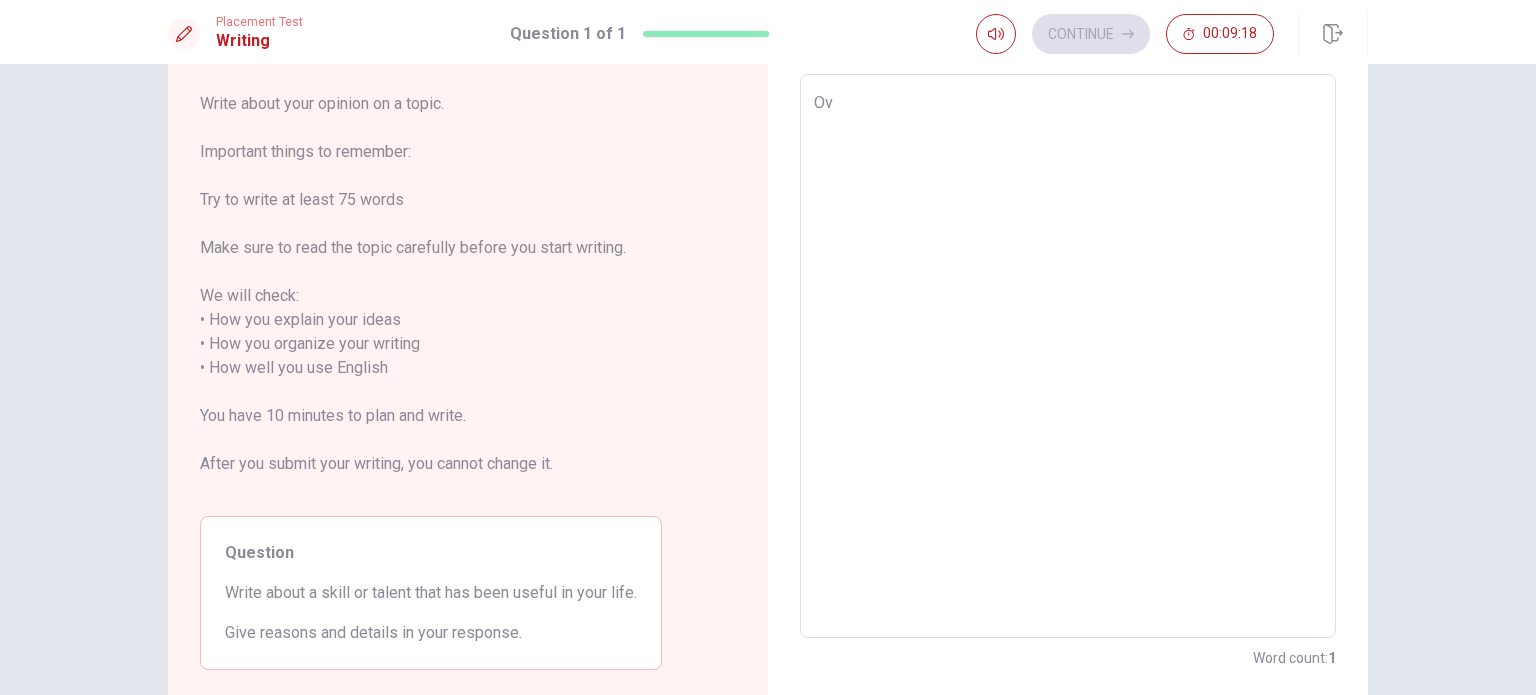 type on "x" 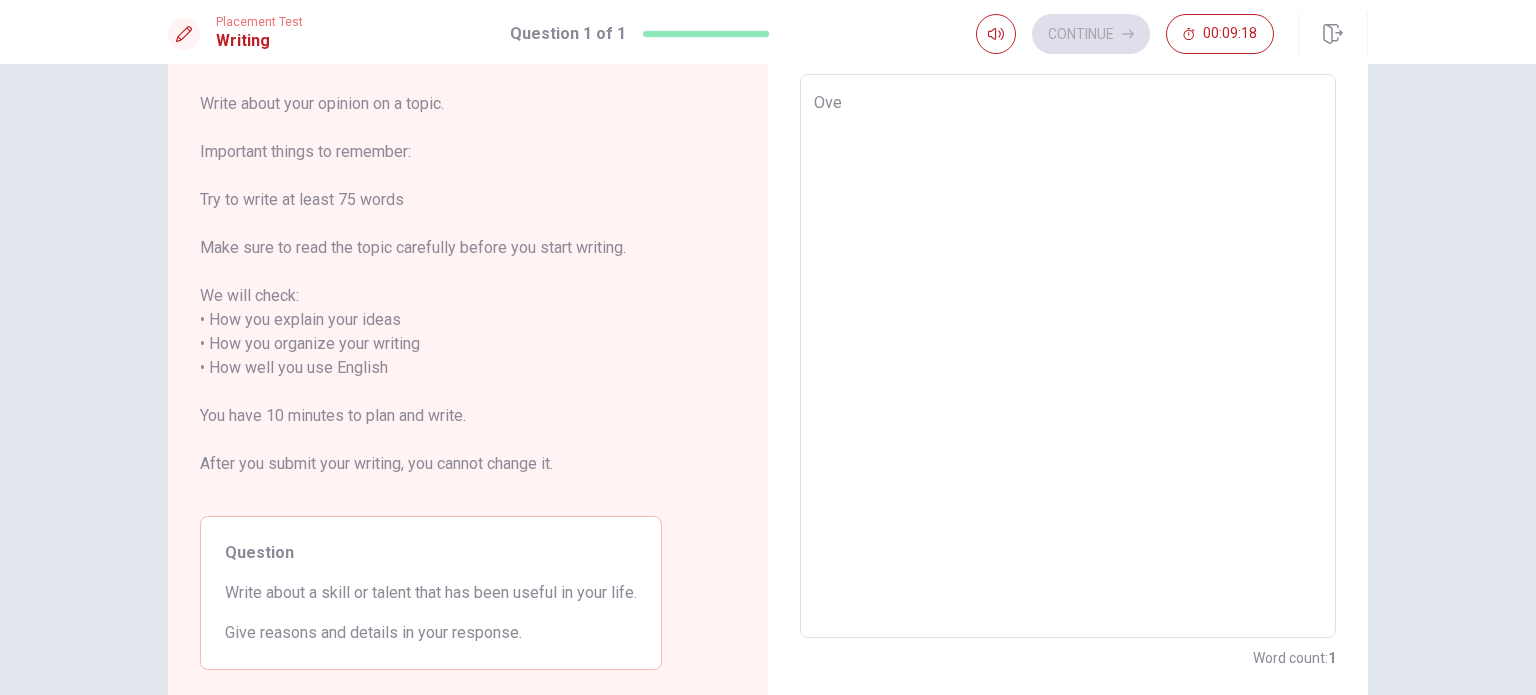 type on "x" 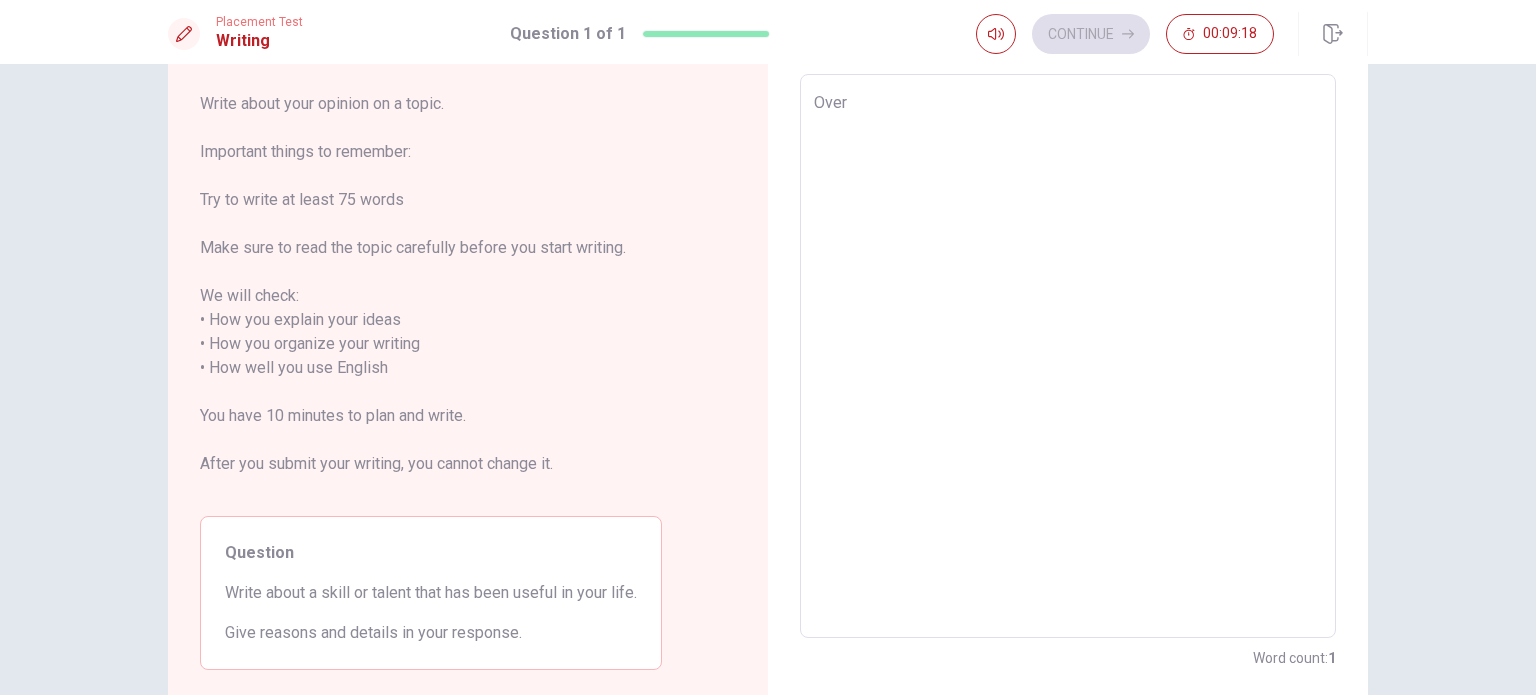 type on "x" 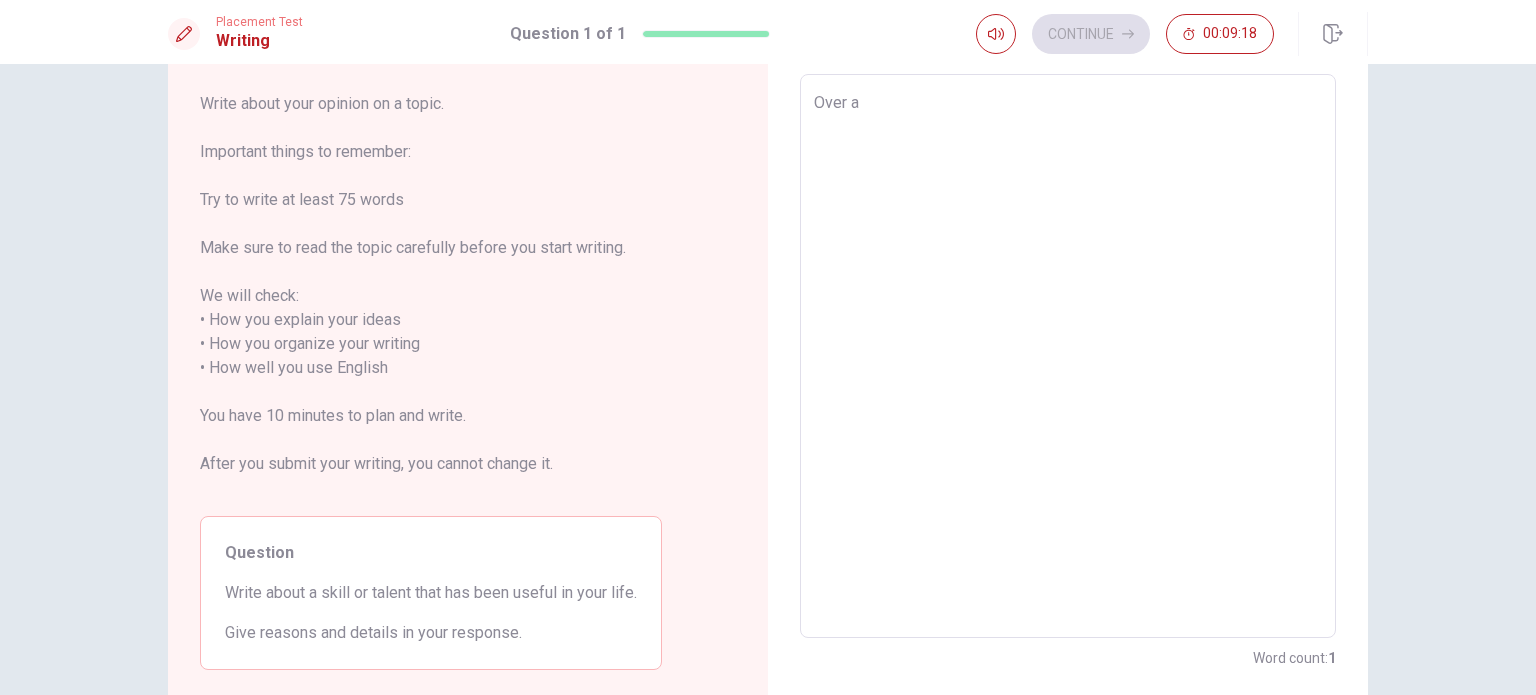 type on "x" 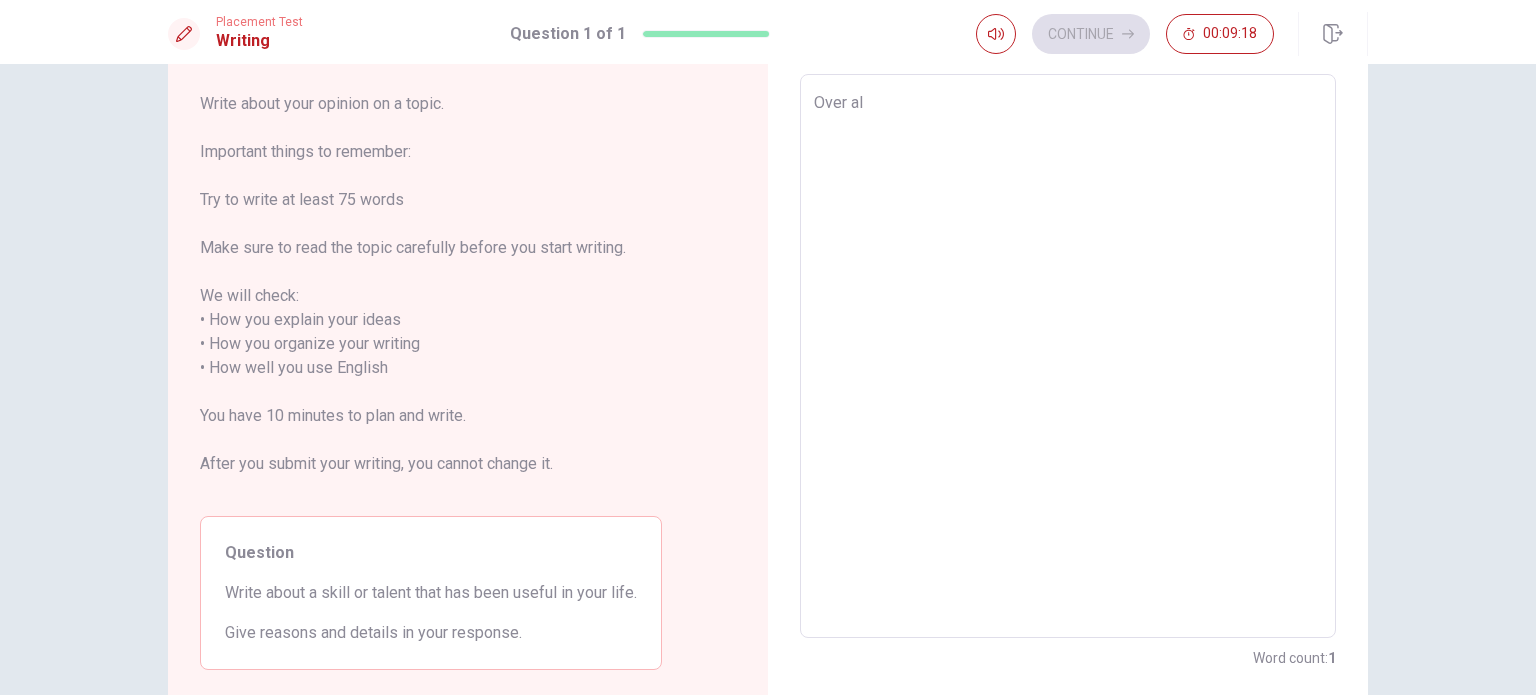 type on "x" 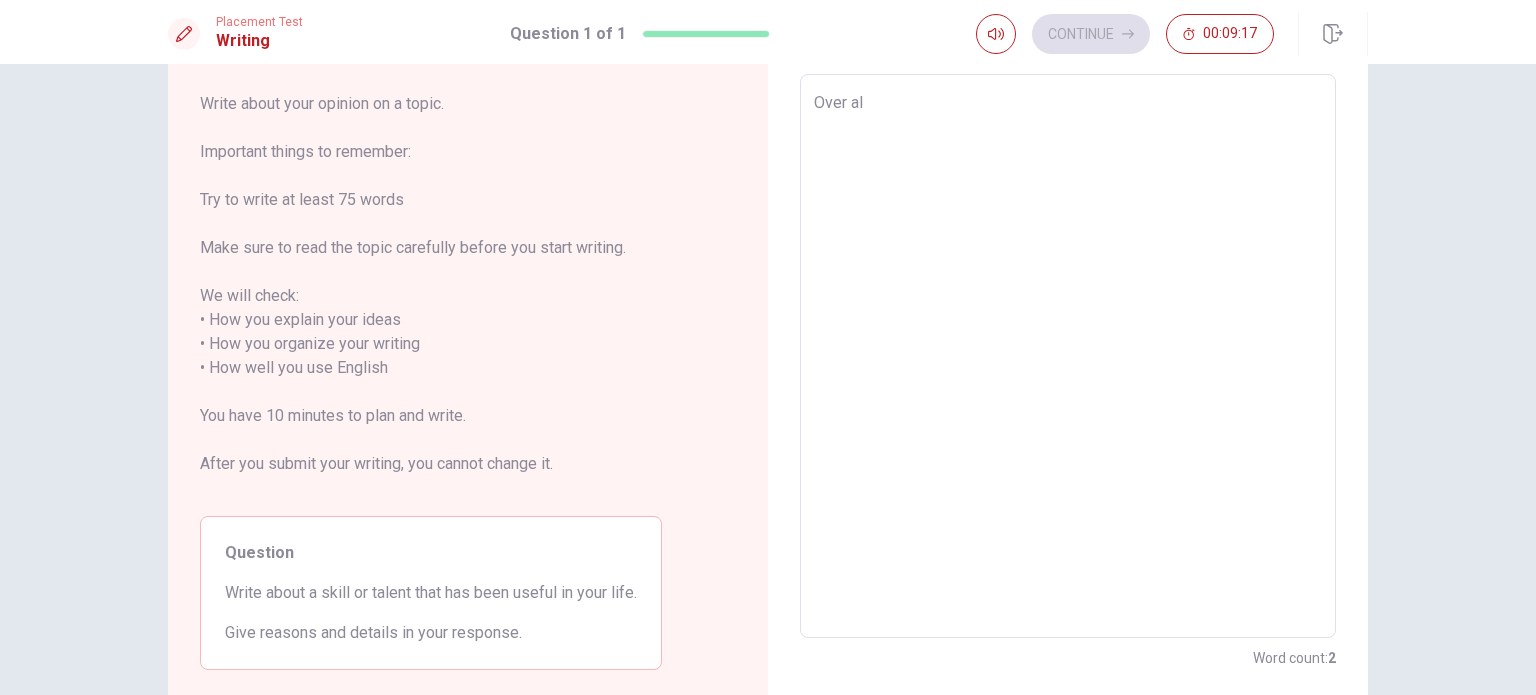 type on "Over all" 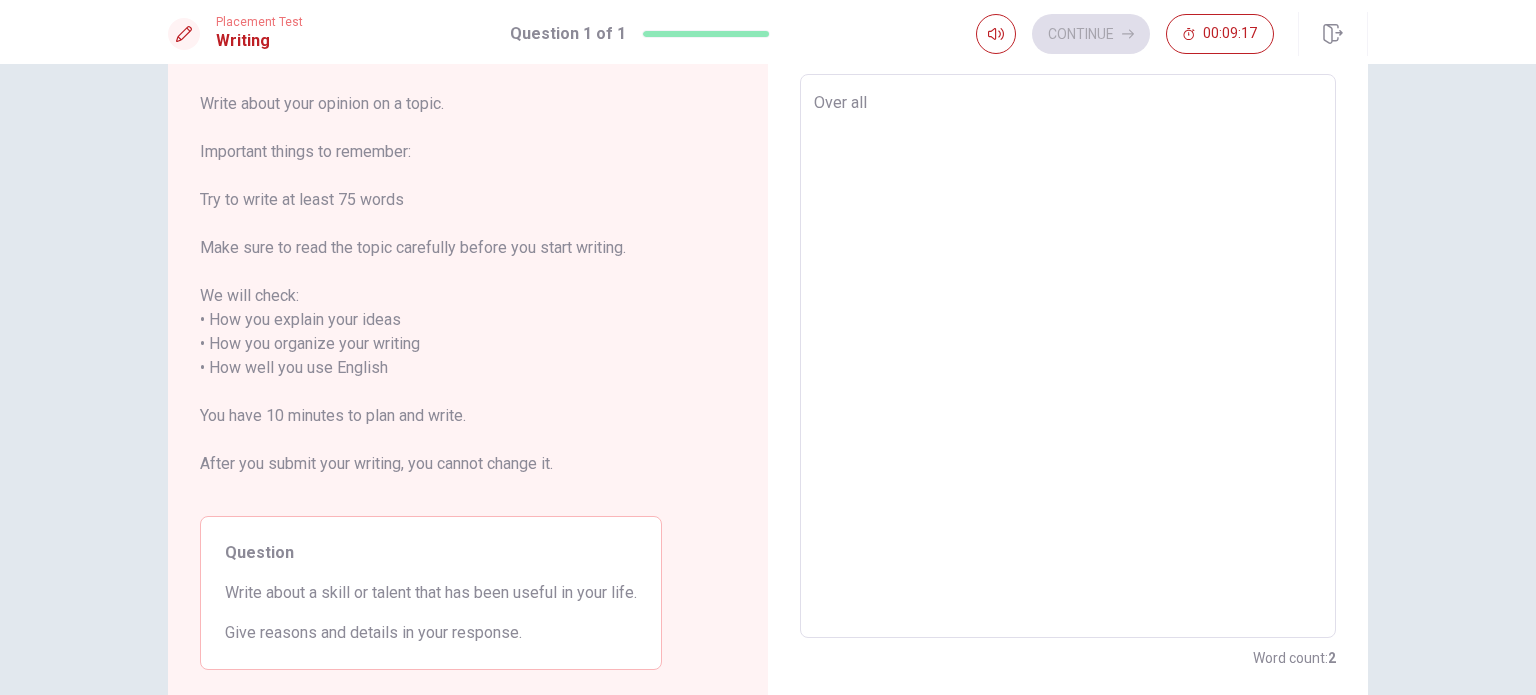 type on "x" 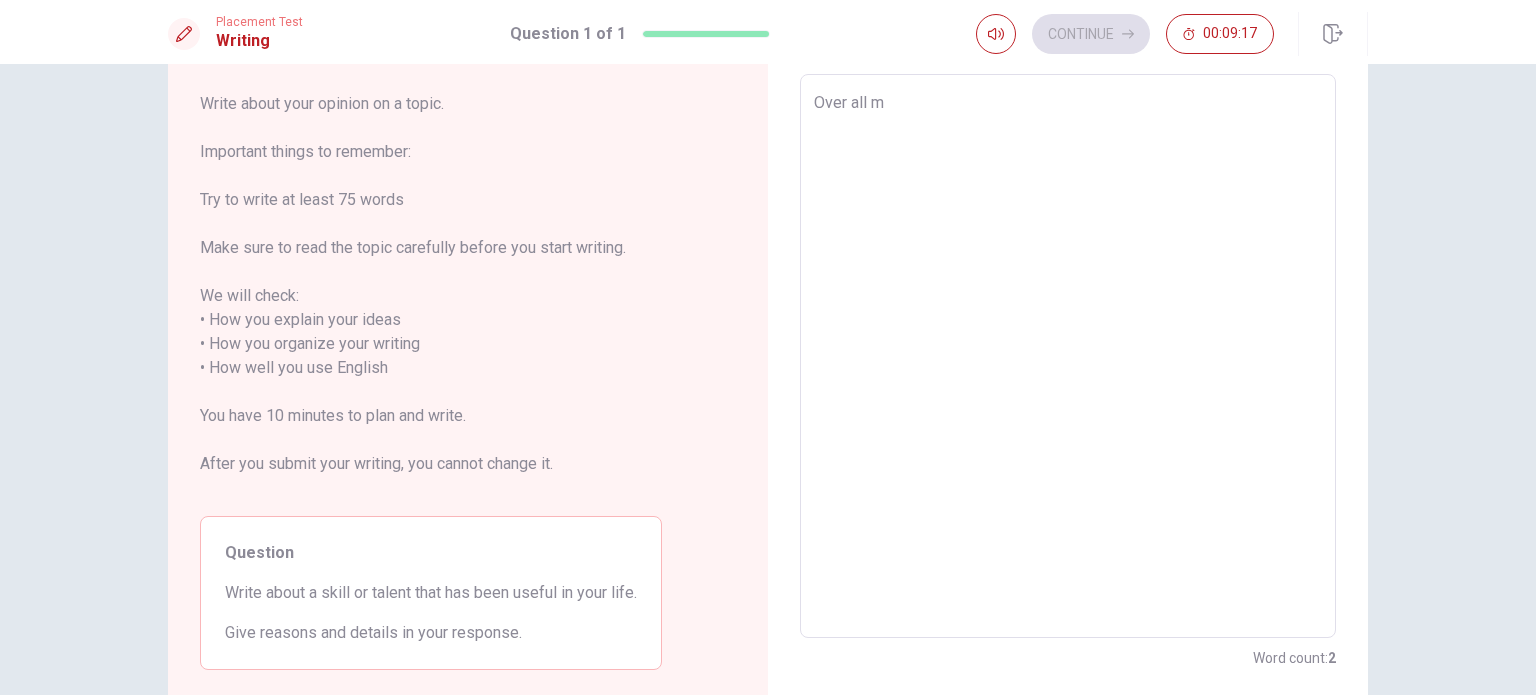 type on "x" 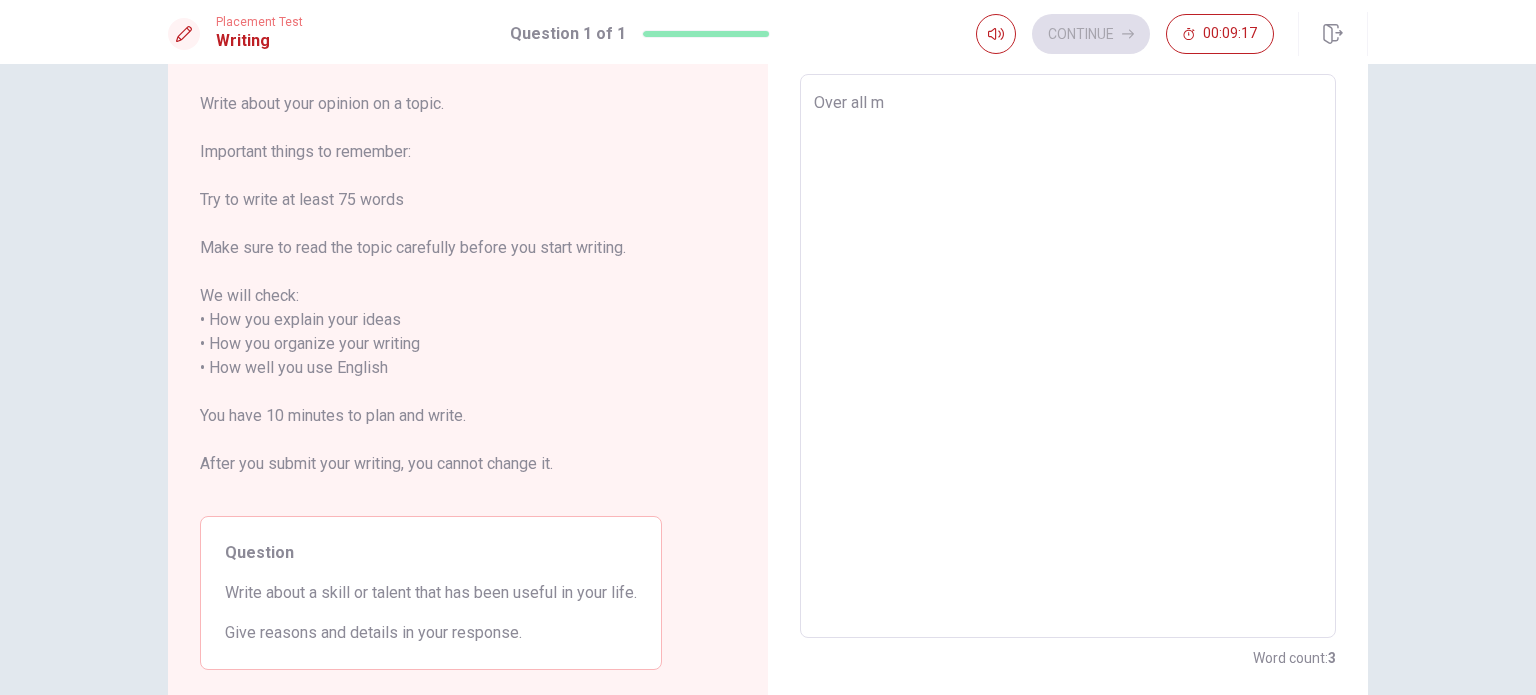 type on "Over all my" 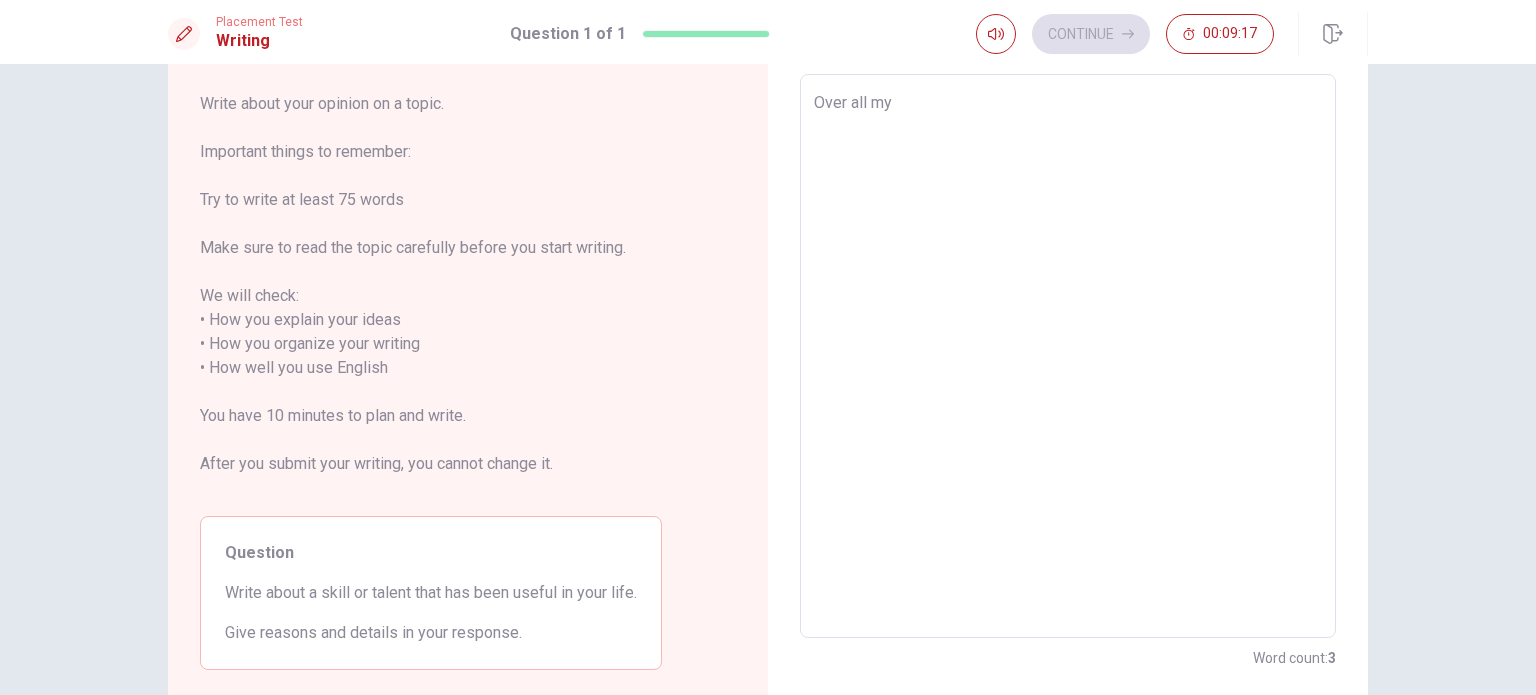 type on "x" 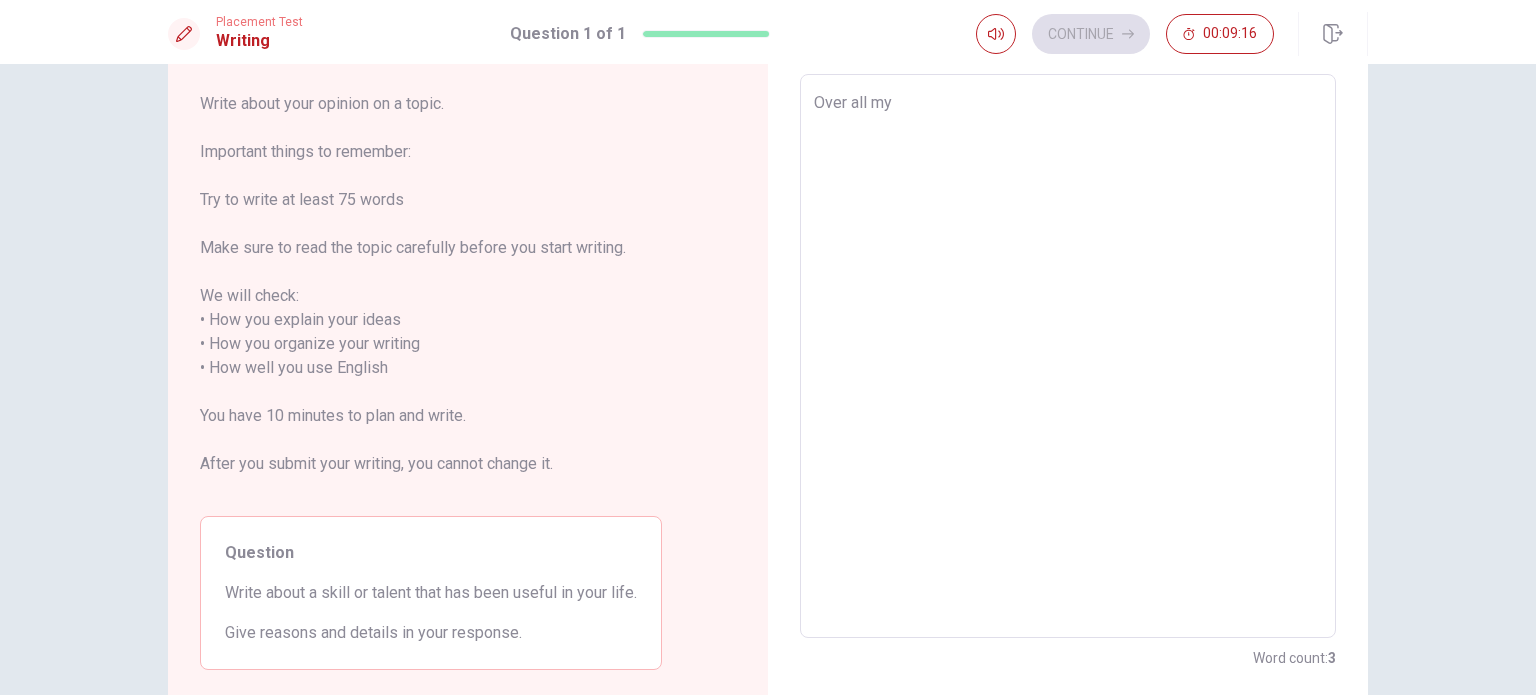 type on "Over all my l" 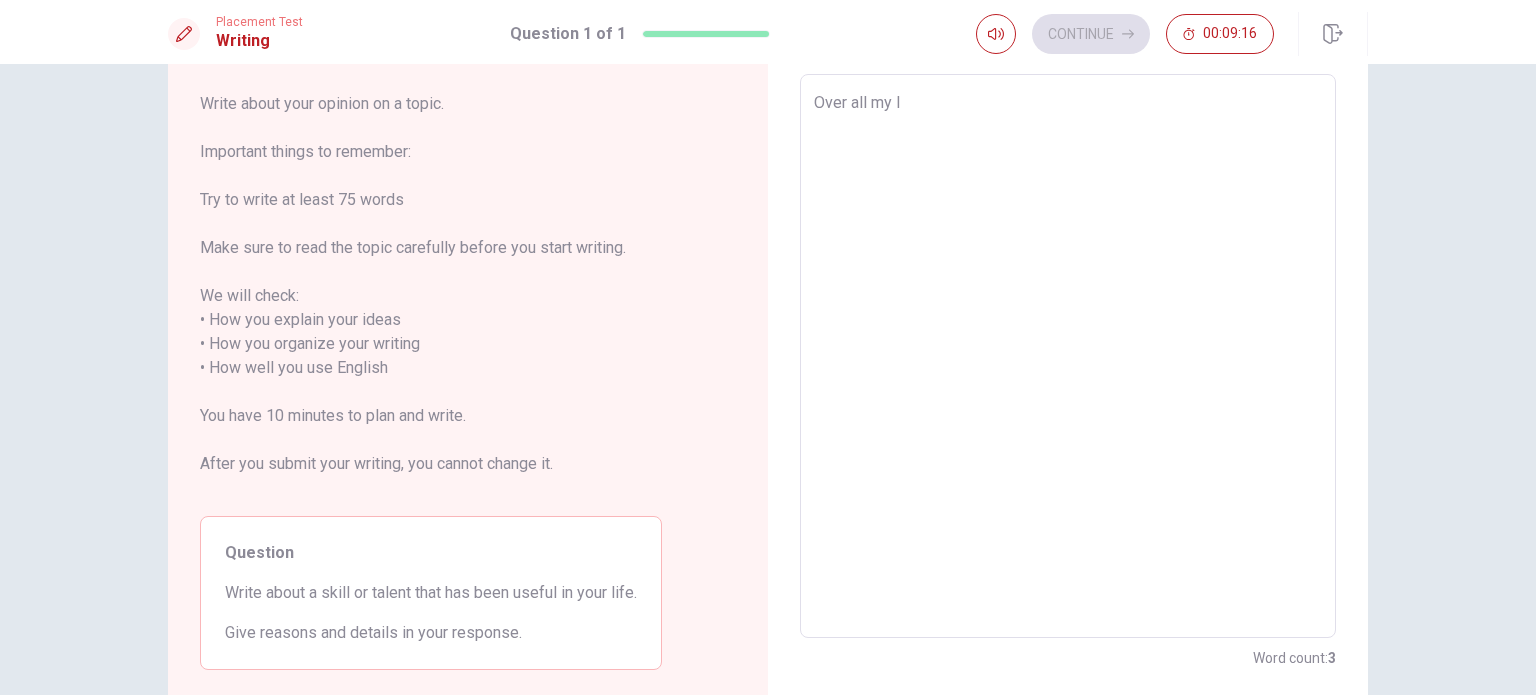 type on "x" 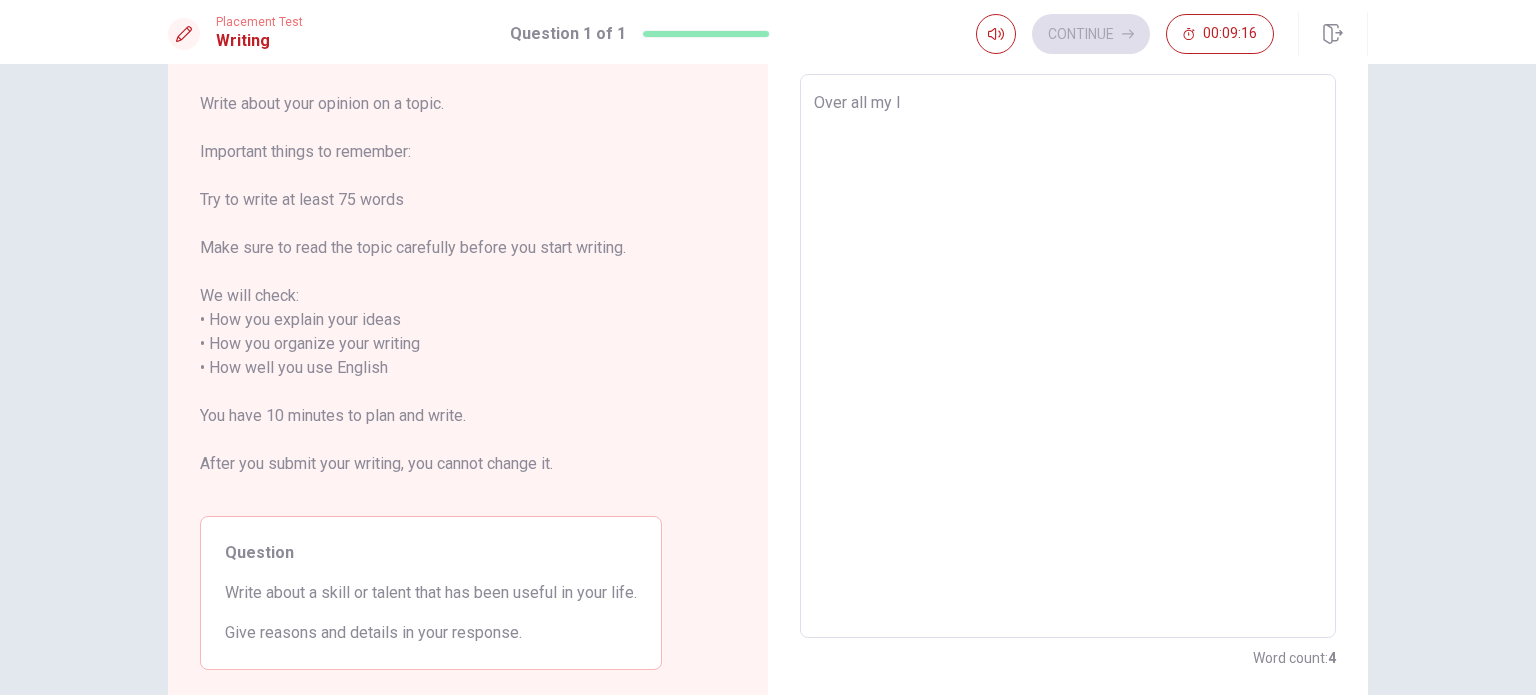 type on "Over all my li" 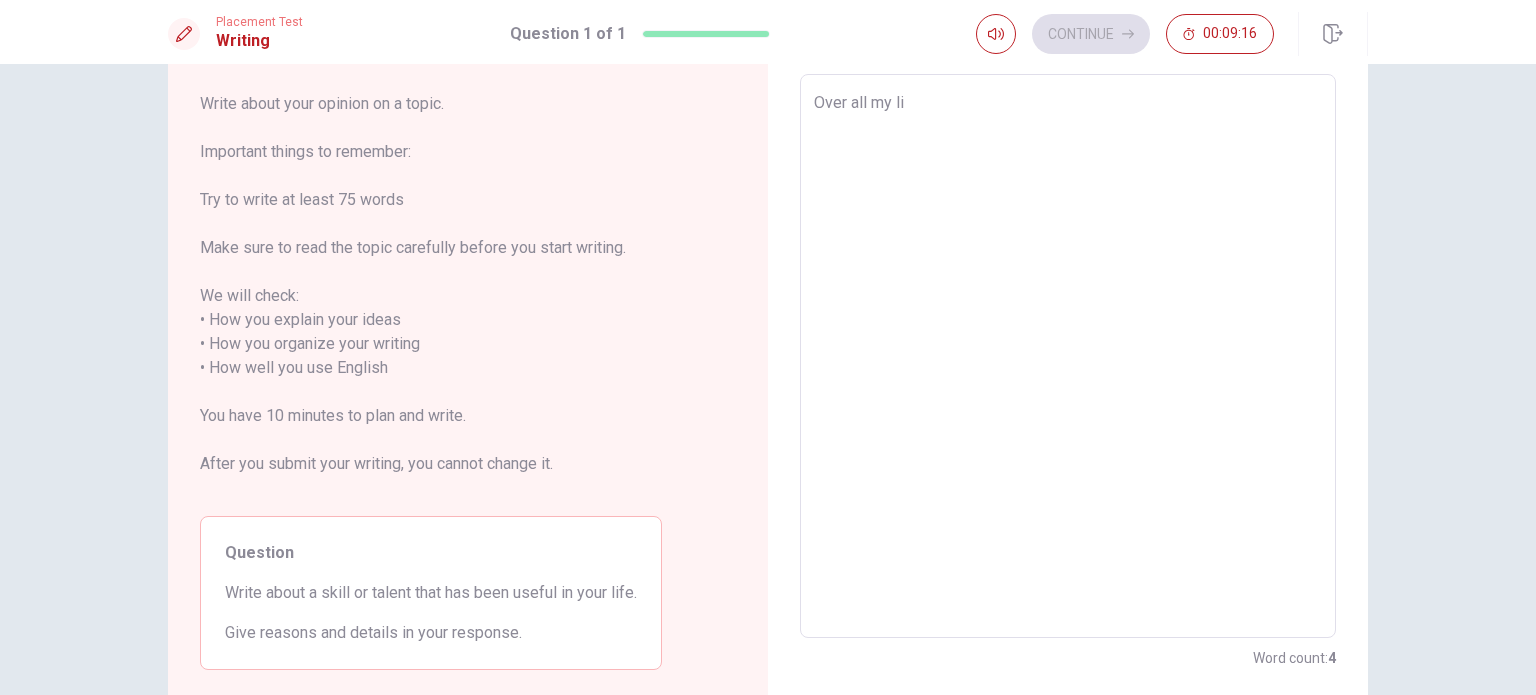 type on "x" 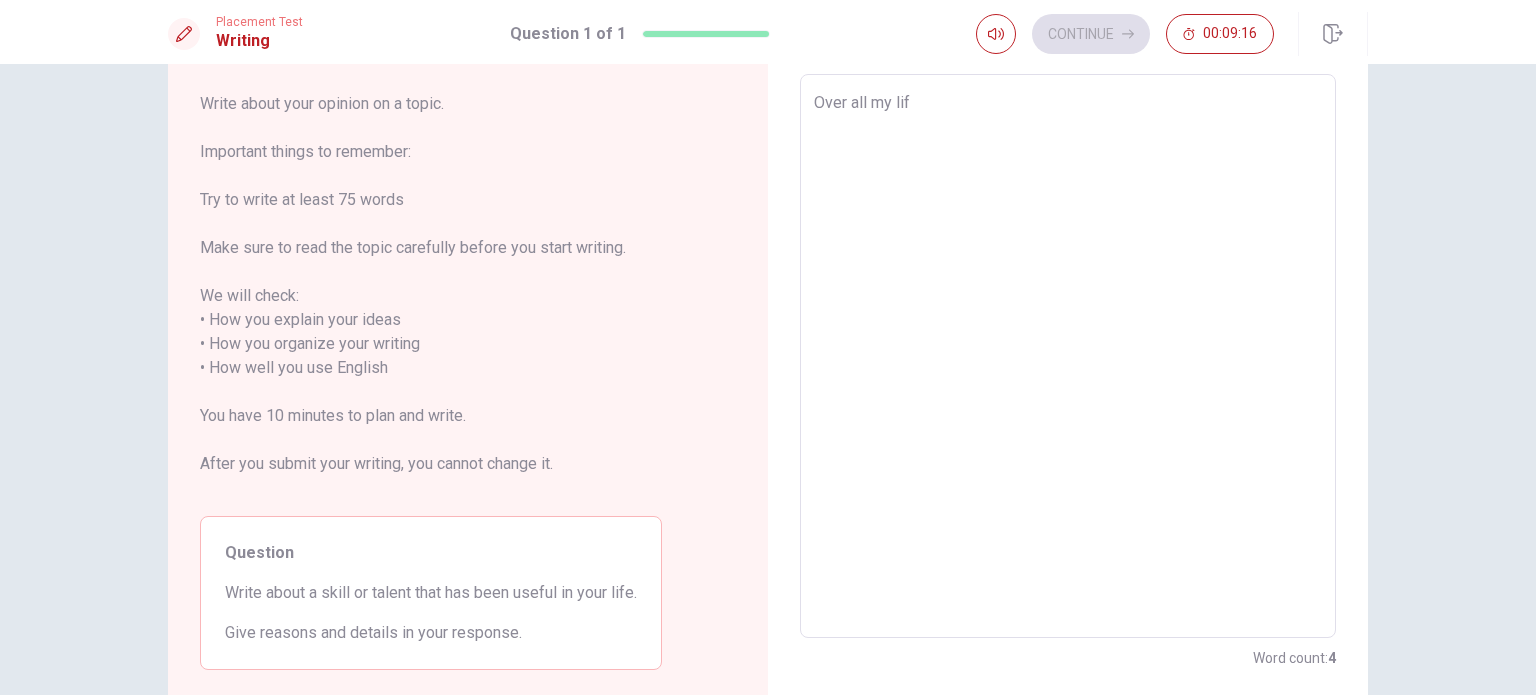 type on "x" 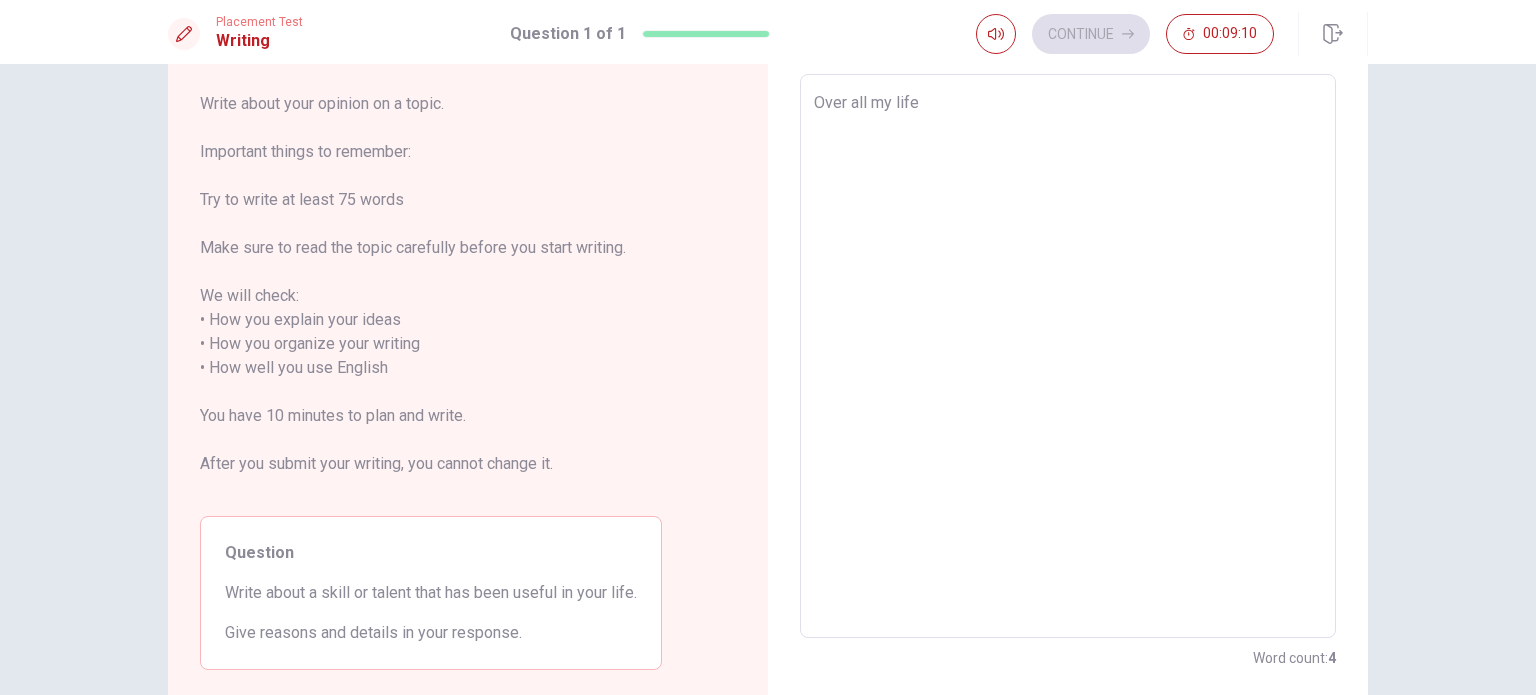 type on "x" 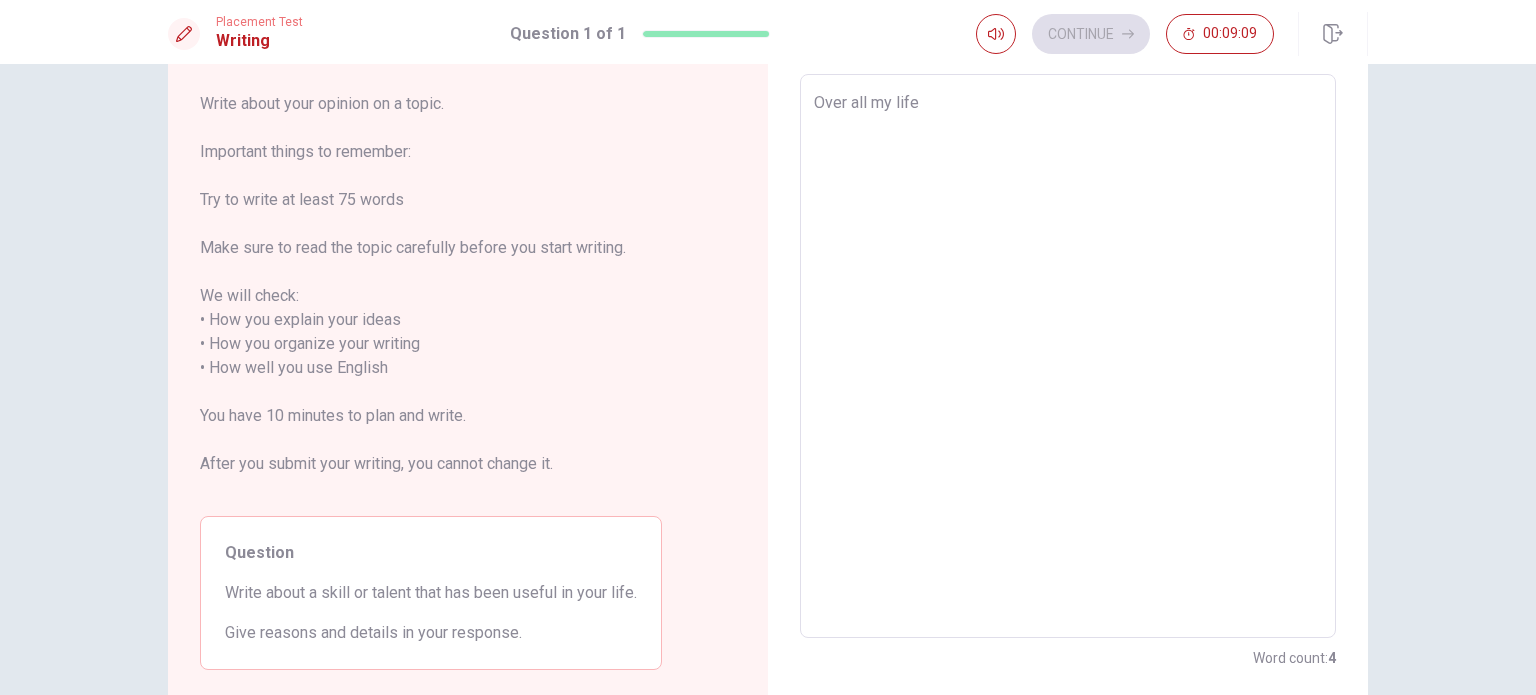 type on "Over all my life" 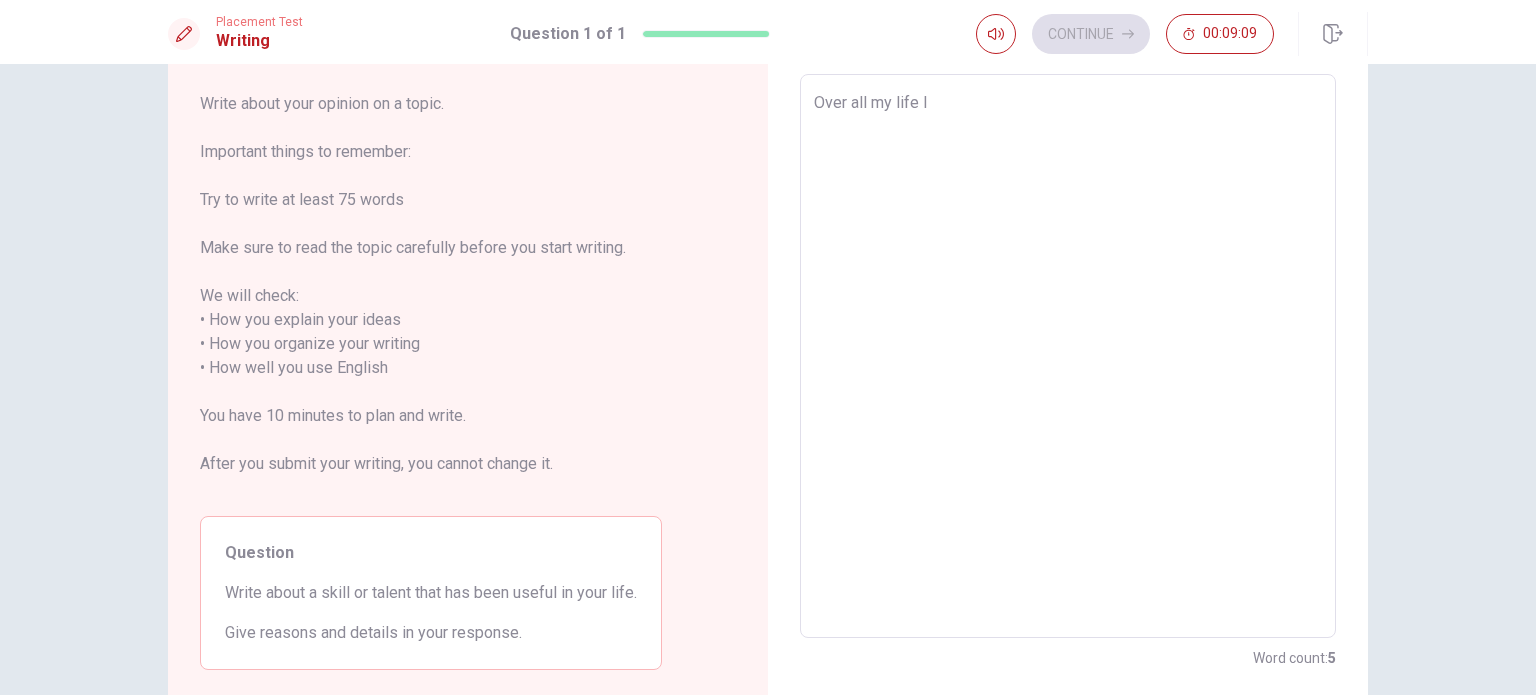 type on "x" 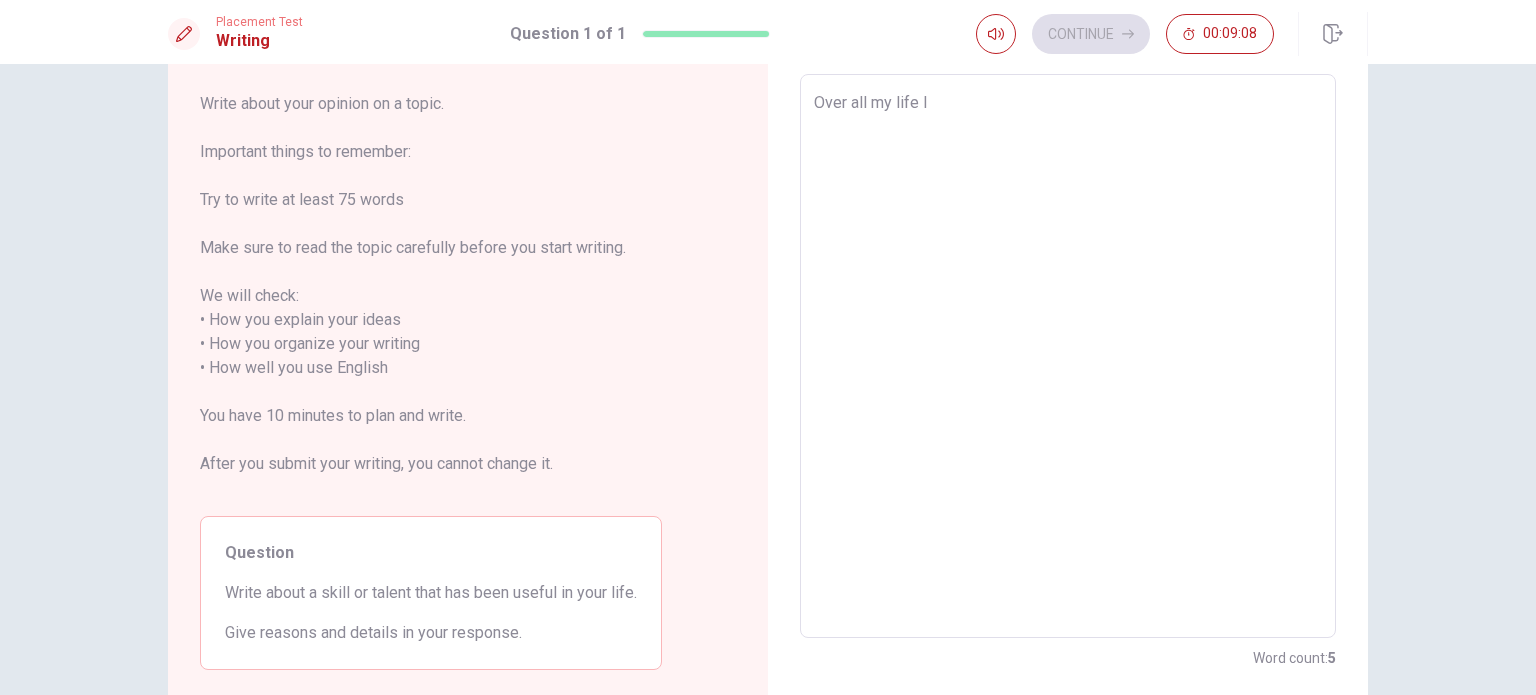 type on "Over all my life I" 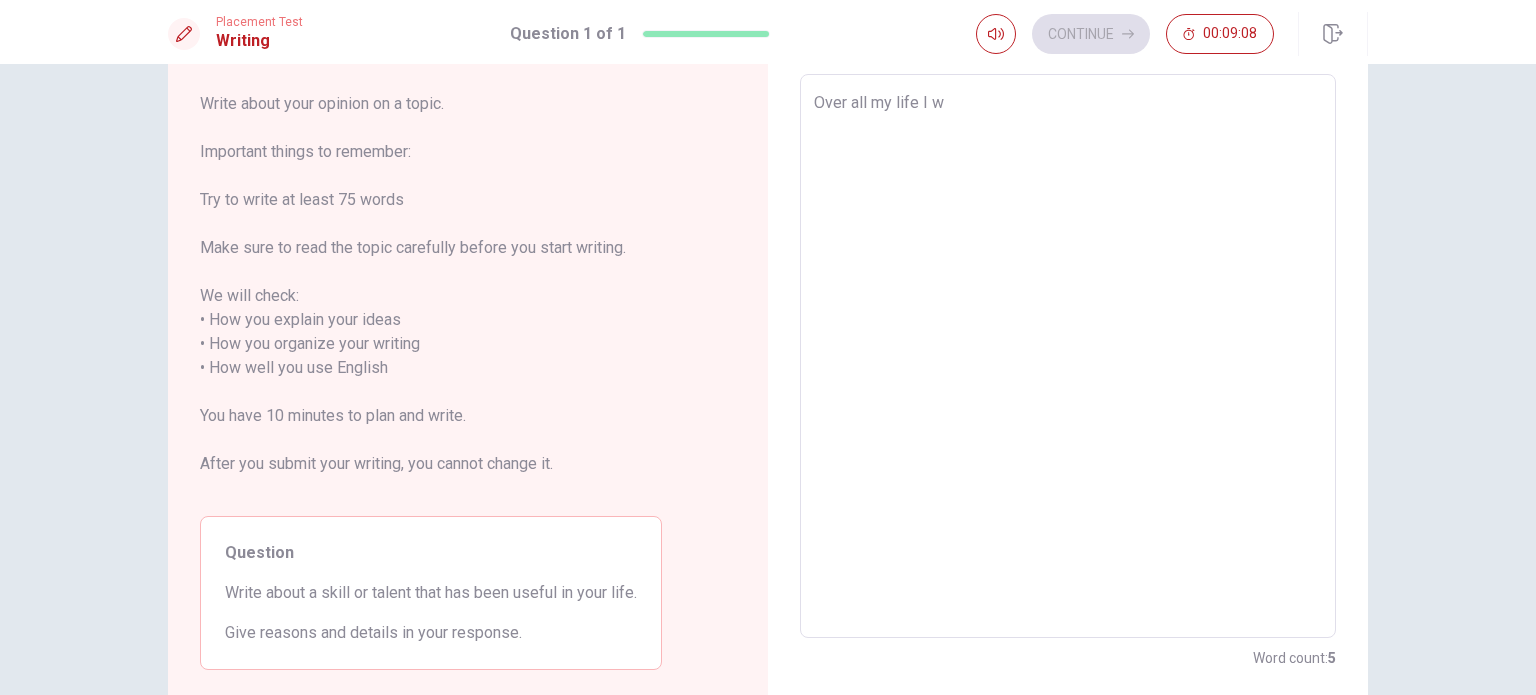 type on "x" 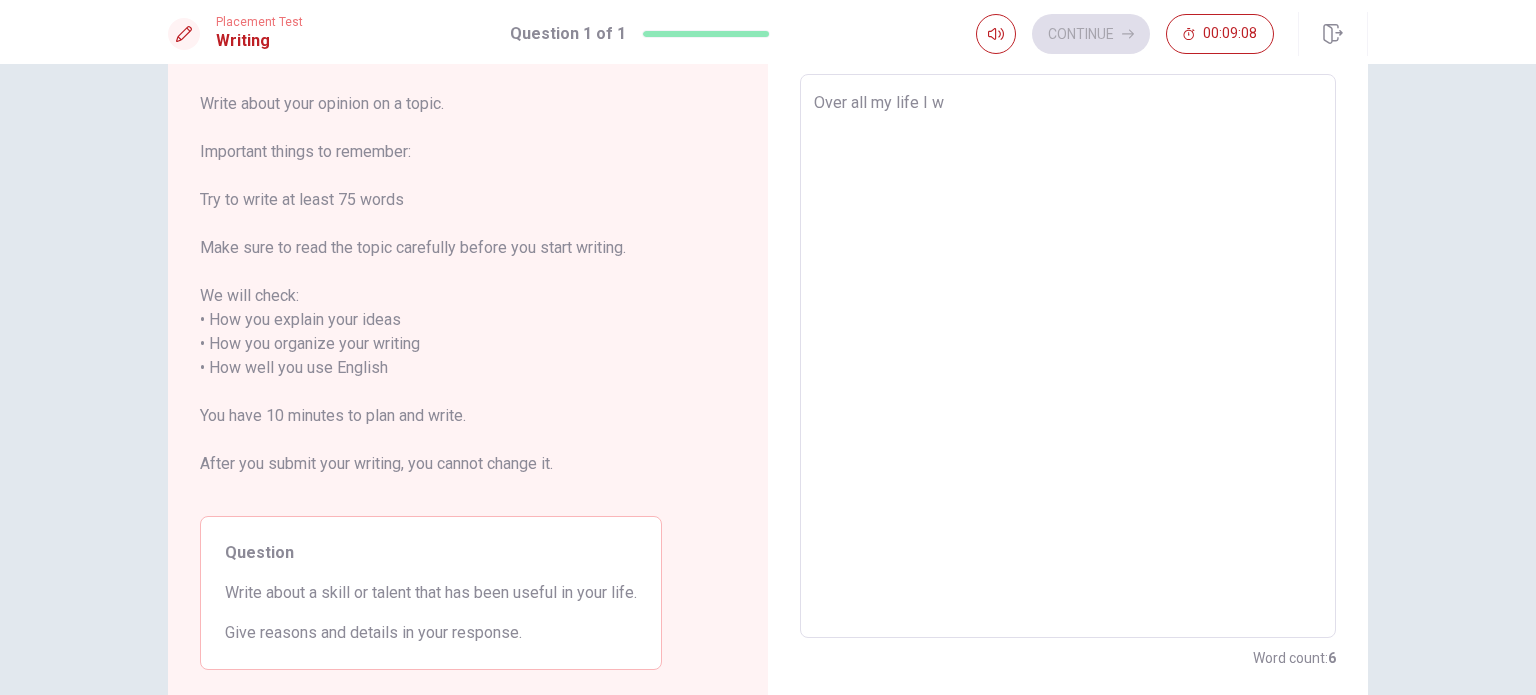 type on "Over all my life I" 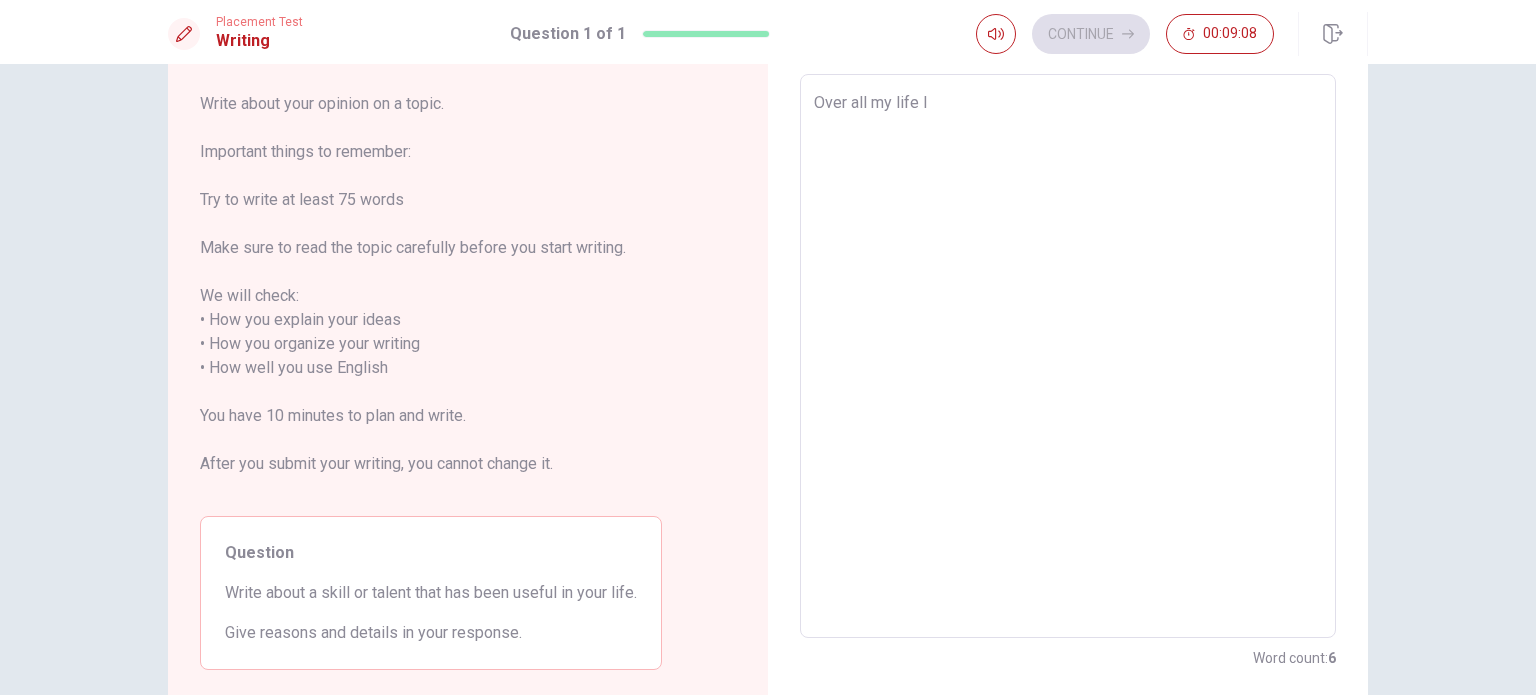 type on "x" 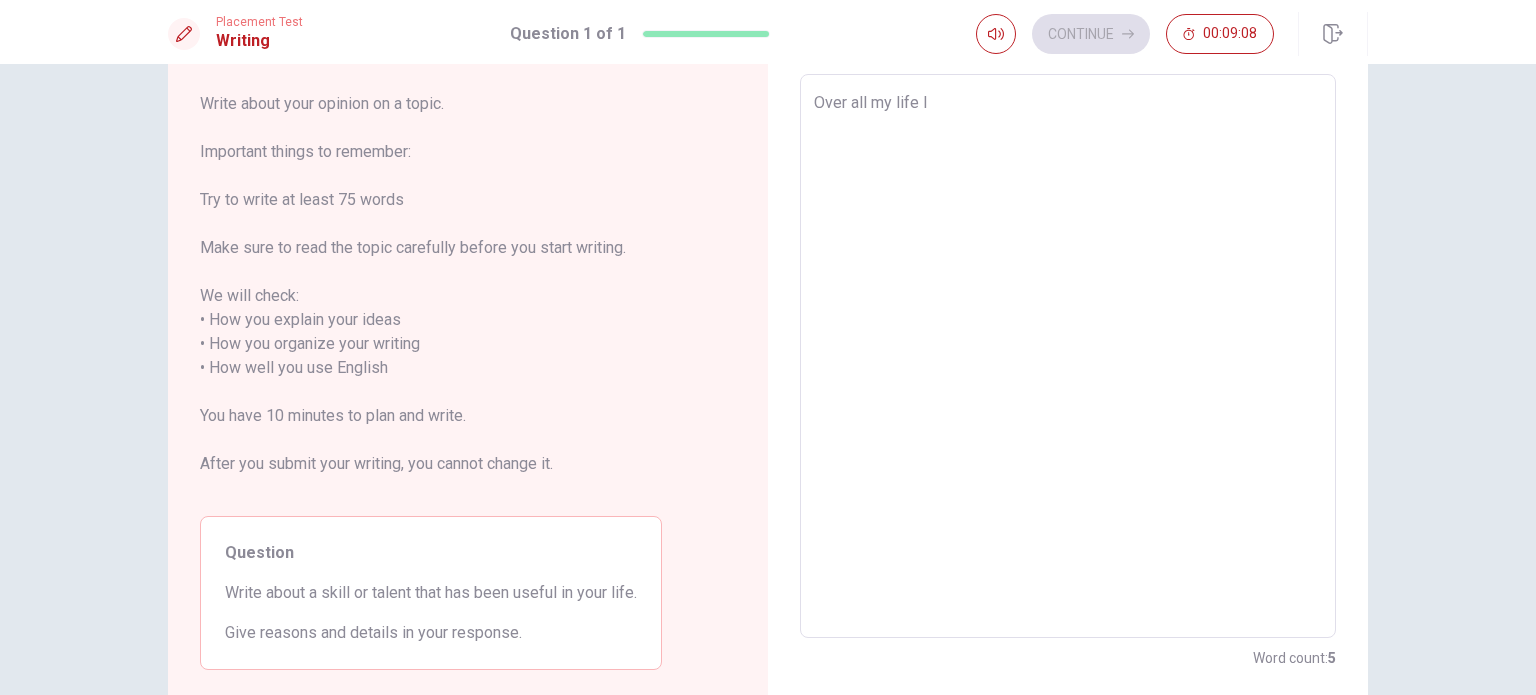 type on "Over all my life I a" 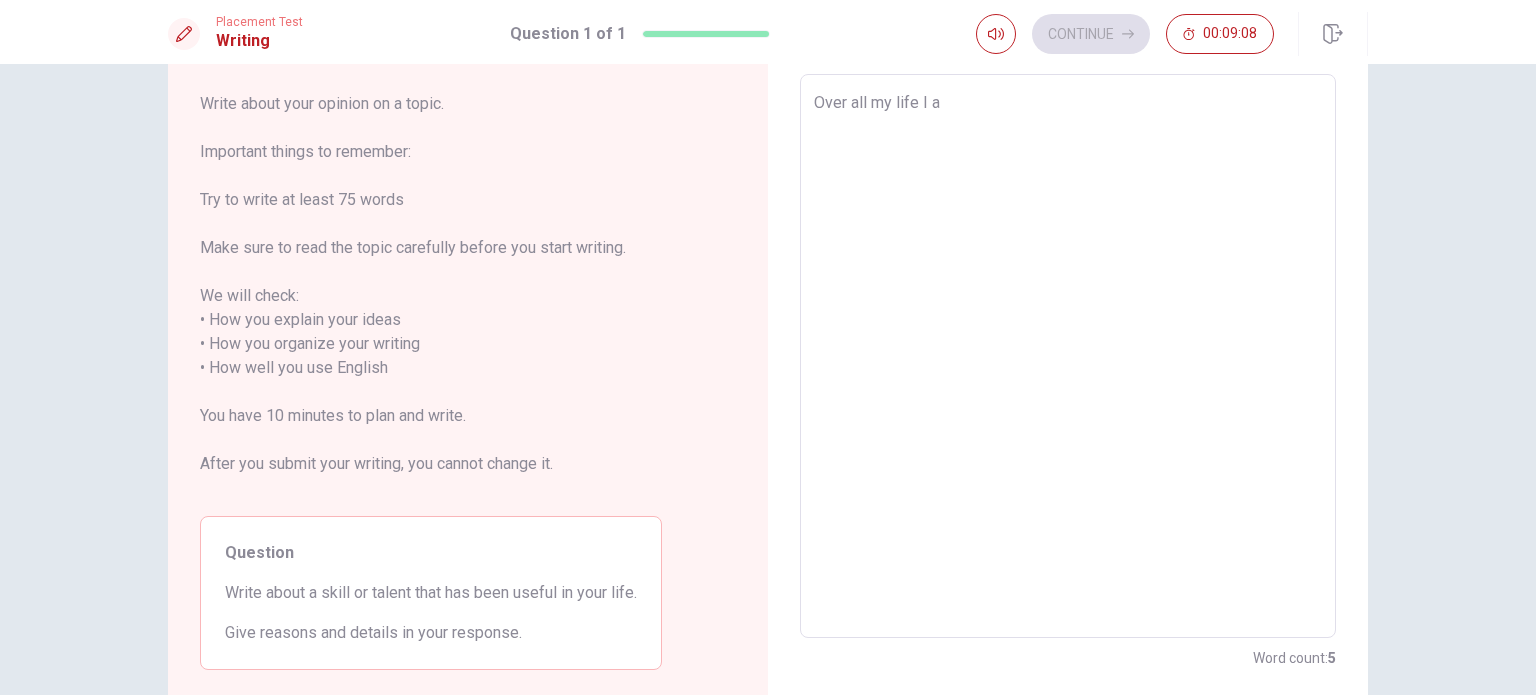 type on "x" 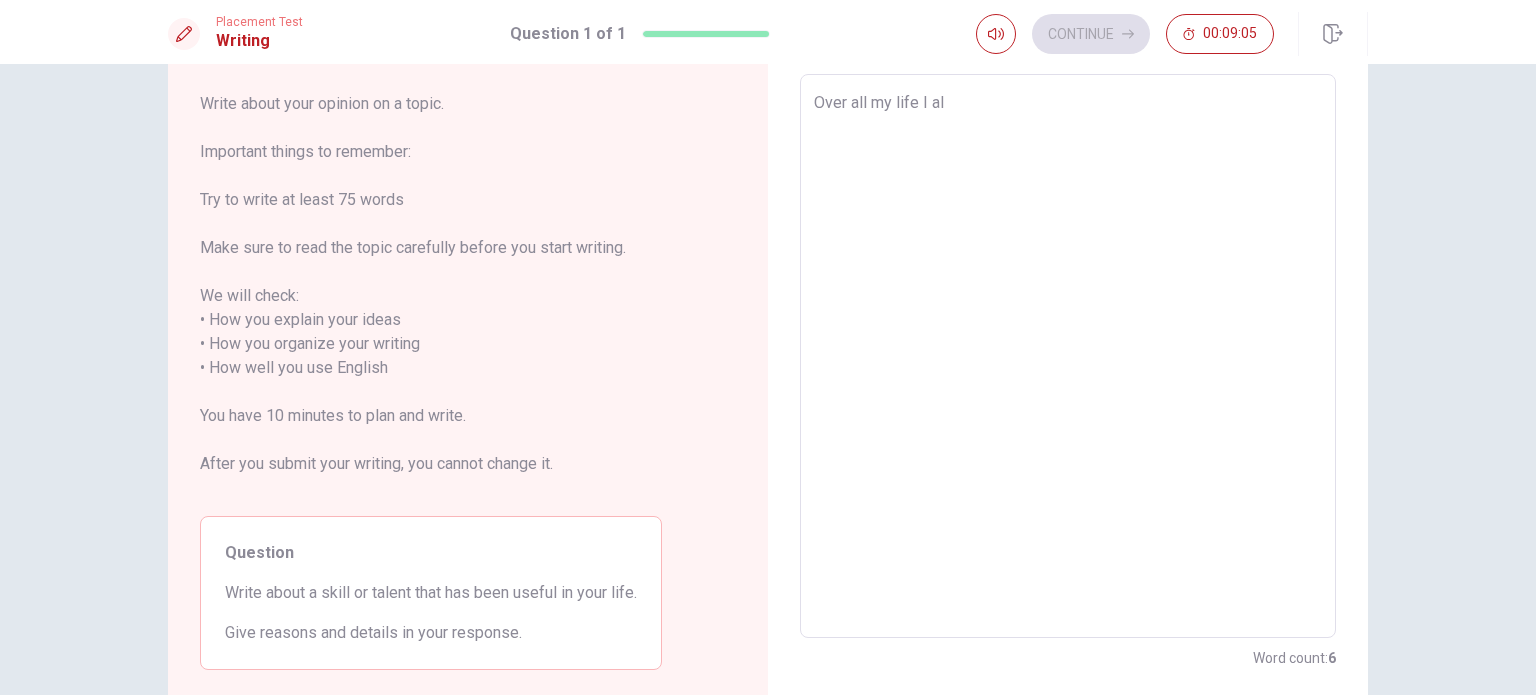 type on "x" 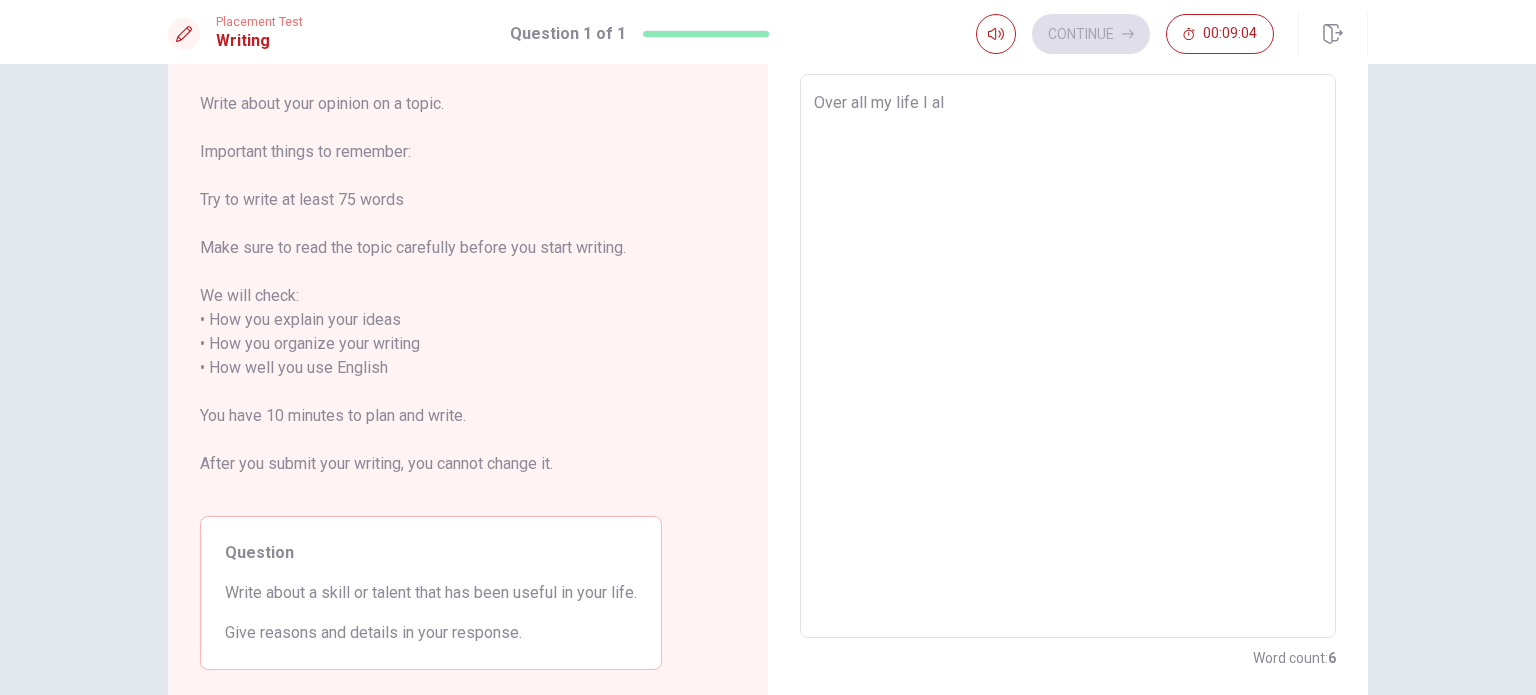 type on "Over all my life I alw" 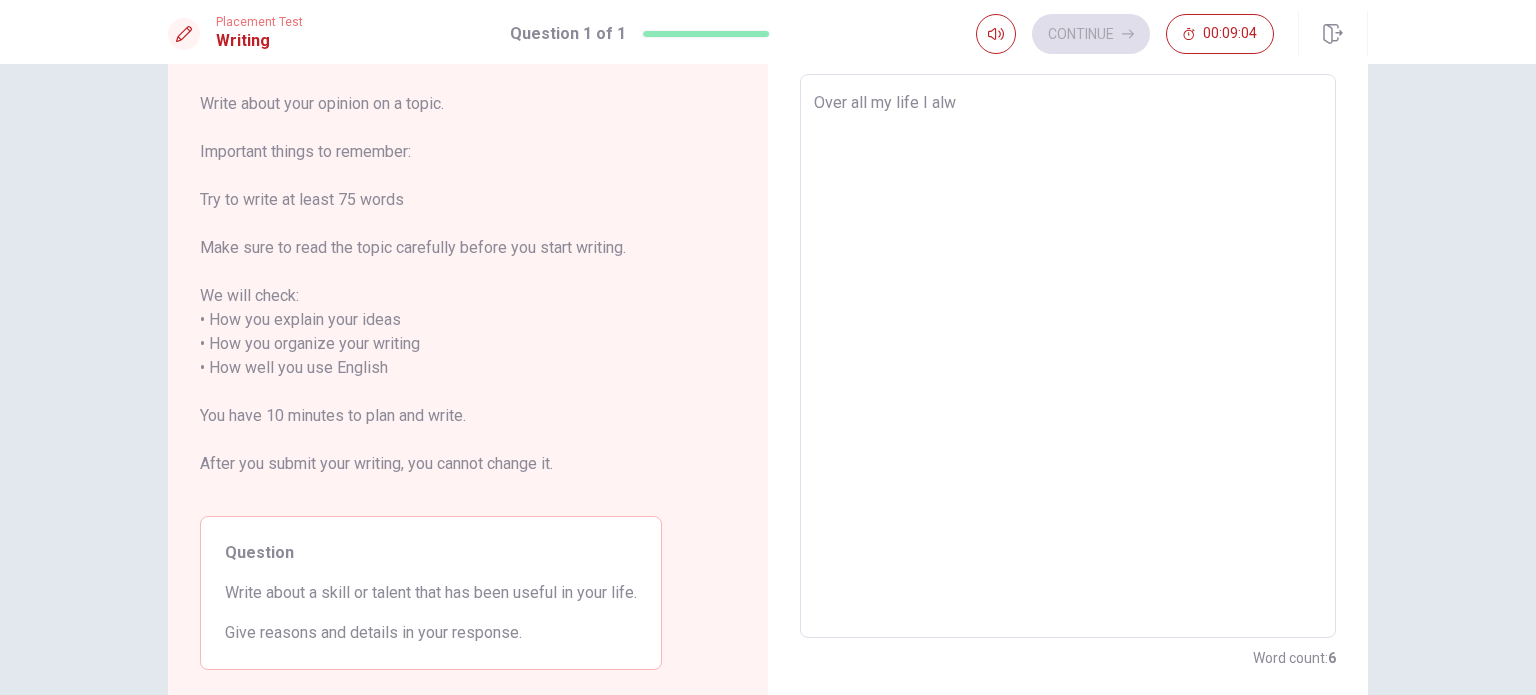 type on "x" 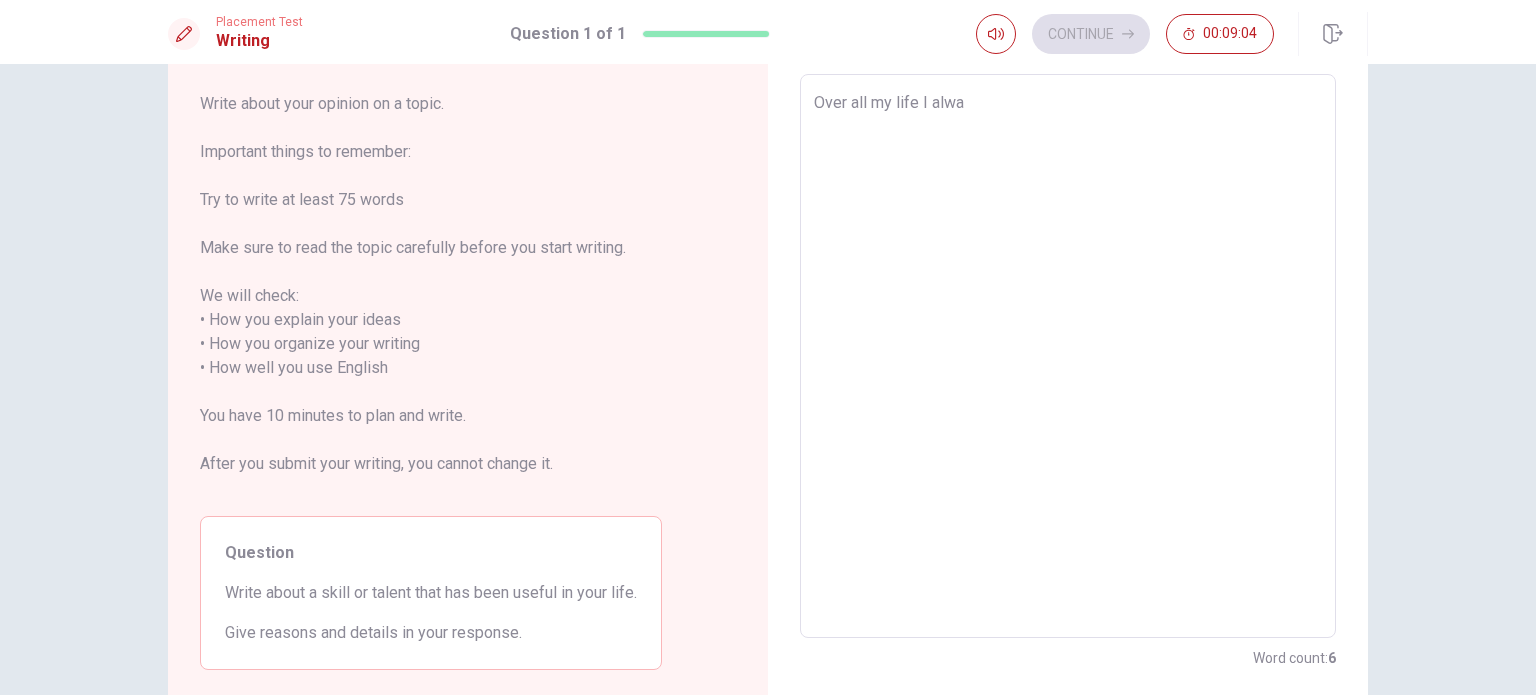 type on "x" 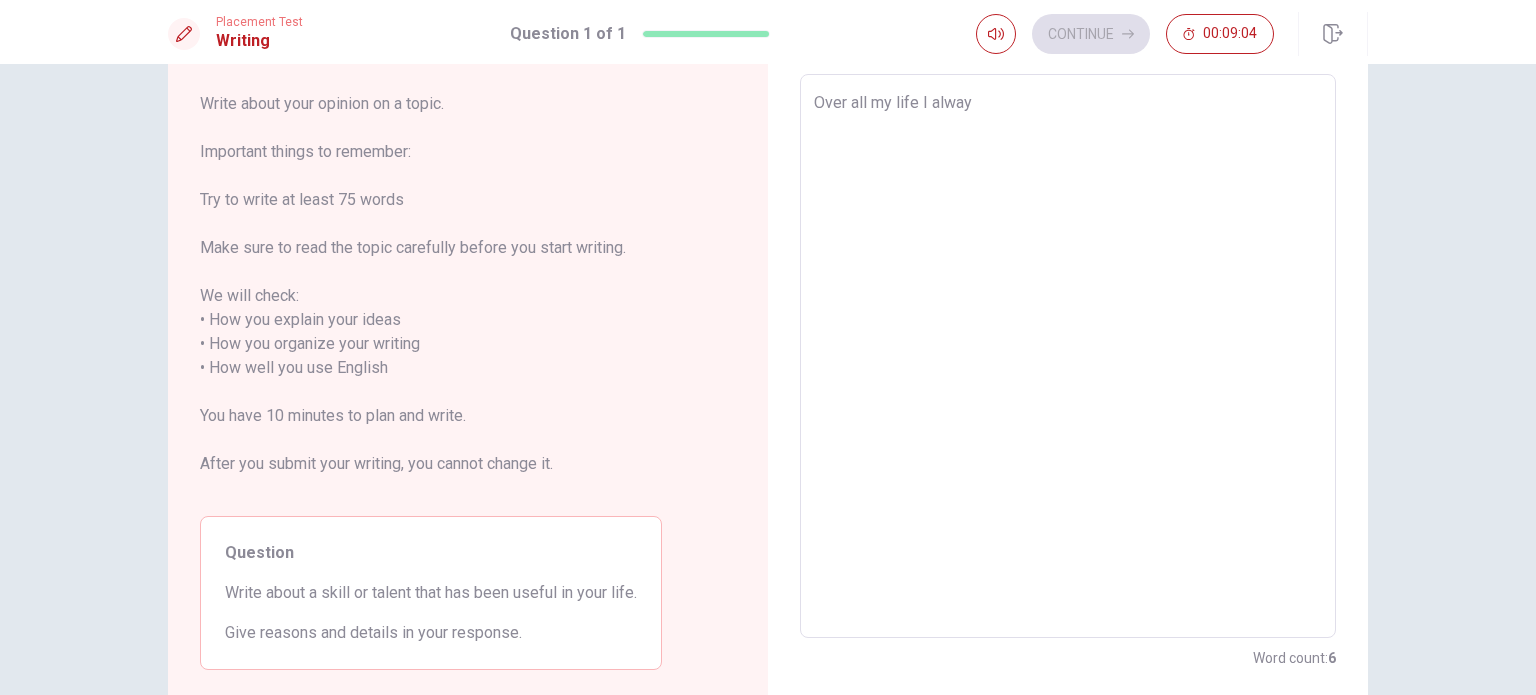 type on "x" 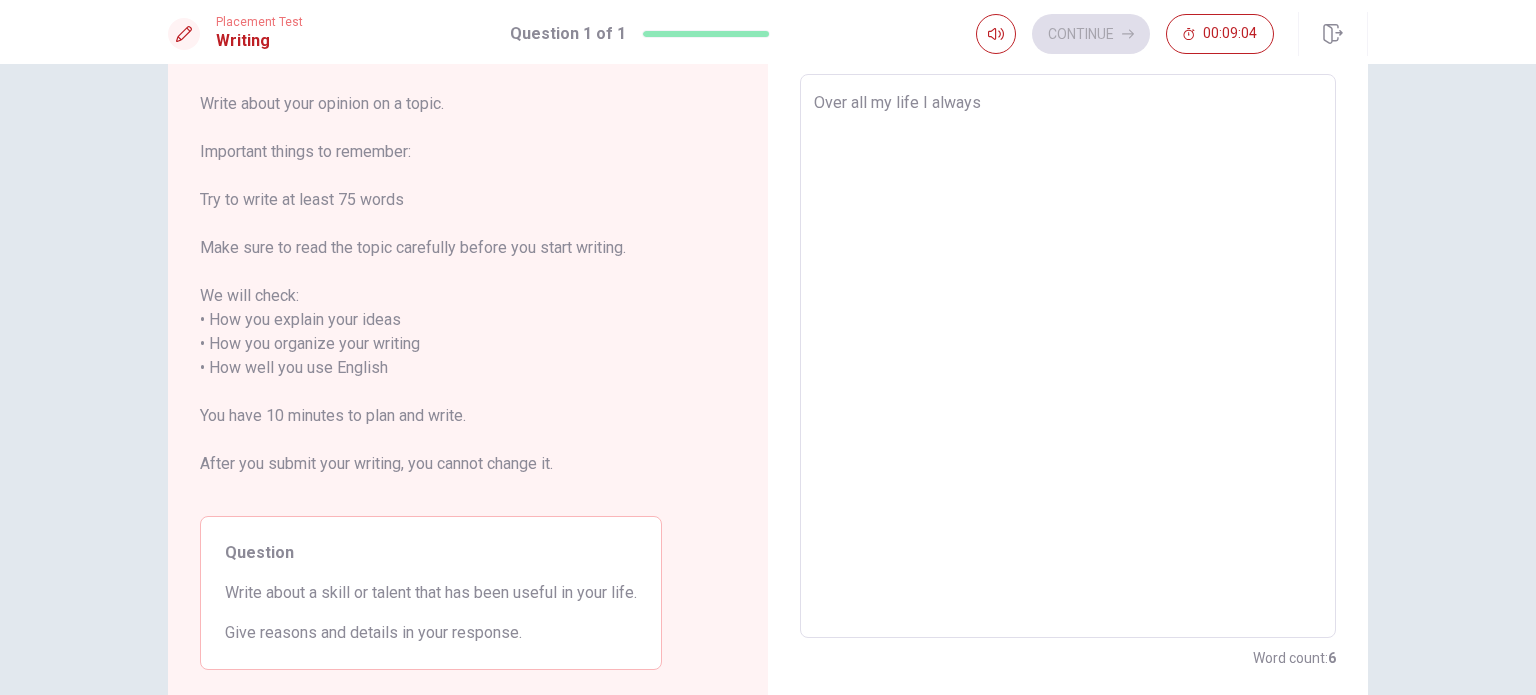 type on "x" 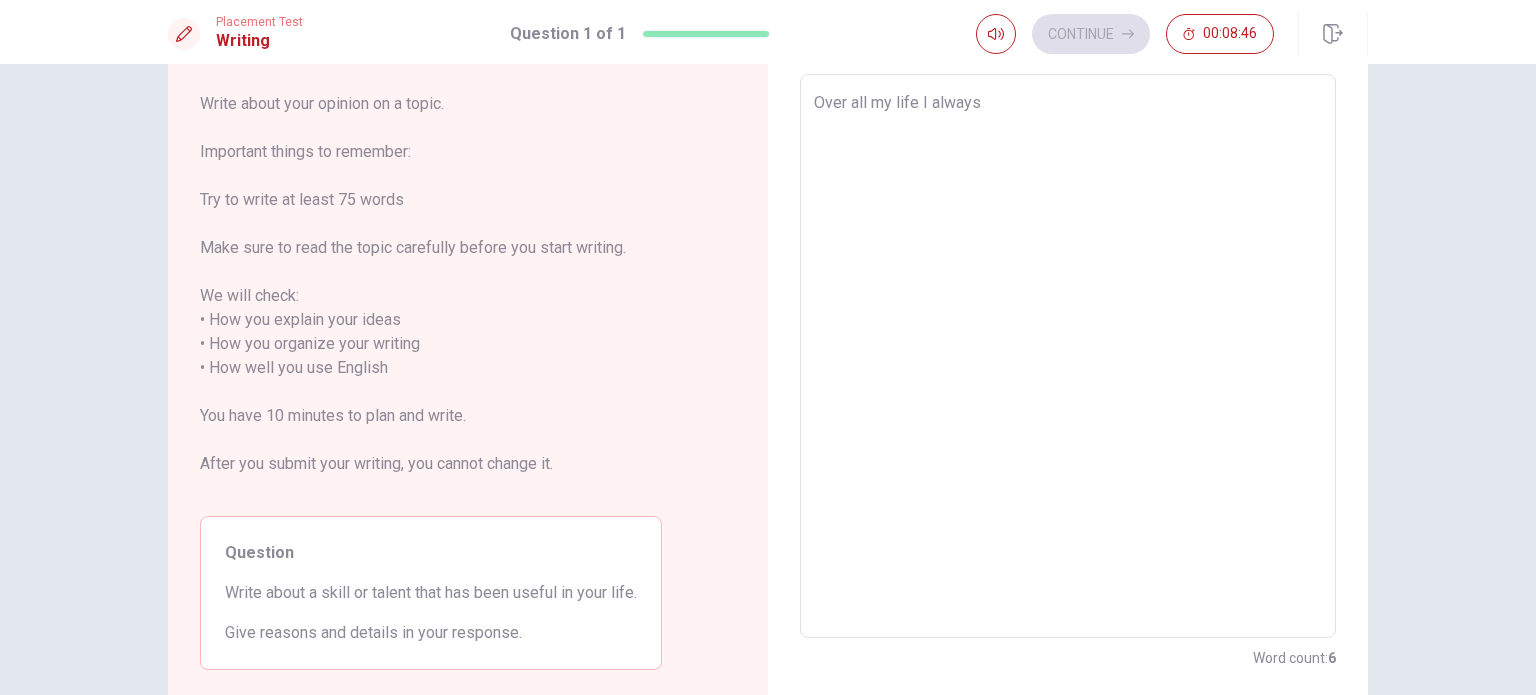 type on "x" 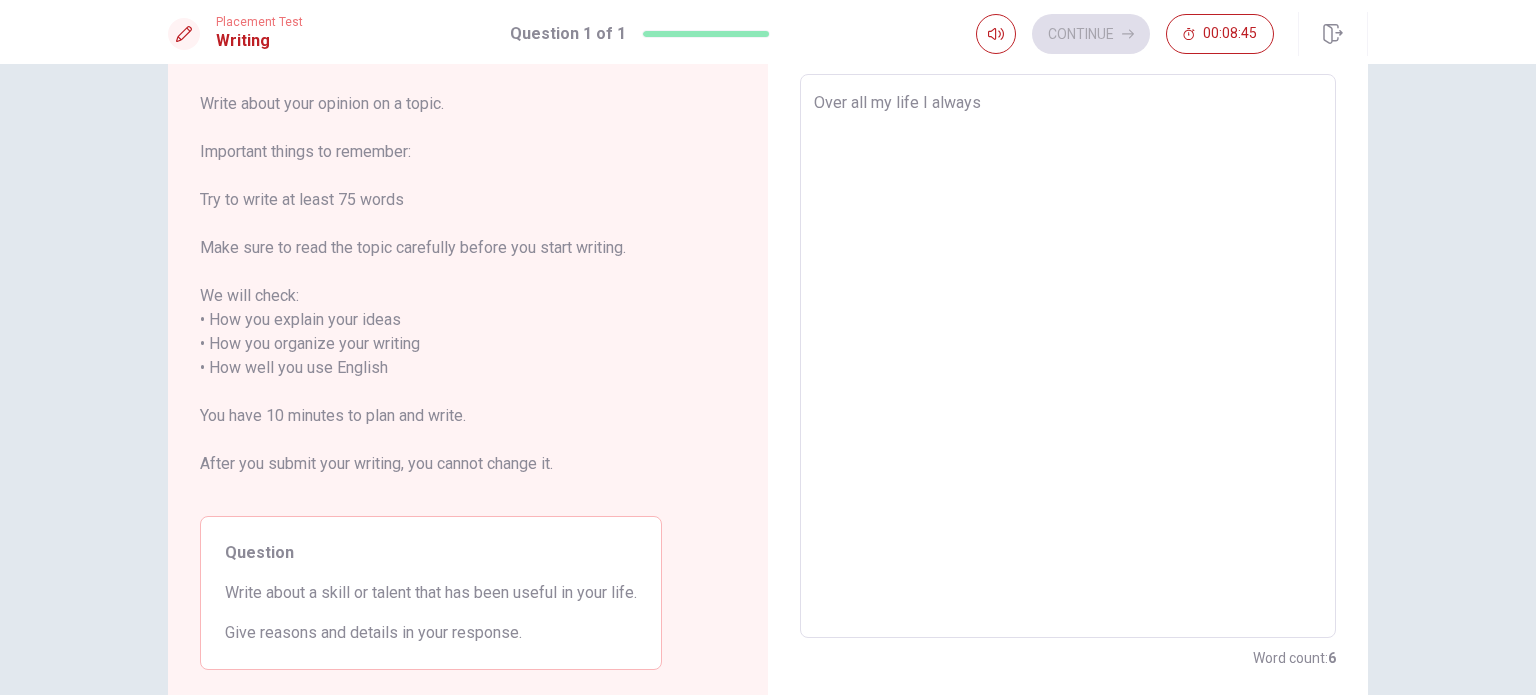 type on "Over all my life Im always" 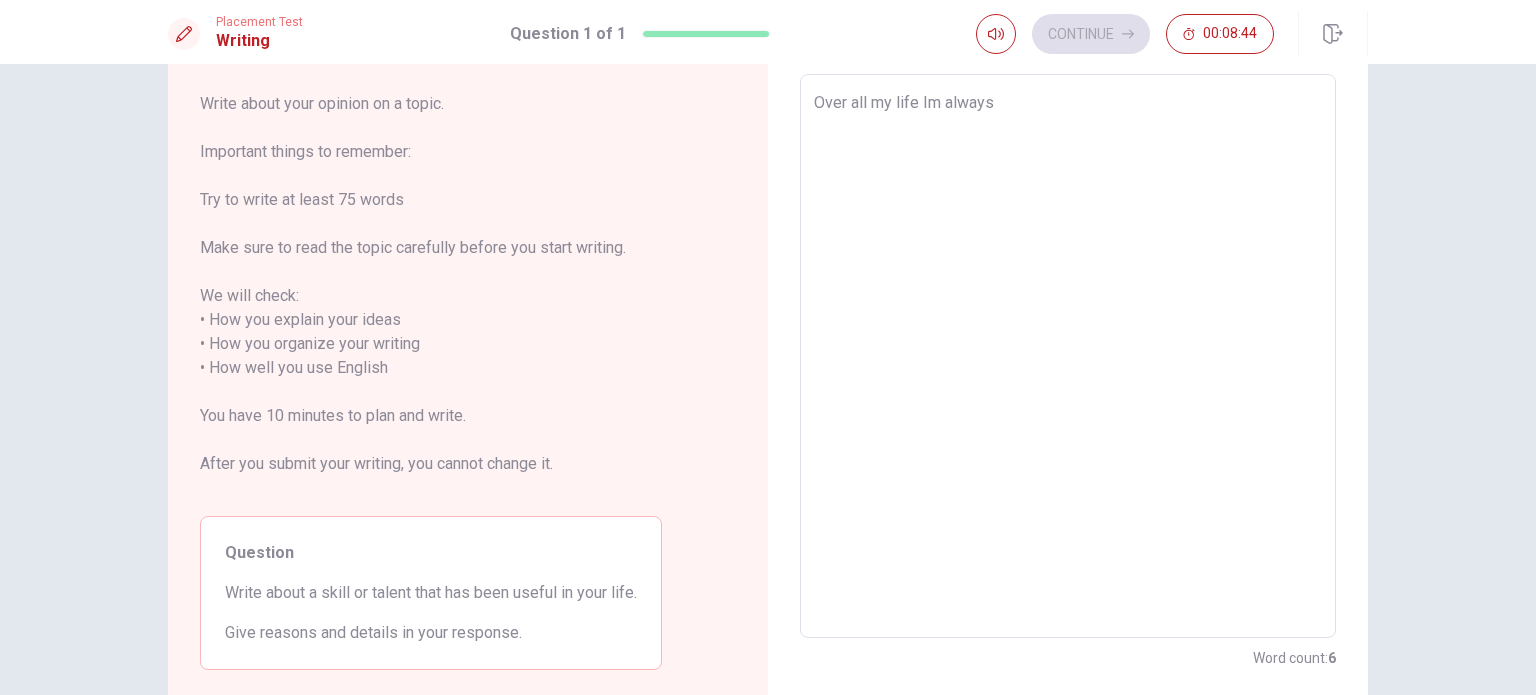 type on "x" 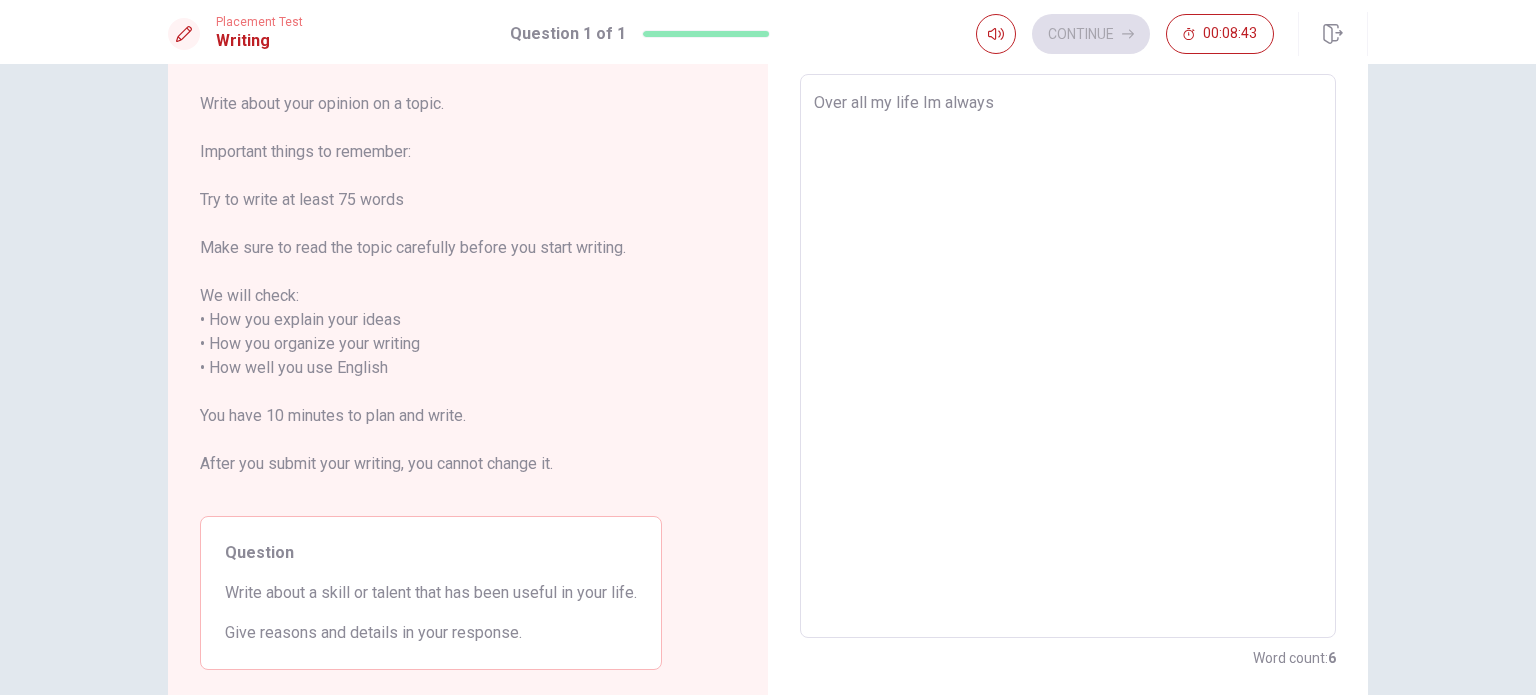 type on "Over all my life Im always" 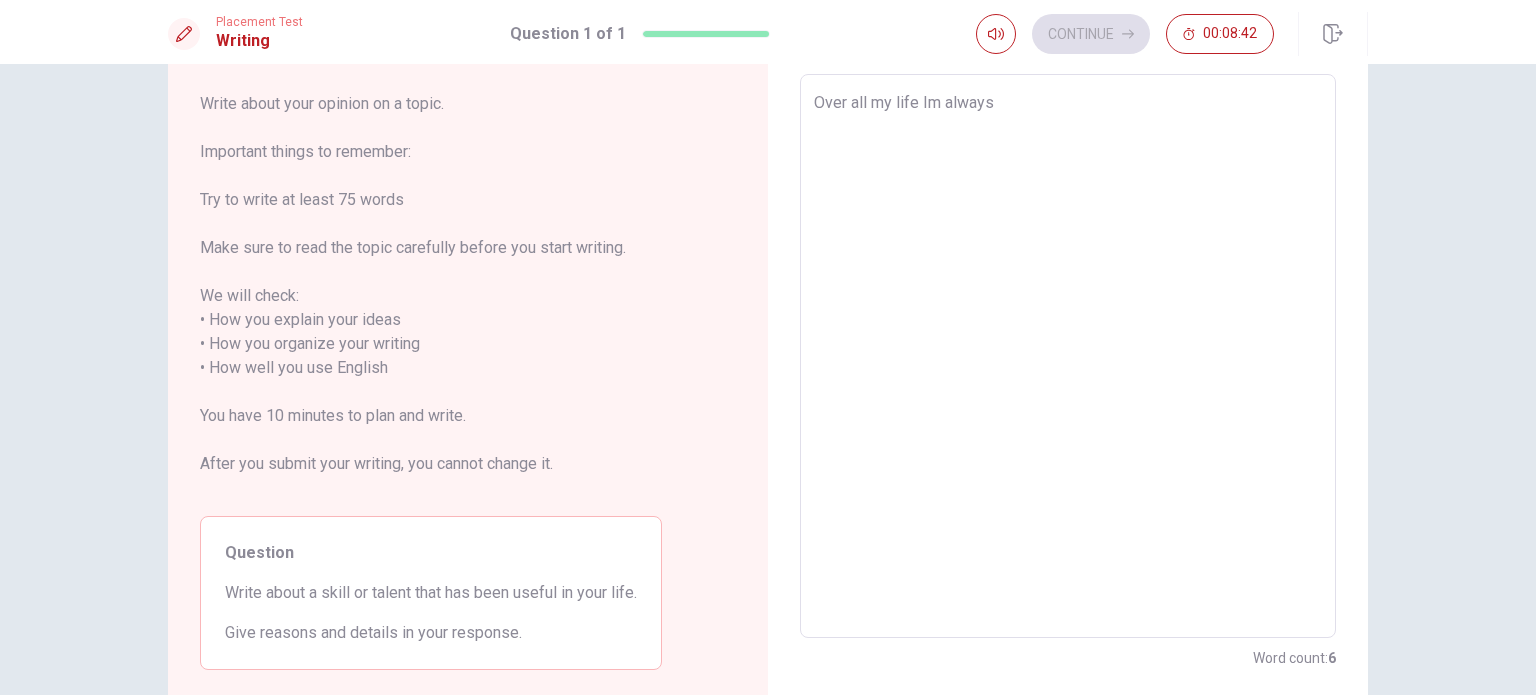 type on "x" 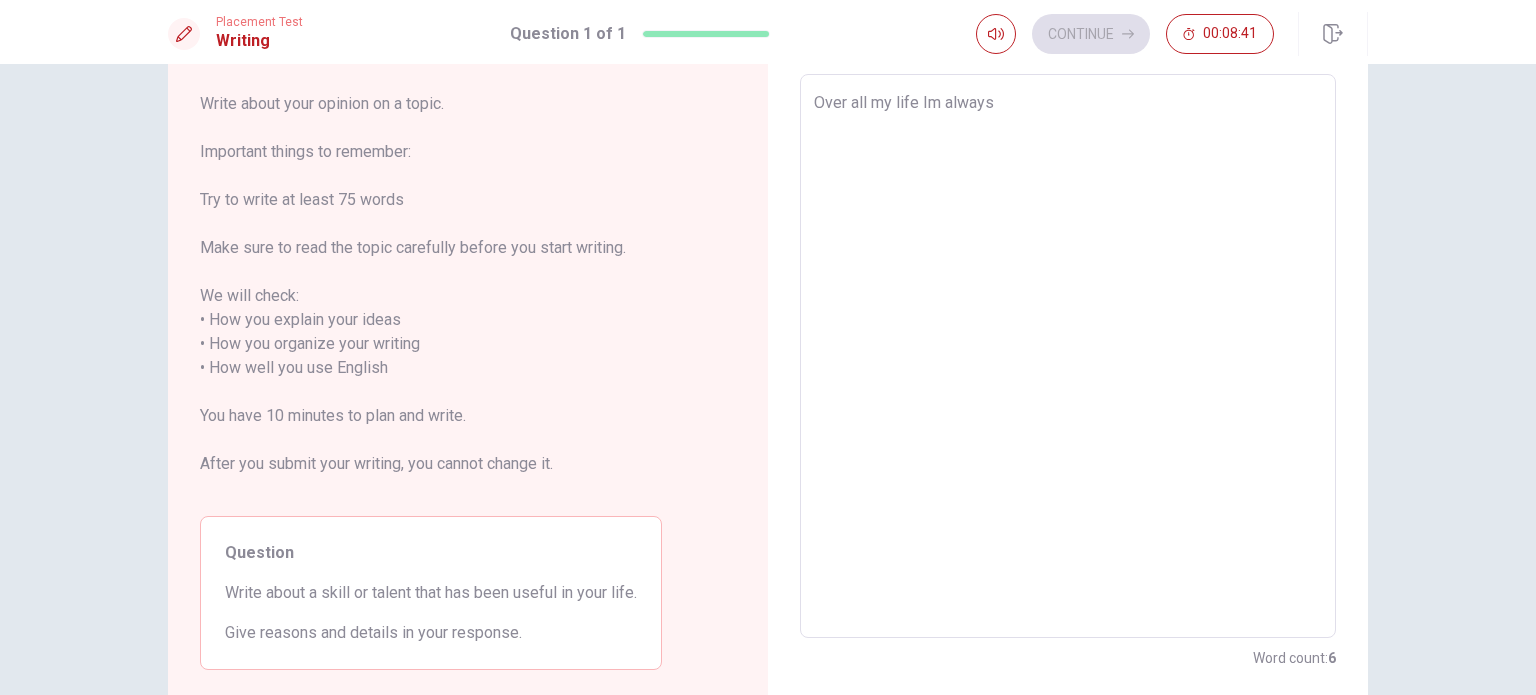 type on "Over all my life Im always t" 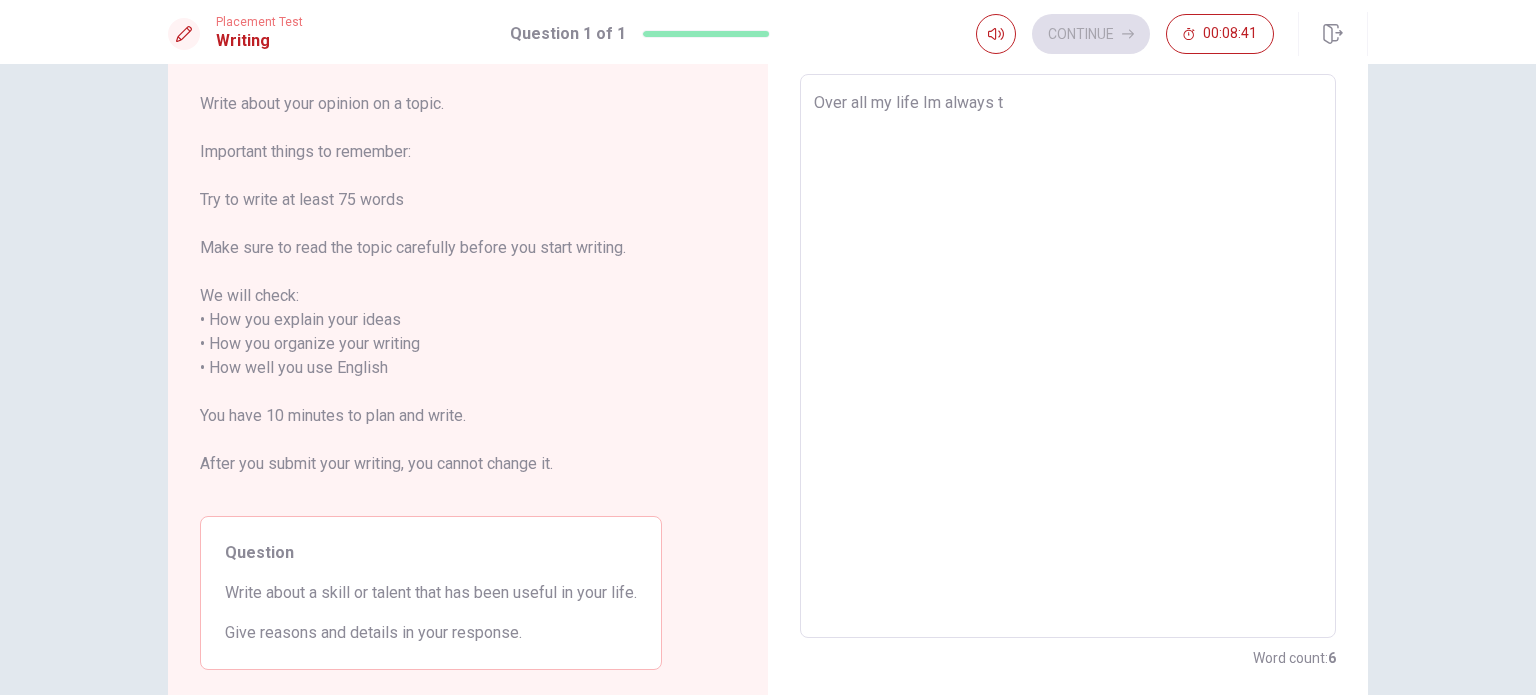 type on "x" 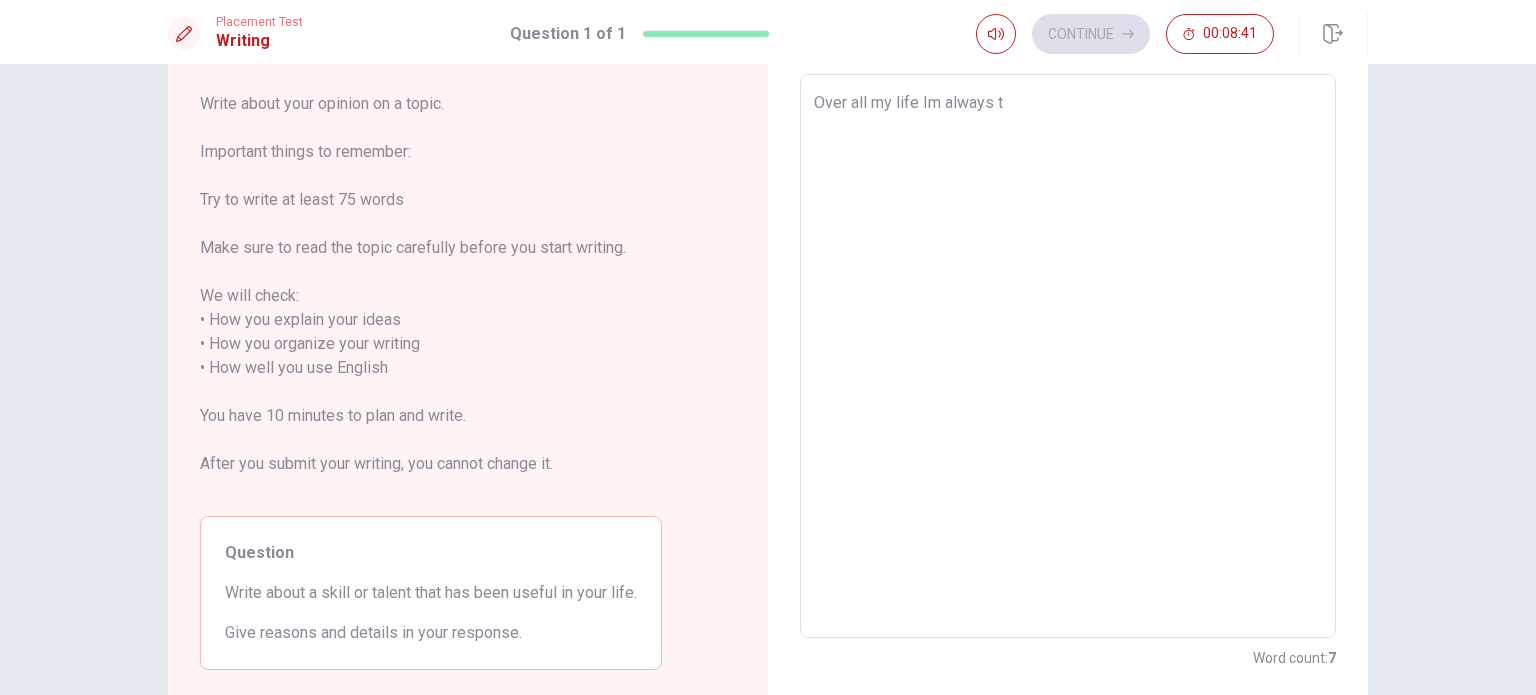 type on "Over all my life Im always tr" 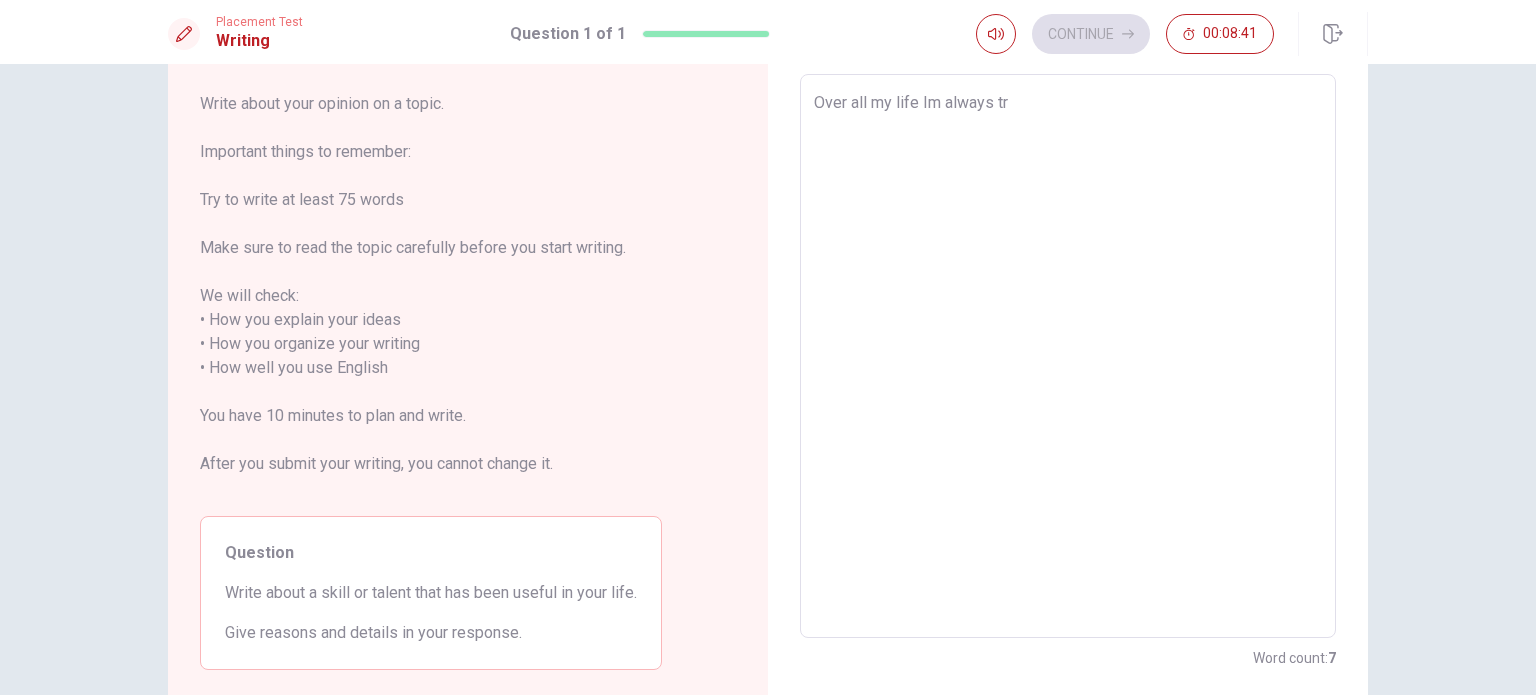type on "x" 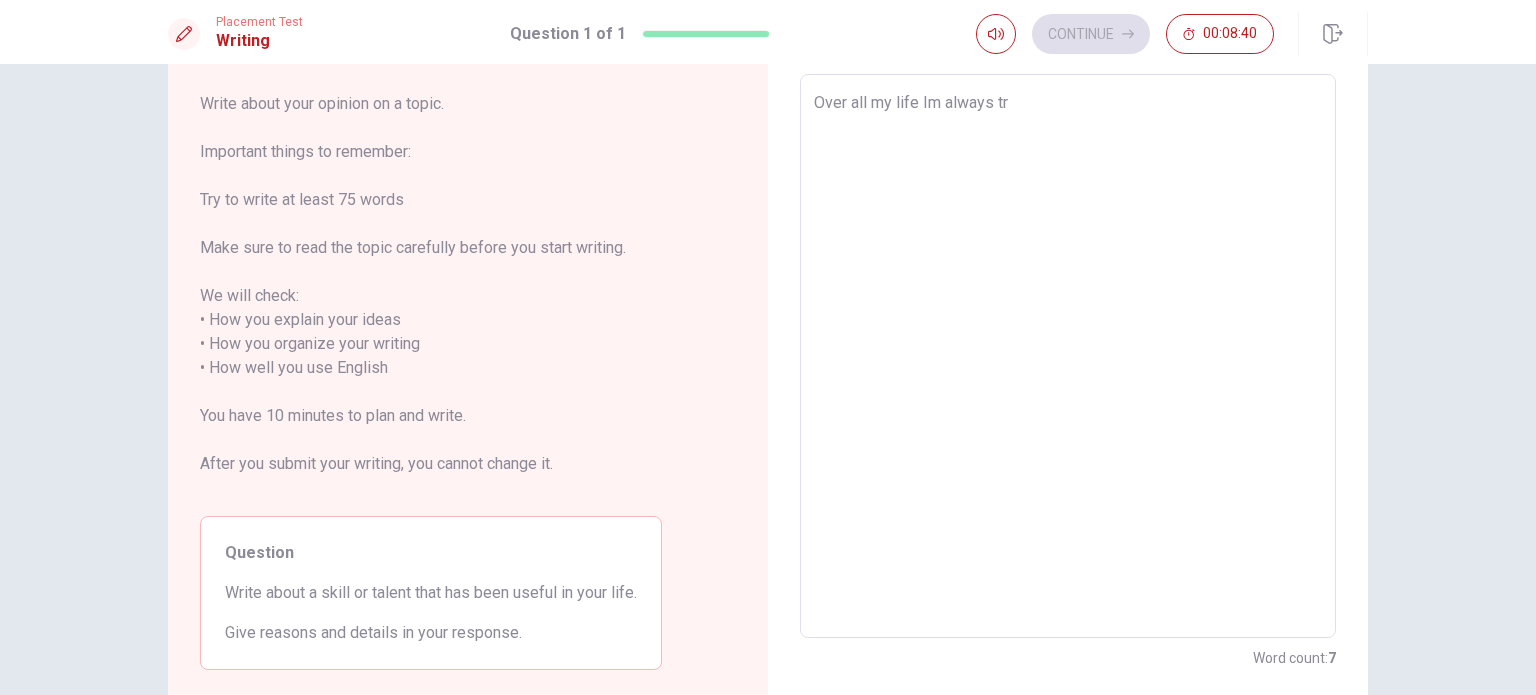type on "Over all my life Im always try" 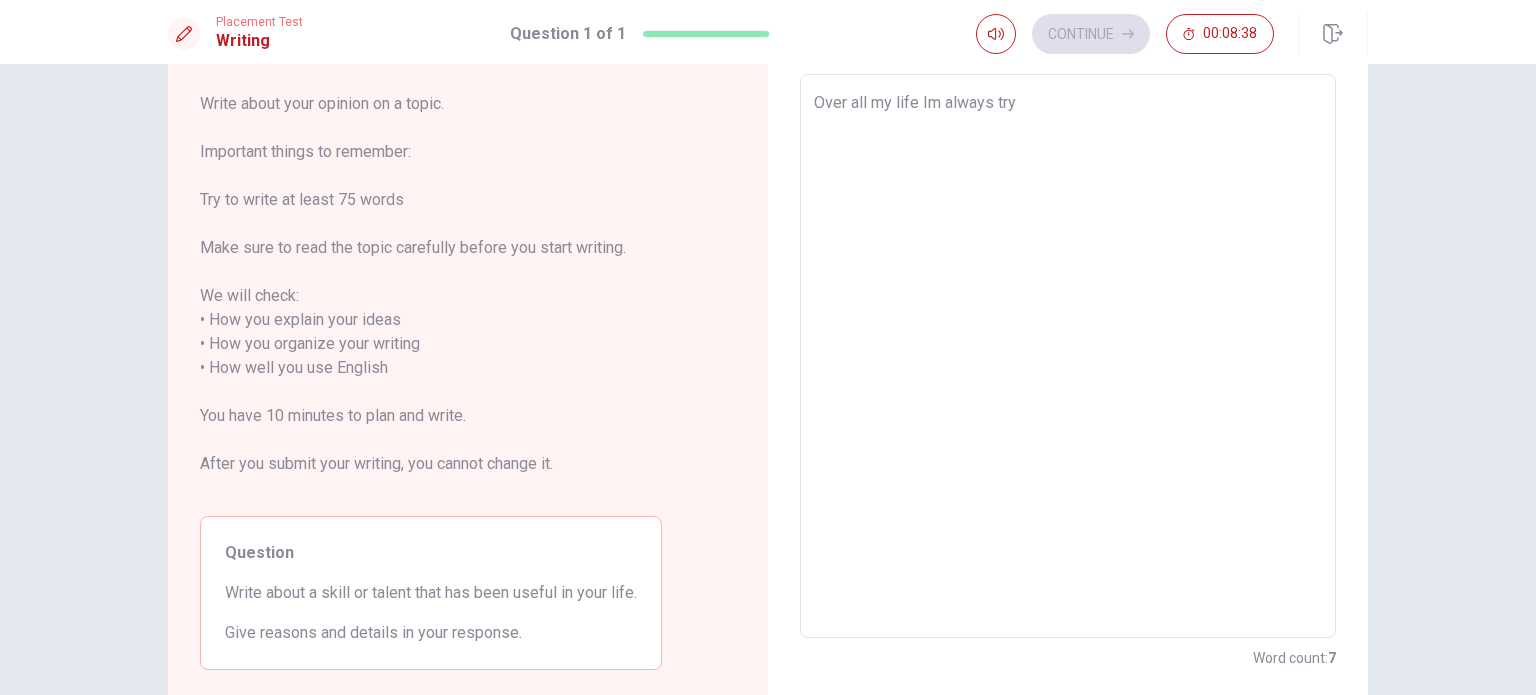 type on "x" 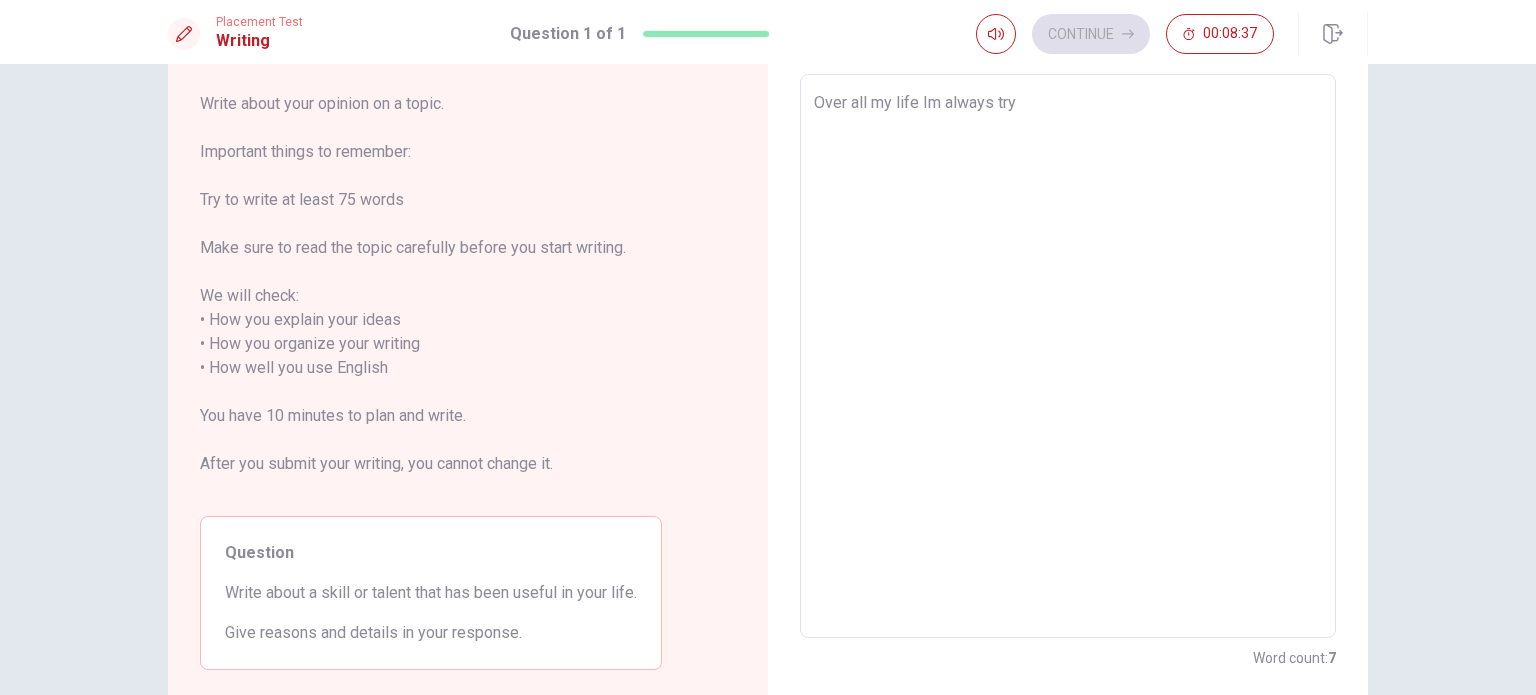 type on "Over all my life Im always tr" 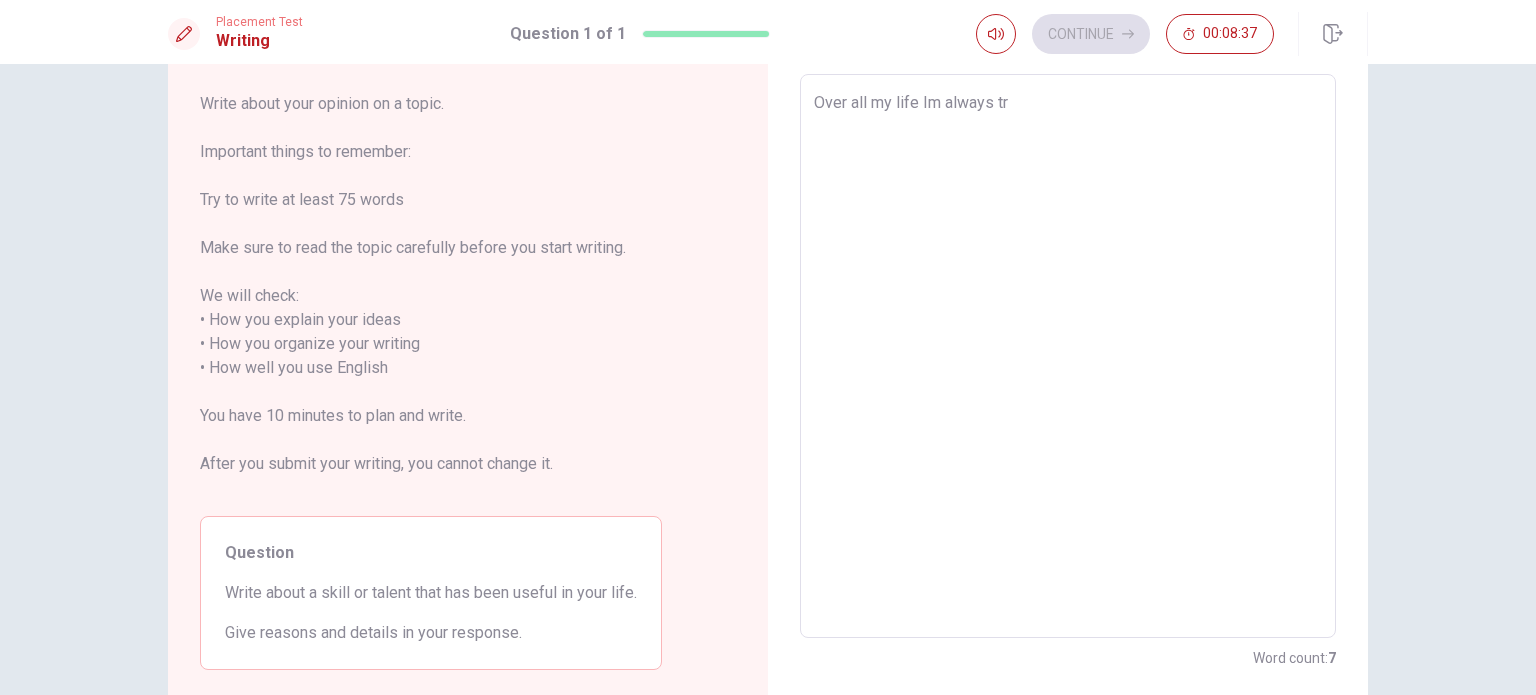 type on "x" 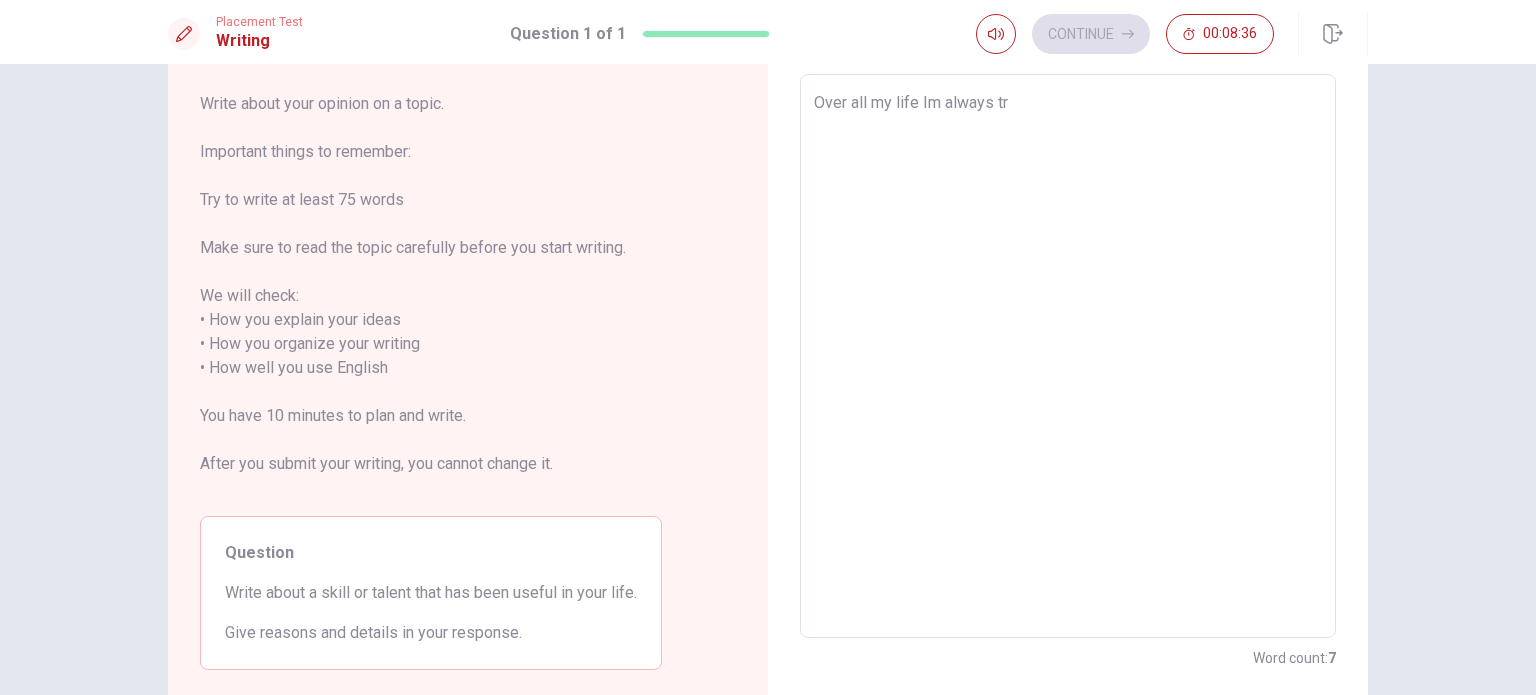 type on "Over all my life Im always tri" 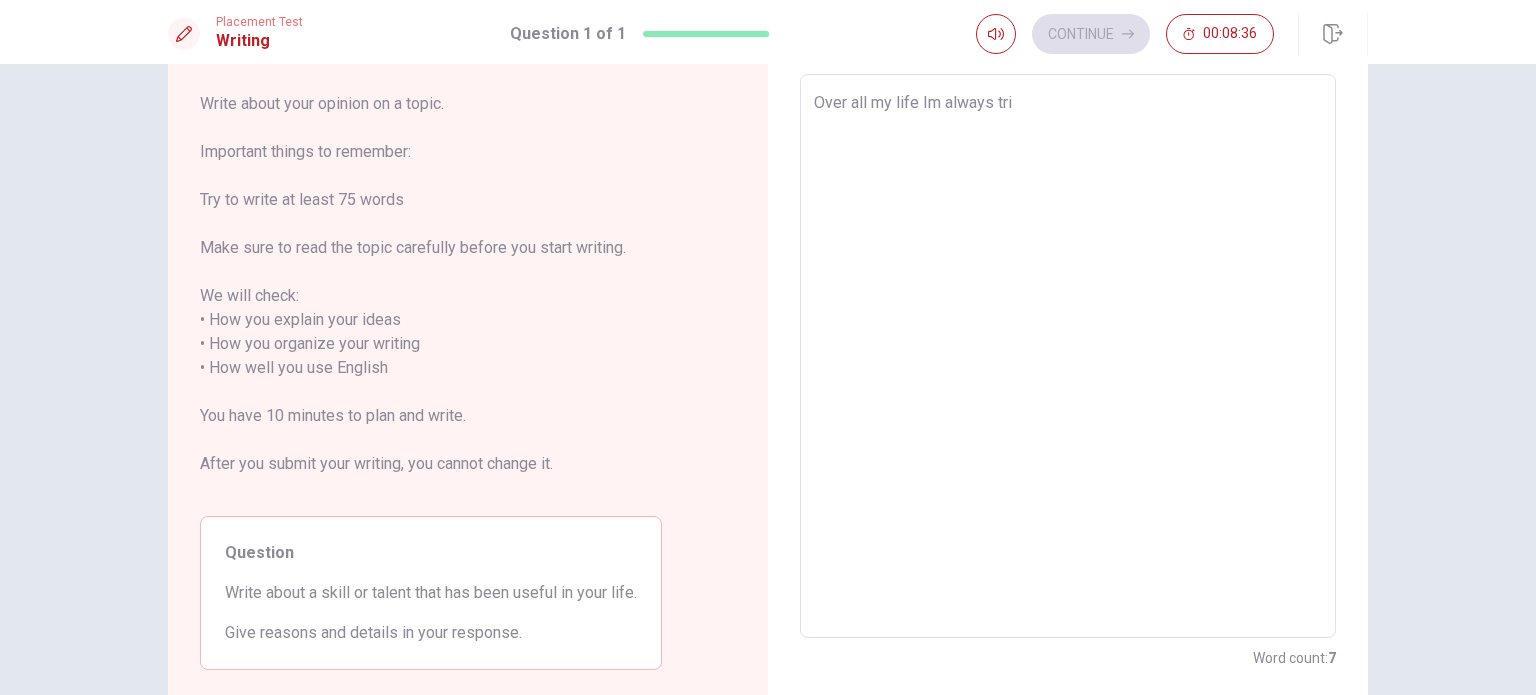 type on "x" 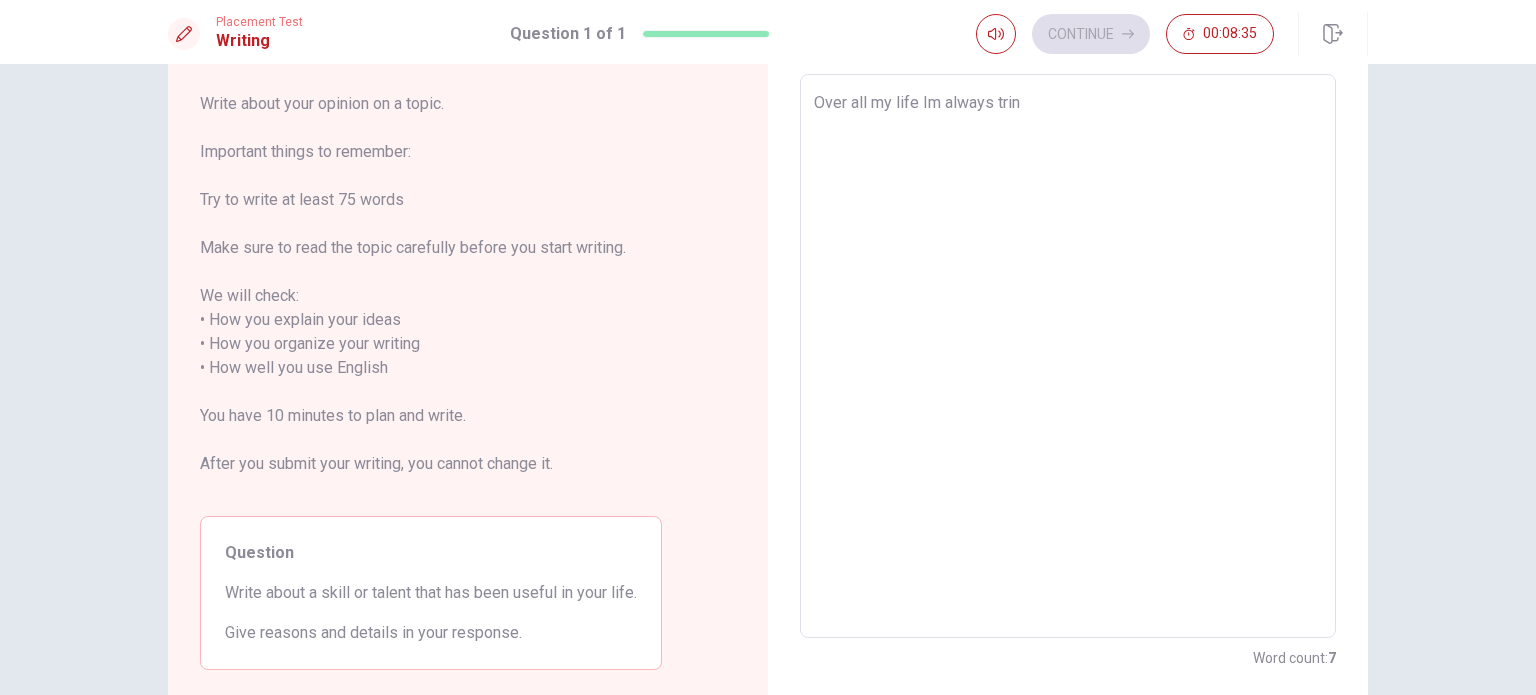 type on "x" 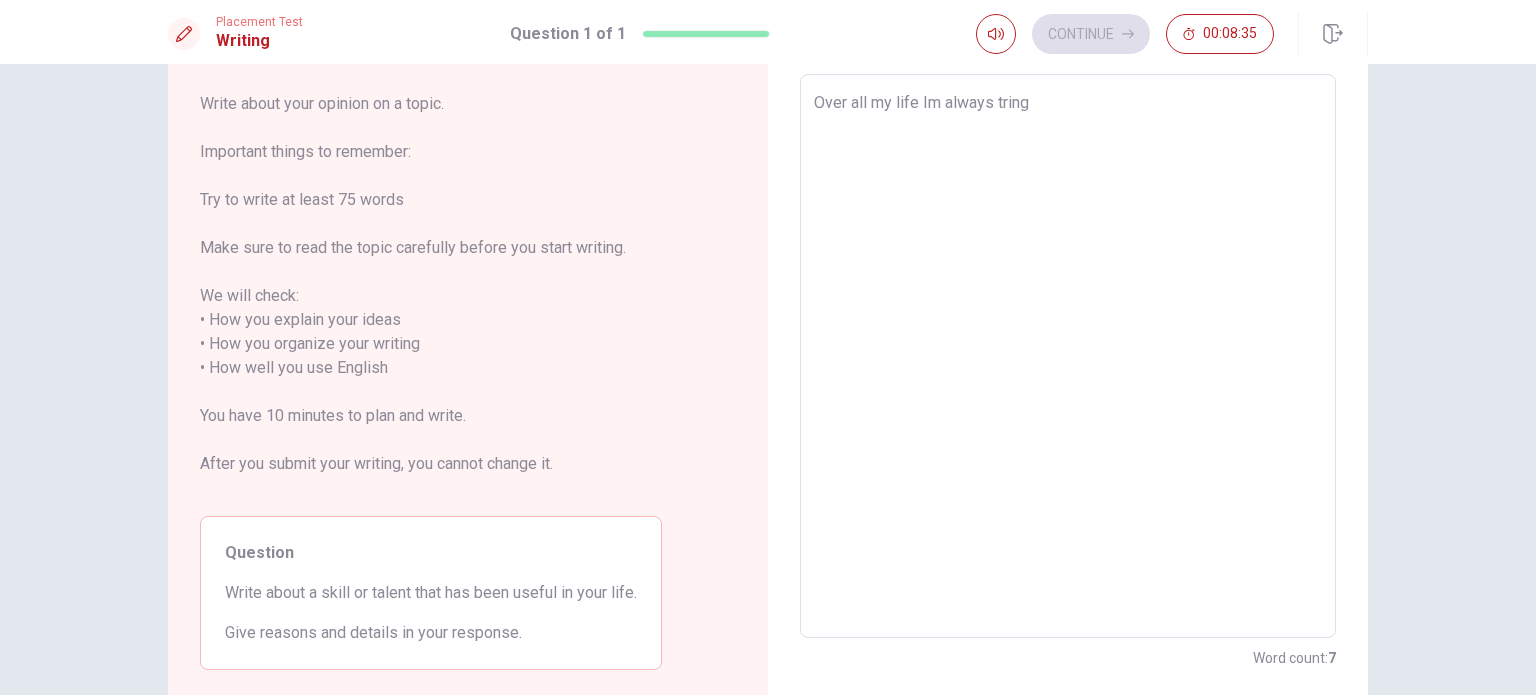 type on "x" 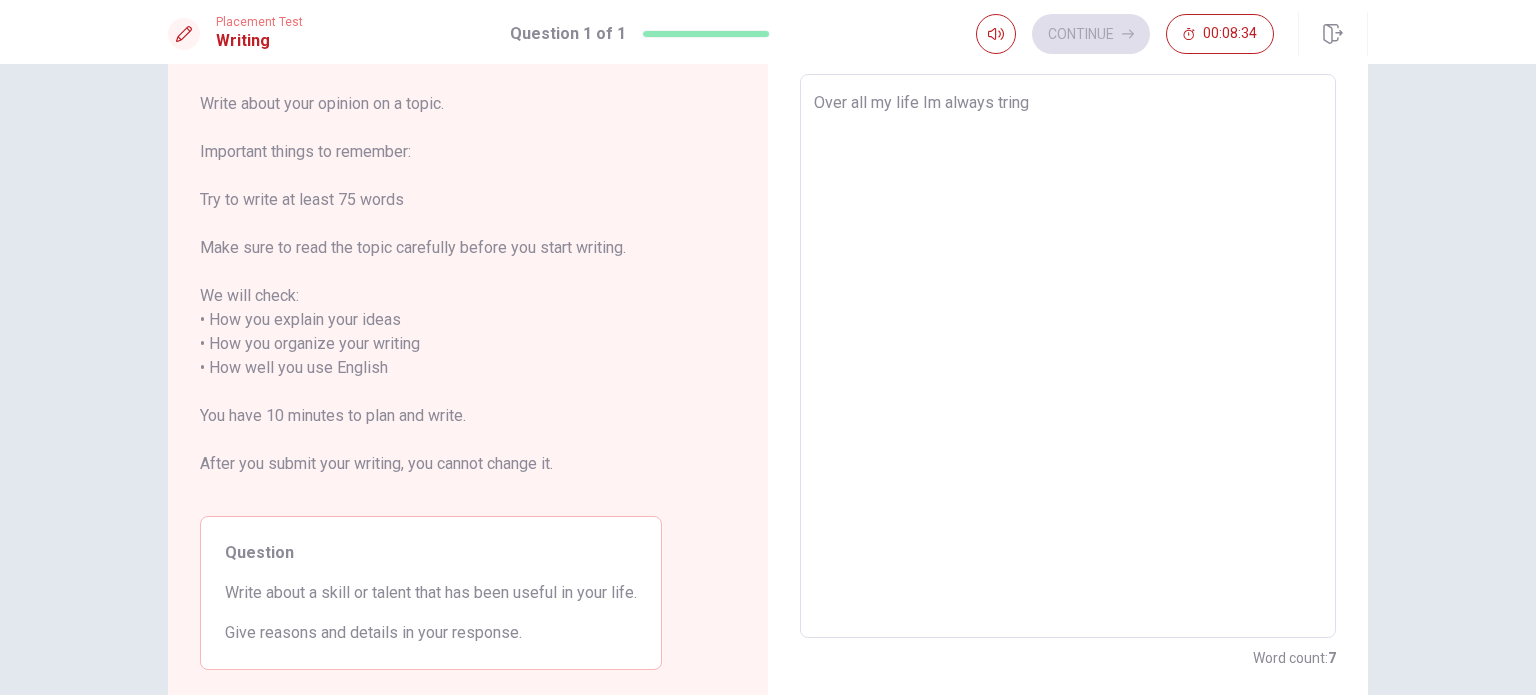 type on "Over all my life Im always trin" 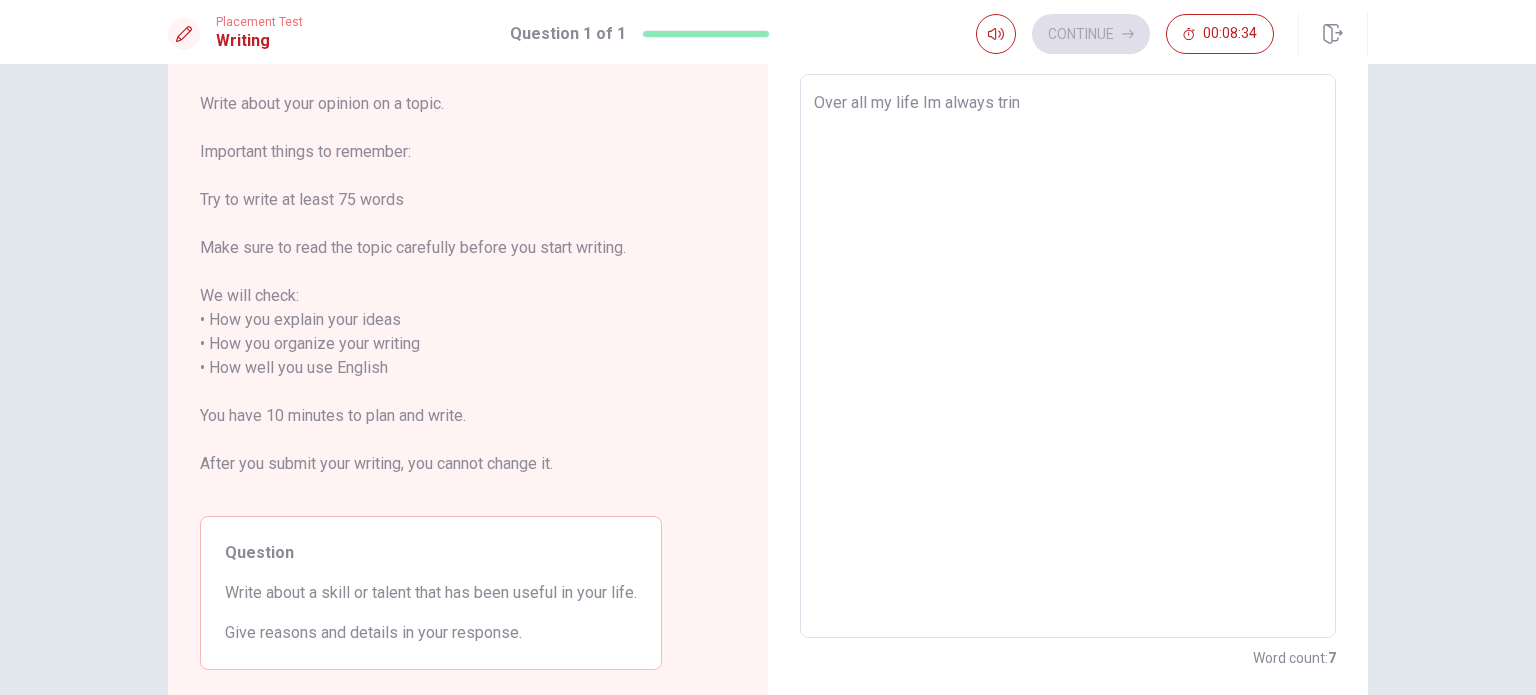 type on "x" 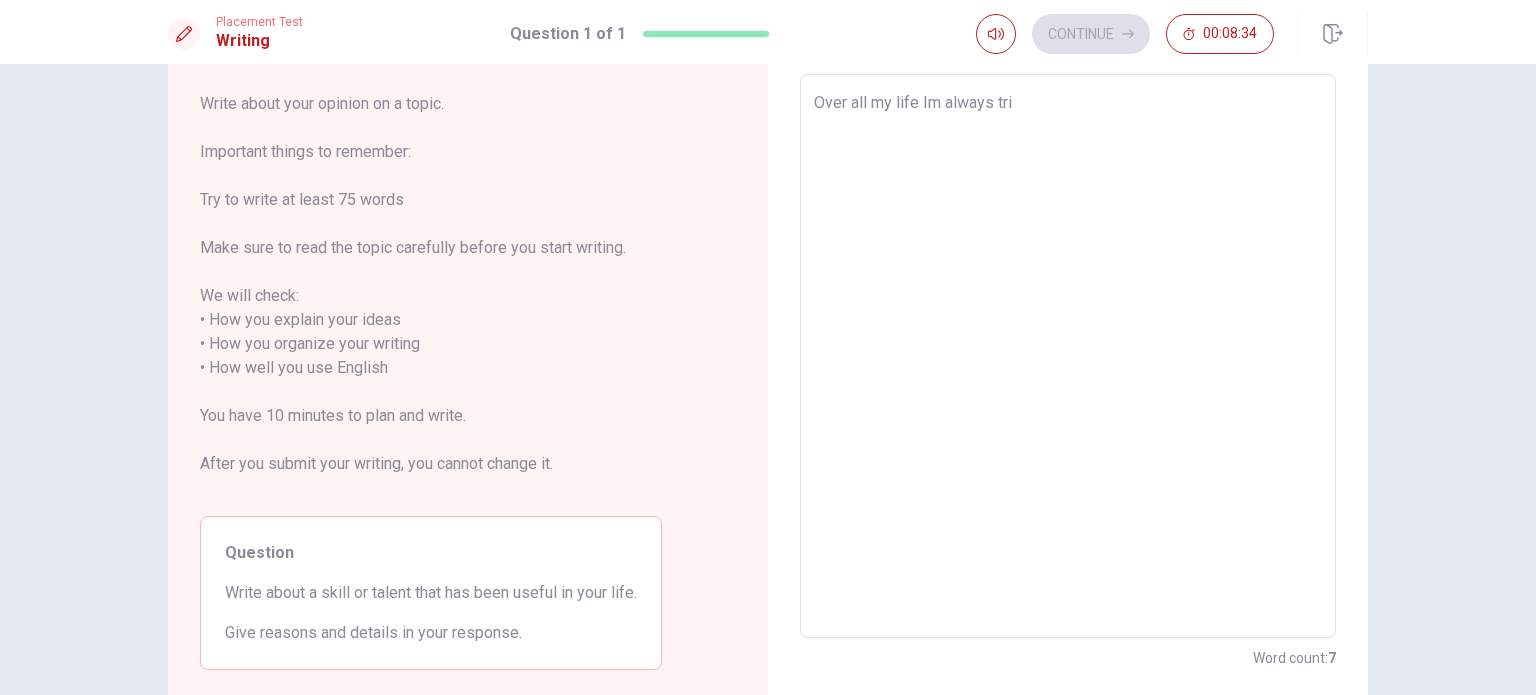 type on "x" 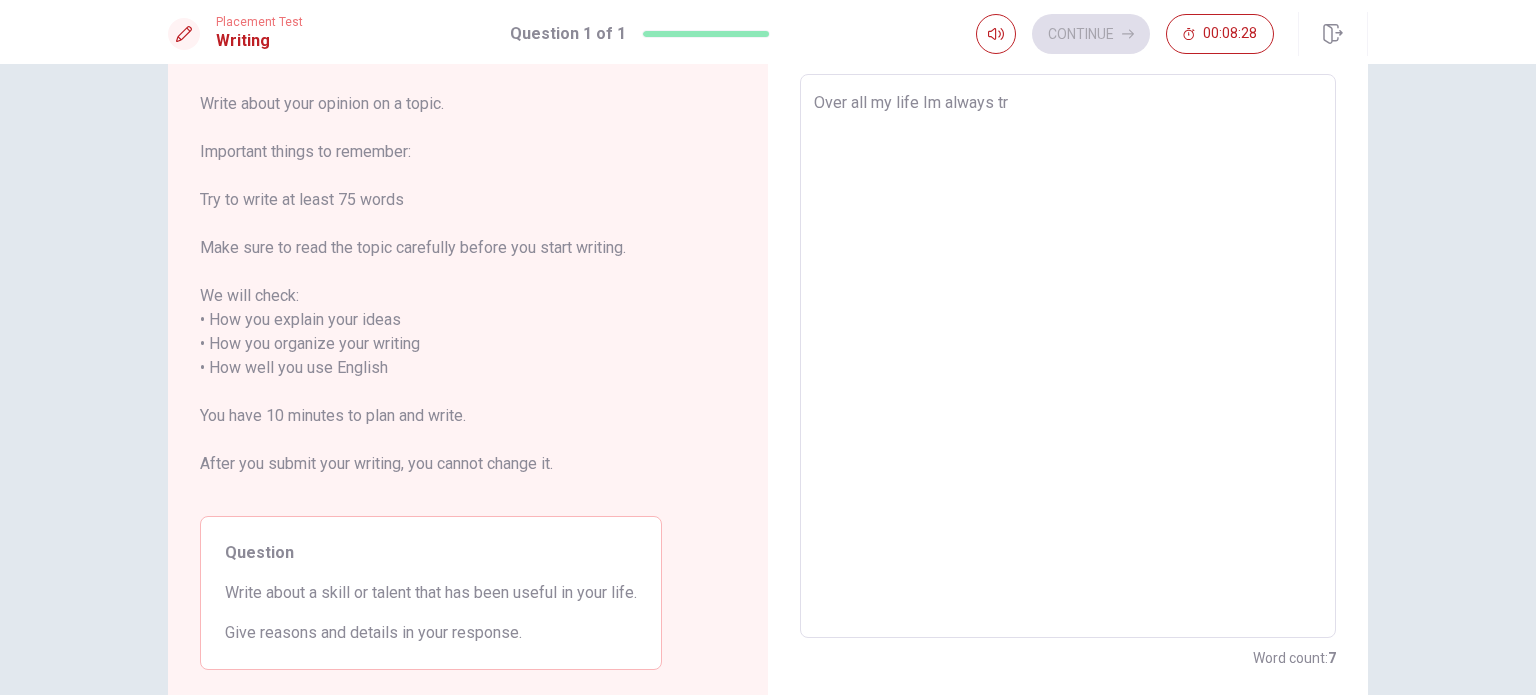 type on "x" 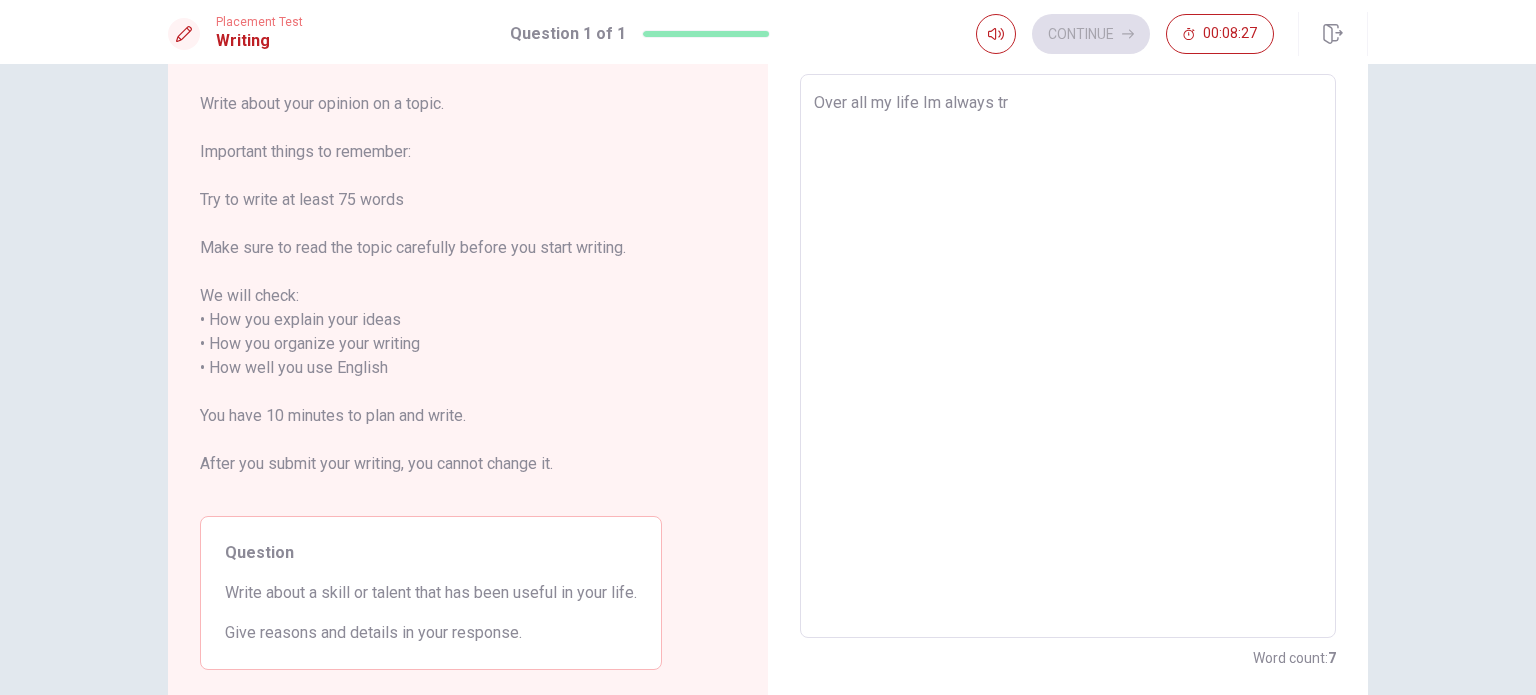 type on "Over all my life Im always try" 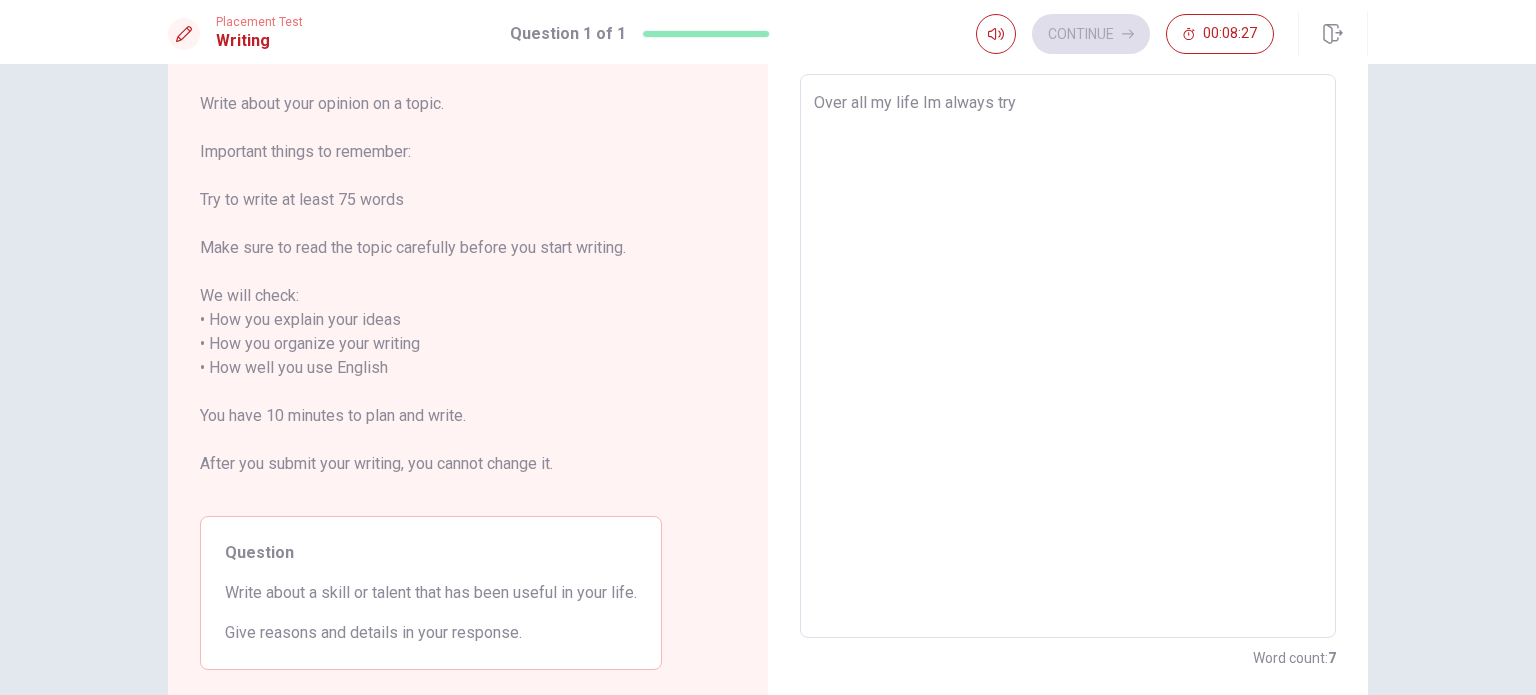 type on "x" 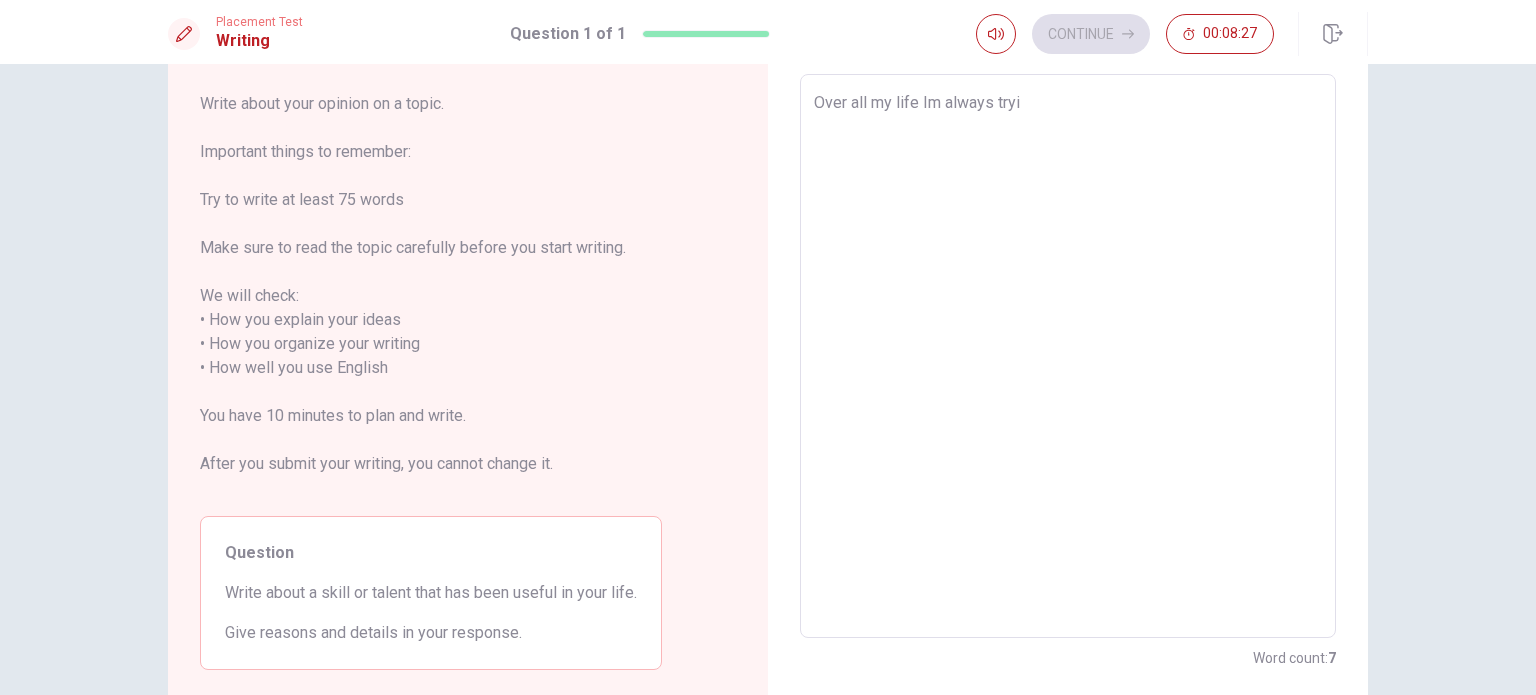 type on "x" 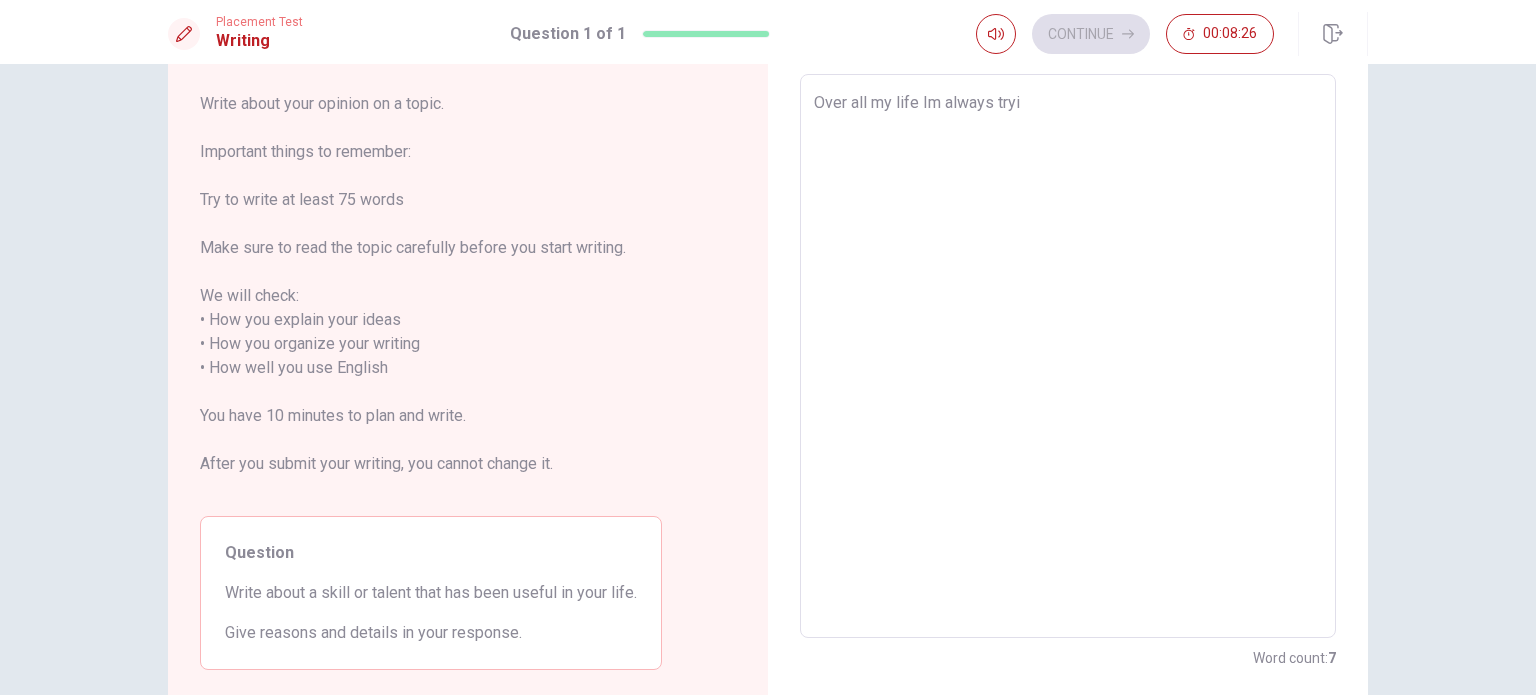 type on "Over all my life Im always try" 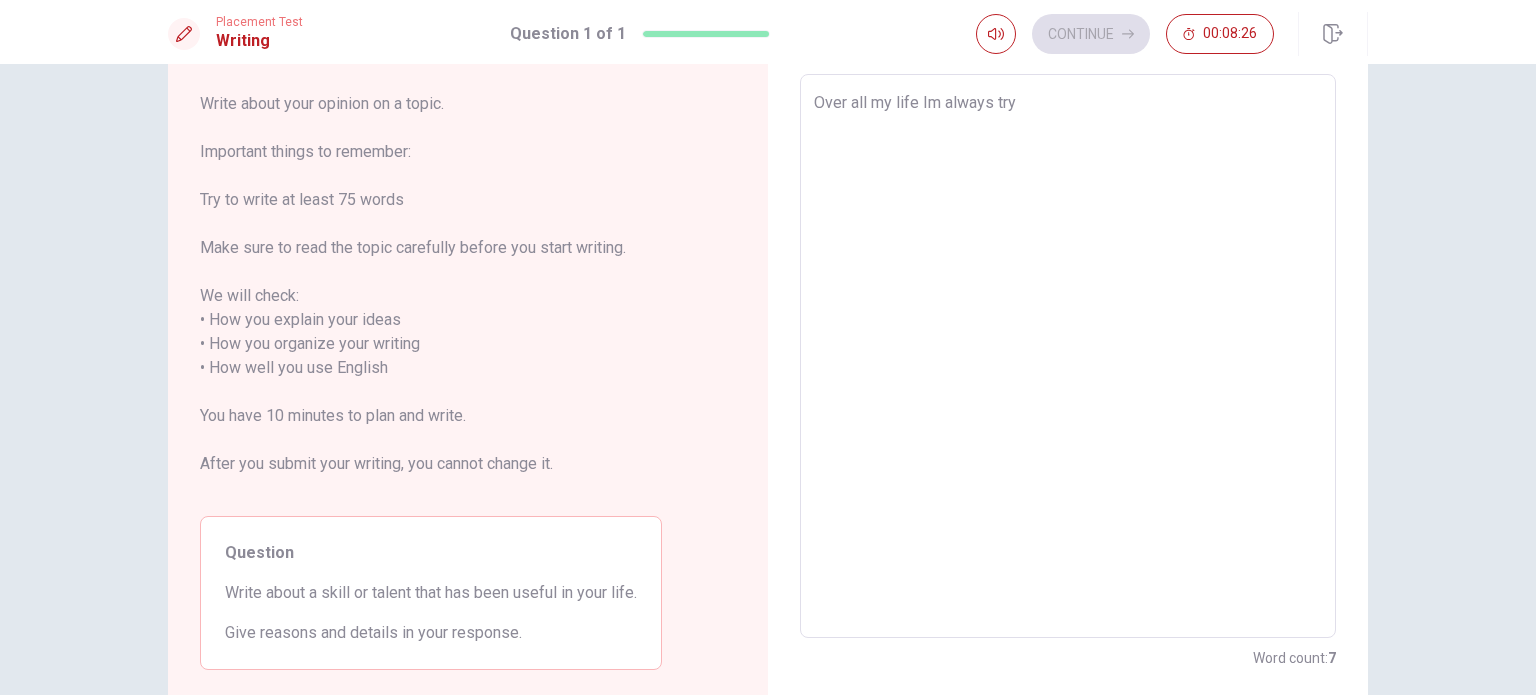 type on "x" 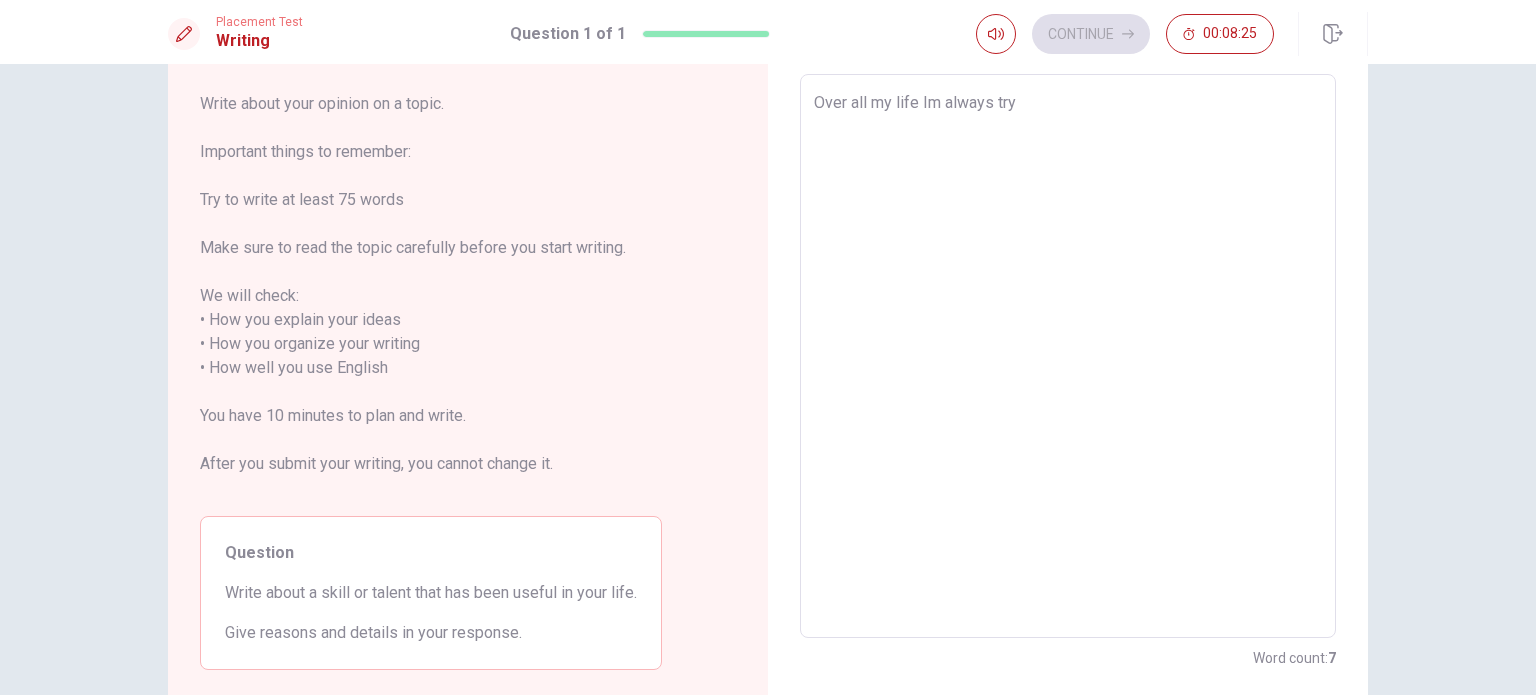 type on "Over all my life Im always tryi" 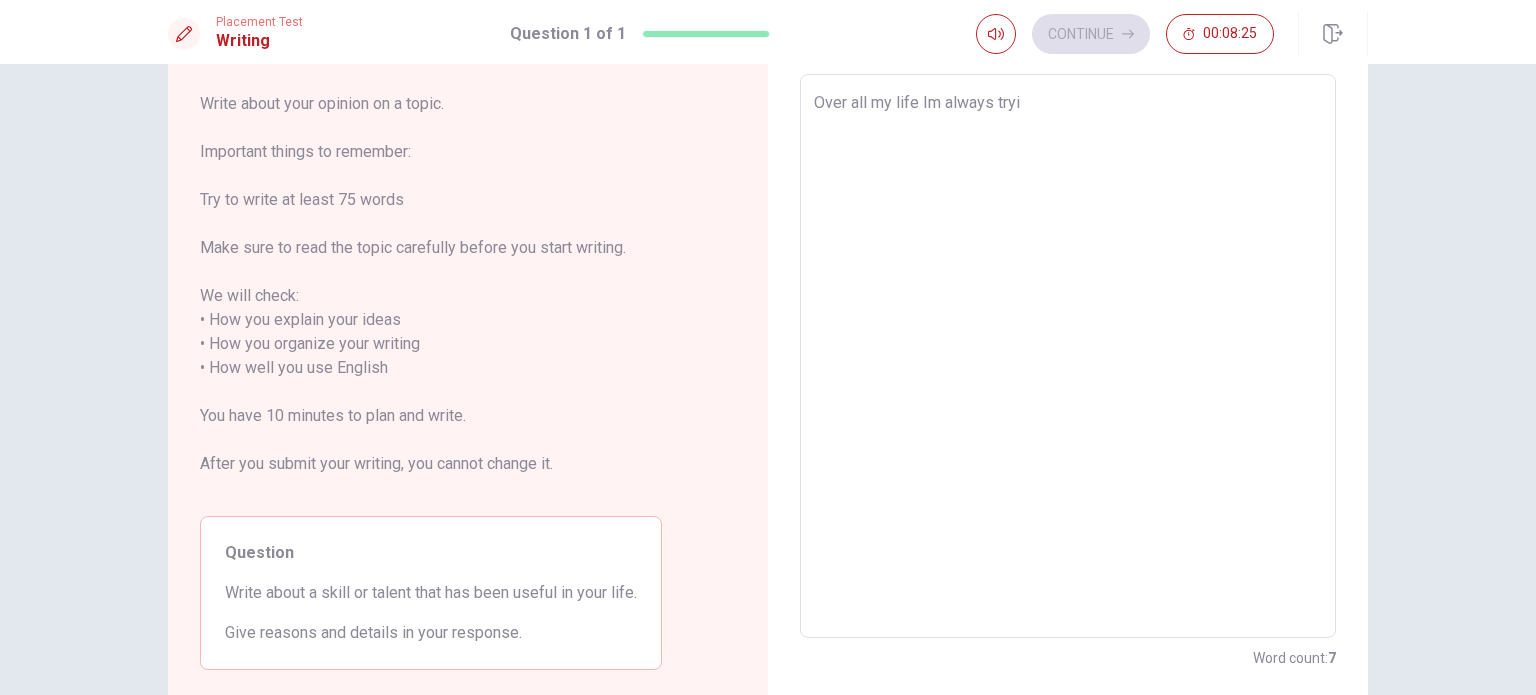 type on "x" 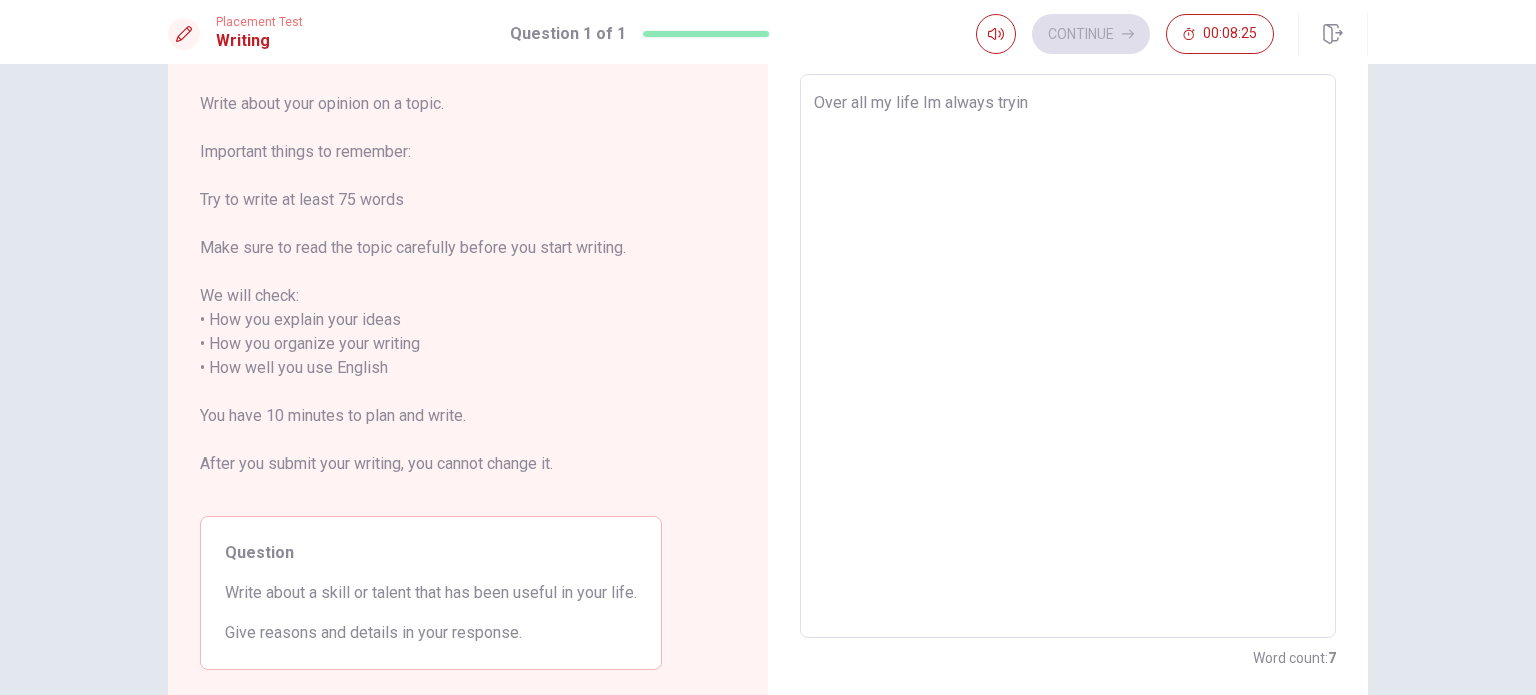 type on "x" 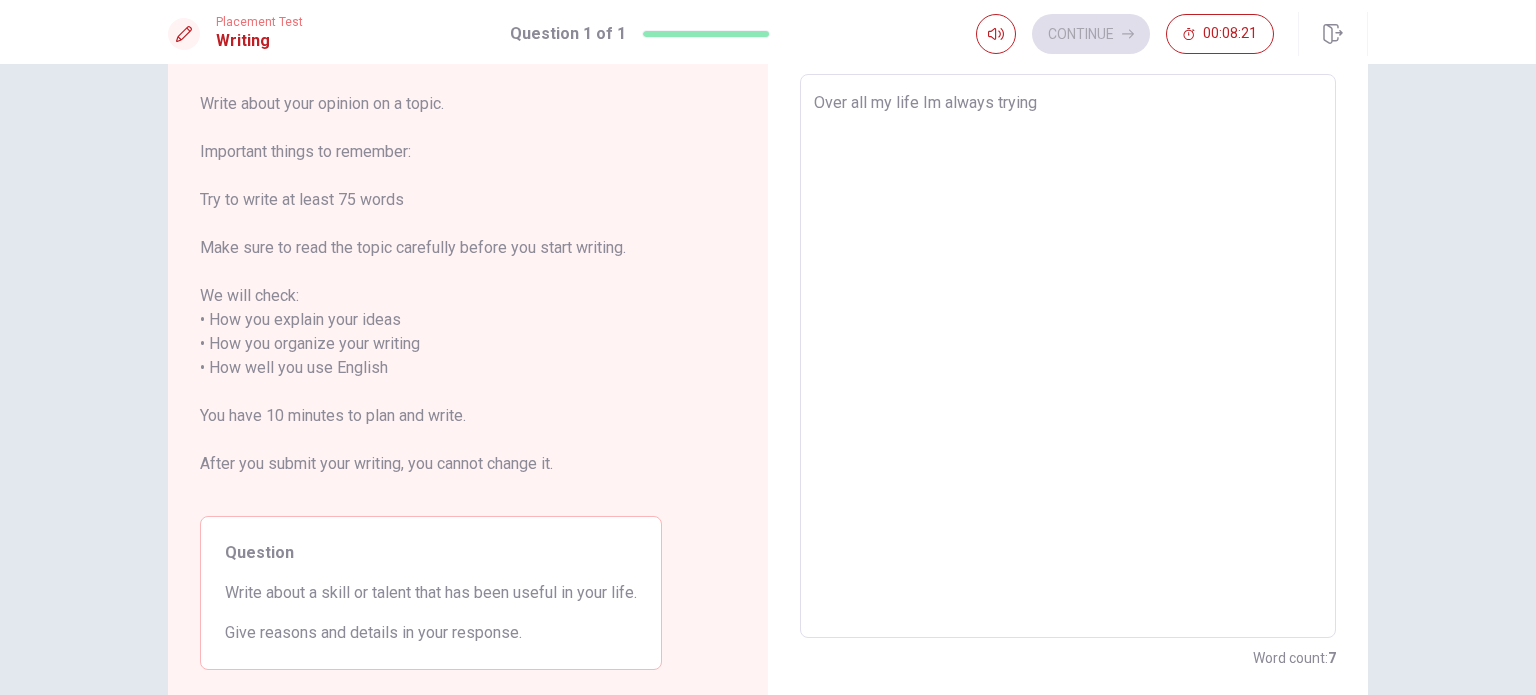 type on "x" 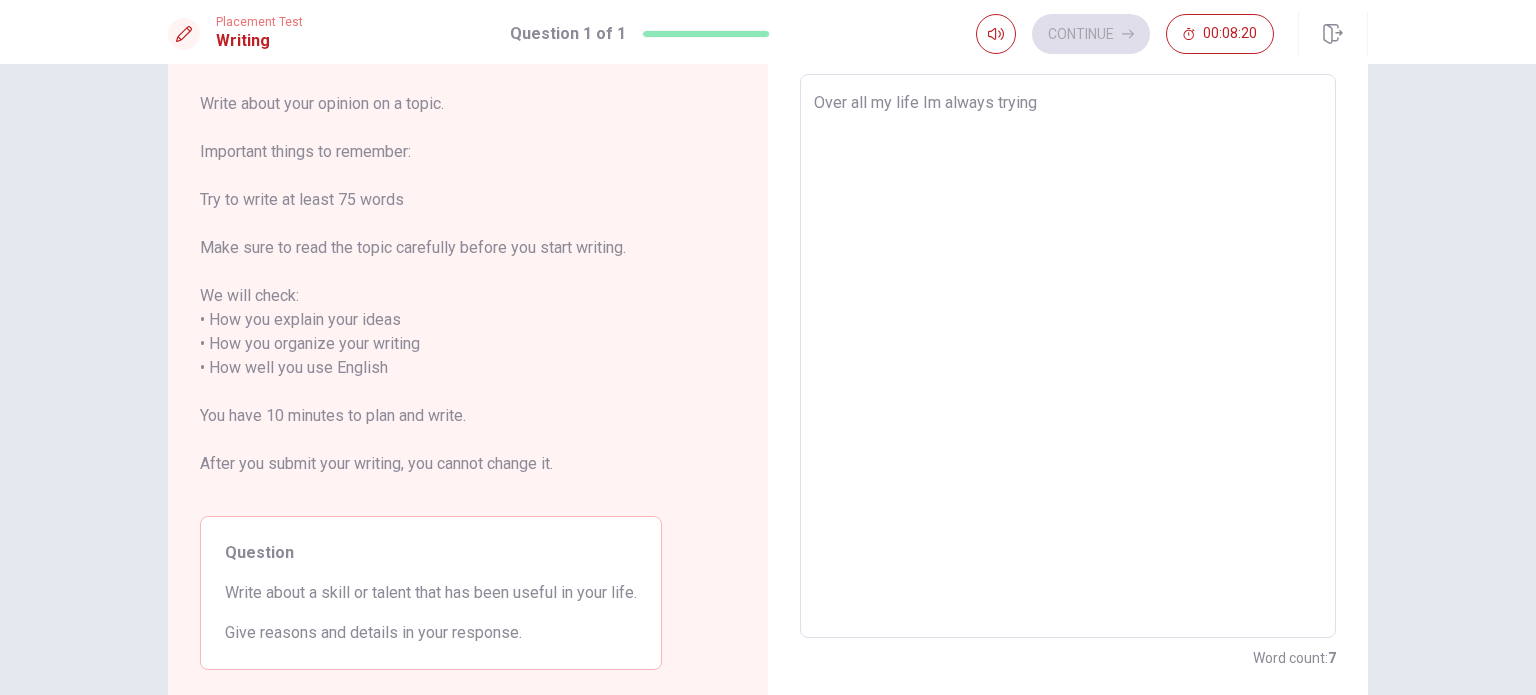 type on "Over all my life Im always trying" 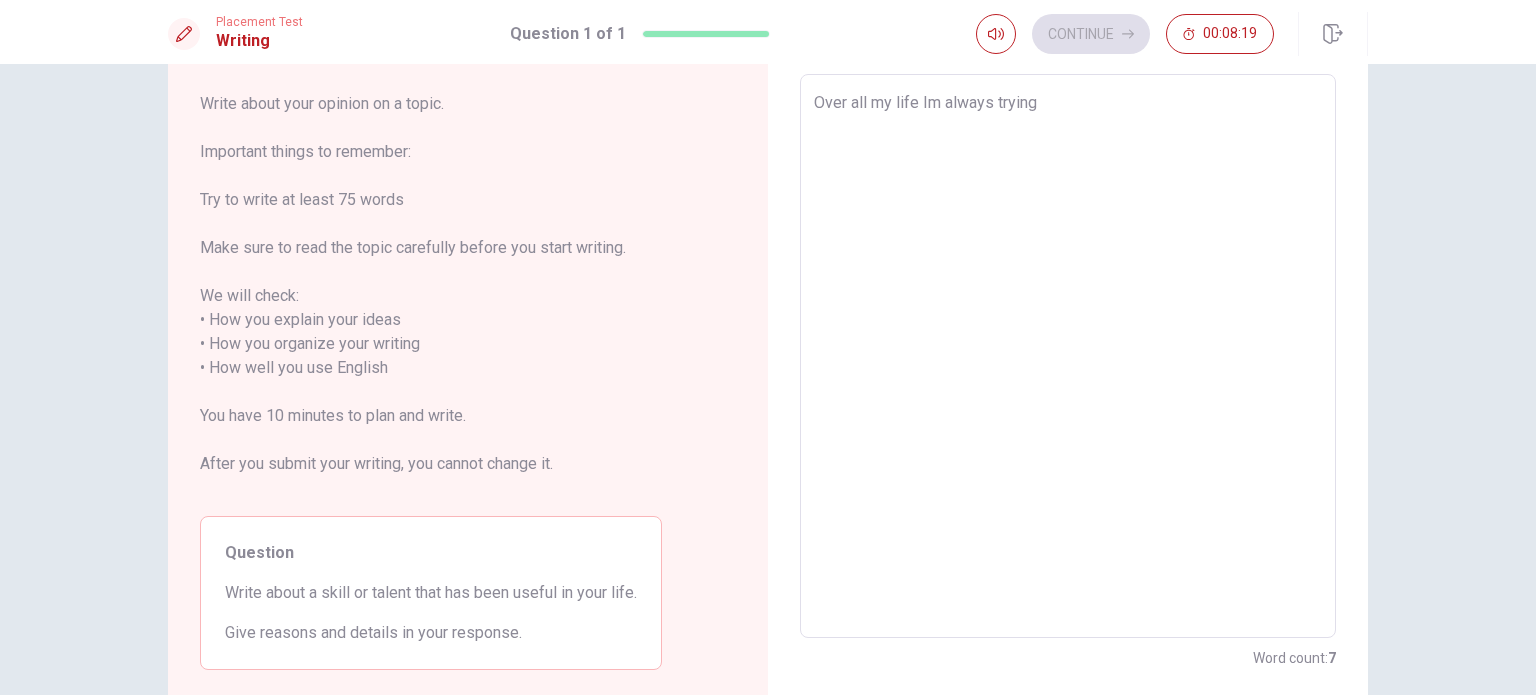 type on "Over all my life Im always trying d" 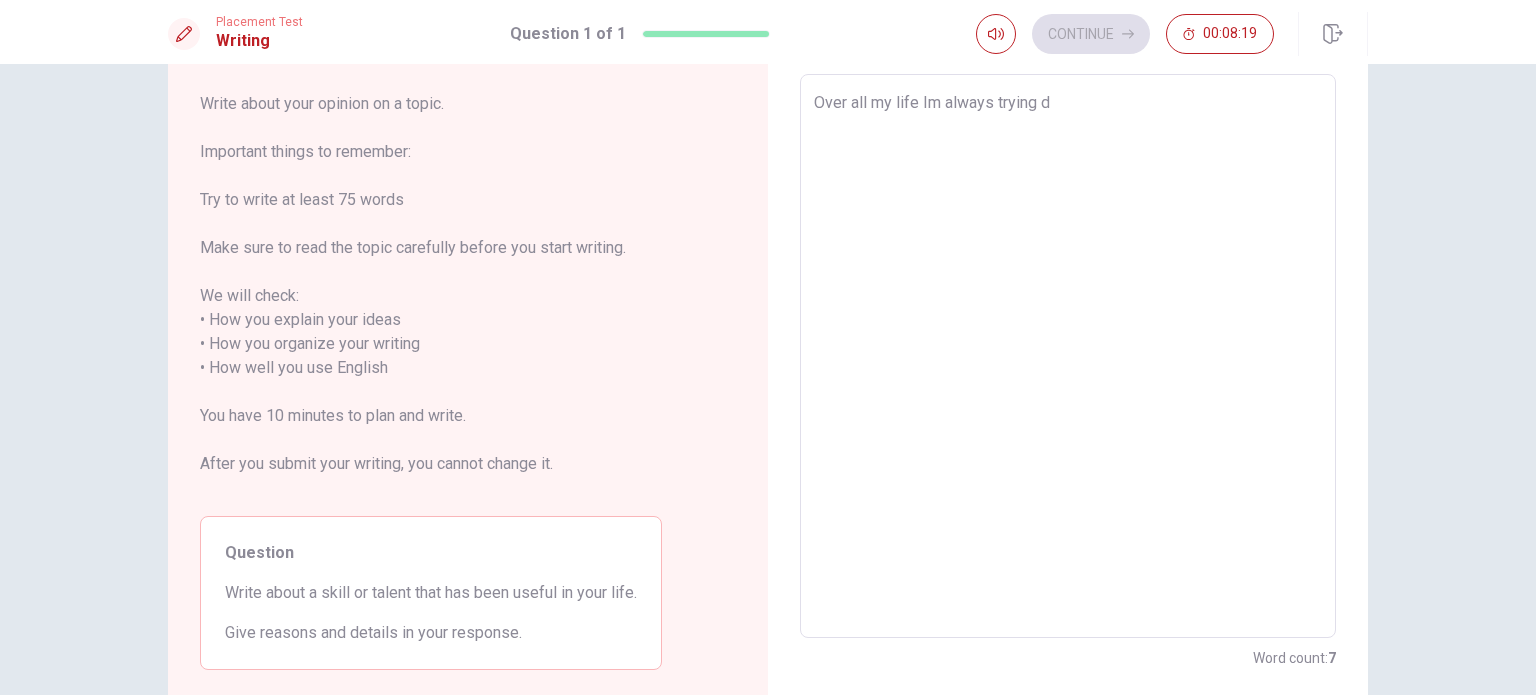 type on "x" 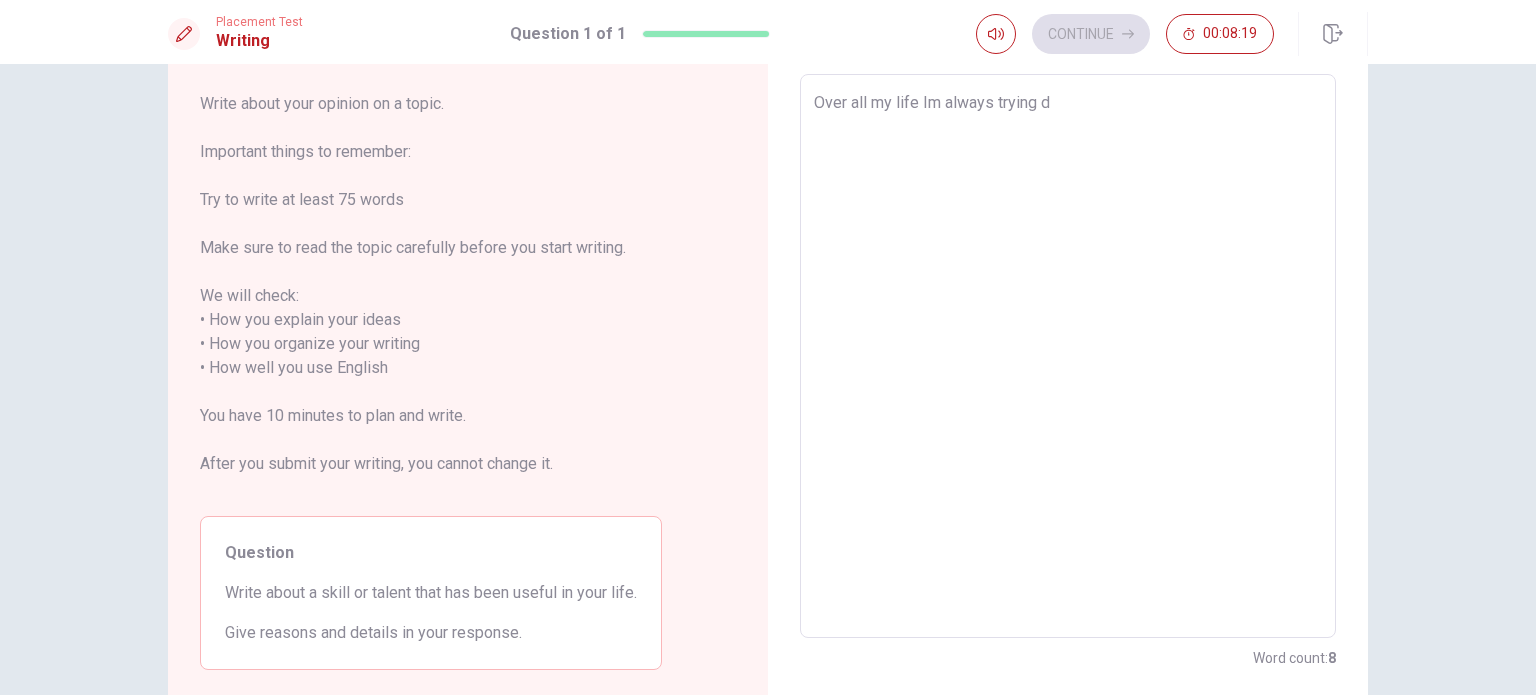 type on "Over all my life Im always trying de" 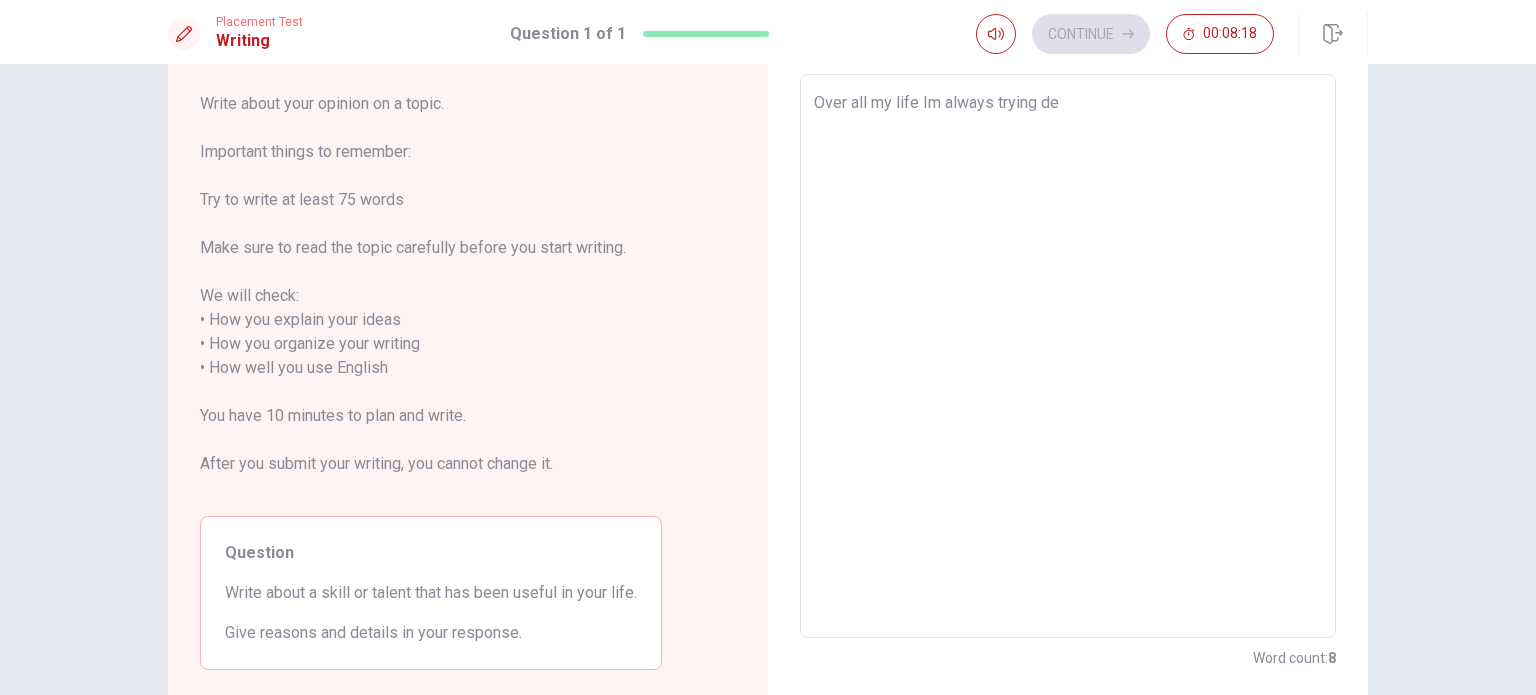 type on "x" 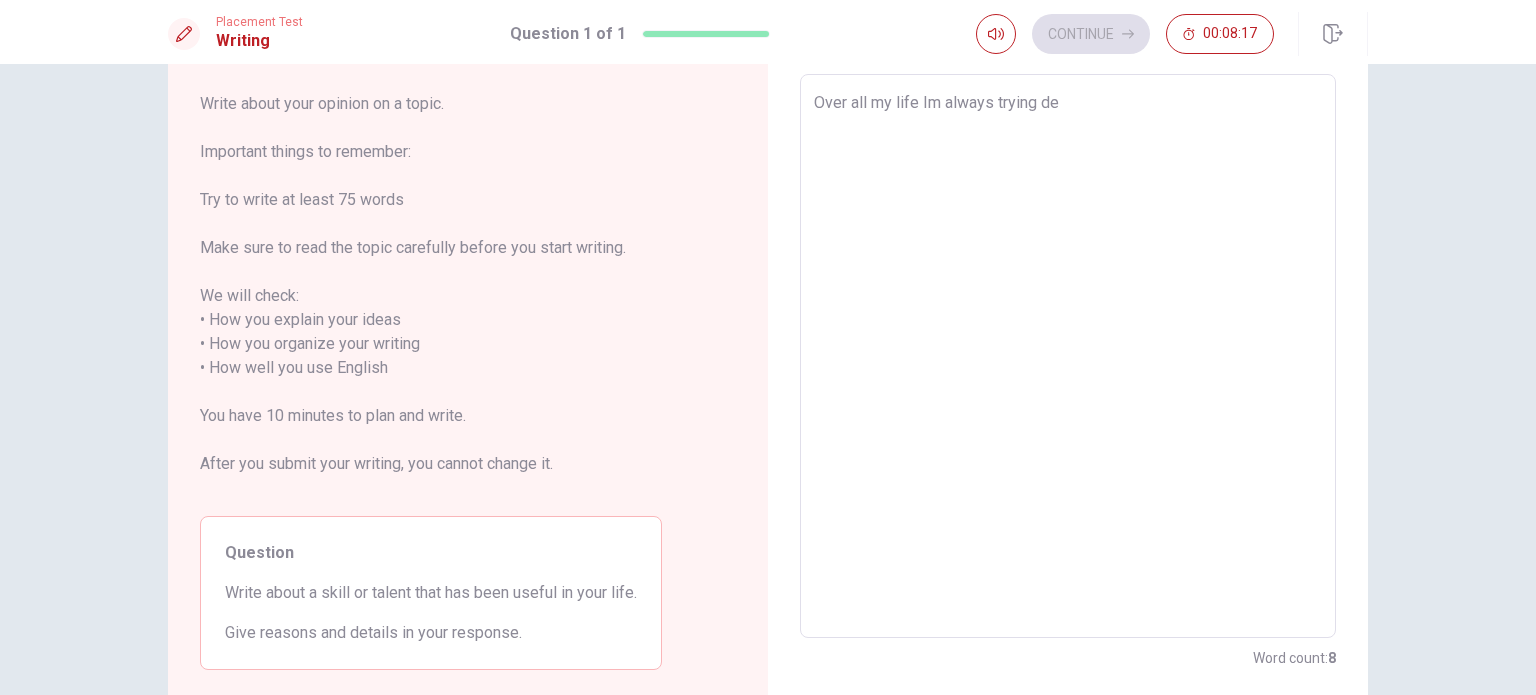 type on "Over all my life Im always trying d" 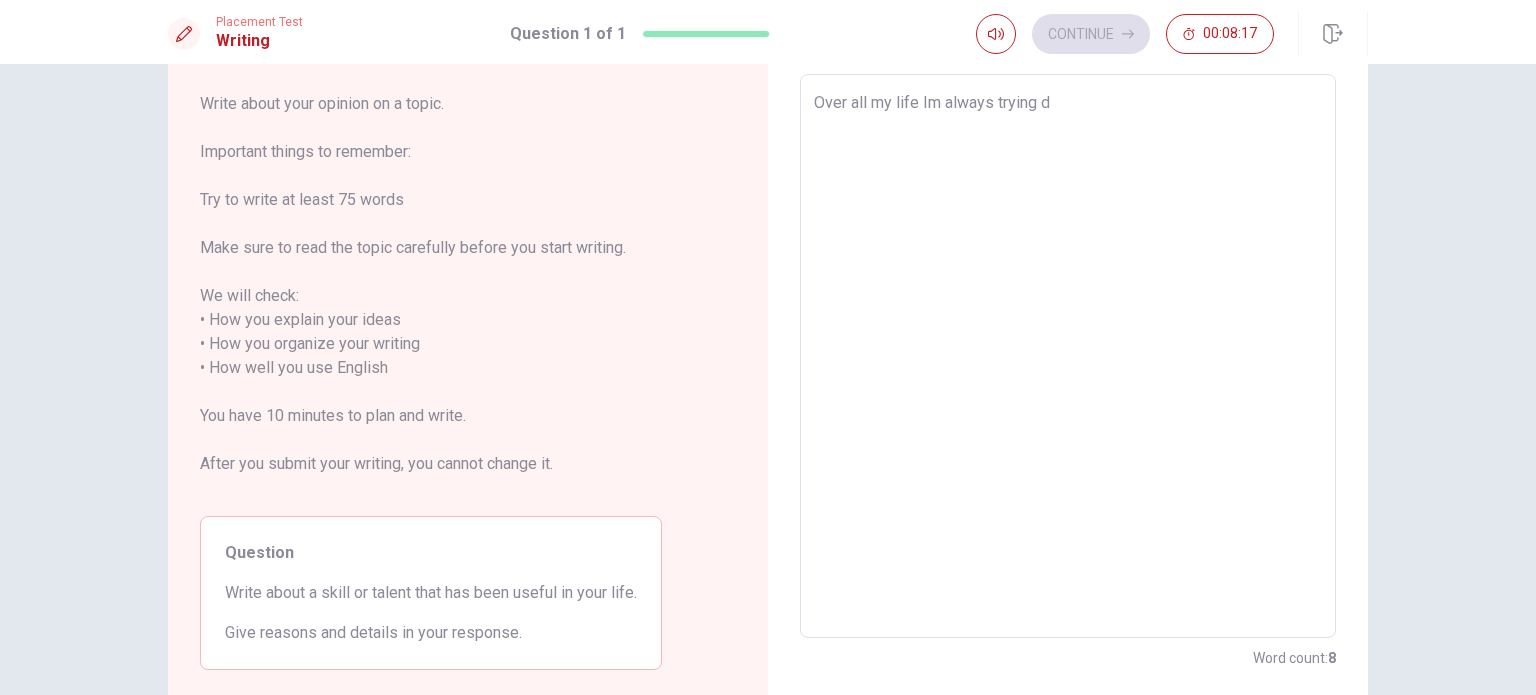 type on "x" 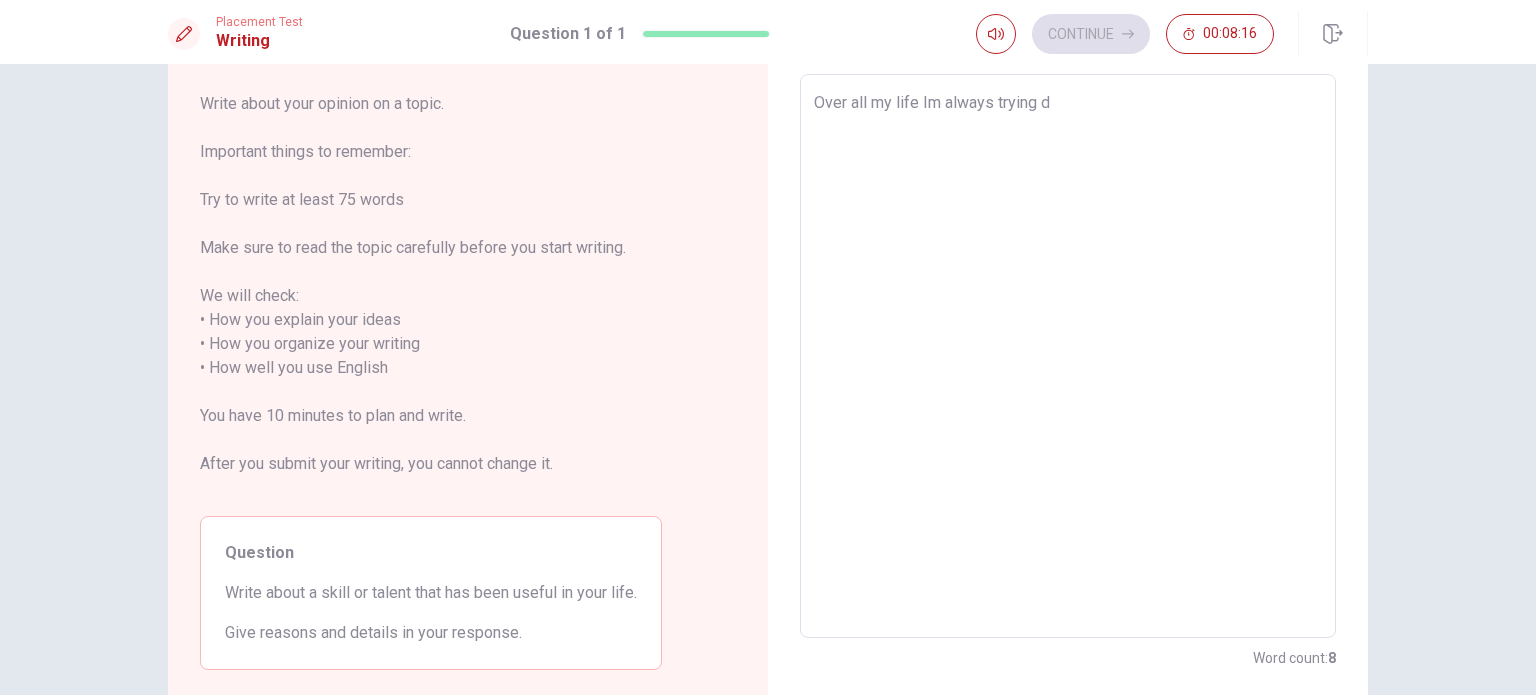 type on "Over all my life Im always trying" 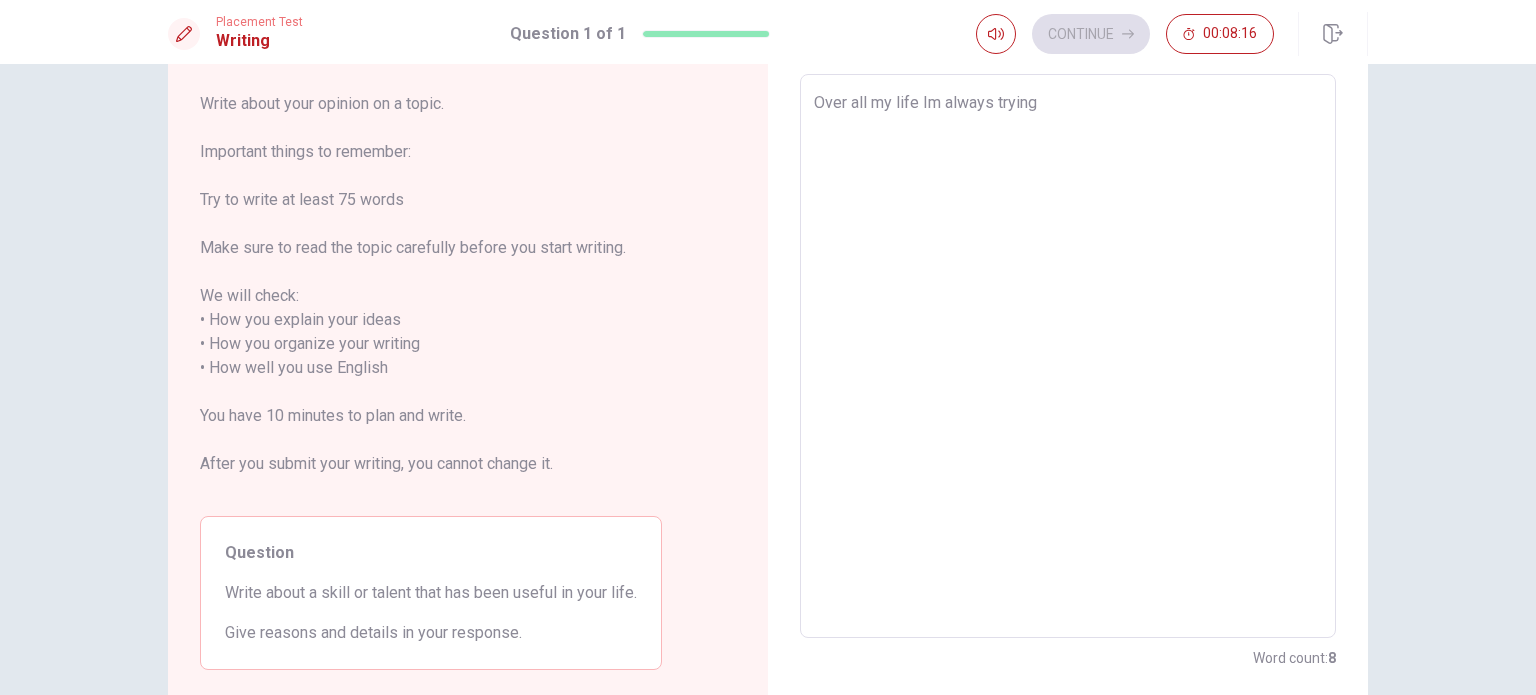 type on "x" 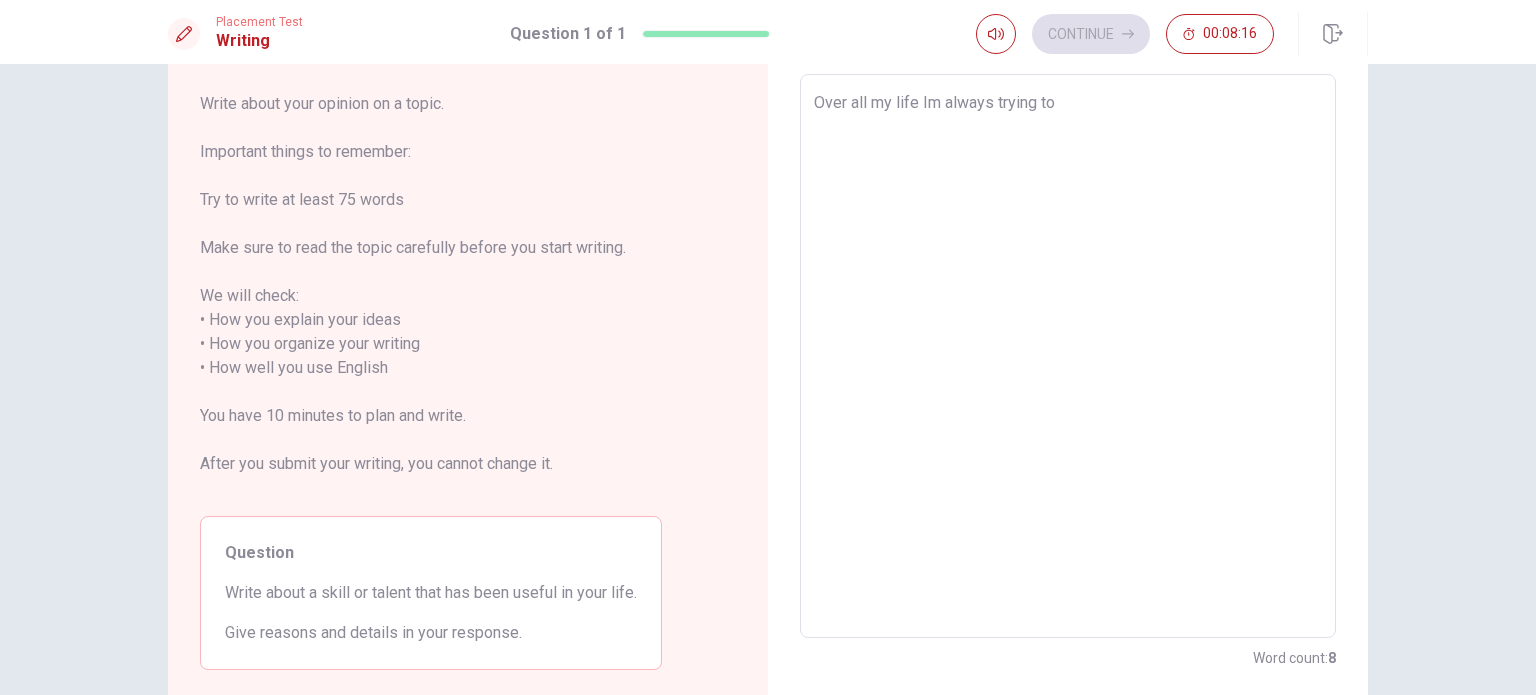 type on "x" 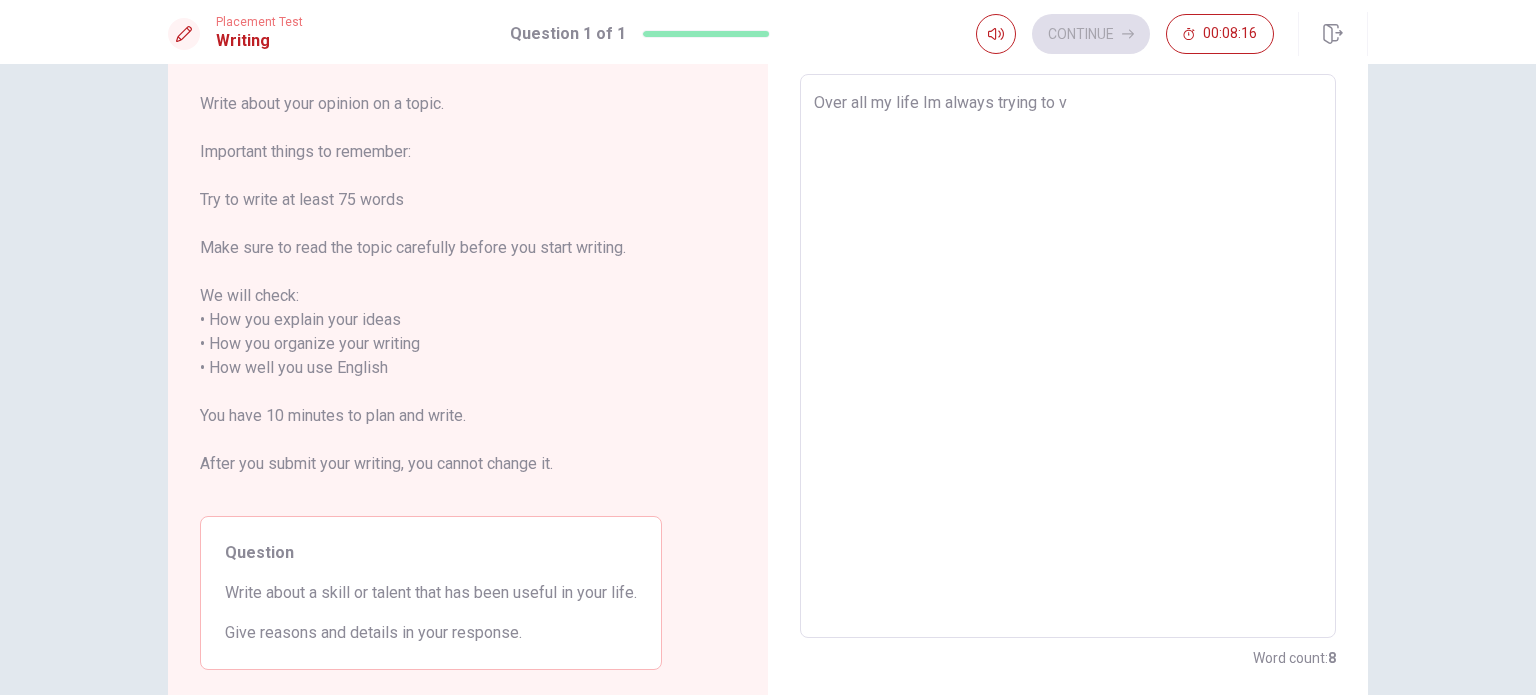 type on "x" 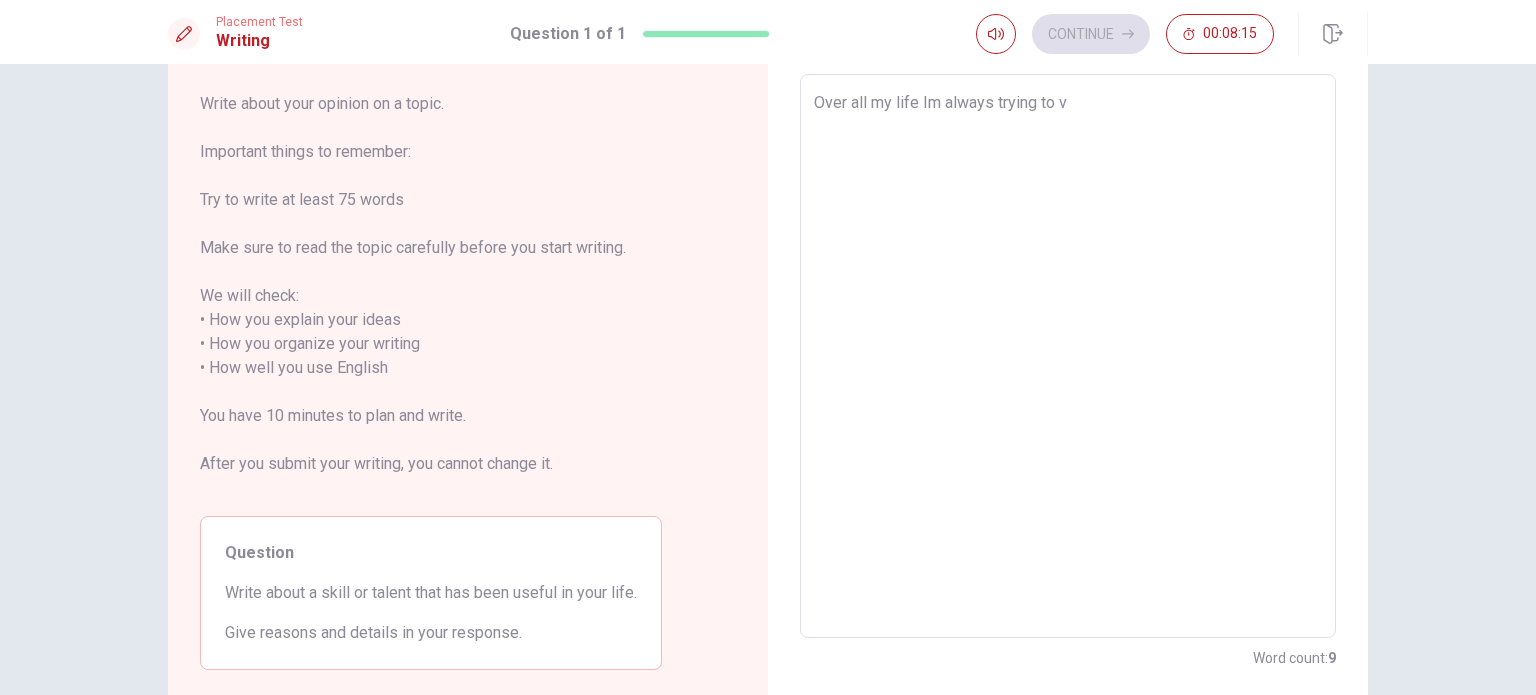 type on "Over all my life Im always trying to" 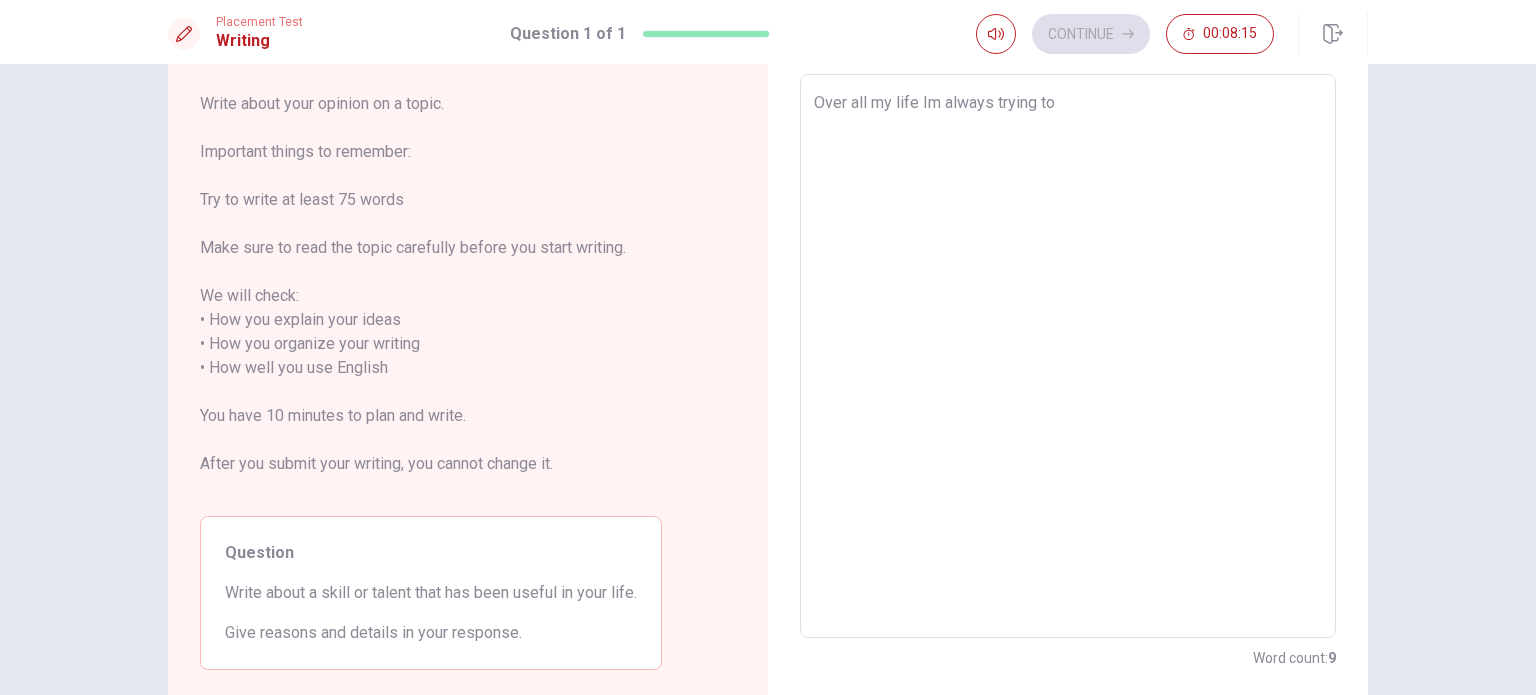 type on "x" 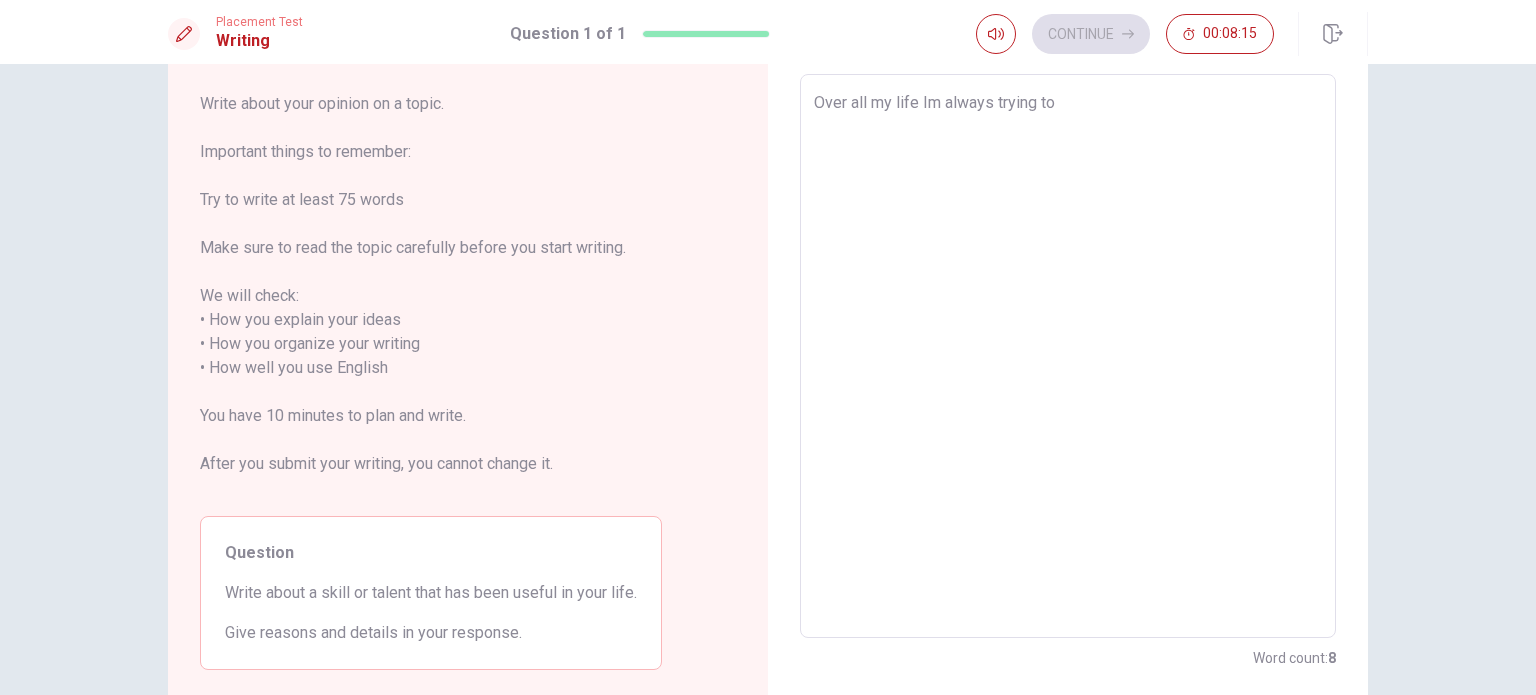 type on "Over all my life Im always trying to d" 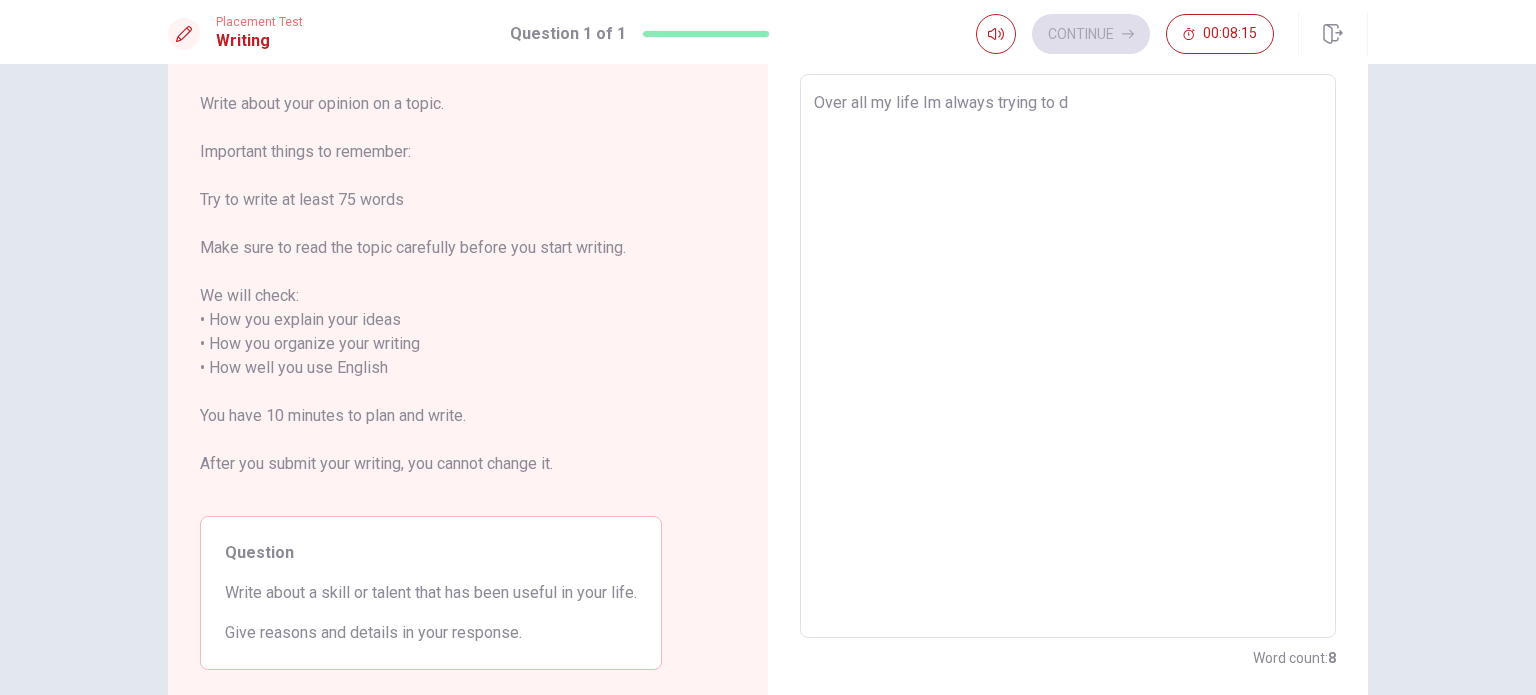 type on "x" 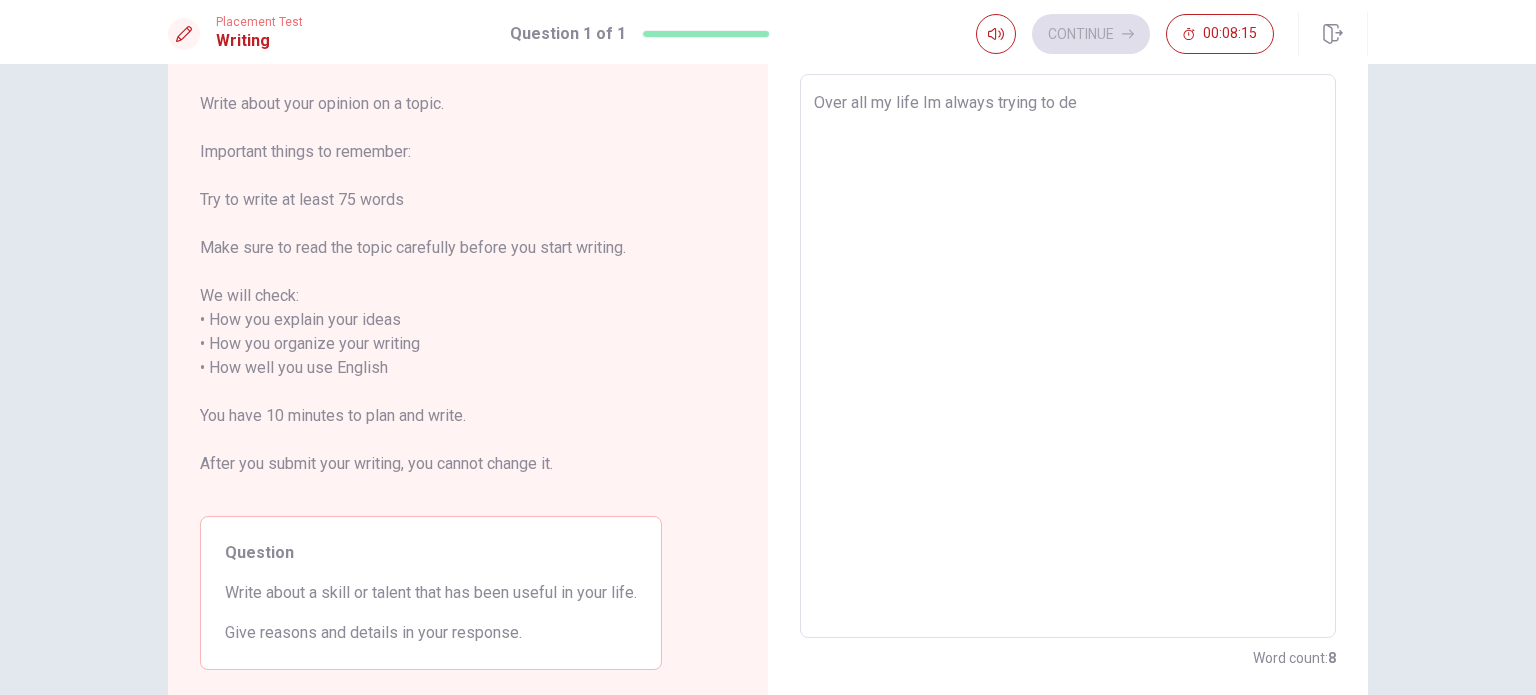 type on "x" 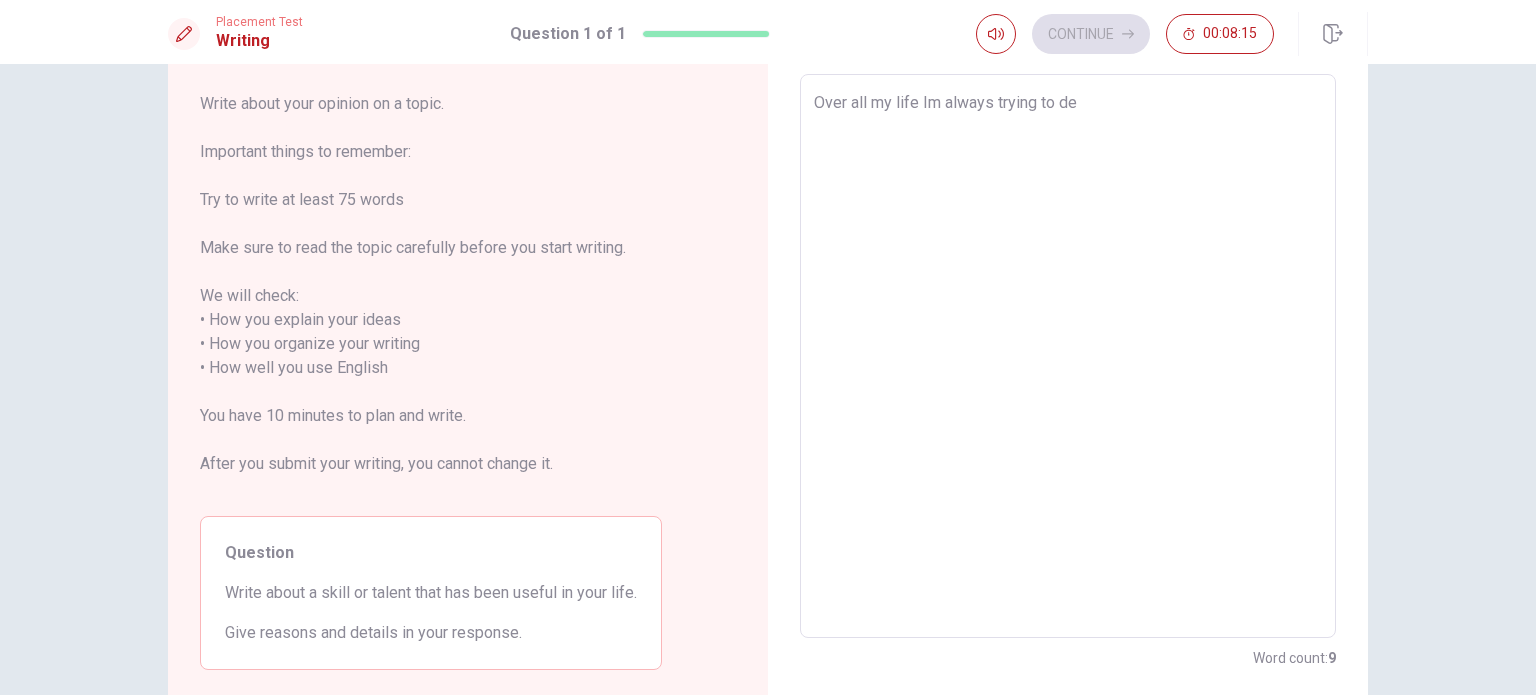 type on "Over all my life Im always trying to dev" 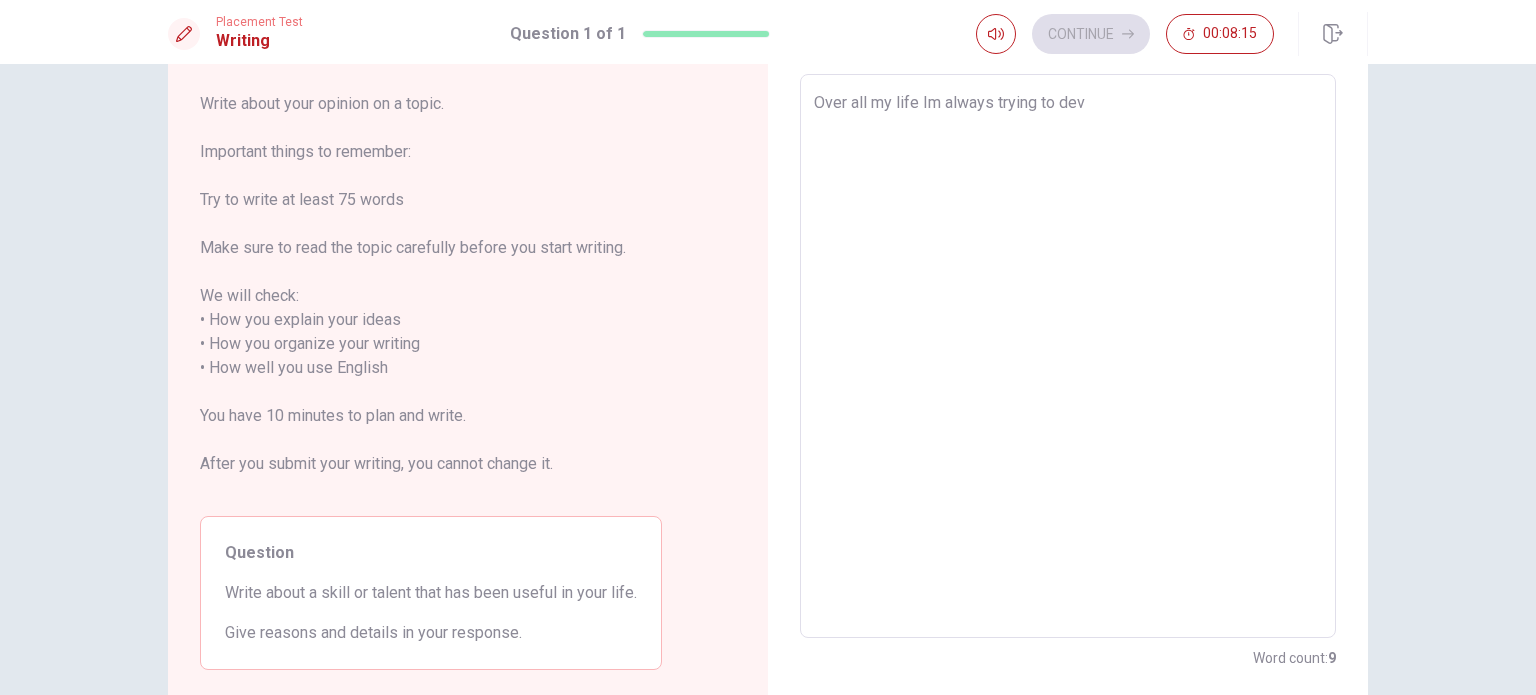 type on "x" 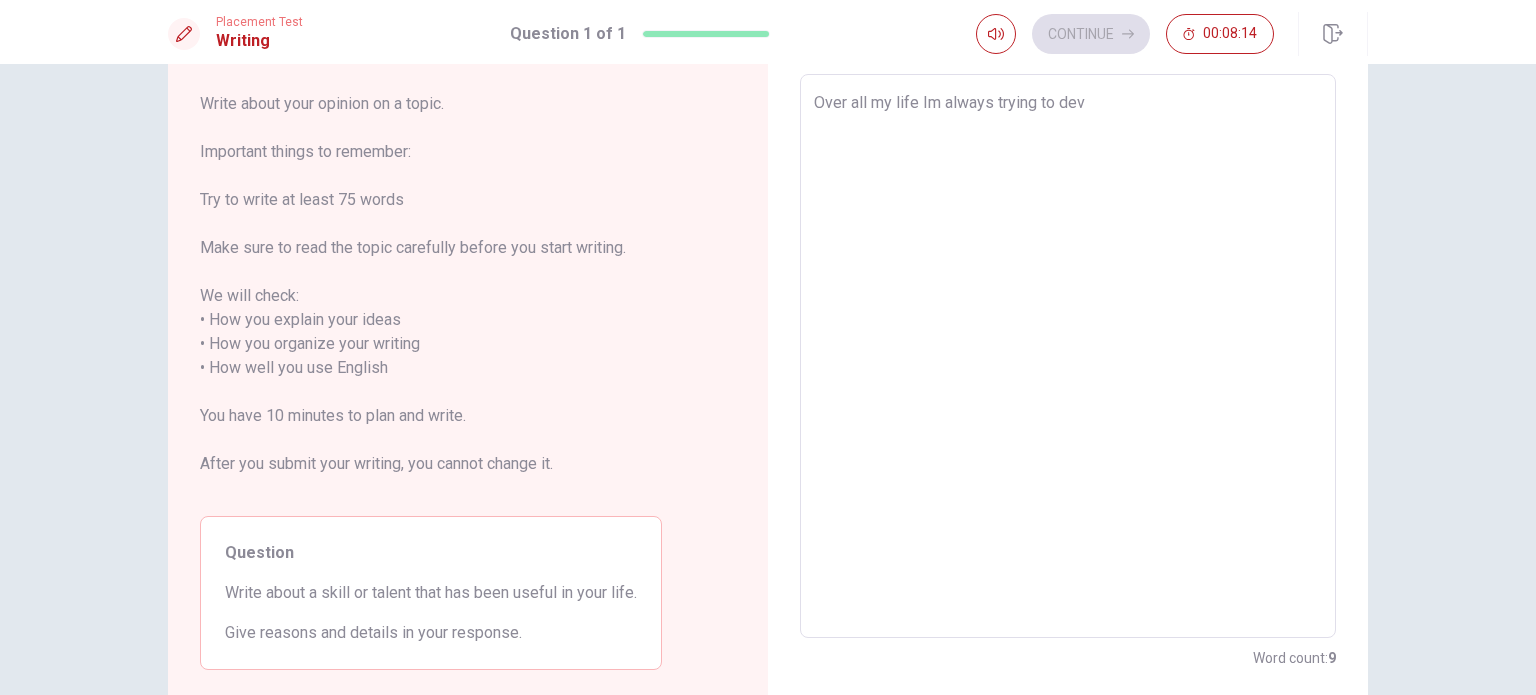 type on "Over all my life Im always trying to deve" 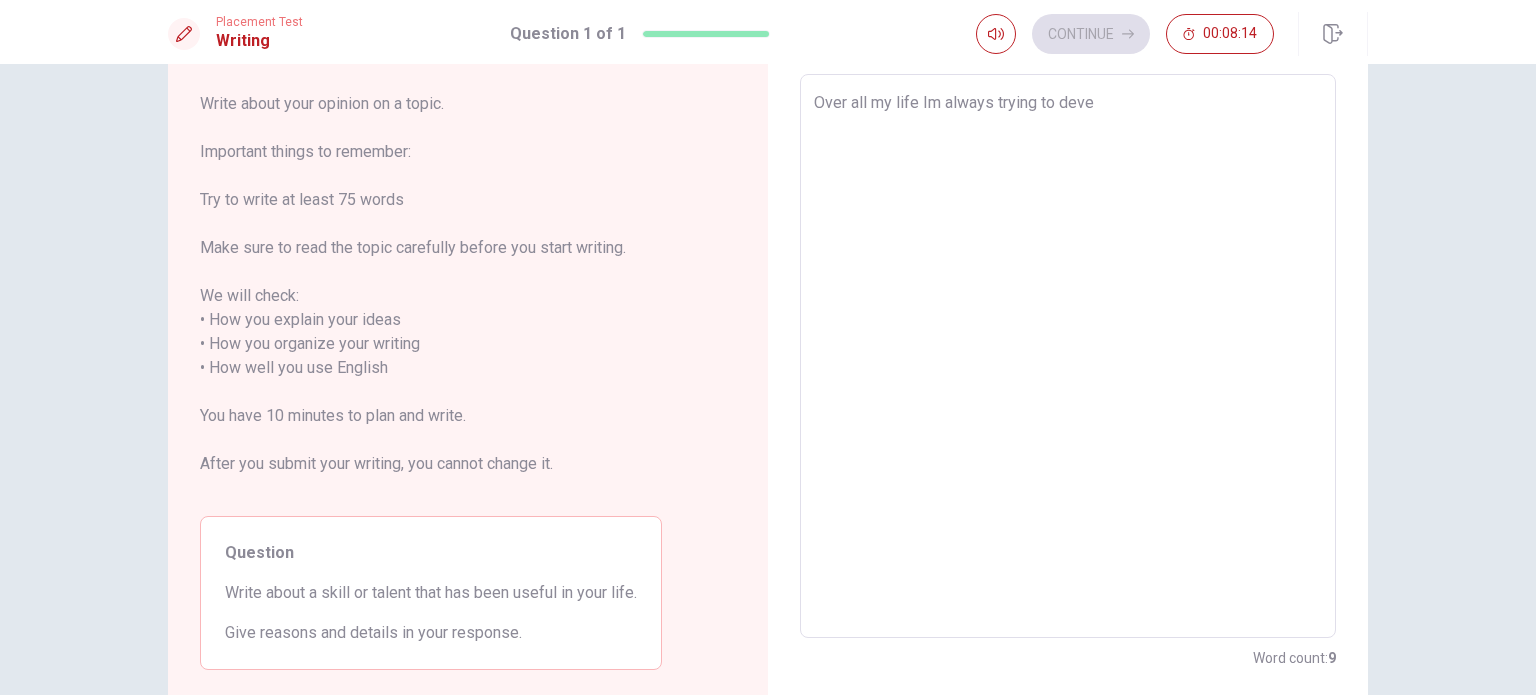 type on "x" 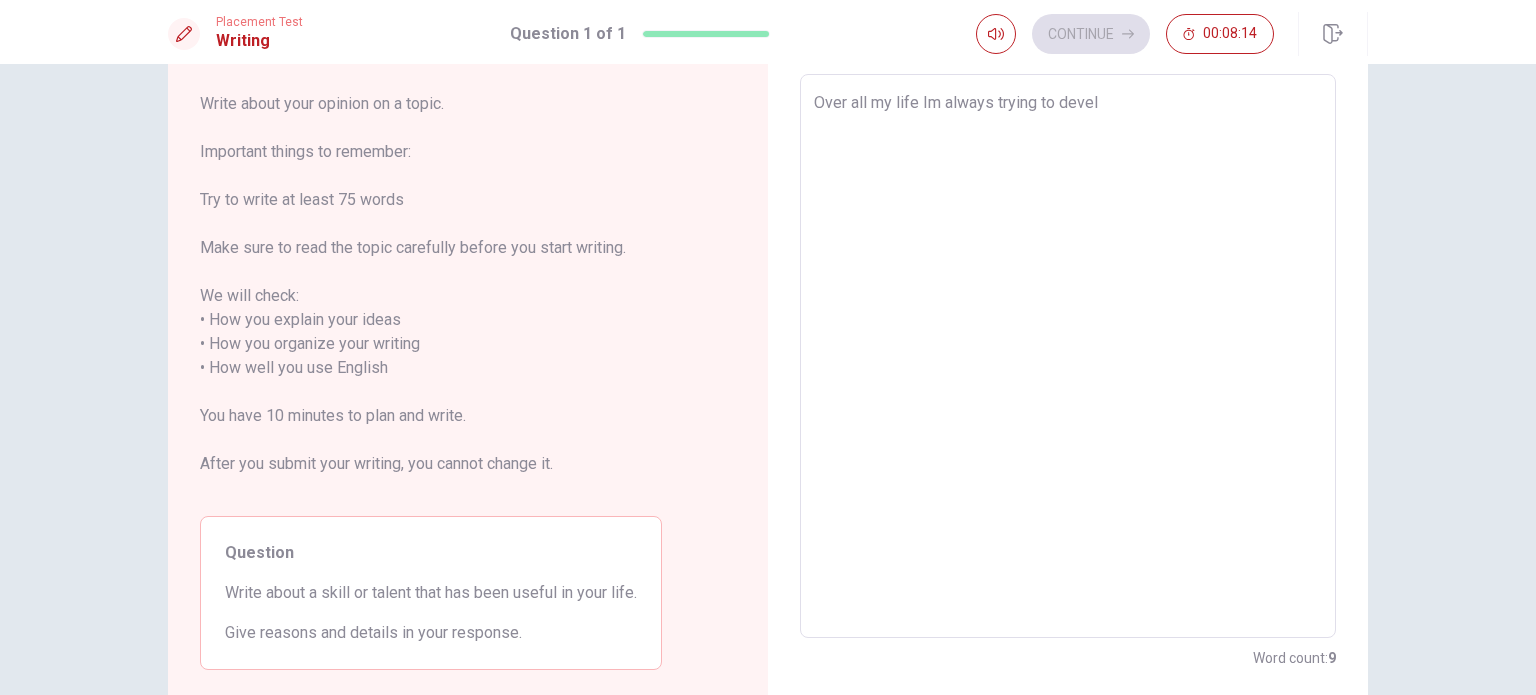 type on "x" 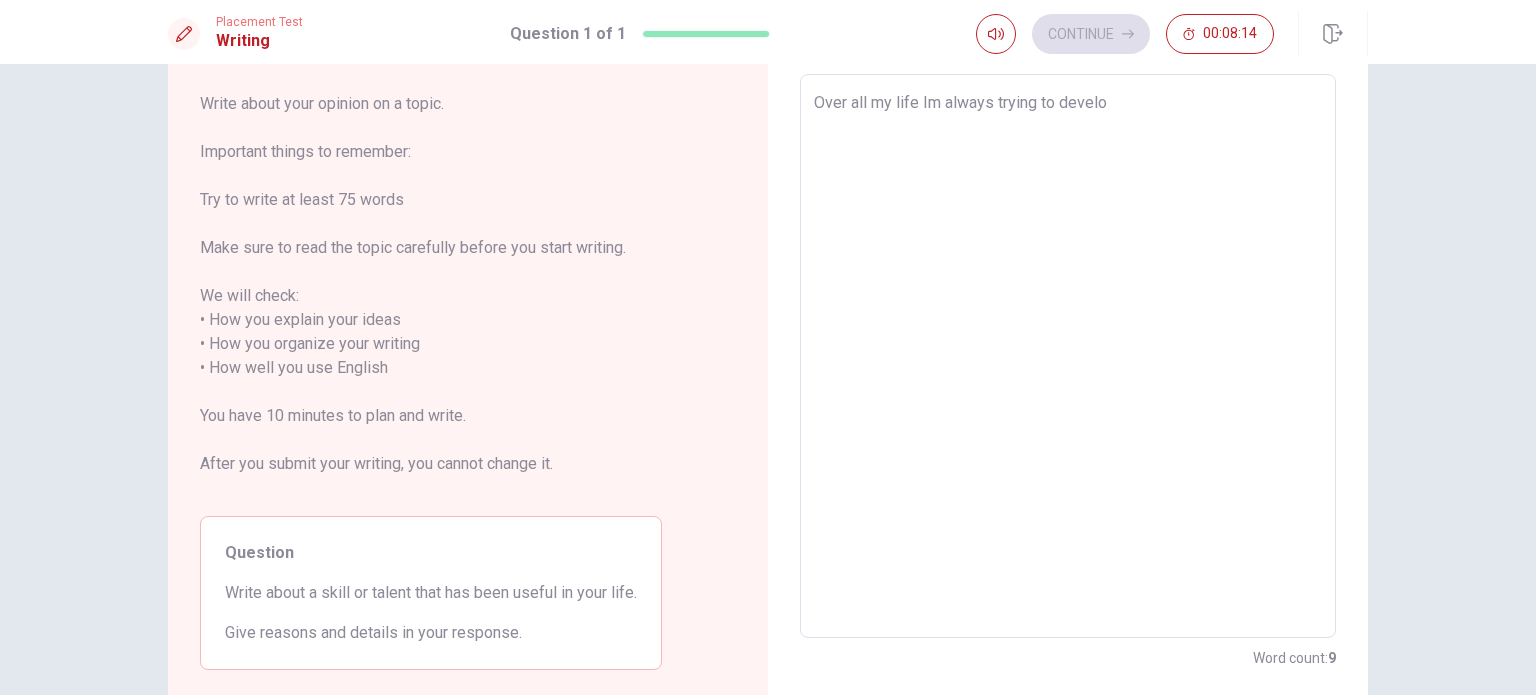 type on "x" 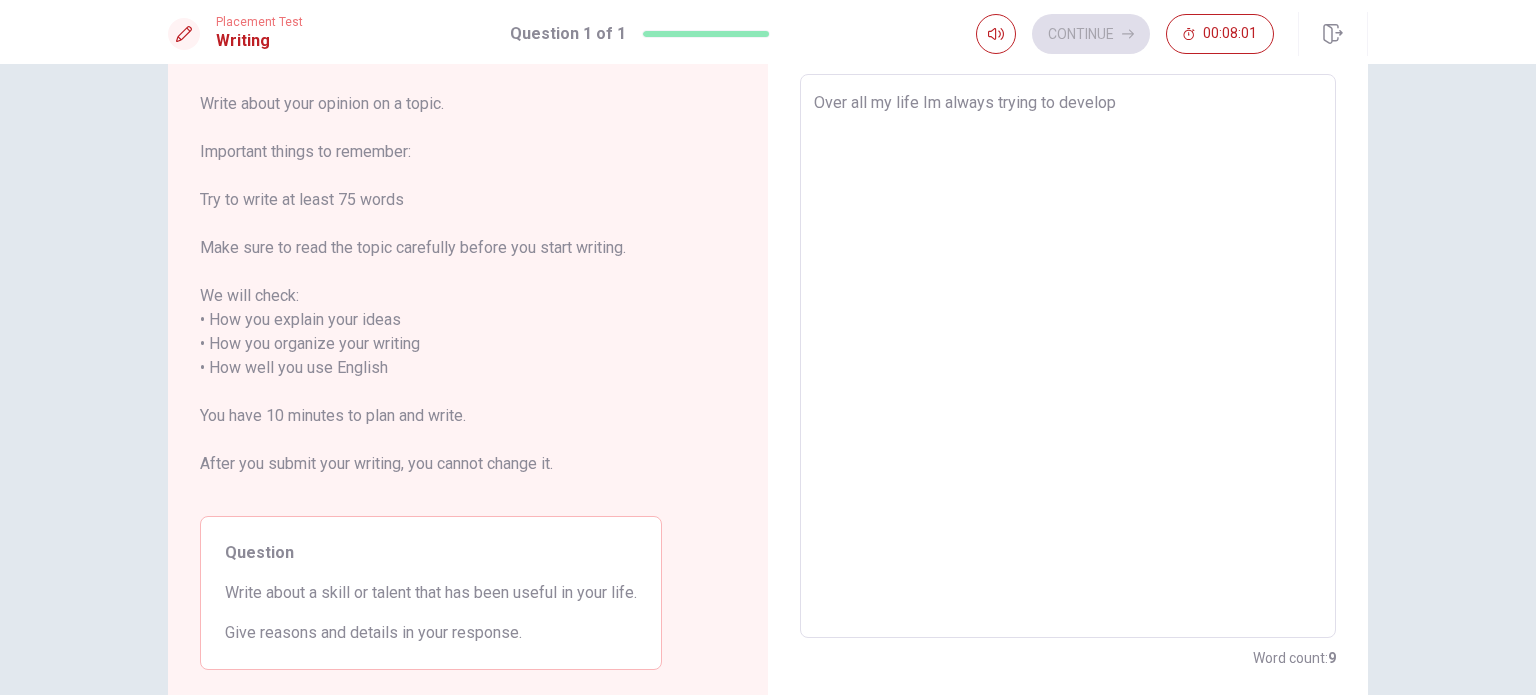 type on "x" 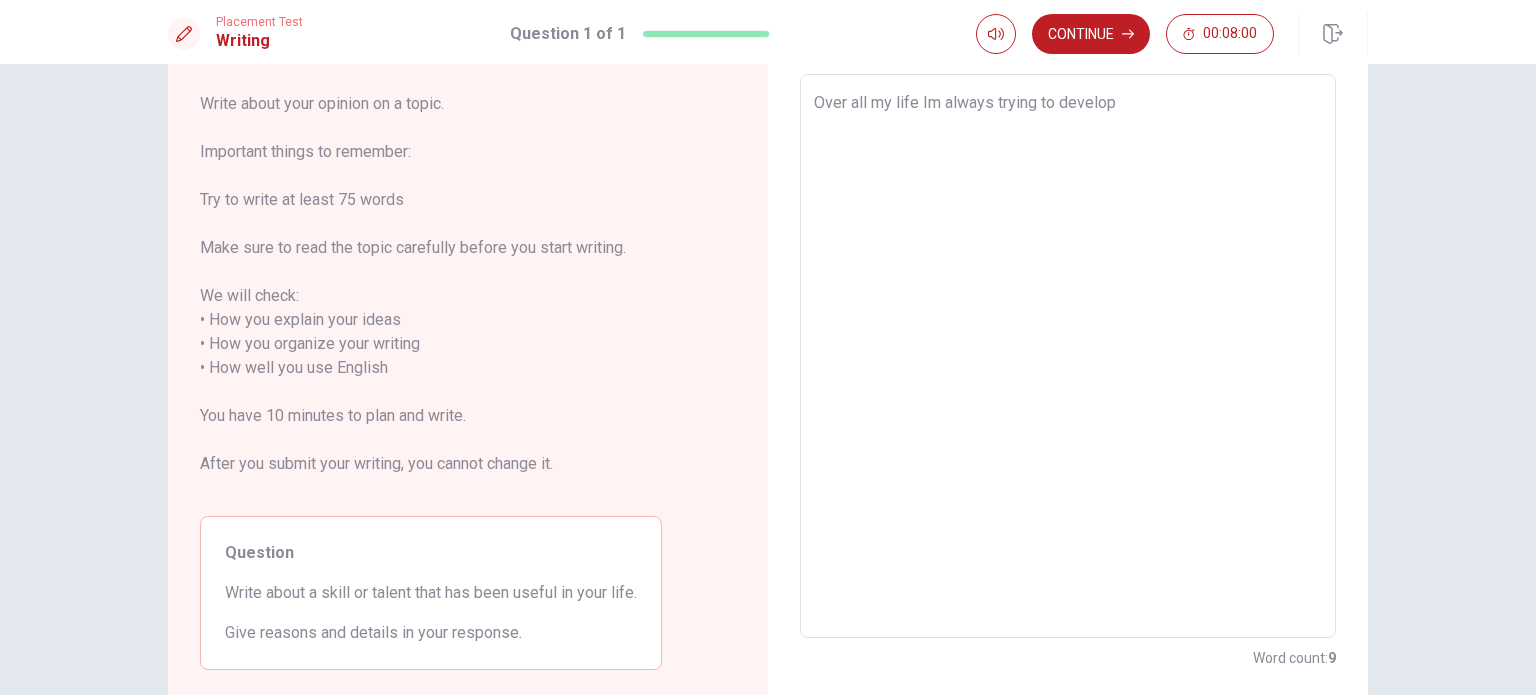 type on "Over all my life Im always trying to develop" 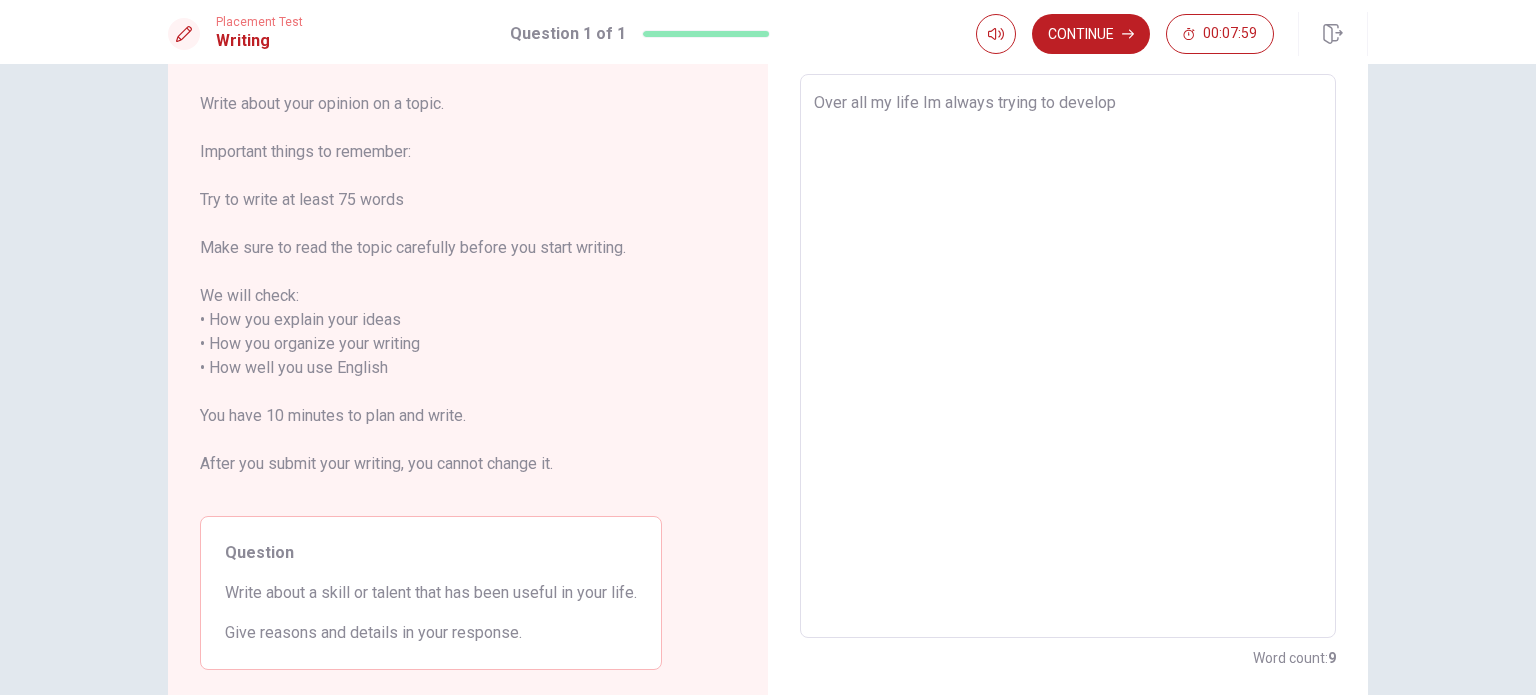 type on "x" 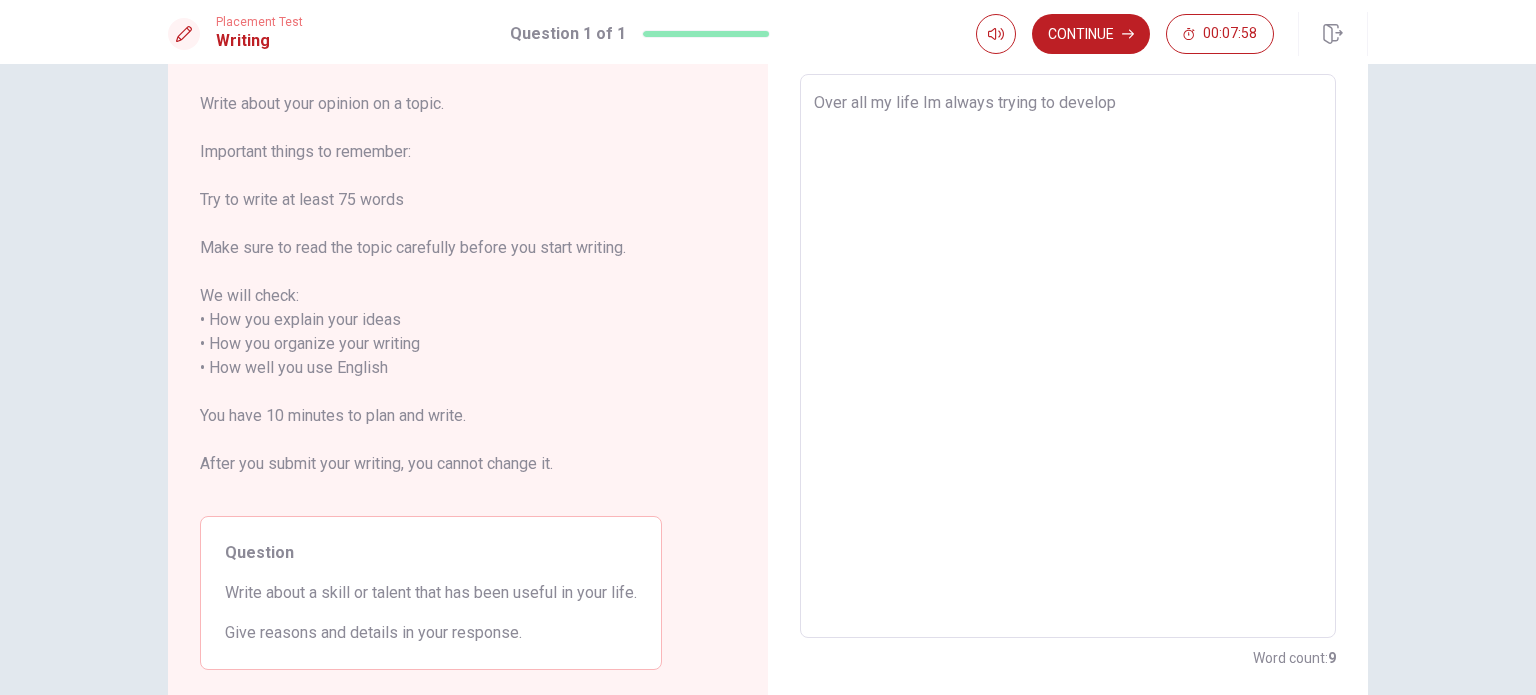 type on "Over all my life Im always trying to develop" 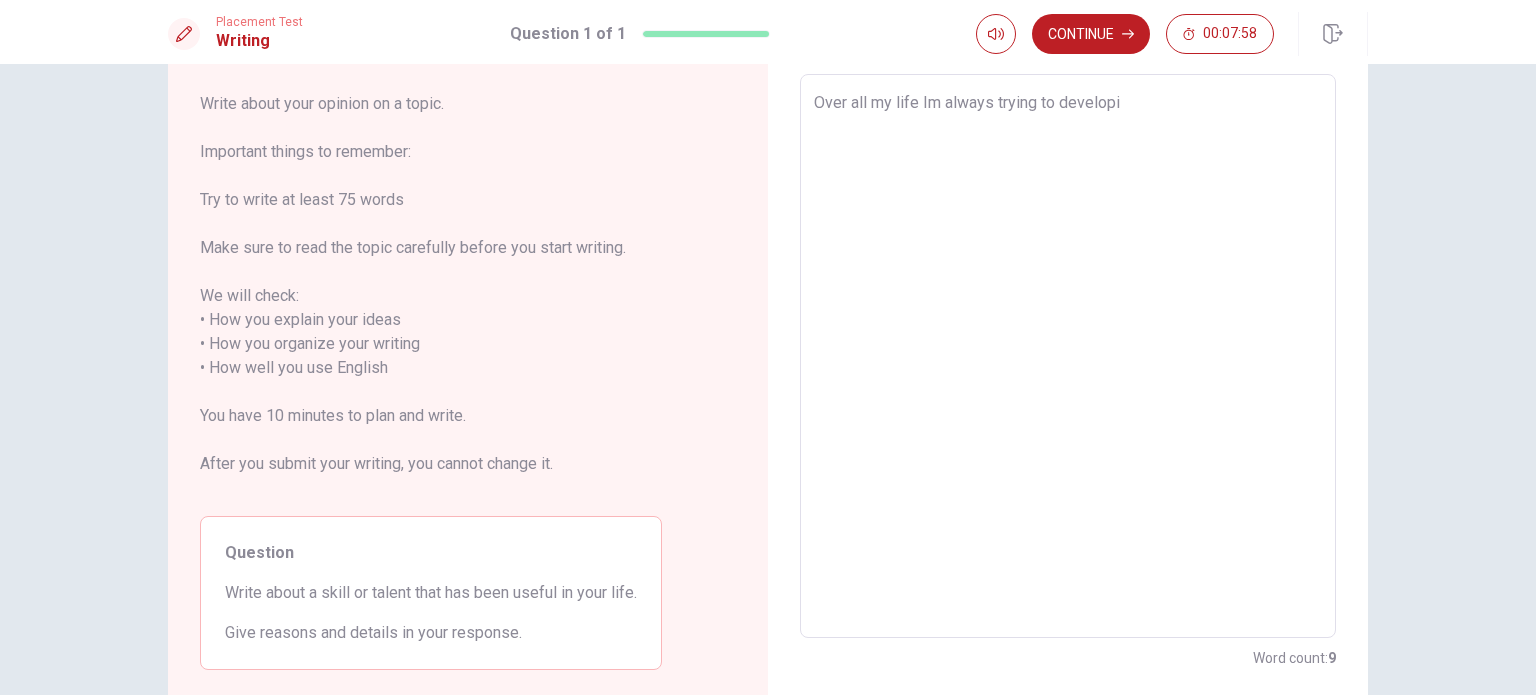 type on "x" 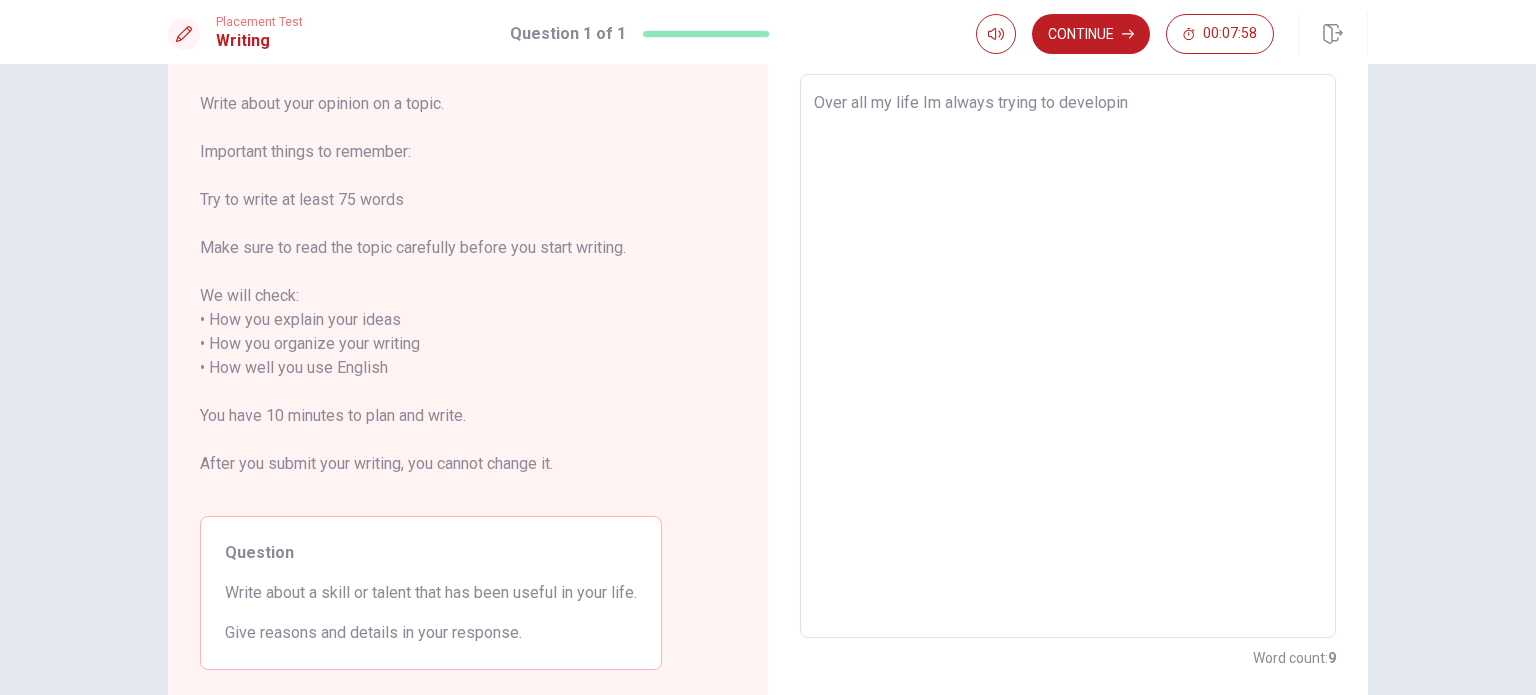 type on "x" 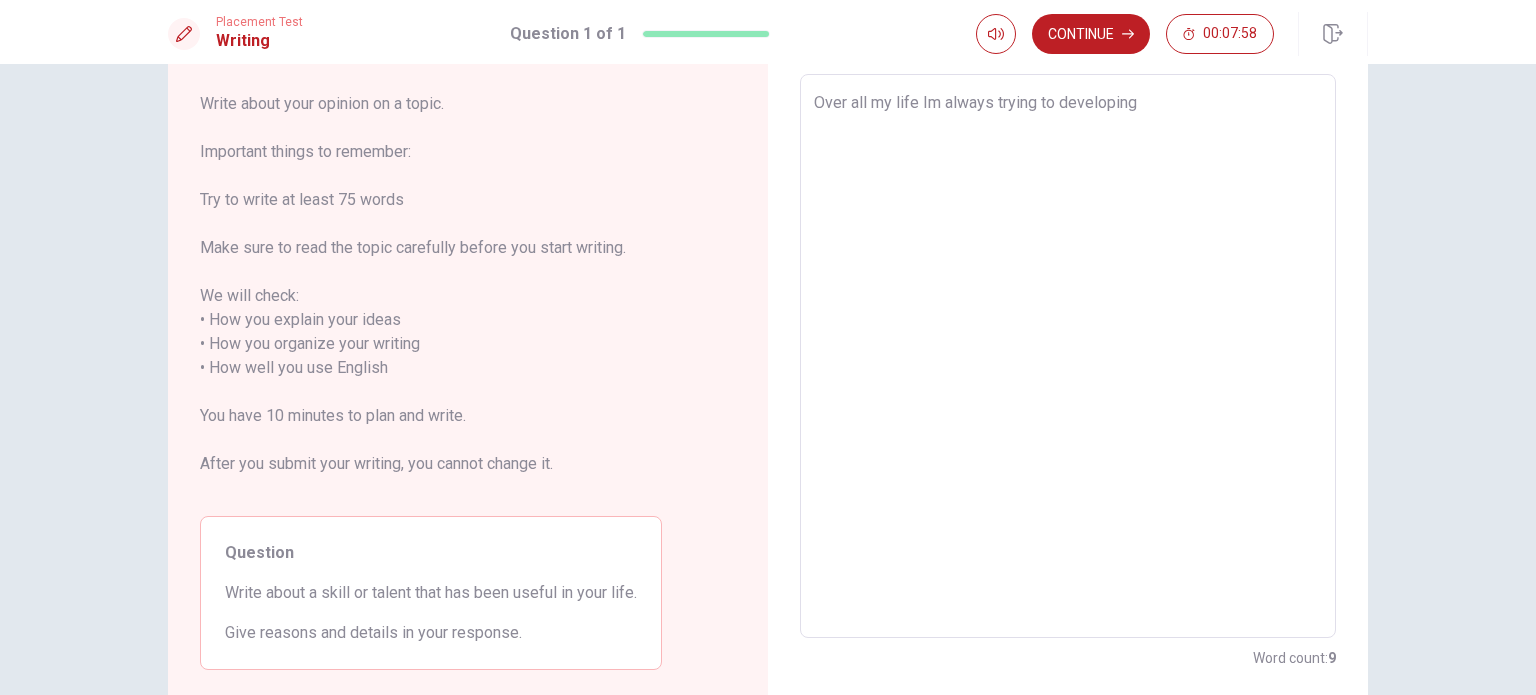 type on "x" 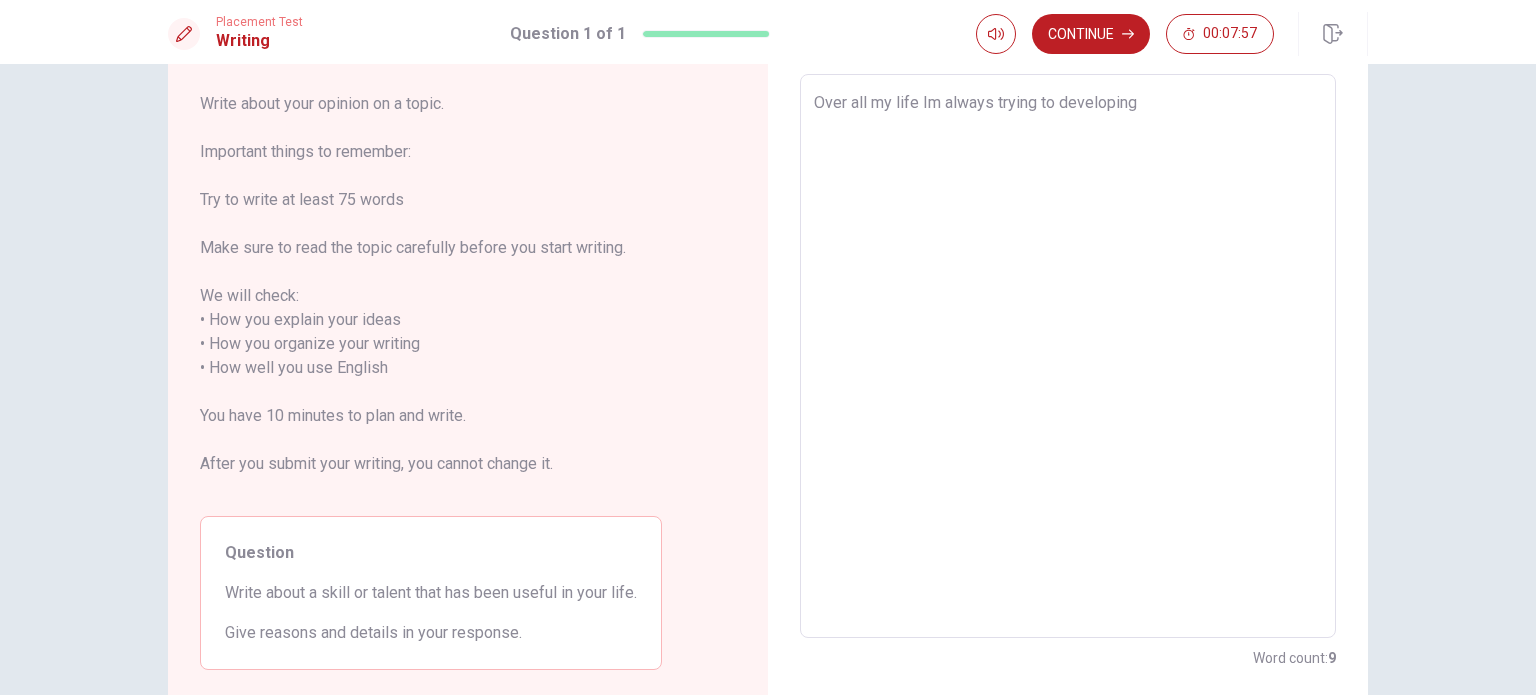 type on "Over all my life Im always trying to developing" 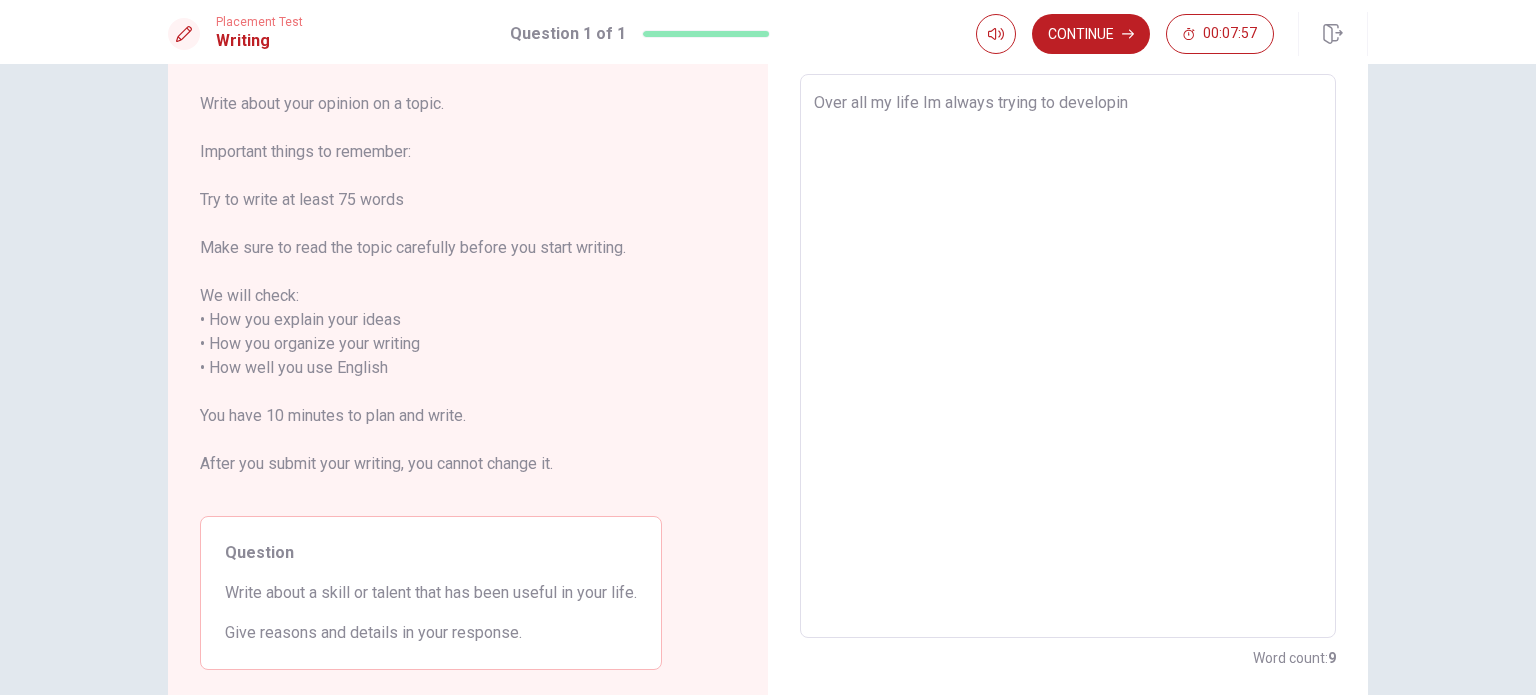 type on "x" 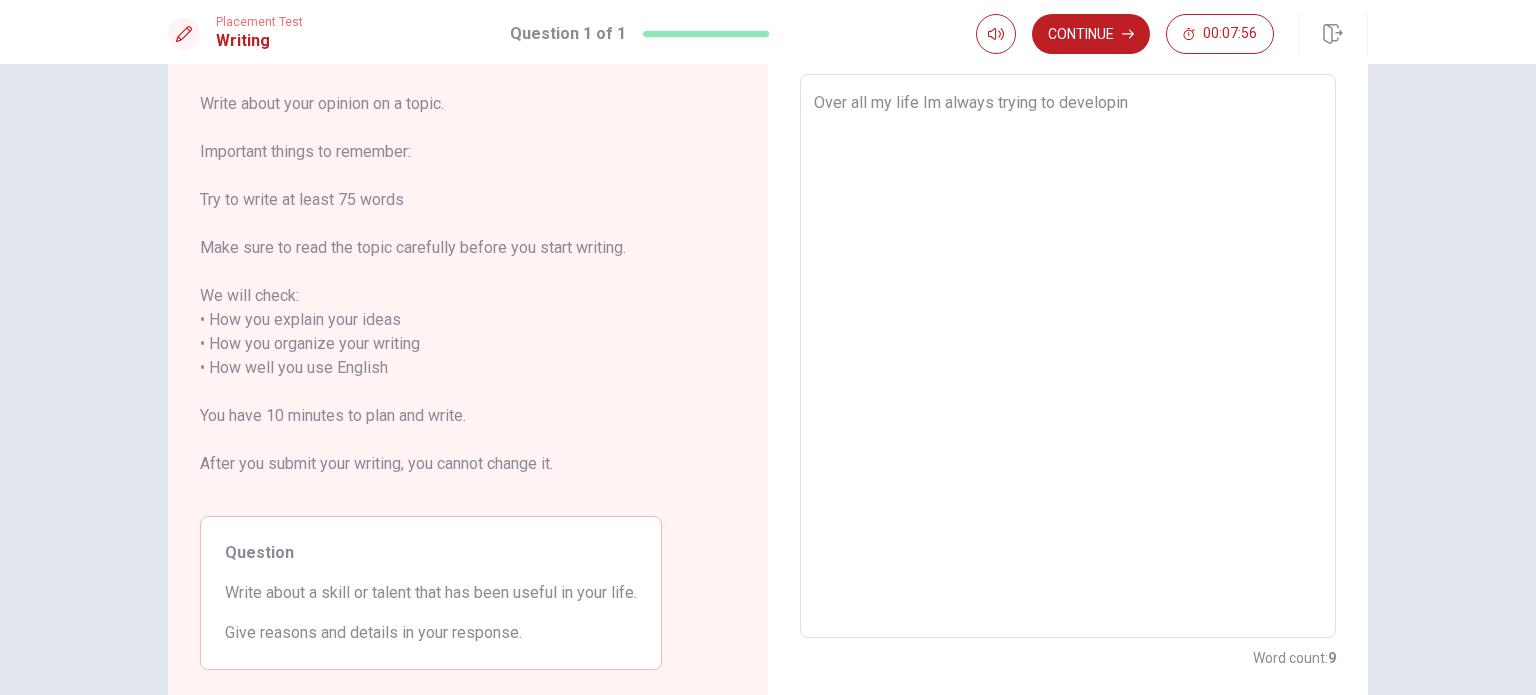 type on "Over all my life Im always trying to developi" 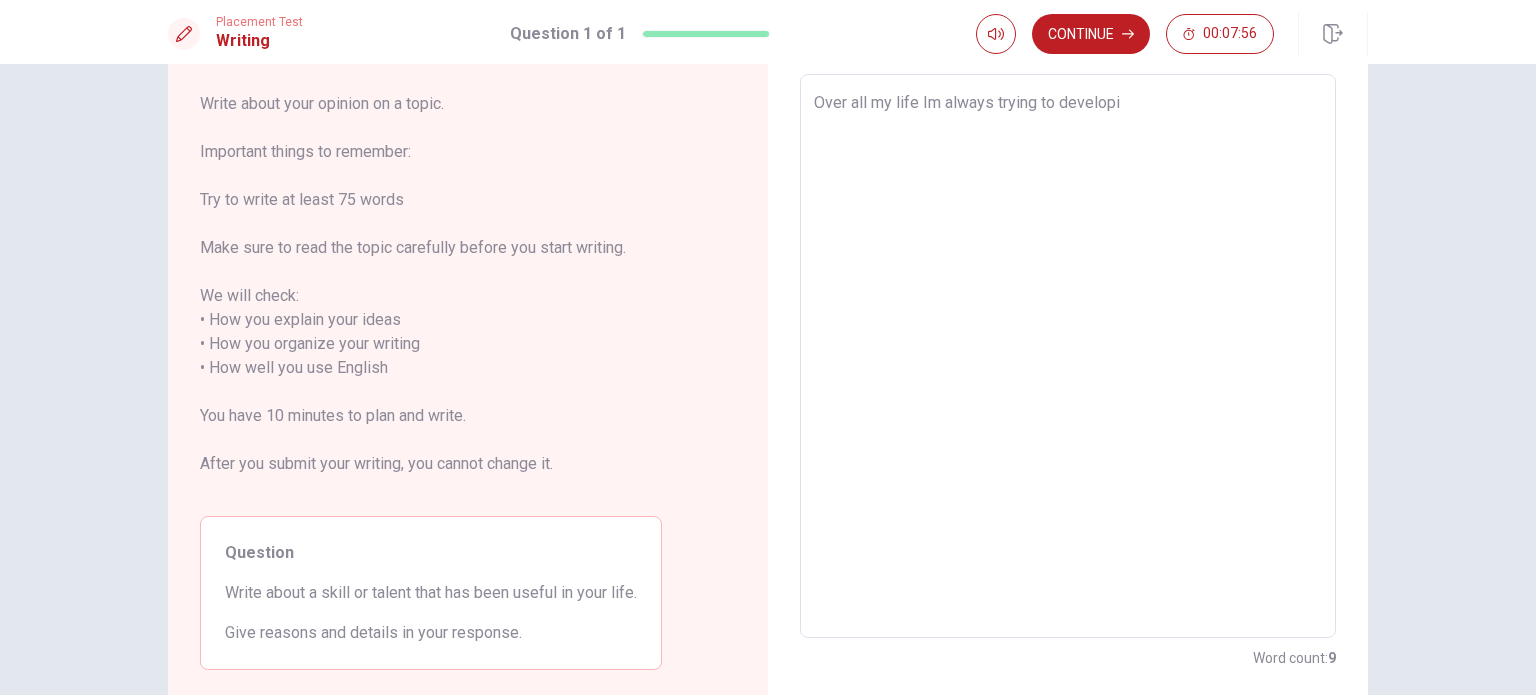 type on "x" 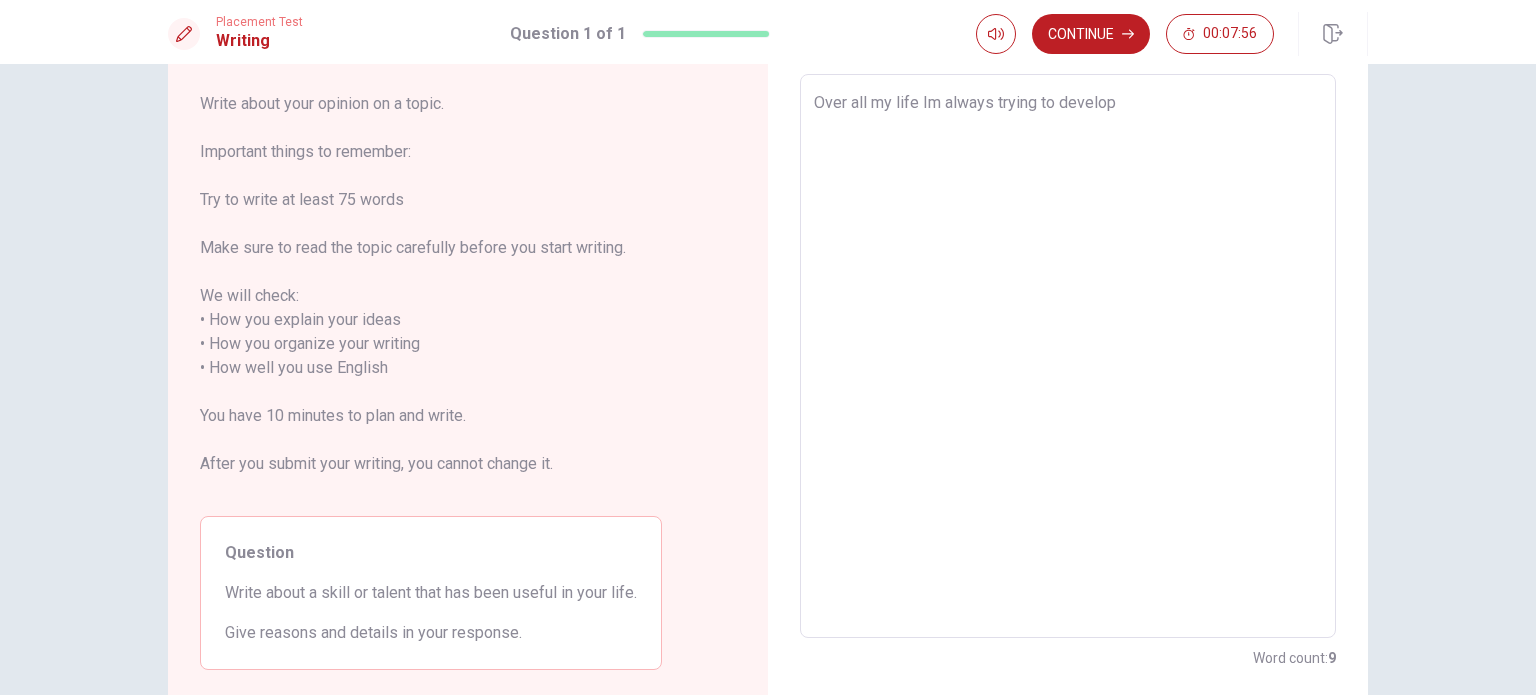 type on "x" 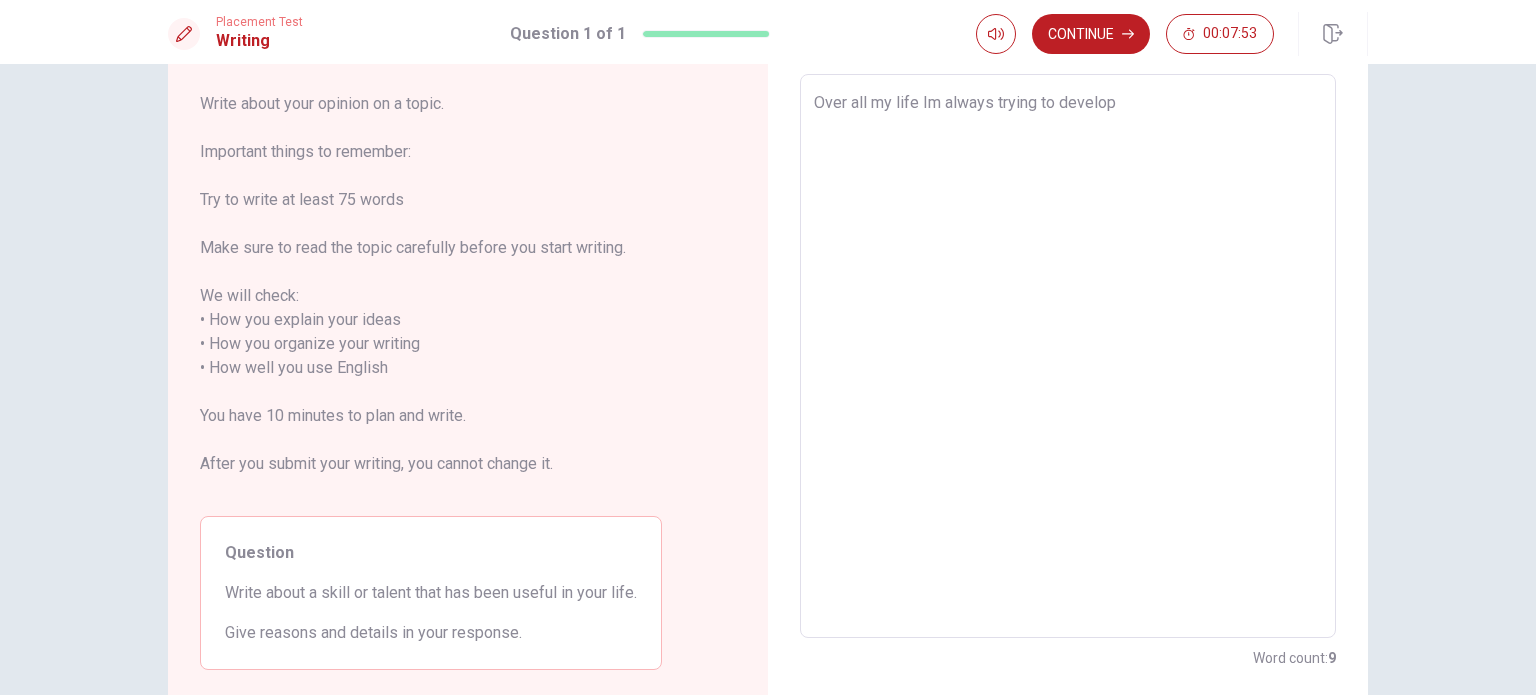 type on "x" 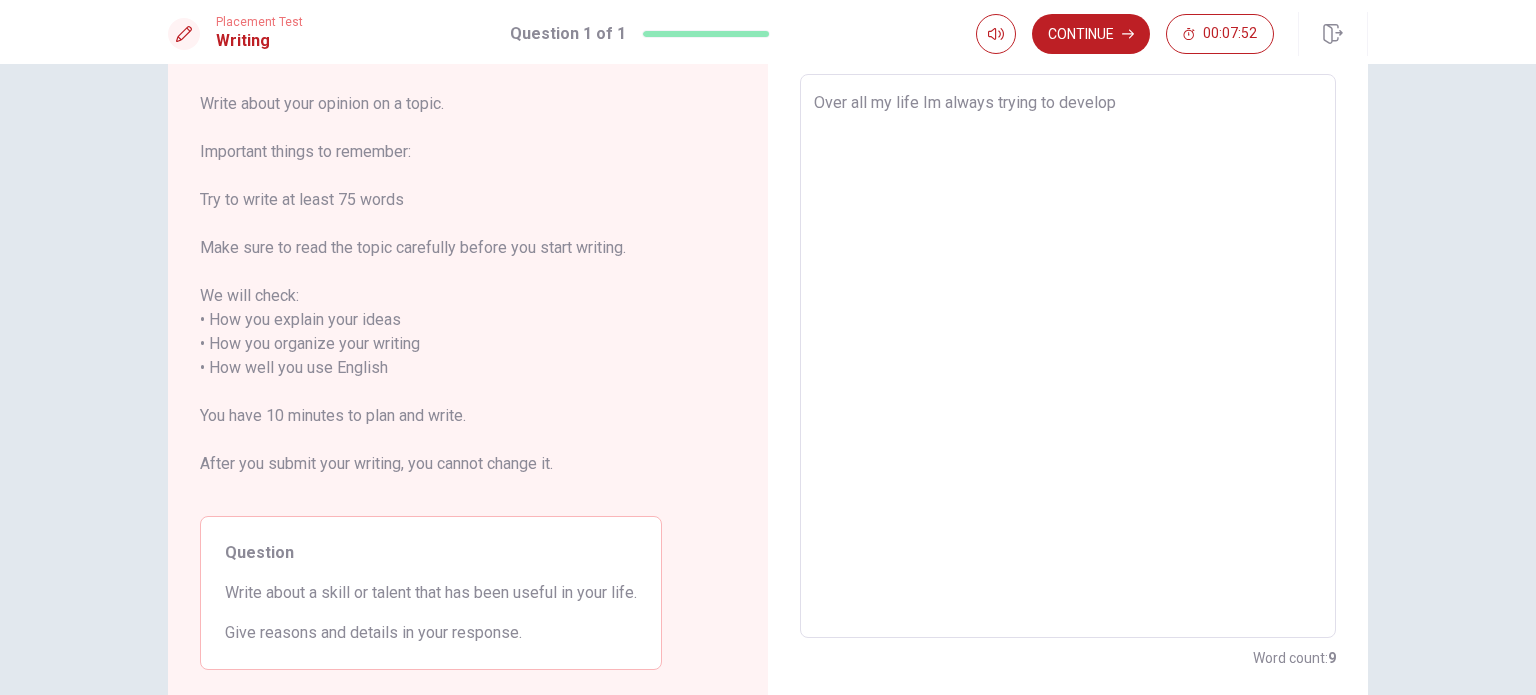 type on "Over all my life Im always trying to develop m" 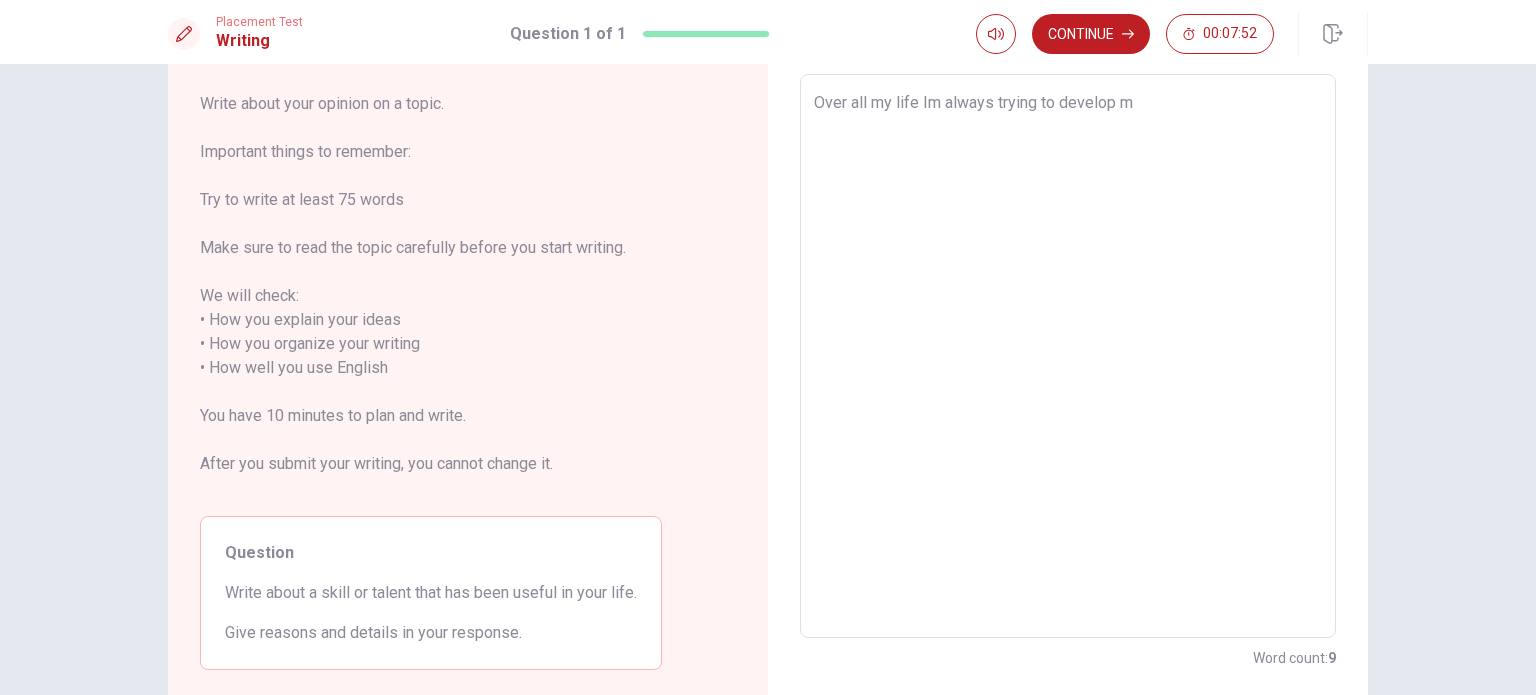 type on "x" 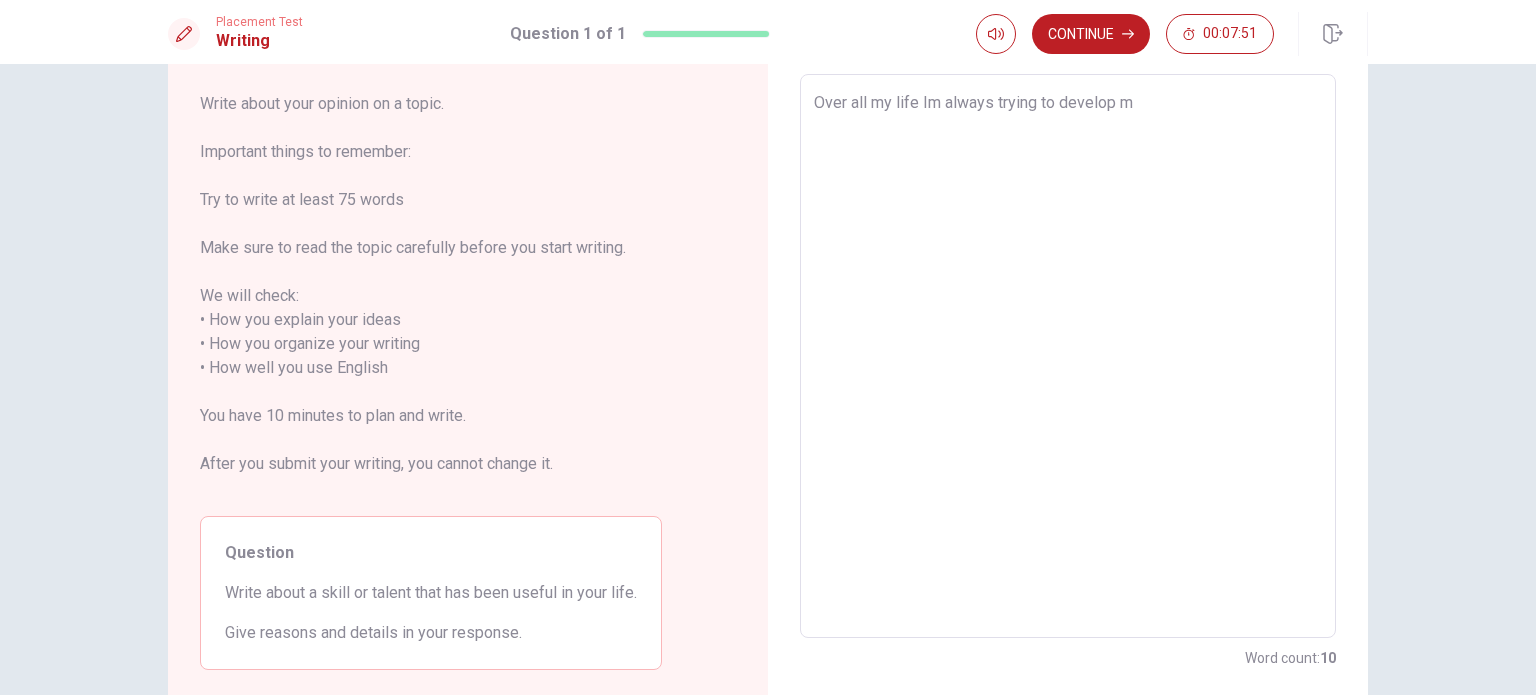 type on "Over all my life Im always trying to develop my" 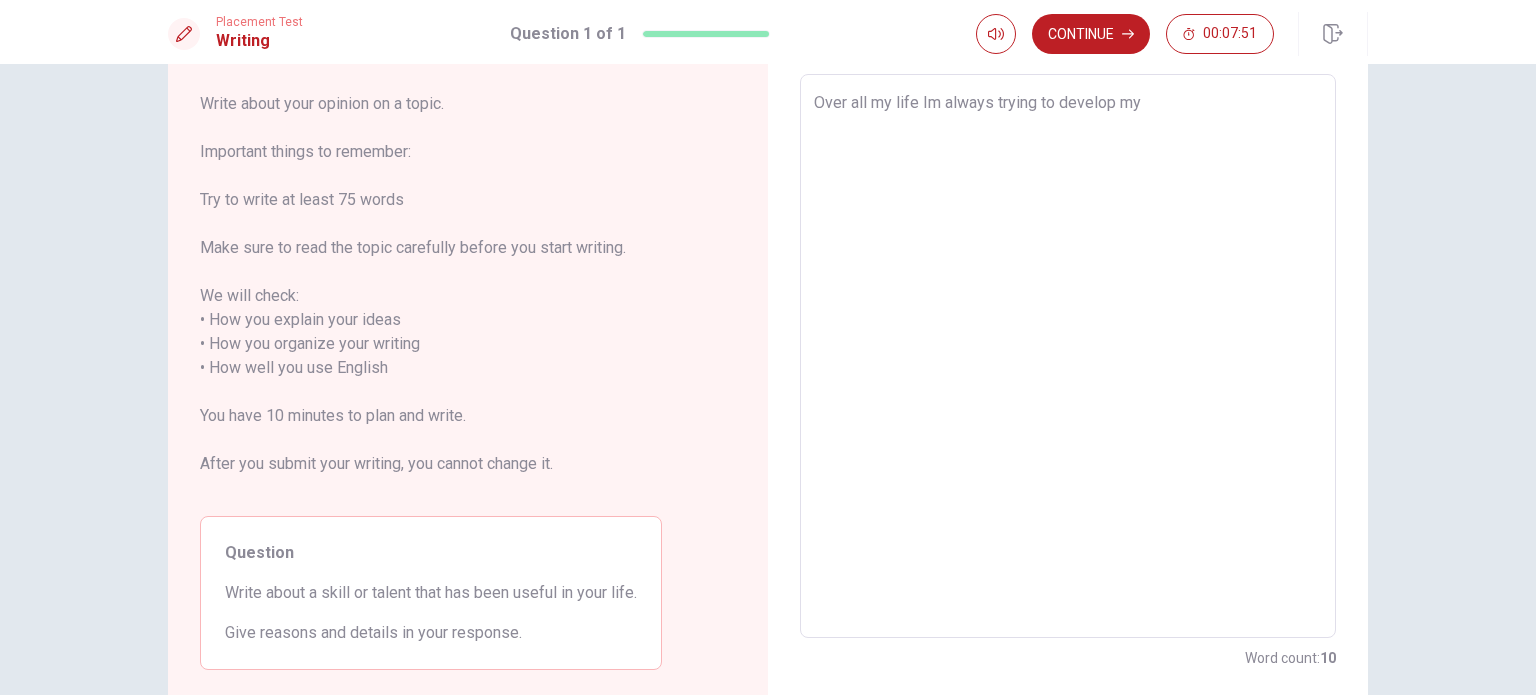 type on "x" 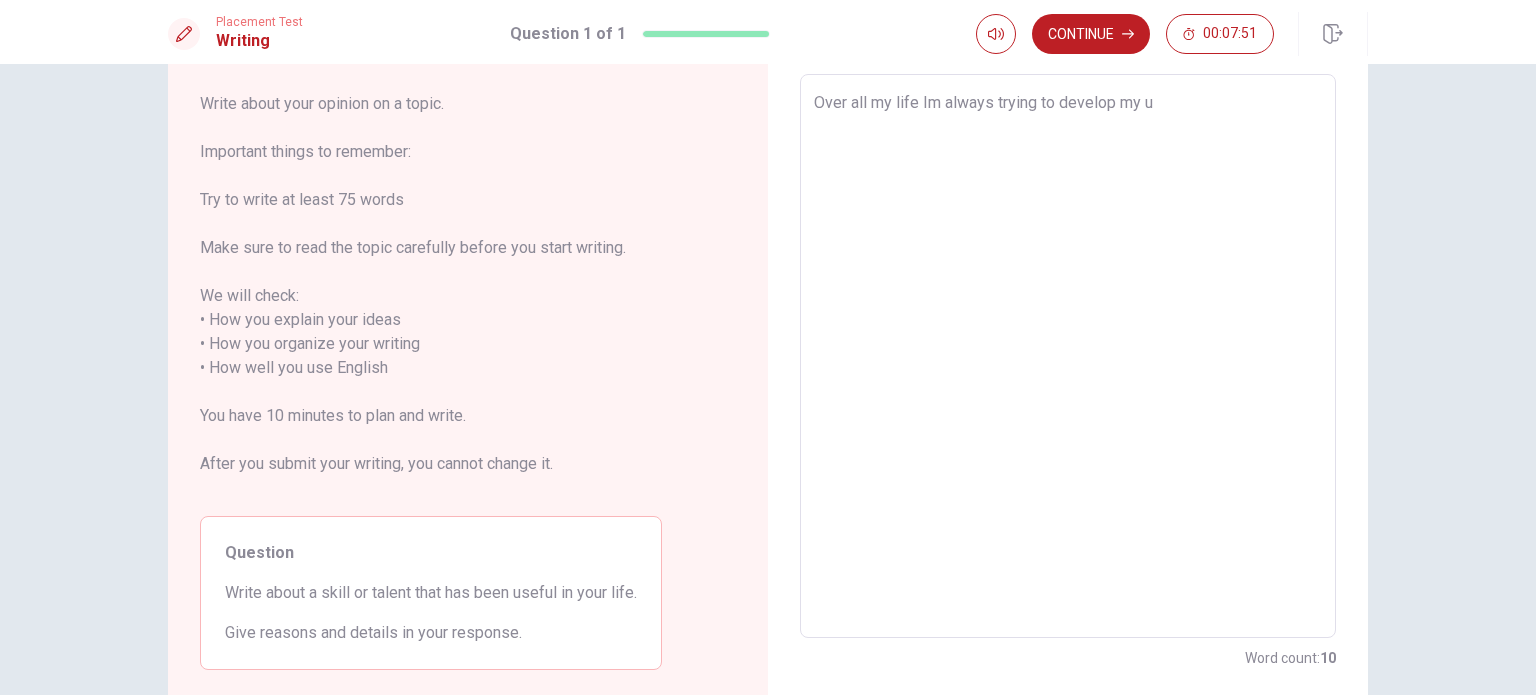 type on "x" 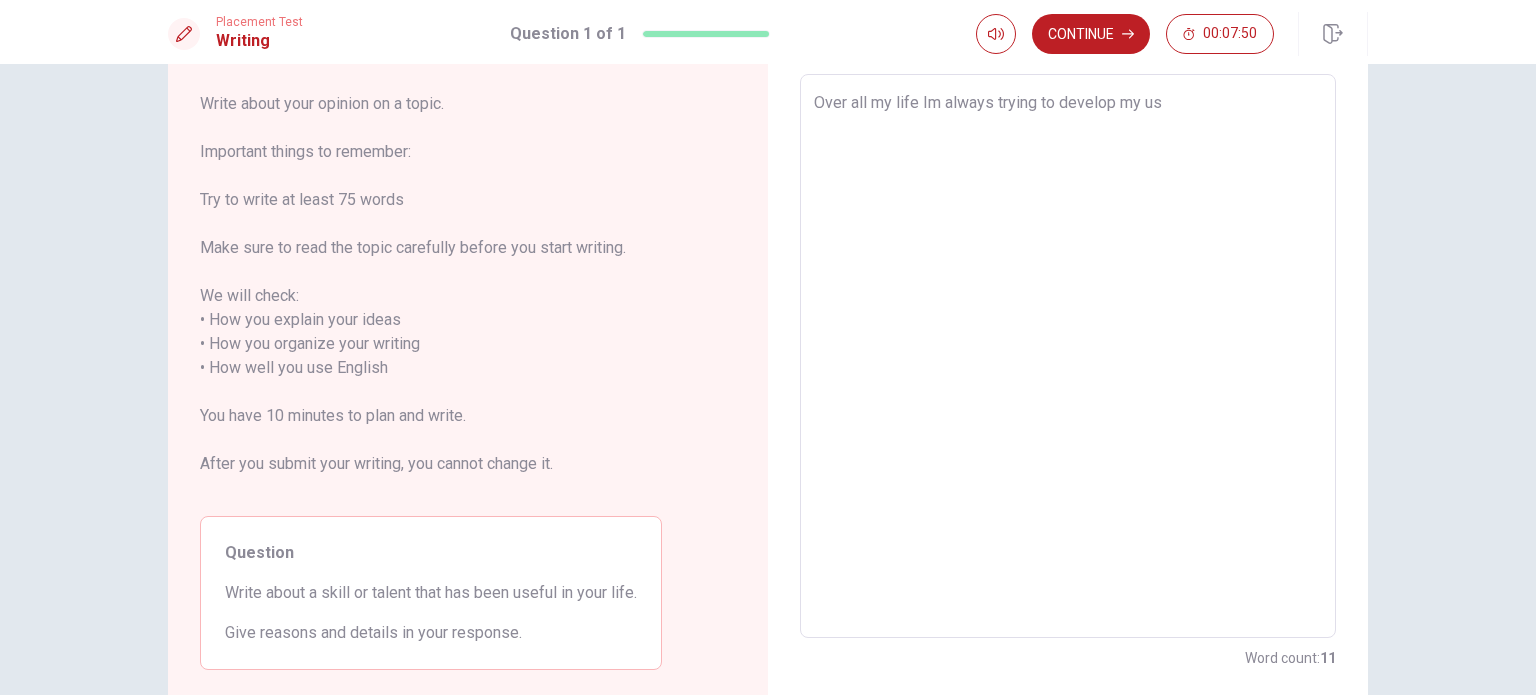 type on "x" 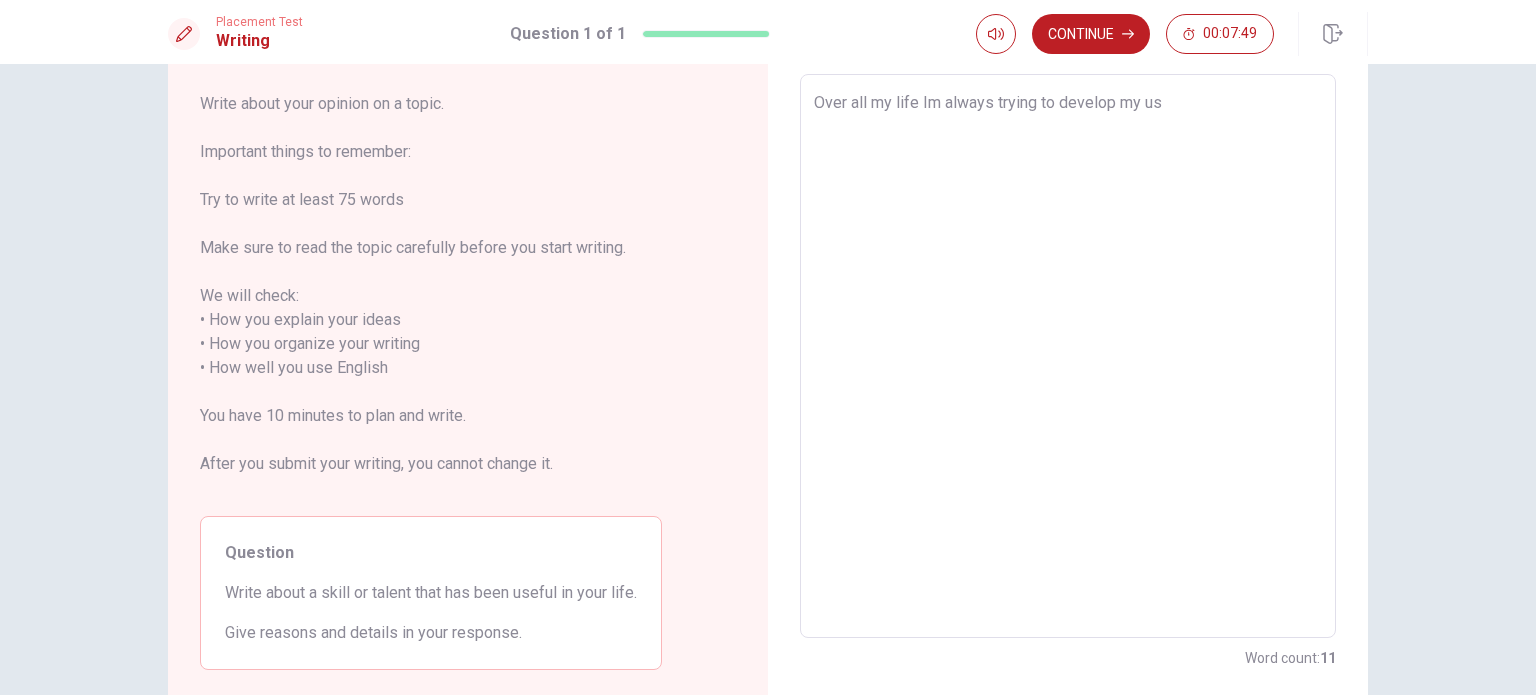 type on "Over all my life Im always trying to develop my u" 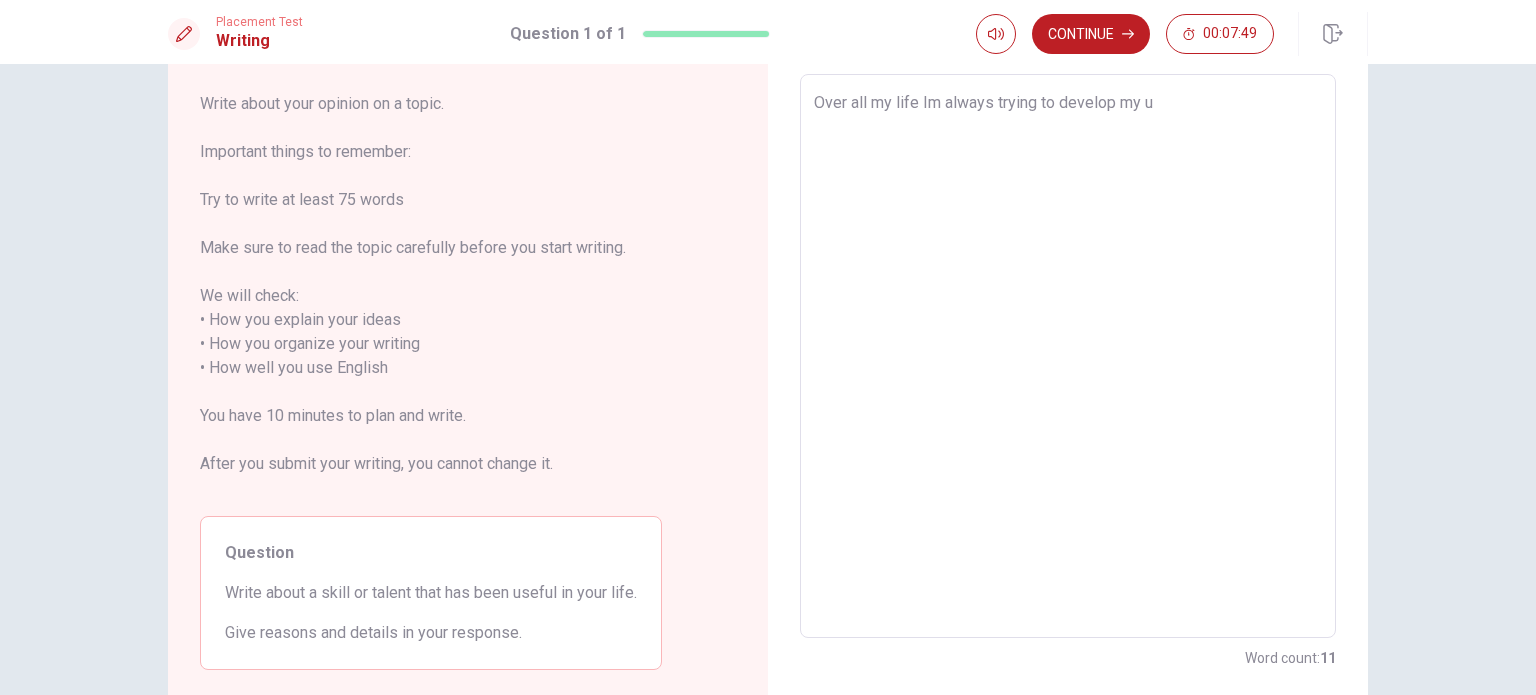 type on "x" 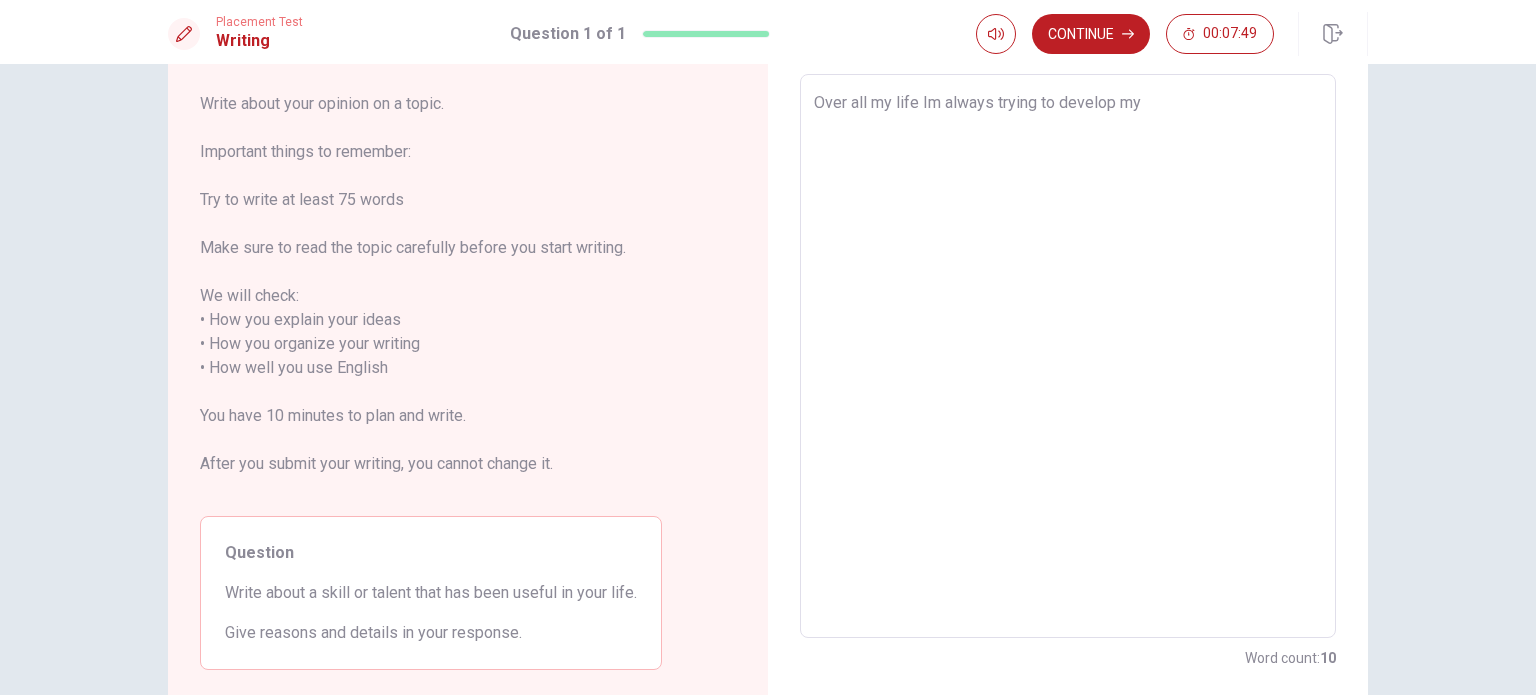 type on "x" 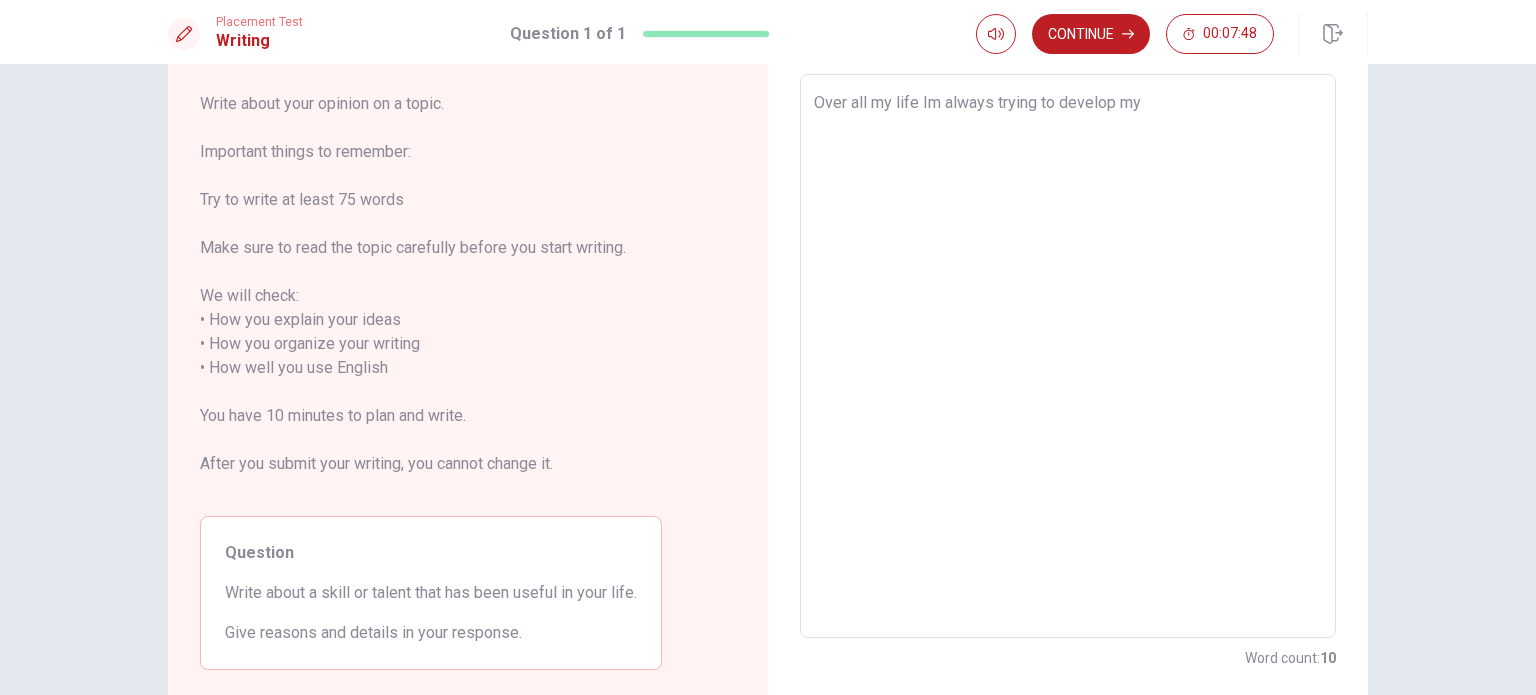 type on "Over all my life Im always trying to develop my b" 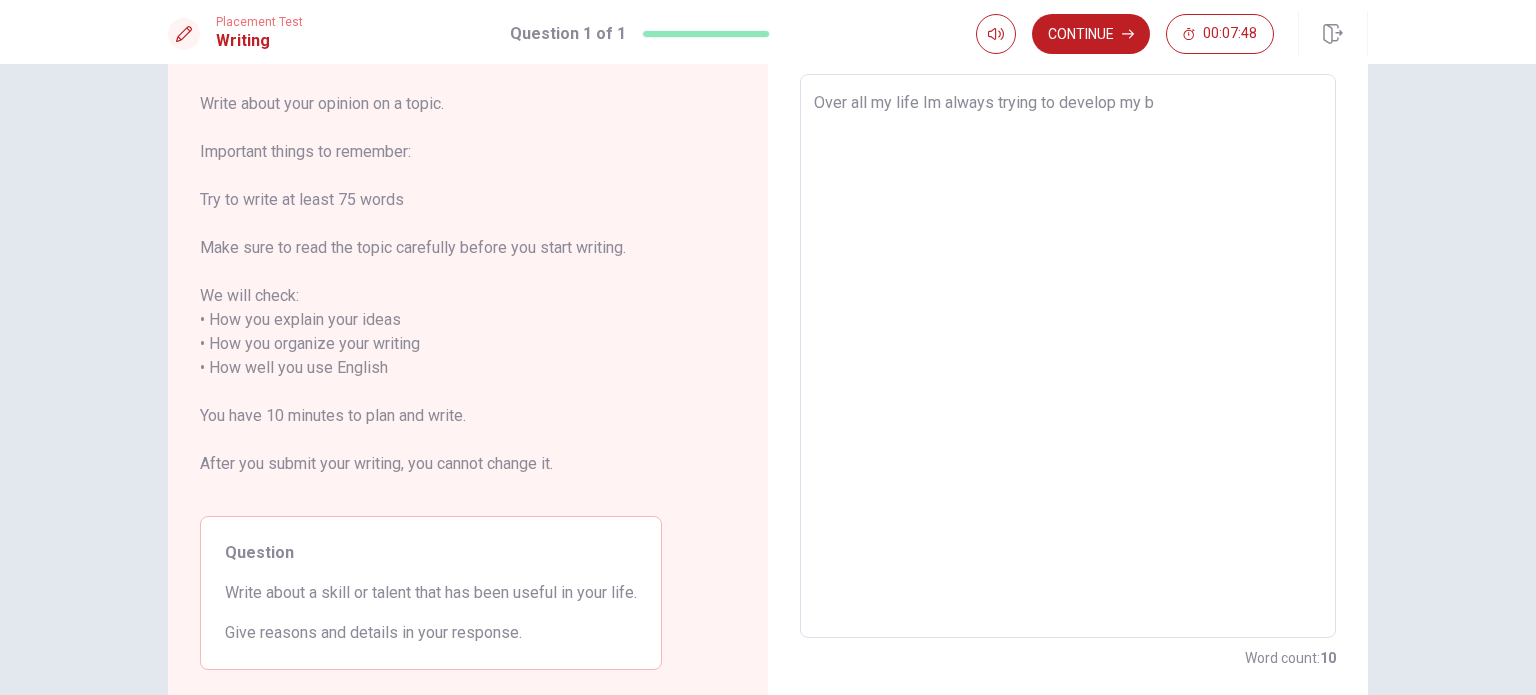 type on "x" 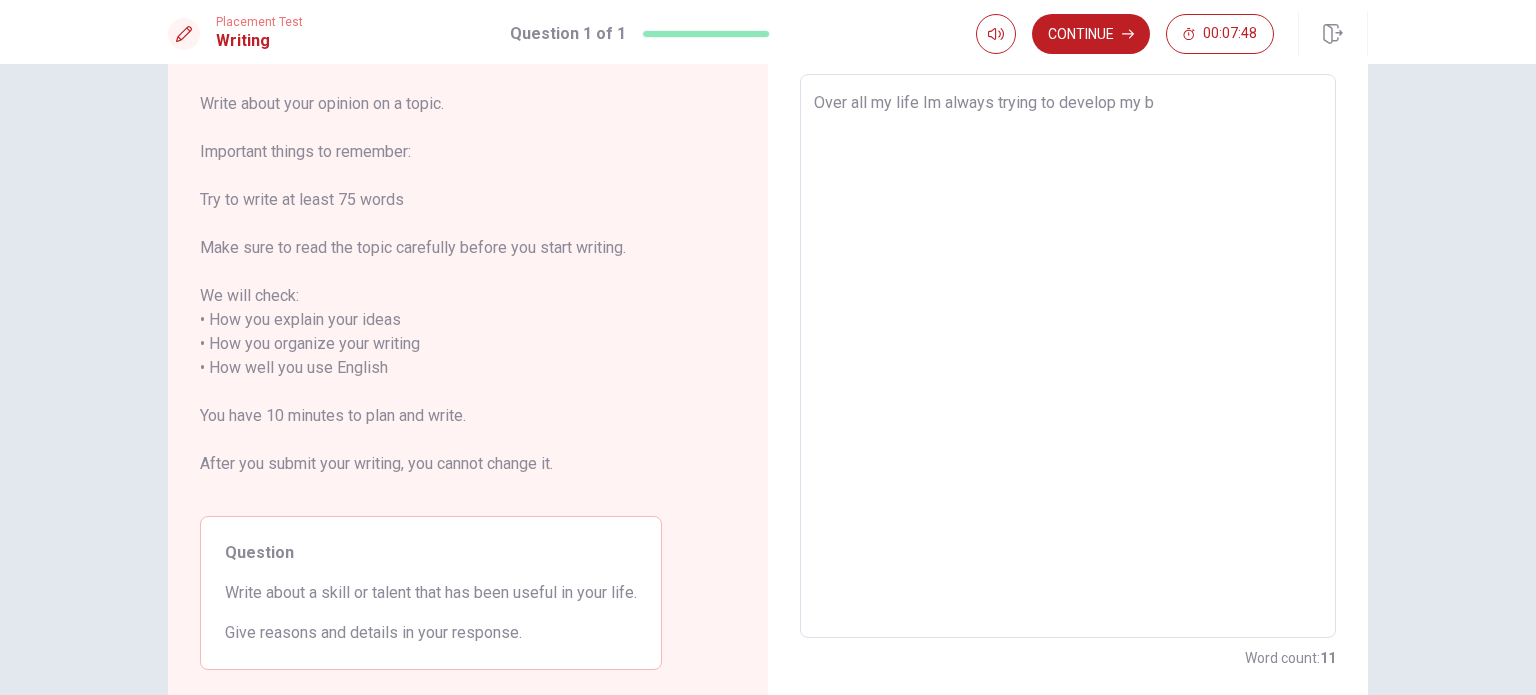 type on "Over all my life Im always trying to develop my bi" 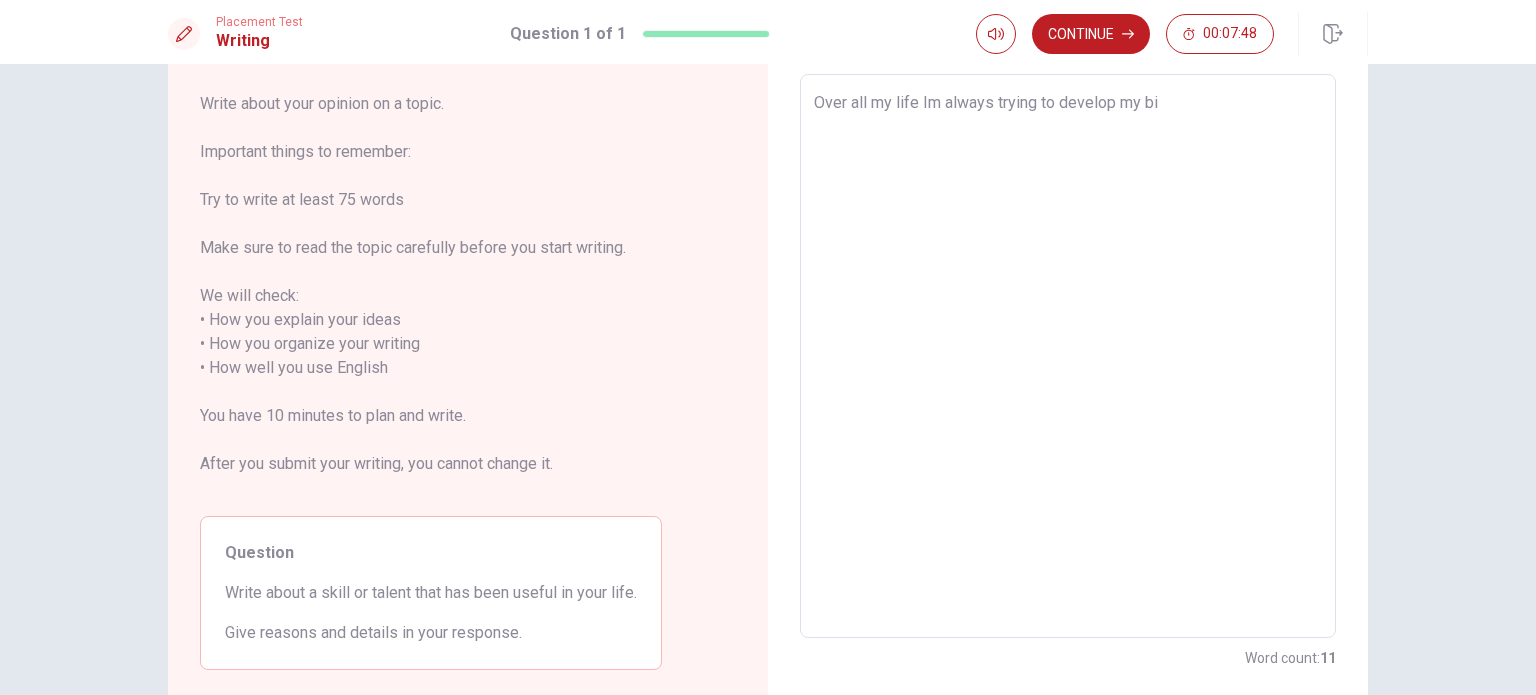 type on "x" 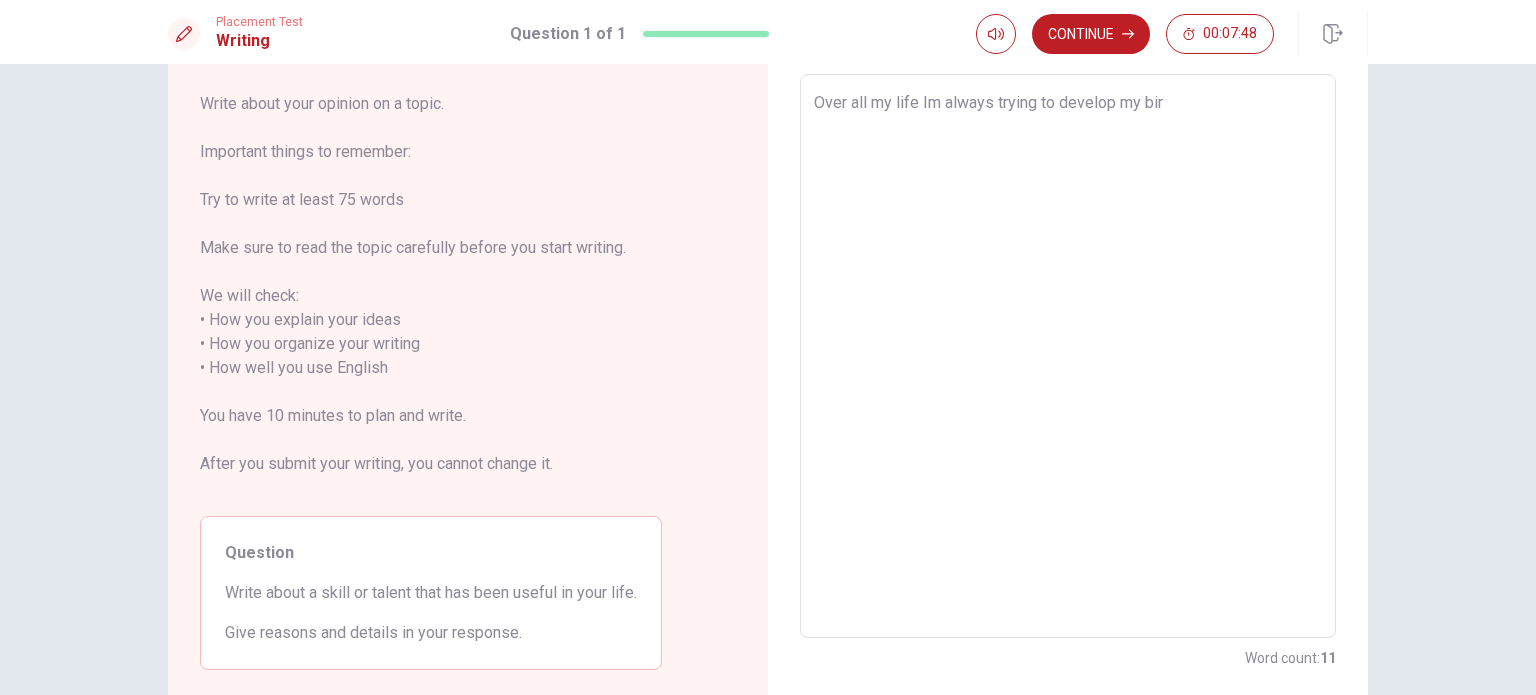 type on "x" 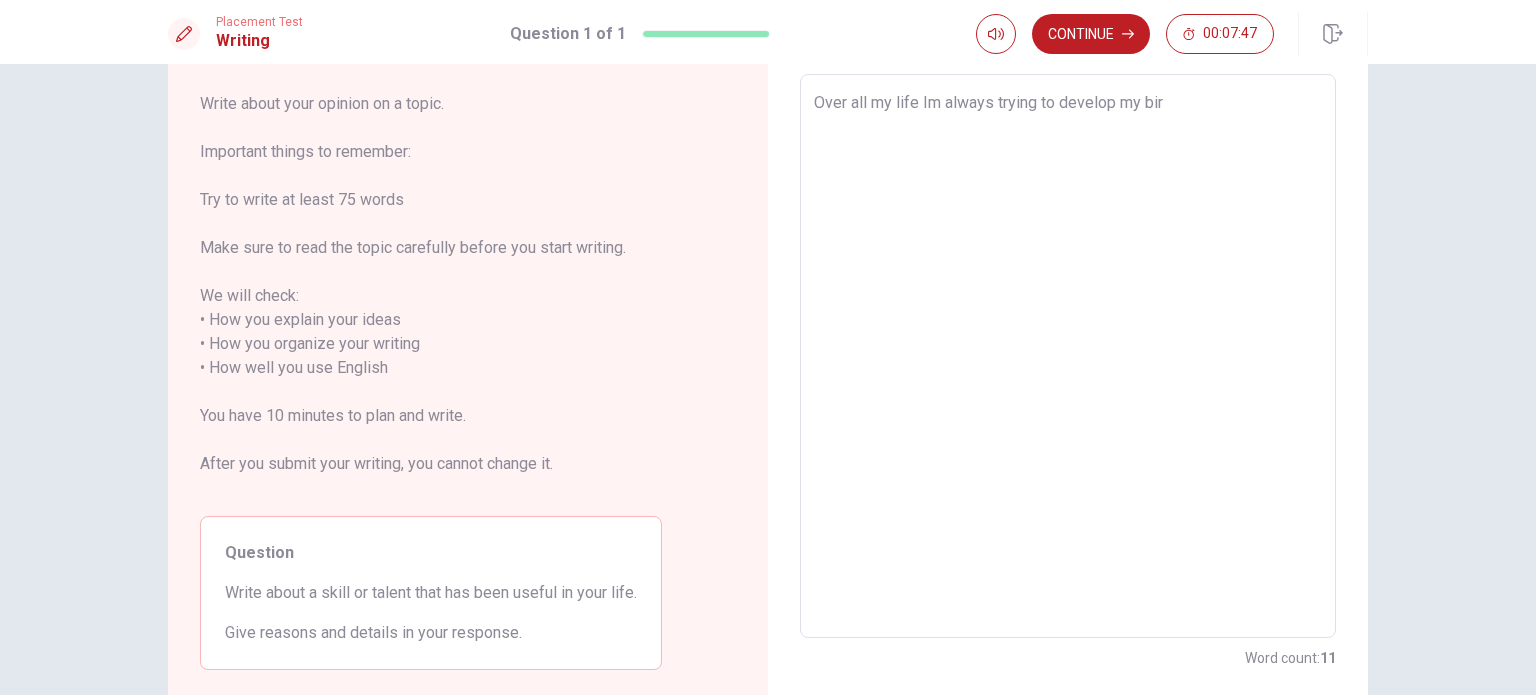 type on "Over all my life Im always trying to develop my birt" 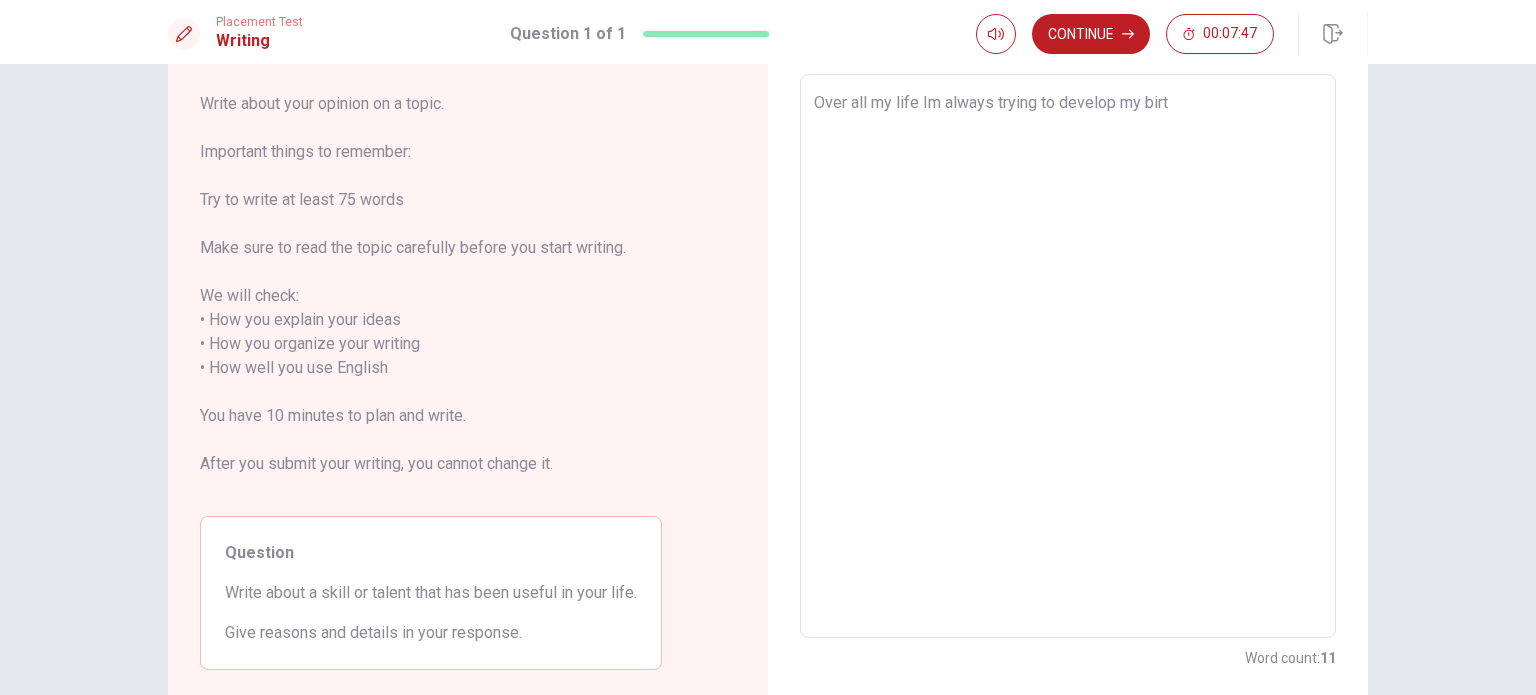 type on "x" 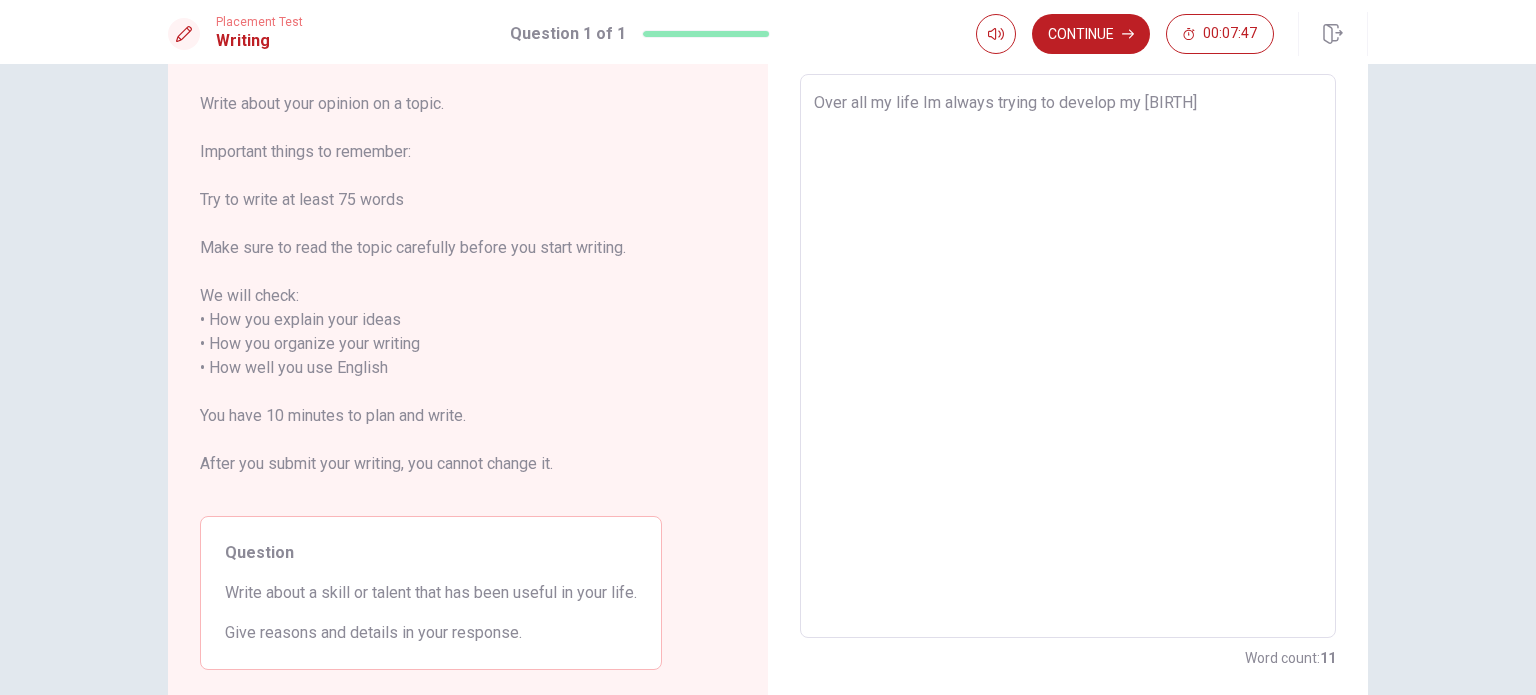 type on "Over all my life Im always trying to develop my [BIRTH]" 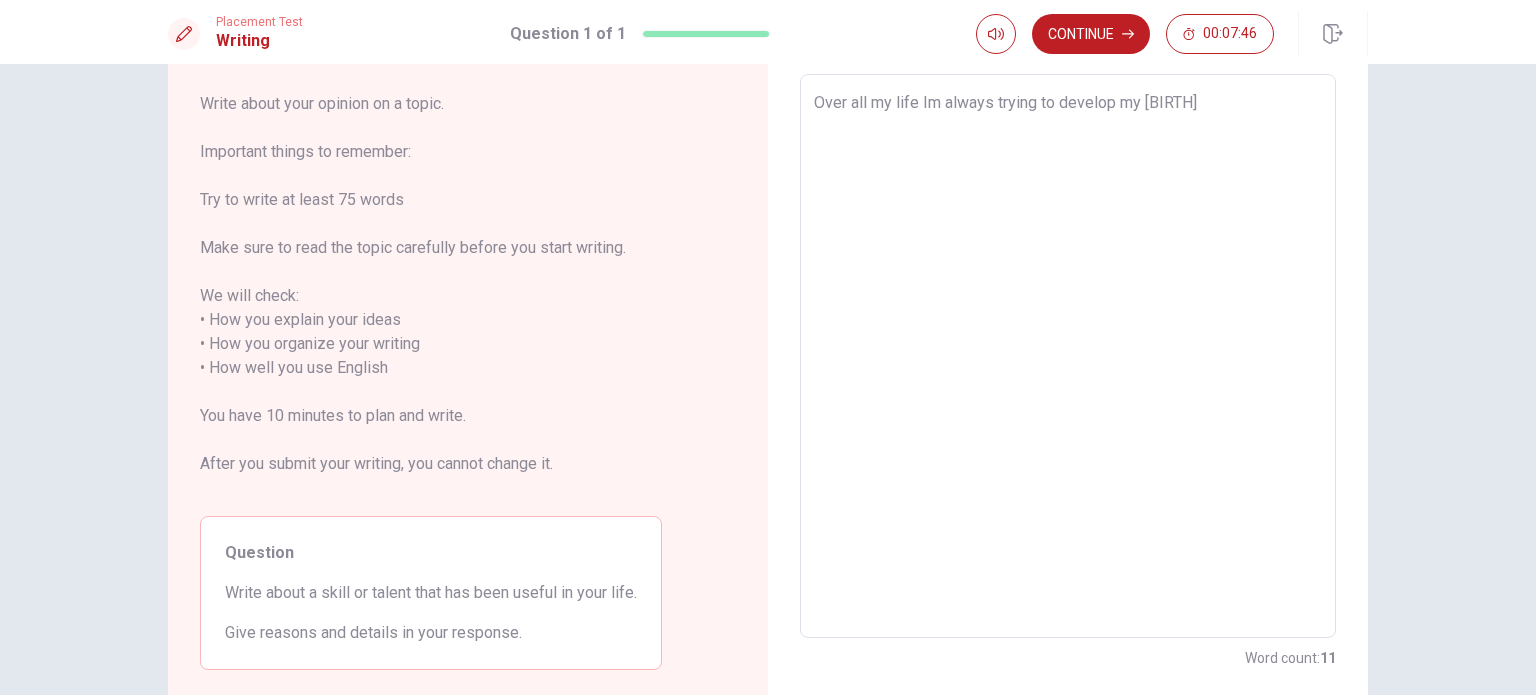 type on "Over all my life Im always trying to develop my [BIRTH] s" 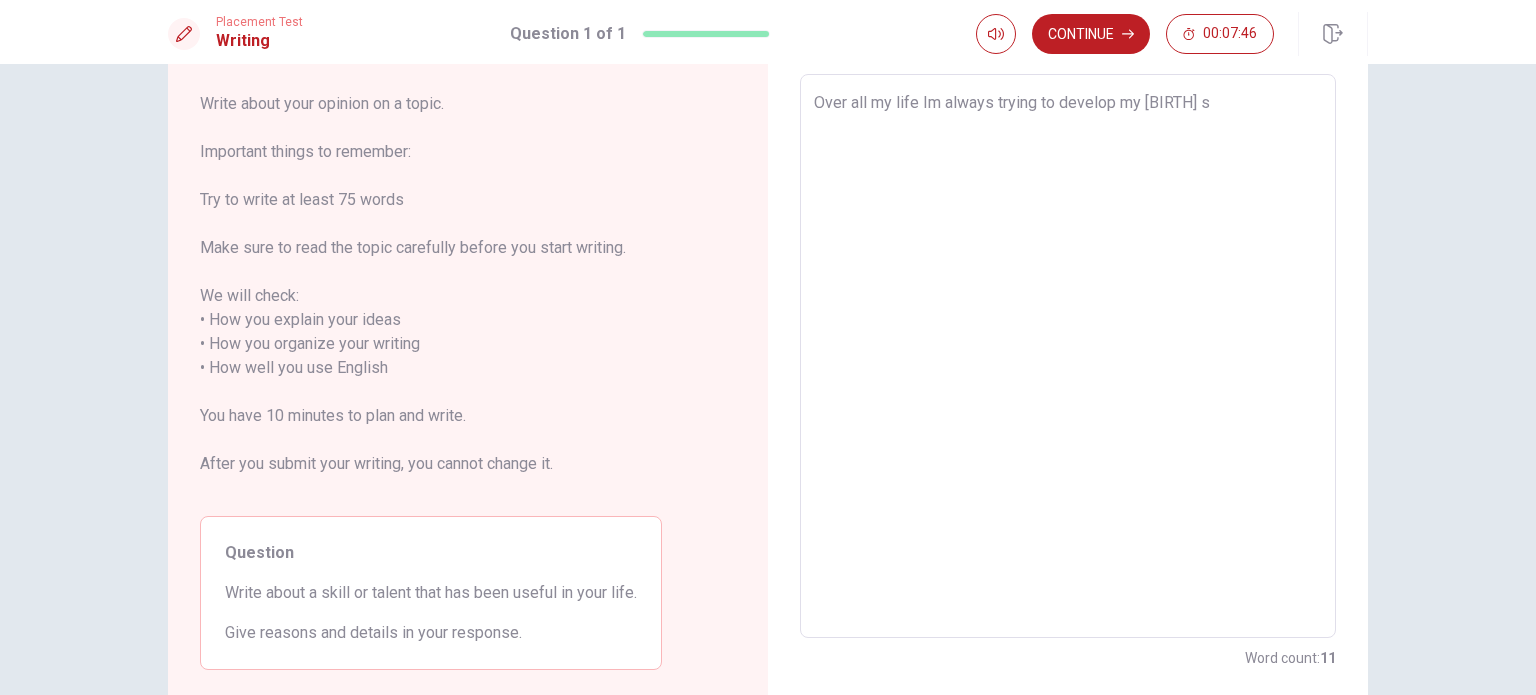 type on "x" 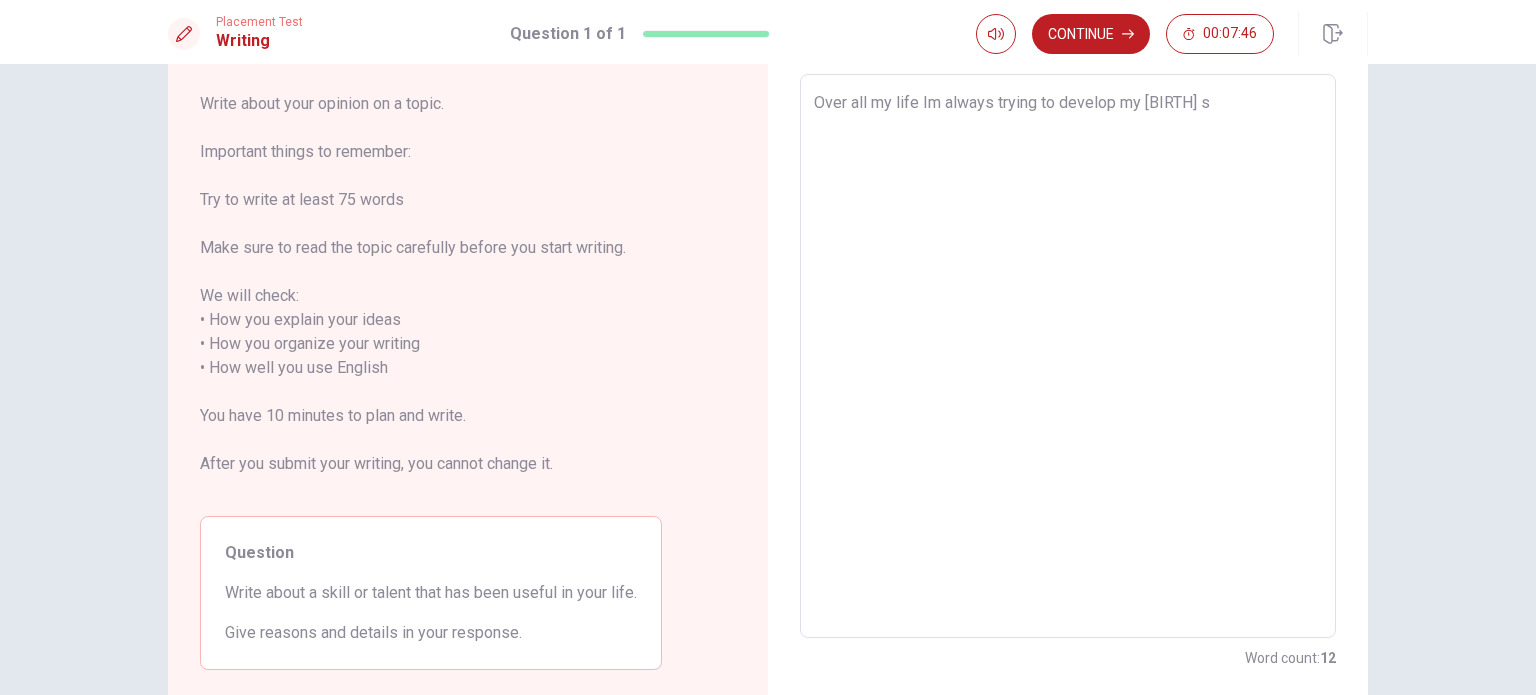 type on "Over all my life Im always trying to develop my [BIRTH] sk" 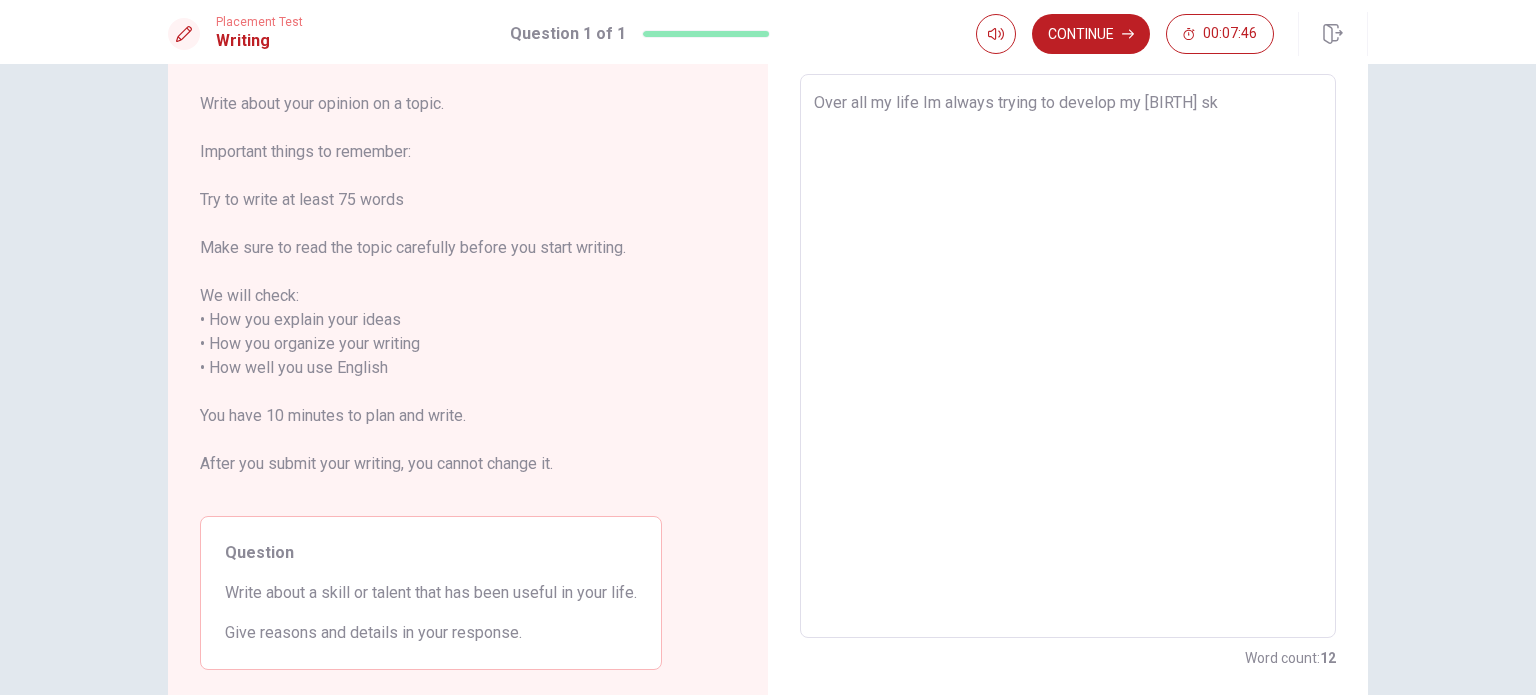 type on "x" 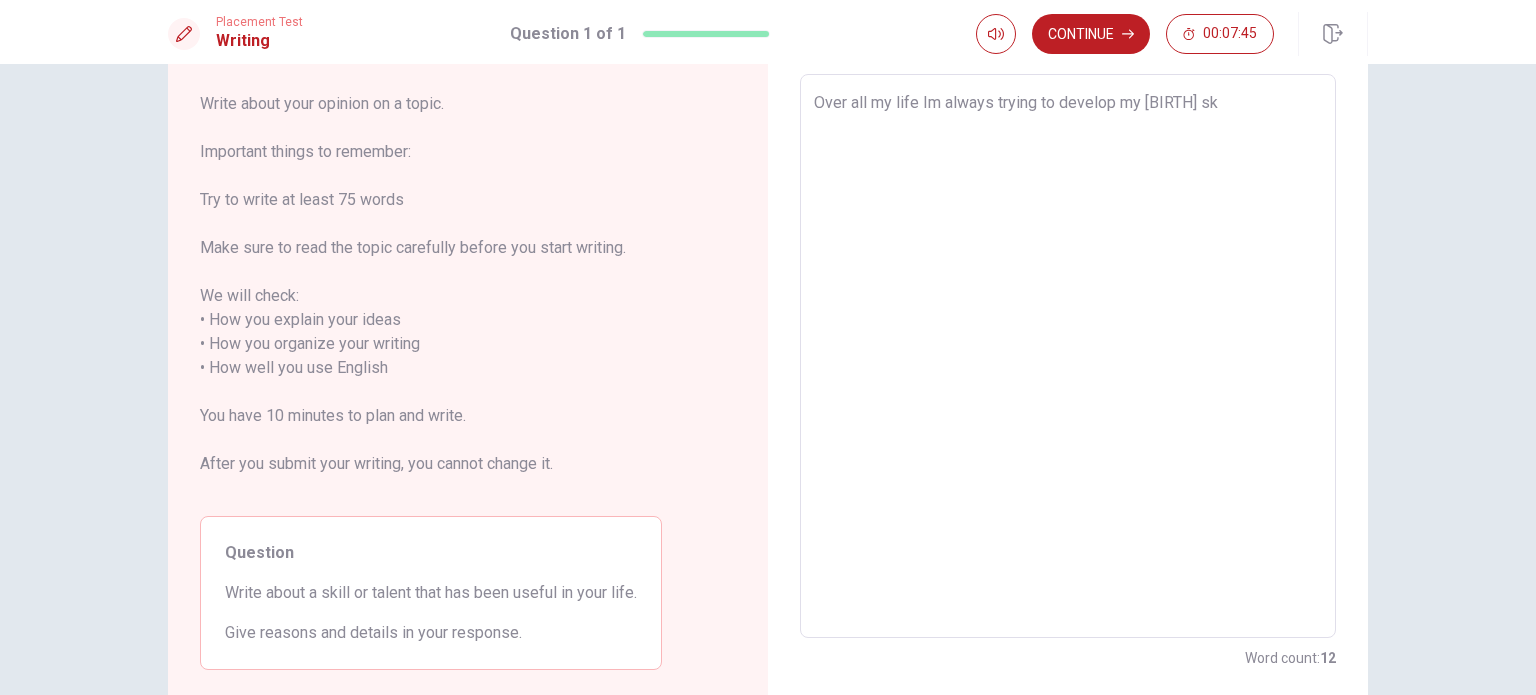 type on "Over all my life Im always trying to develop my [BIRTH] ski" 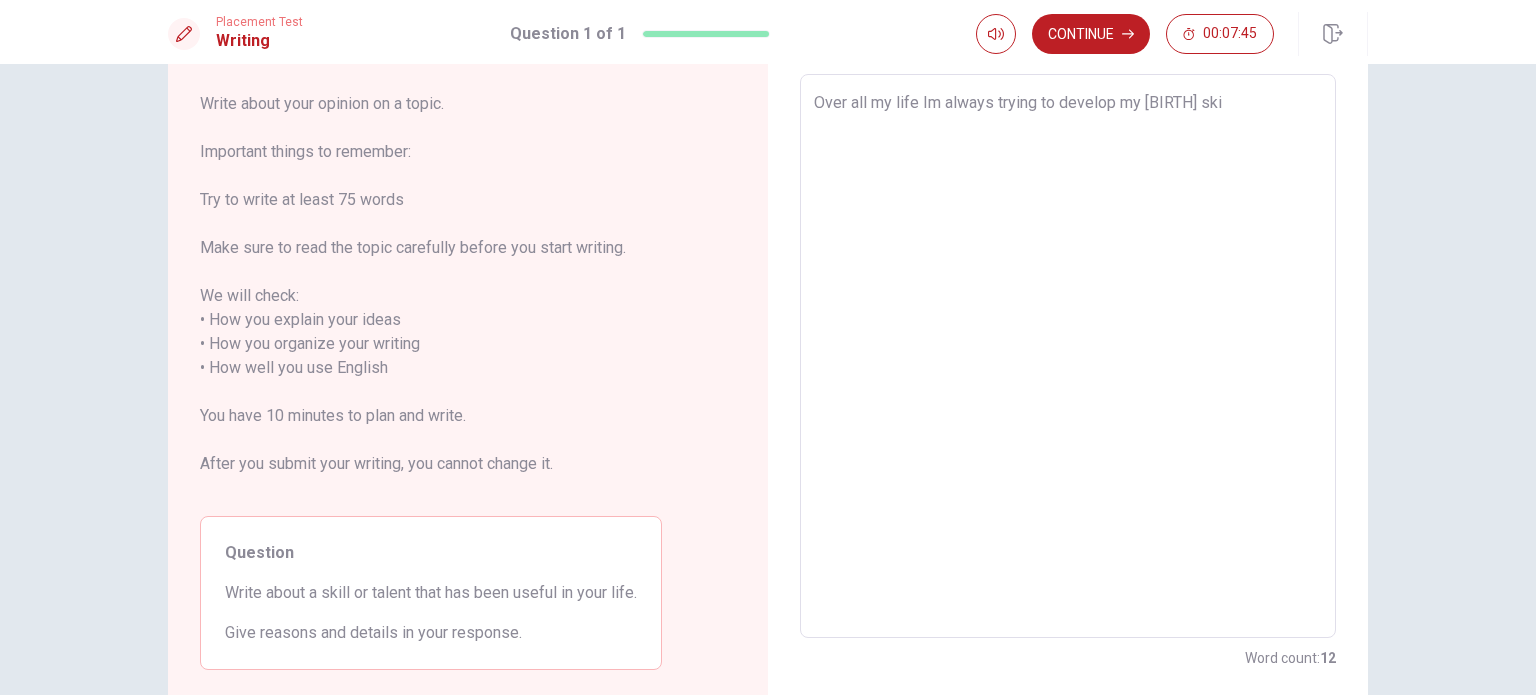 type on "x" 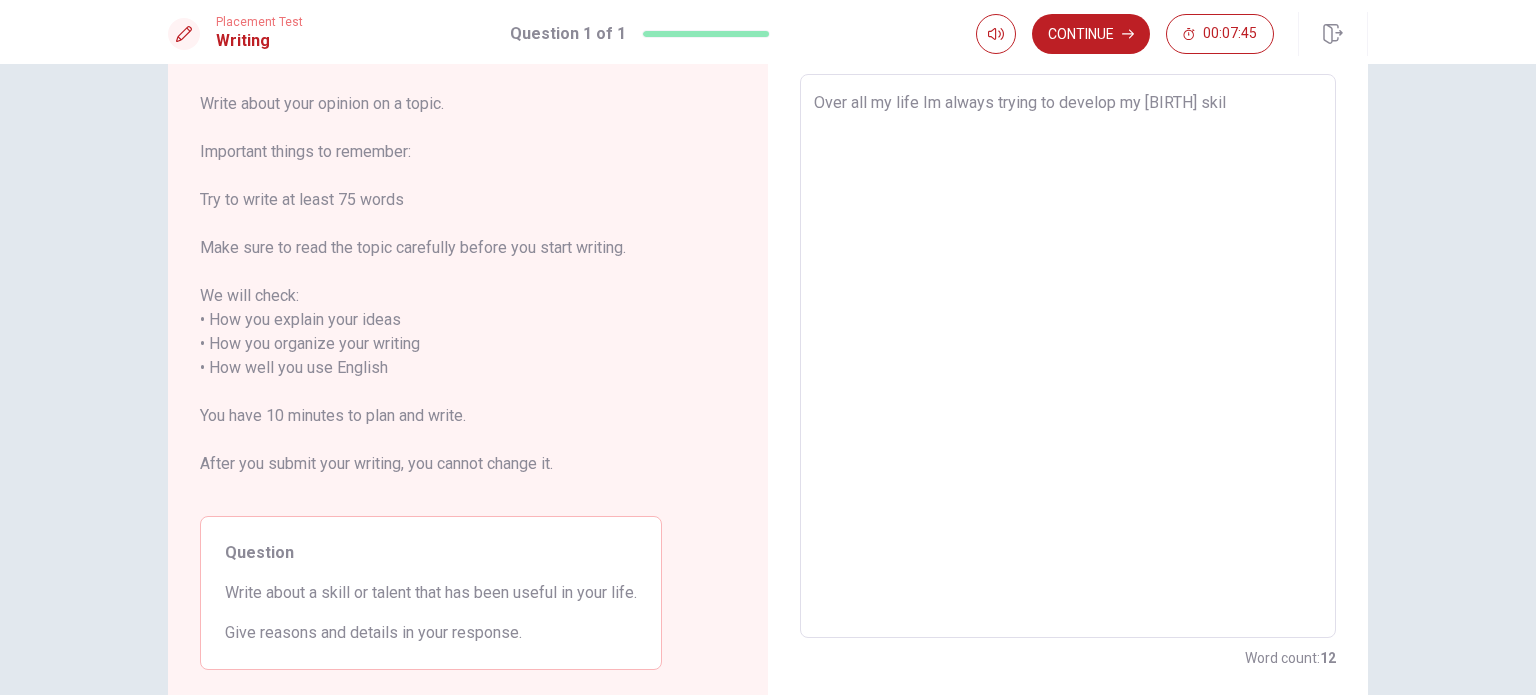type on "x" 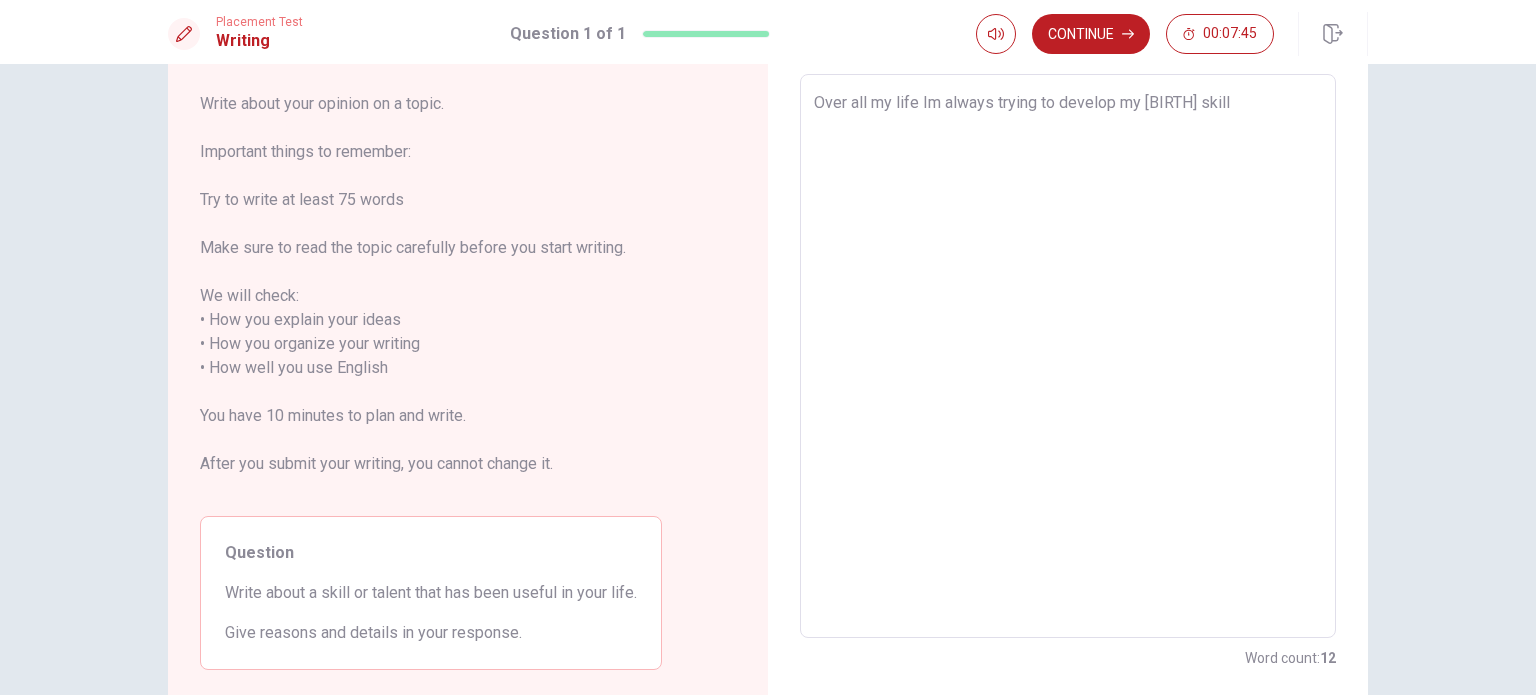 type on "x" 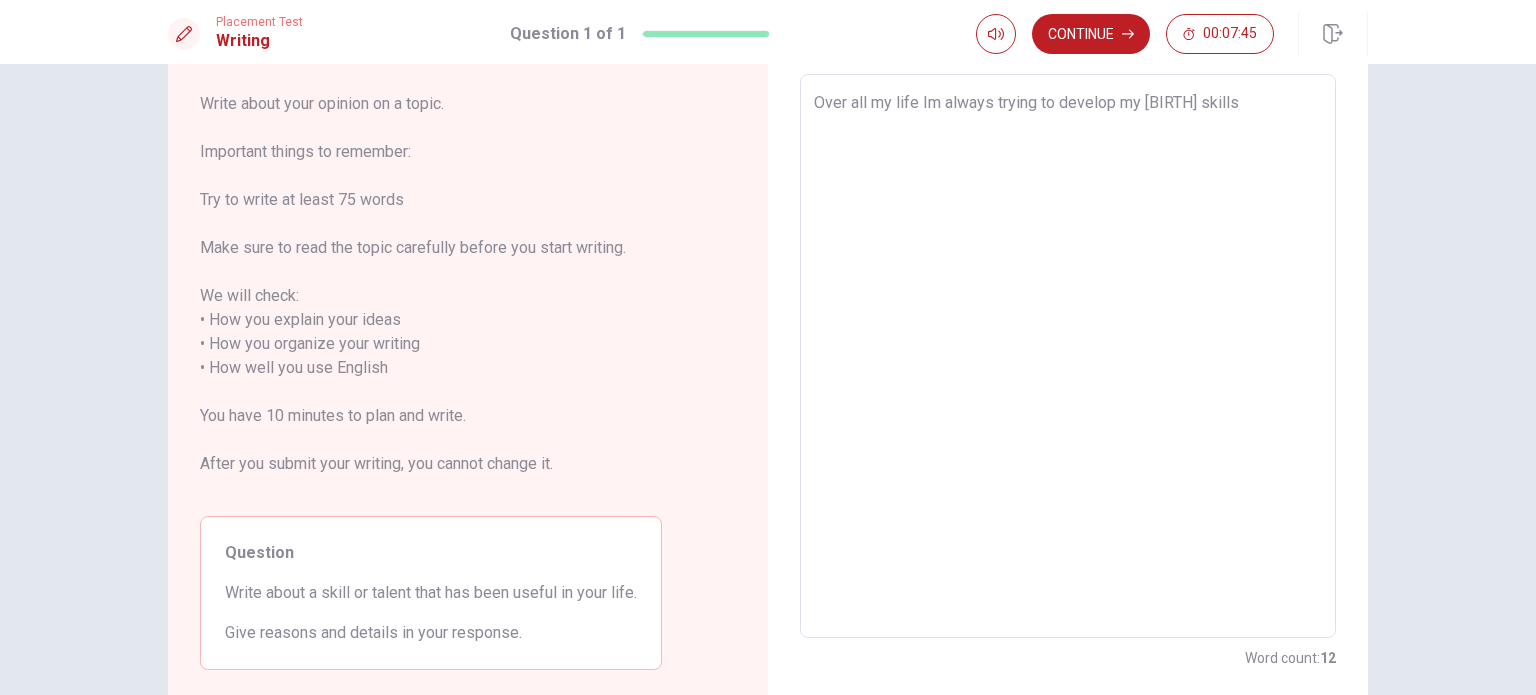 type on "x" 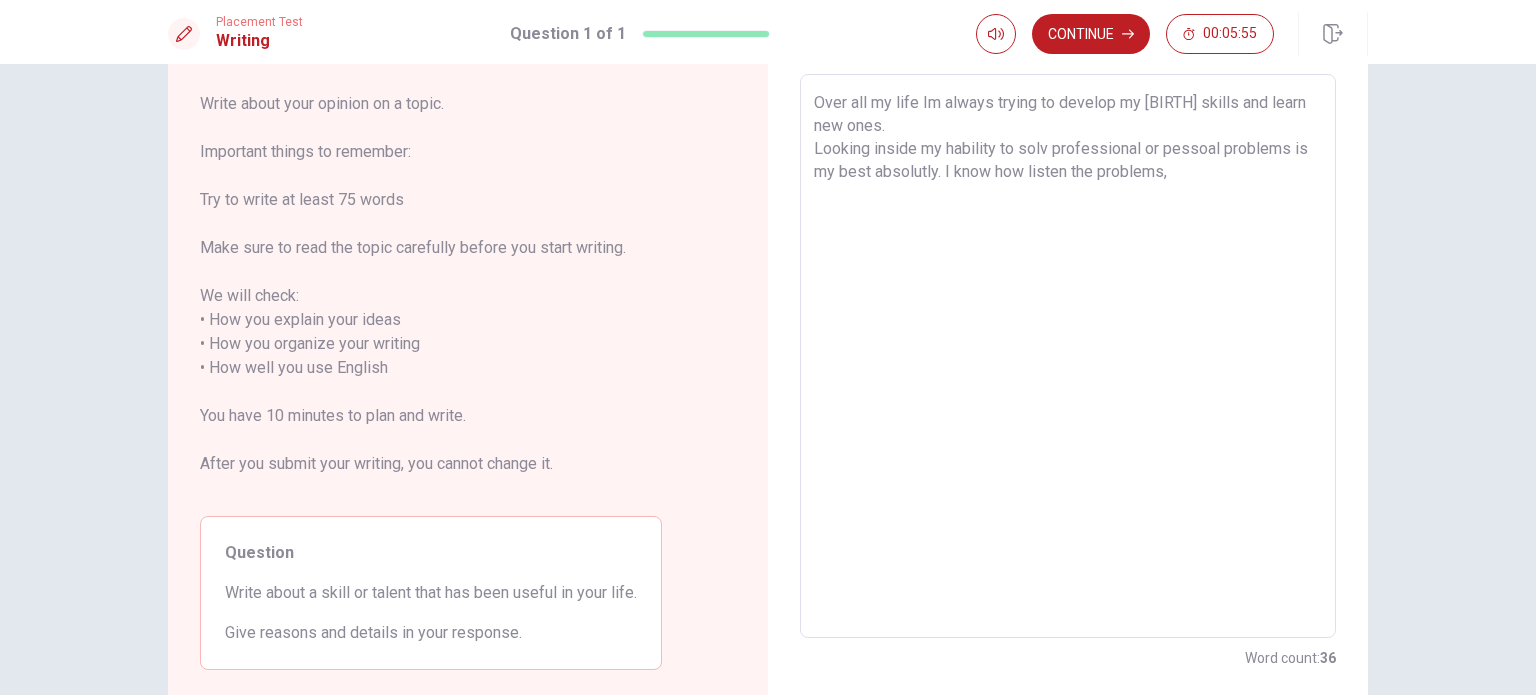 click on "Over all my life Im always trying to develop my [BIRTH] skills and learn new ones.
Looking inside my hability to solv professional or pessoal problems is my best absolutly. I know how listen the problems," at bounding box center (1068, 356) 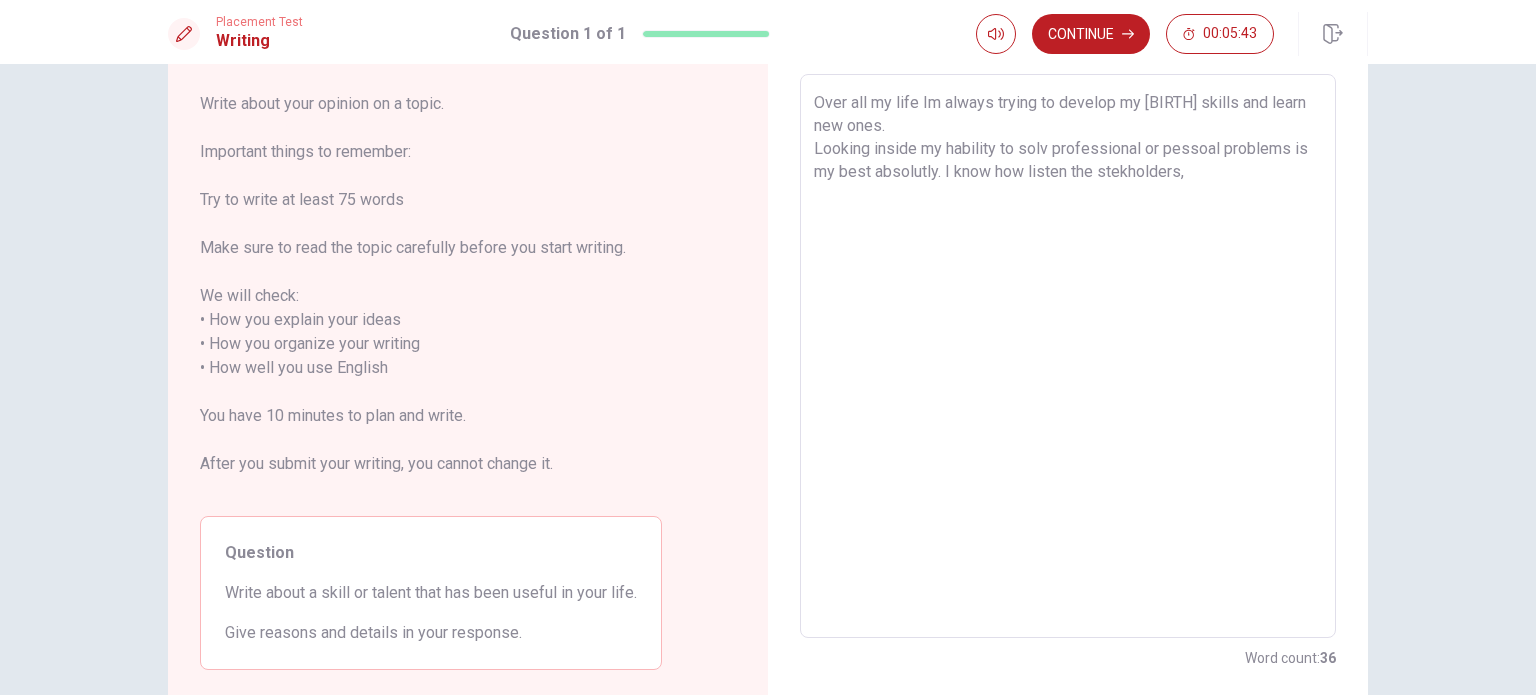 click on "Over all my life Im always trying to develop my [BIRTH] skills and learn new ones.
Looking inside my hability to solv professional or pessoal problems is my best absolutly. I know how listen the stekholders," at bounding box center (1068, 356) 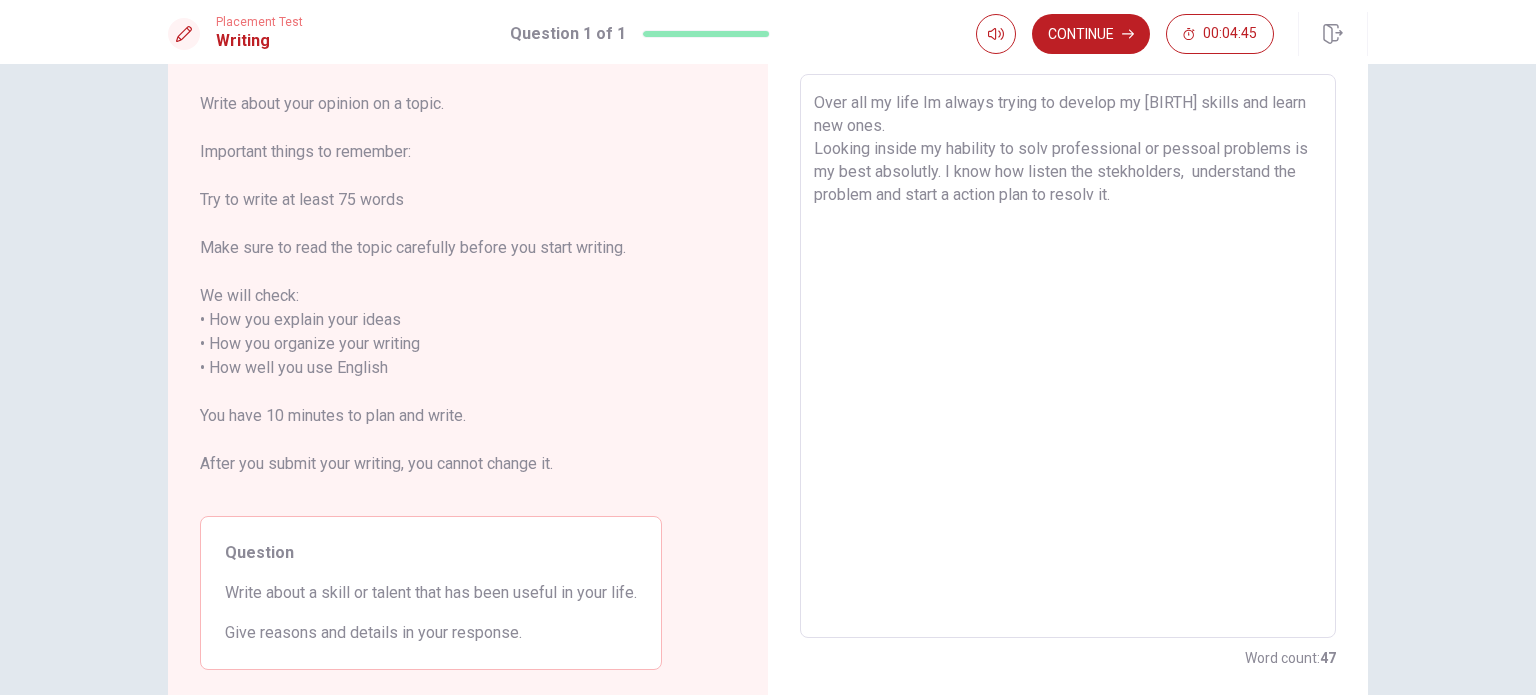 click on "Over all my life Im always trying to develop my [BIRTH] skills and learn new ones.
Looking inside my hability to solv professional or pessoal problems is my best absolutly. I know how listen the stekholders,  understand the problem and start a action plan to resolv it." at bounding box center (1068, 356) 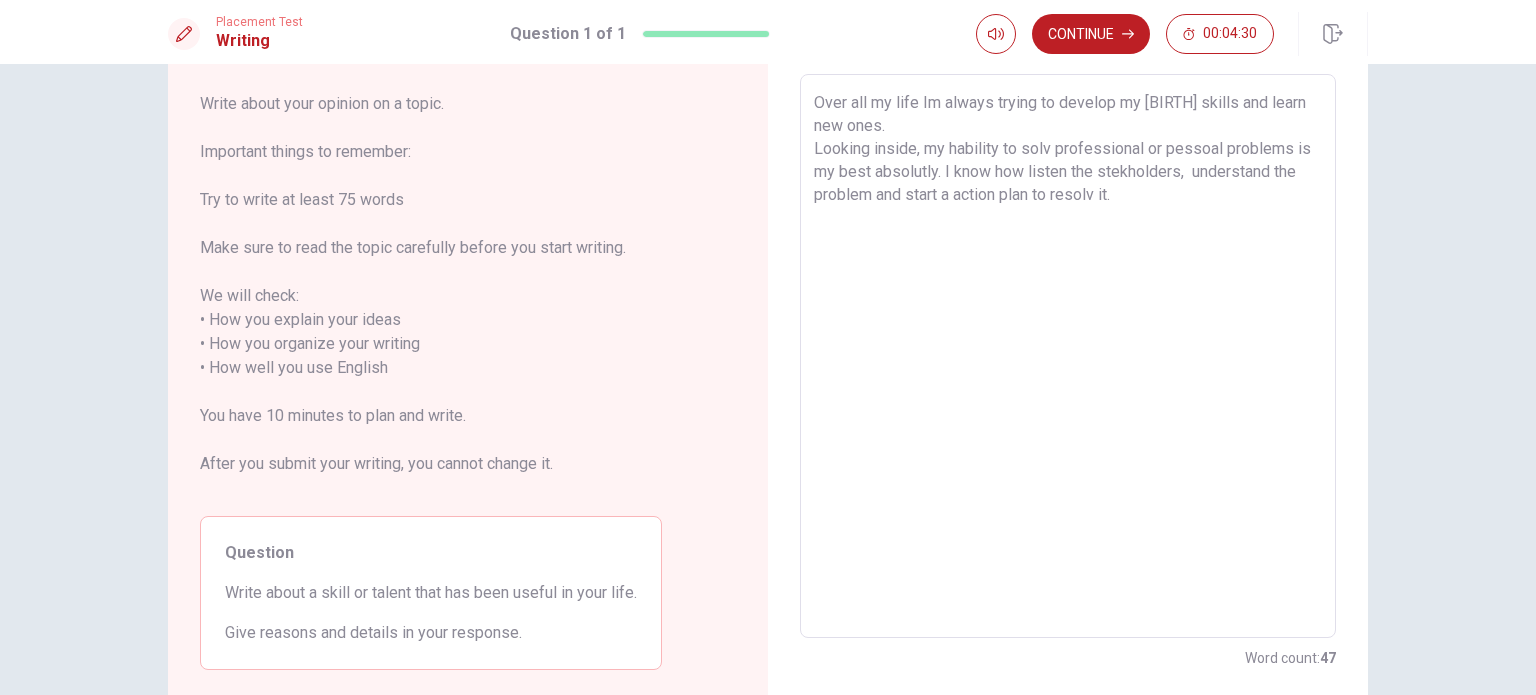 click on "Over all my life Im always trying to develop my [BIRTH] skills and learn new ones.
Looking inside, my hability to solv professional or pessoal problems is my best absolutly. I know how listen the stekholders,  understand the problem and start a action plan to resolv it." at bounding box center (1068, 356) 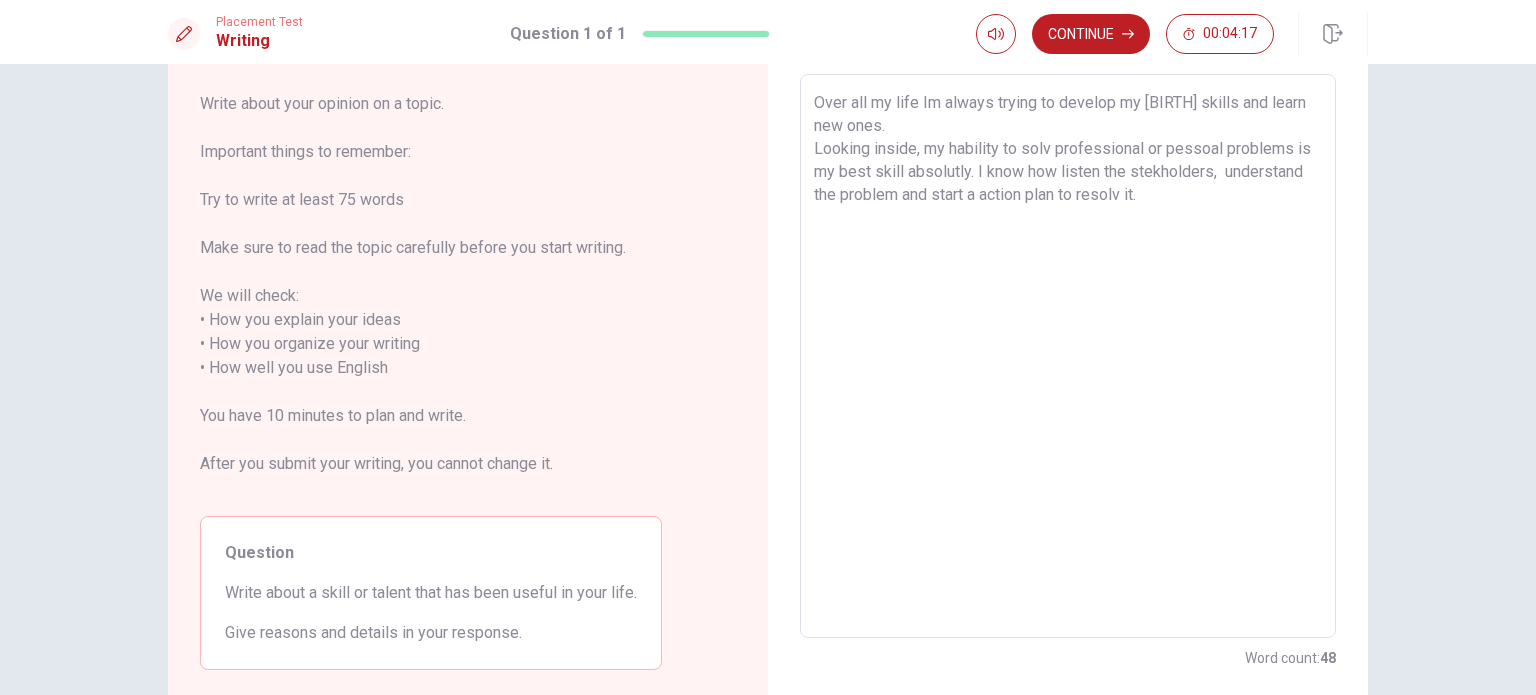 click on "Over all my life Im always trying to develop my [BIRTH] skills and learn new ones.
Looking inside, my hability to solv professional or pessoal problems is my best skill absolutly. I know how listen the stekholders,  understand the problem and start a action plan to resolv it." at bounding box center (1068, 356) 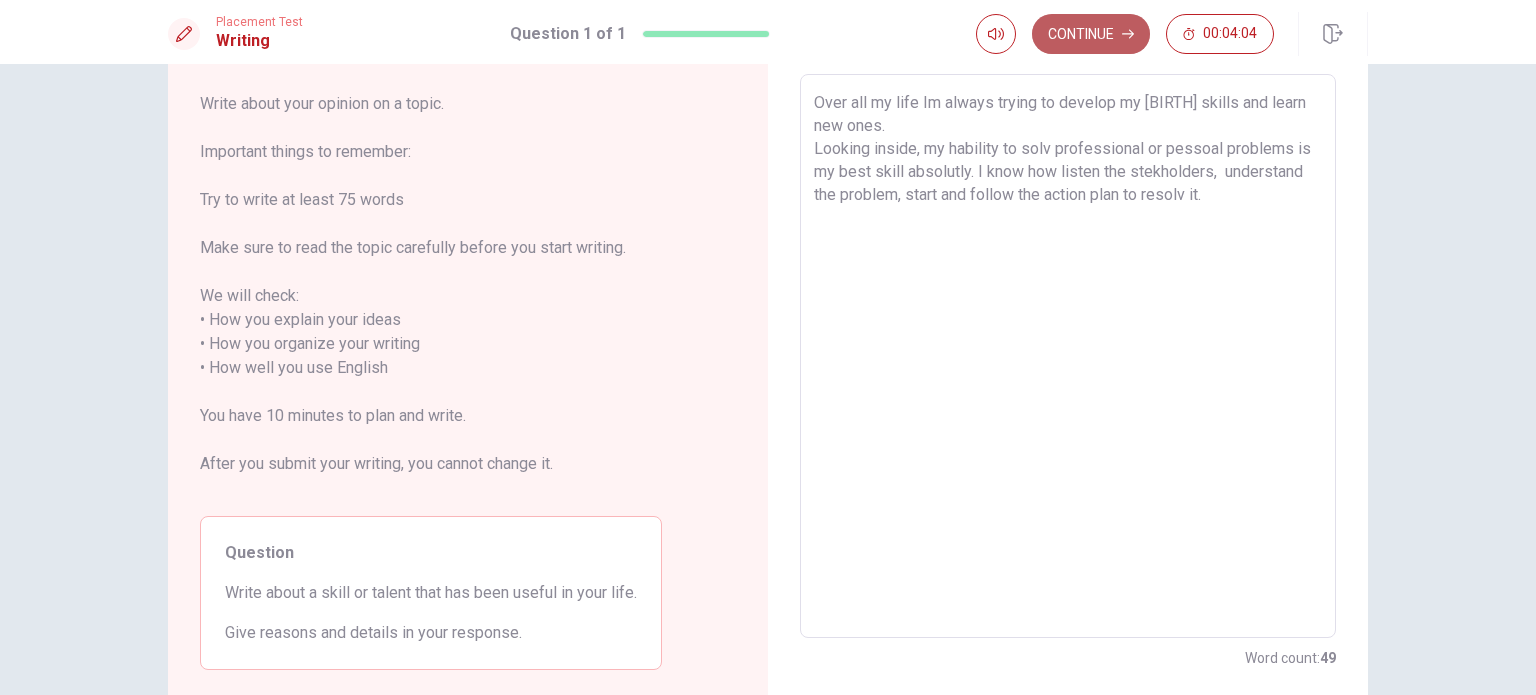 click on "Continue" at bounding box center (1091, 34) 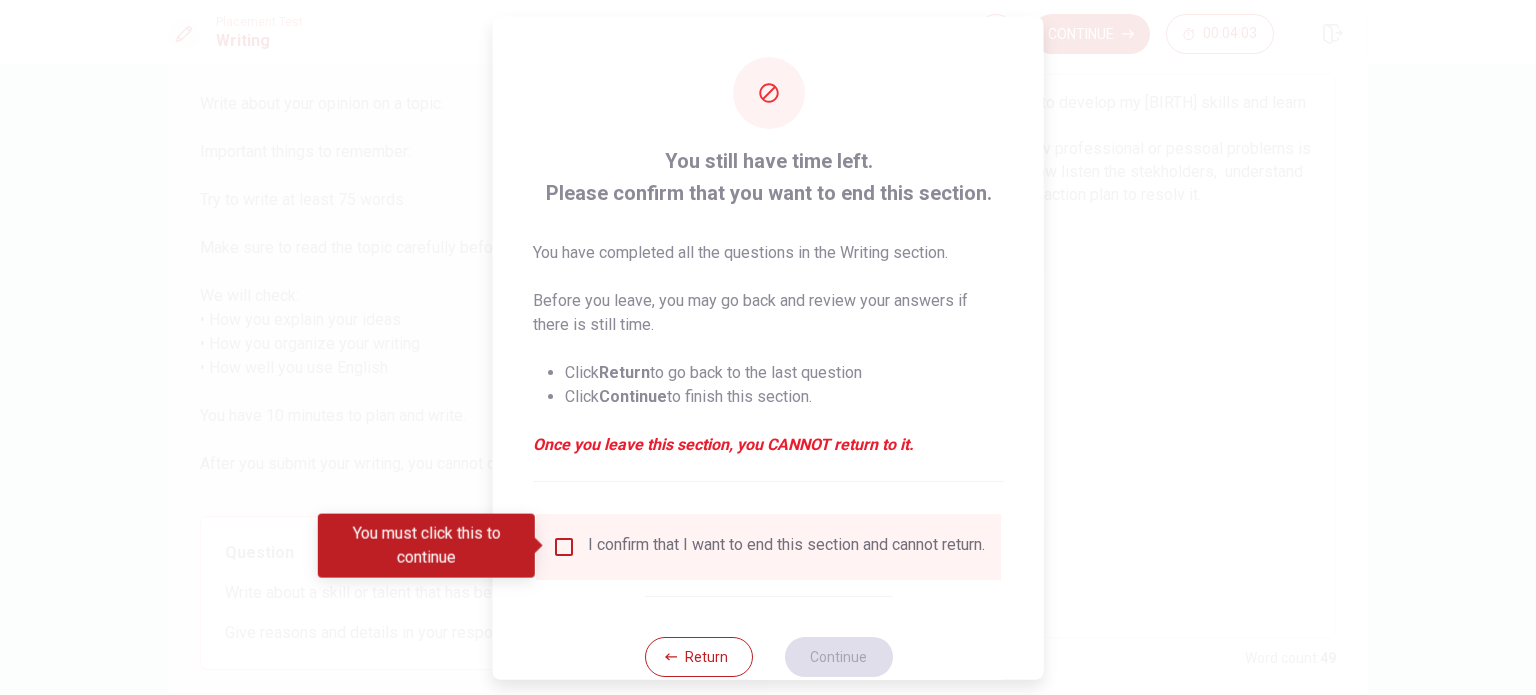 click on "I confirm that I want to end this section and cannot return." at bounding box center (786, 546) 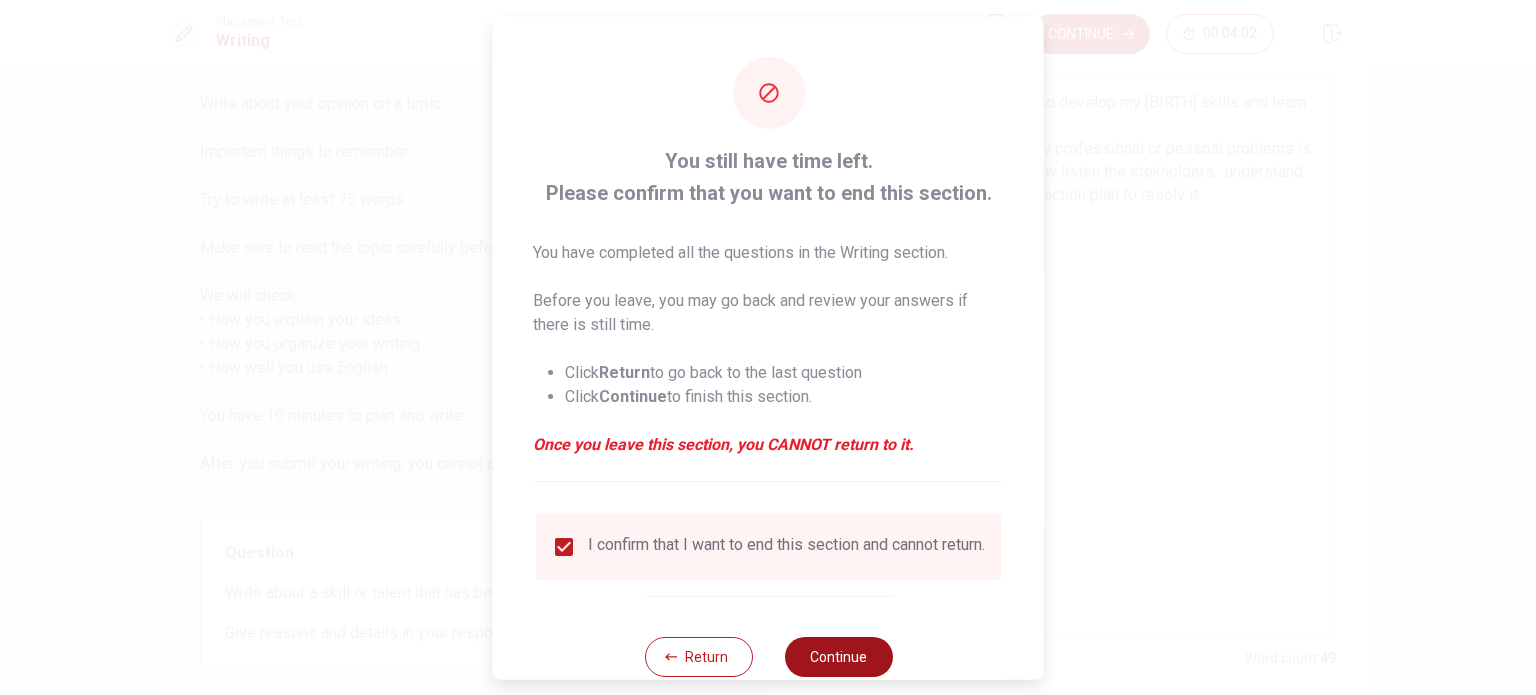 click on "Continue" at bounding box center (838, 656) 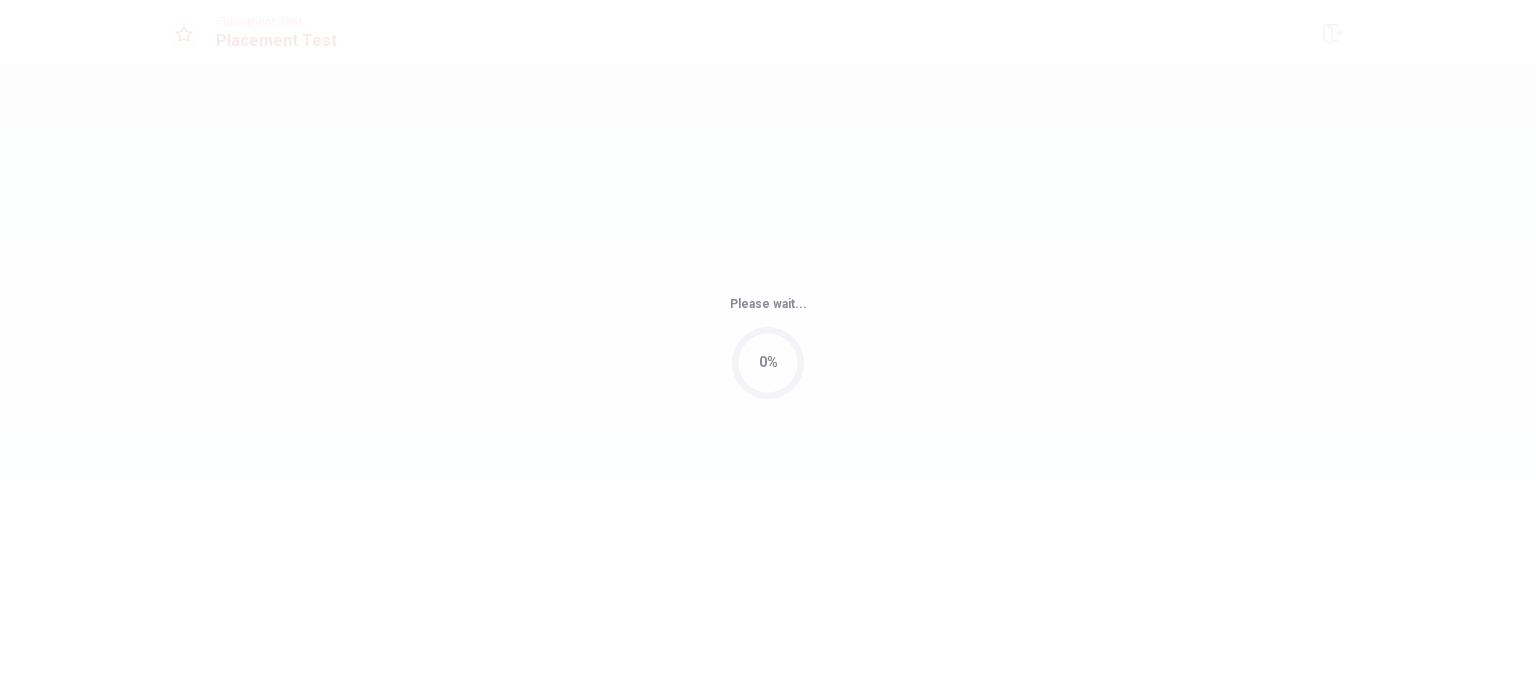 scroll, scrollTop: 0, scrollLeft: 0, axis: both 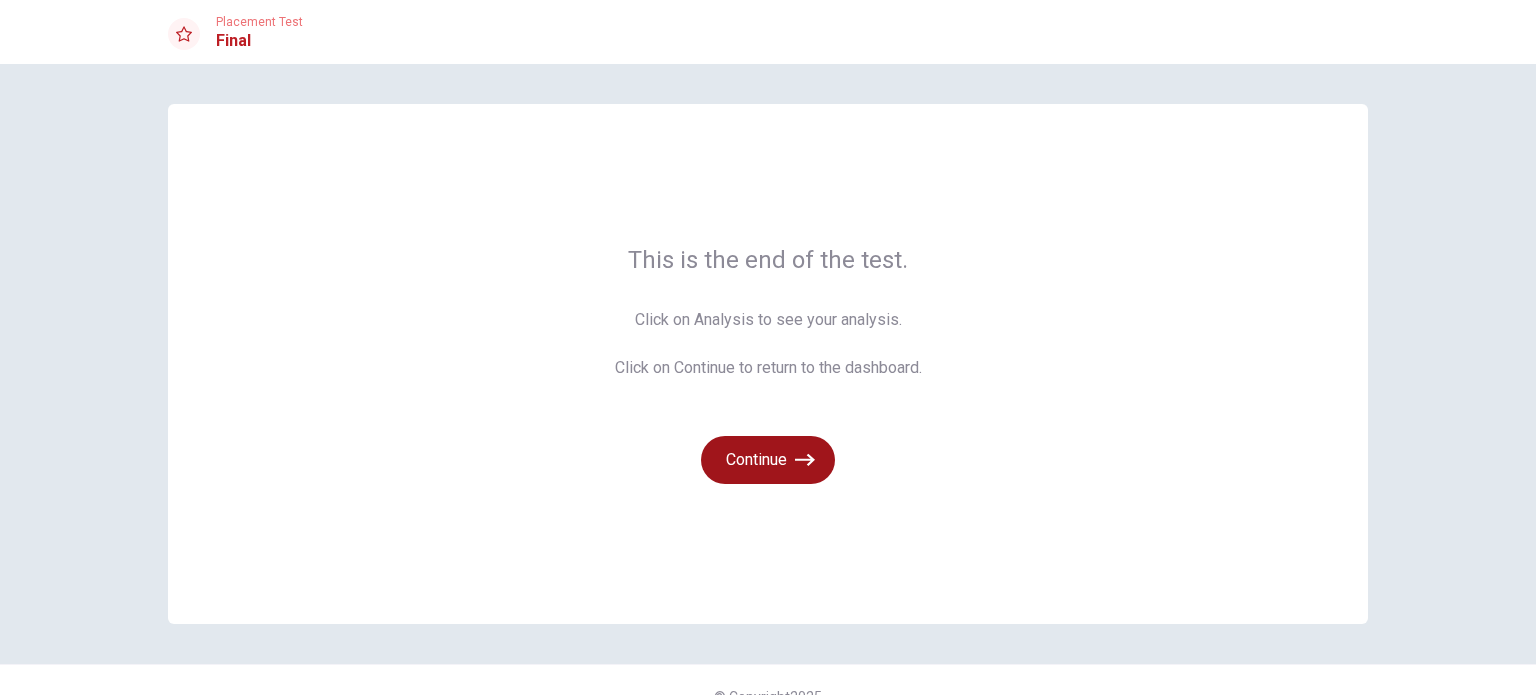 click on "Continue" at bounding box center [768, 460] 